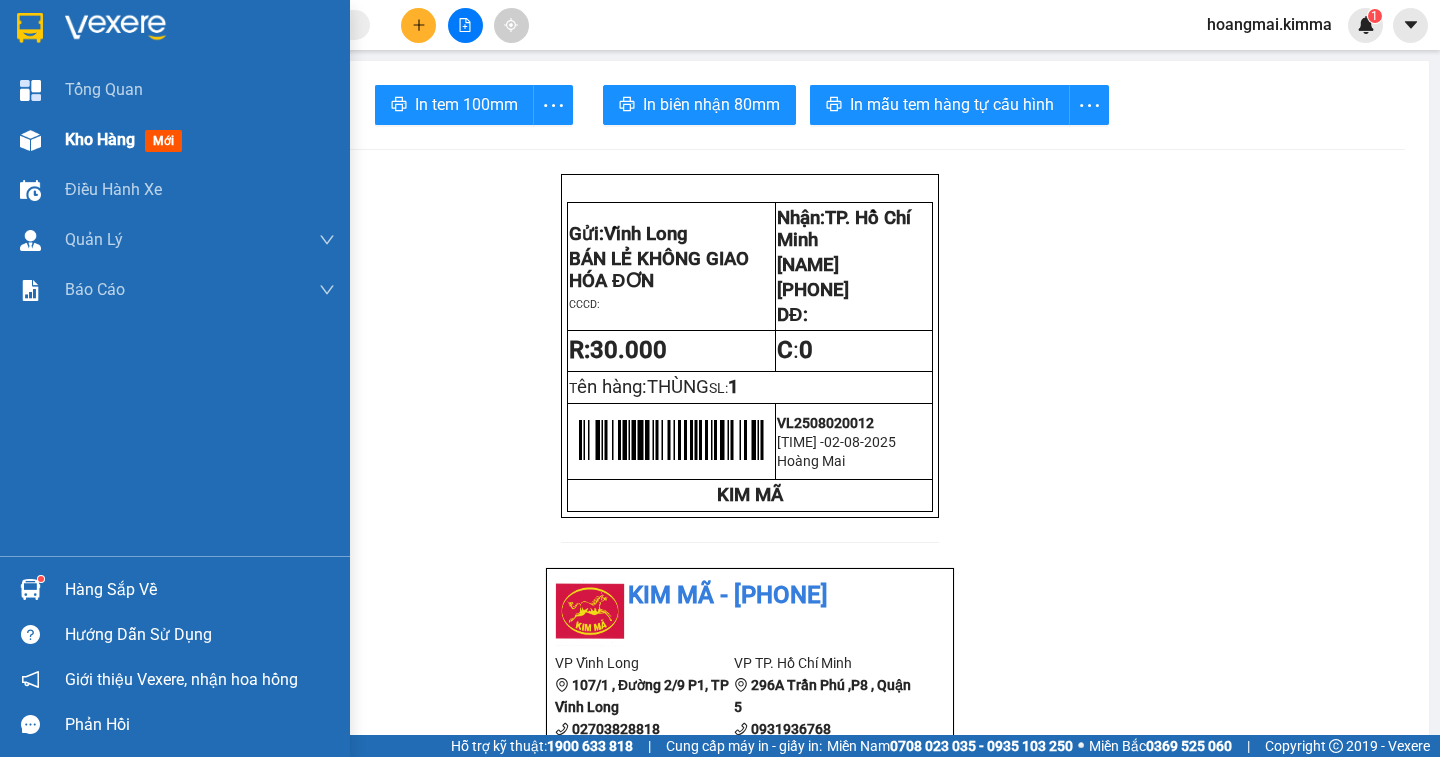 scroll, scrollTop: 0, scrollLeft: 0, axis: both 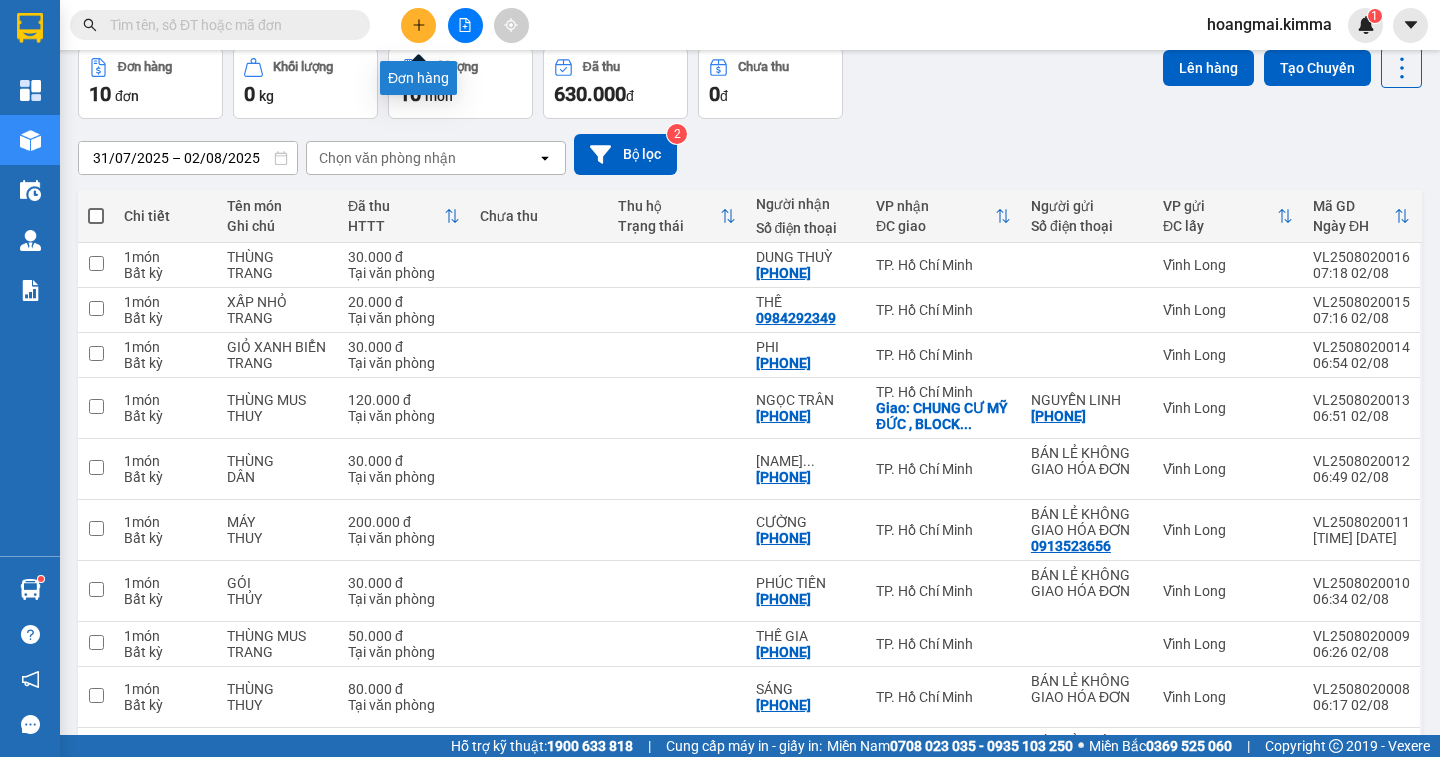click at bounding box center [418, 25] 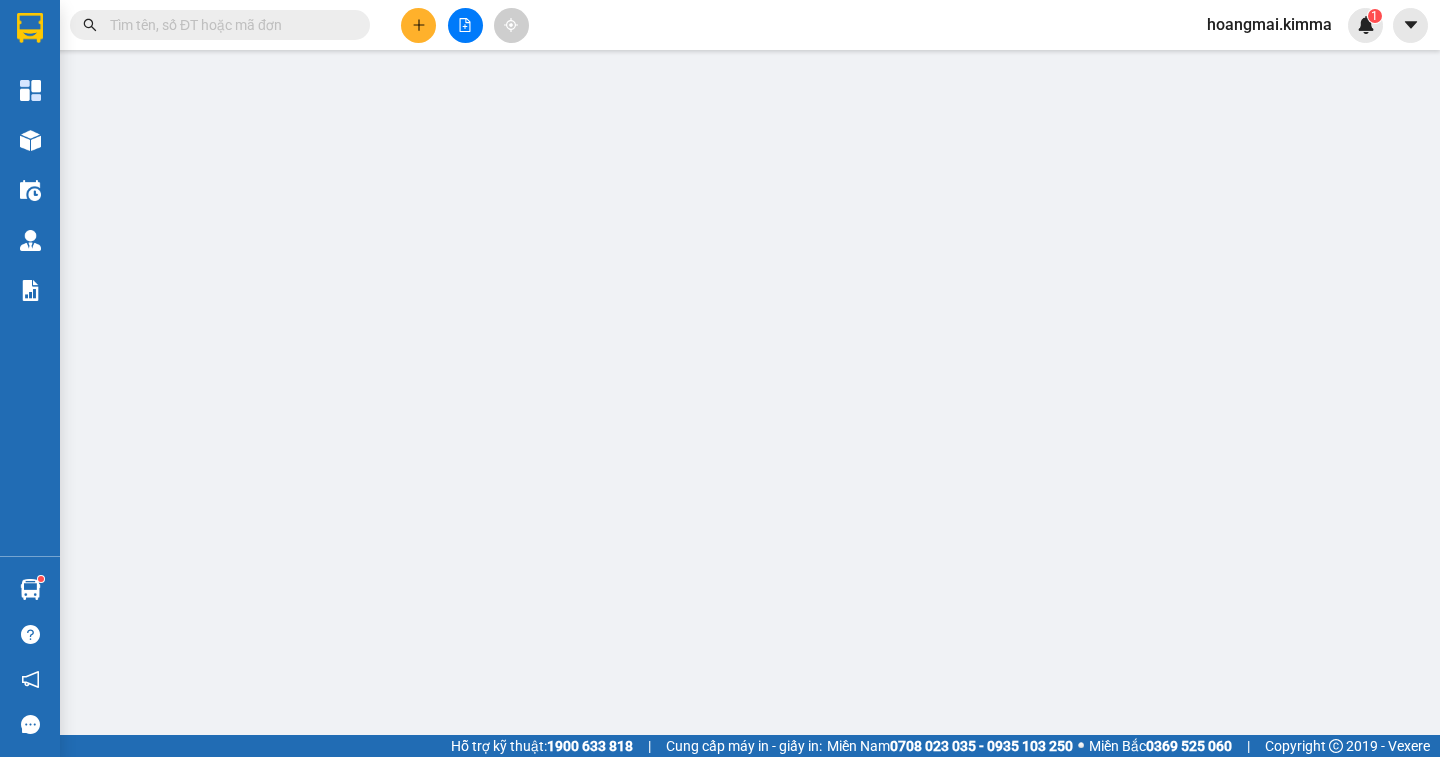 scroll, scrollTop: 0, scrollLeft: 0, axis: both 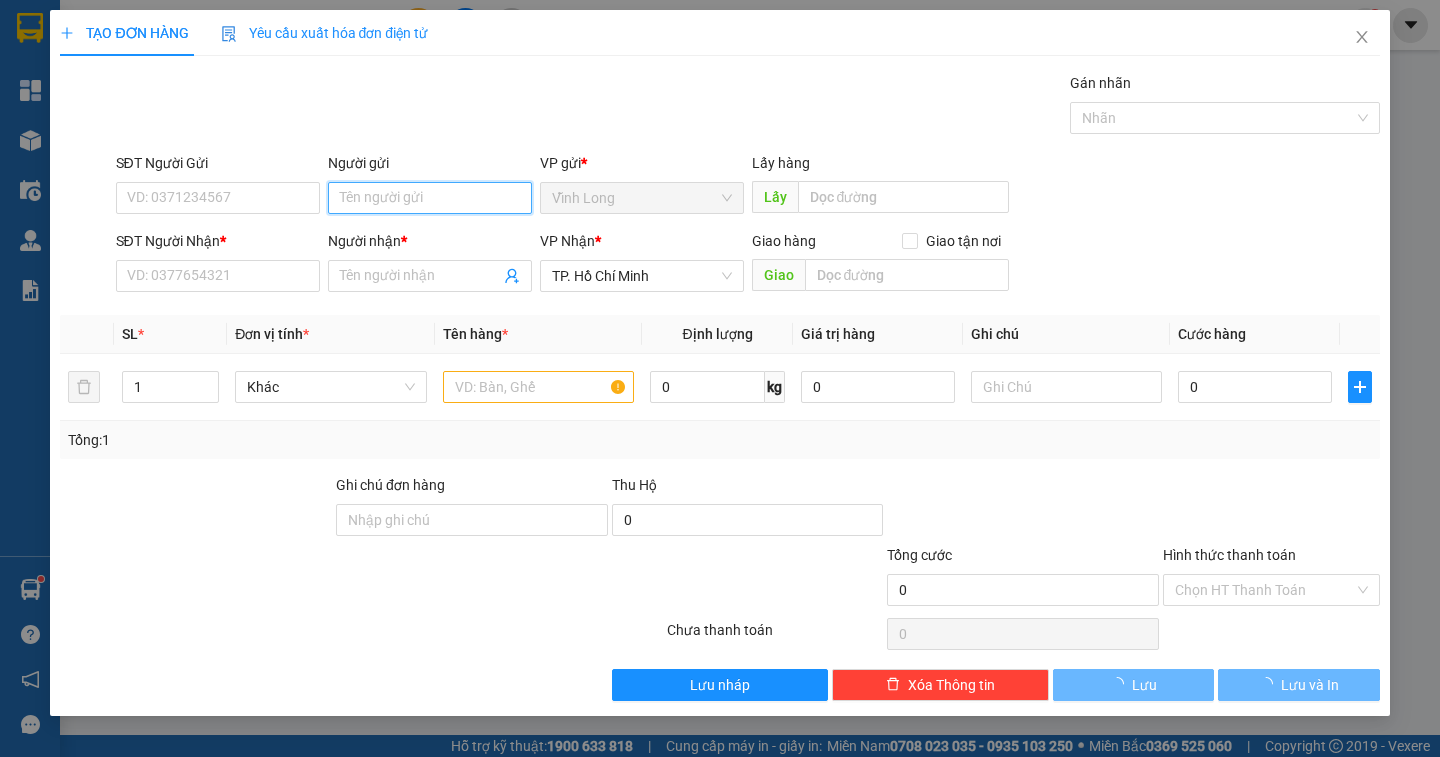click on "Người gửi" at bounding box center (430, 198) 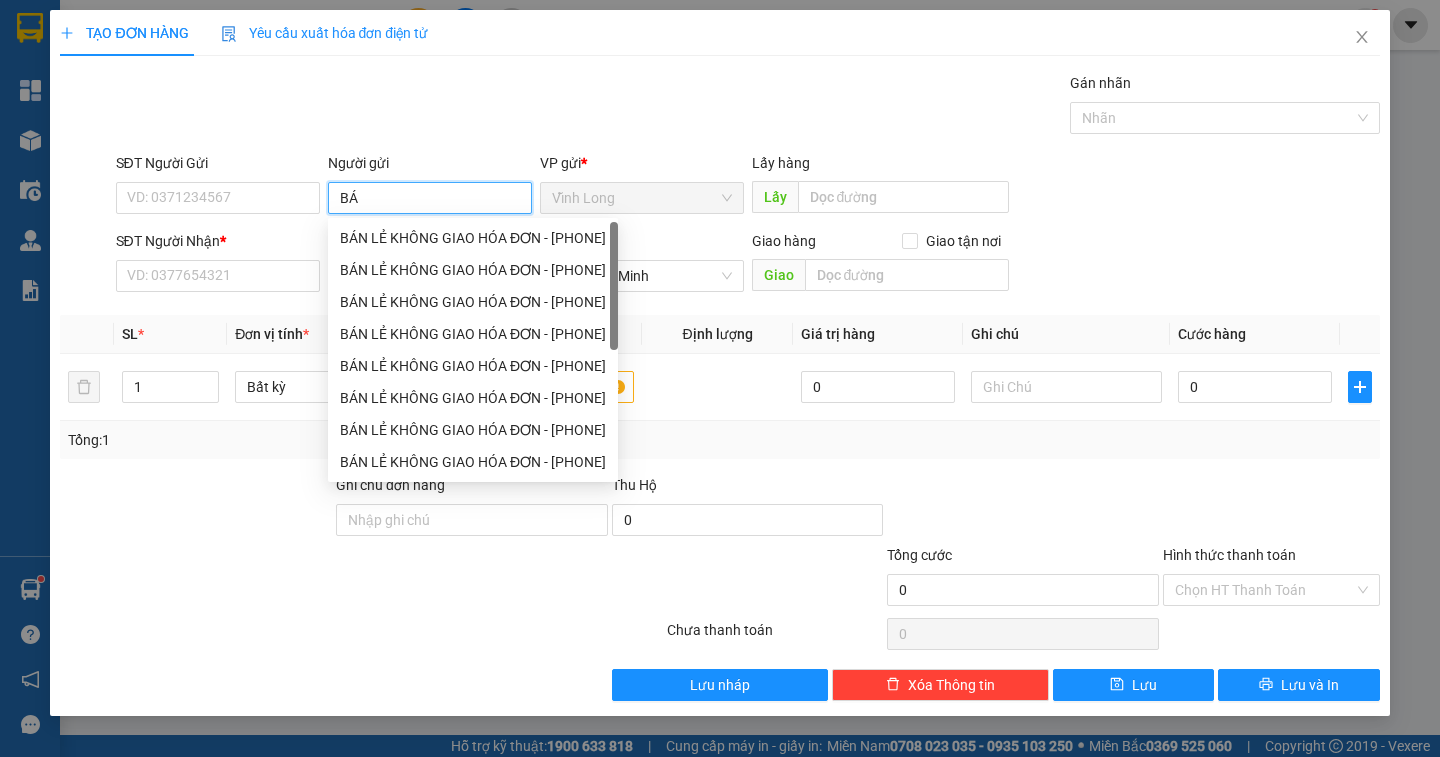 type on "BÁN" 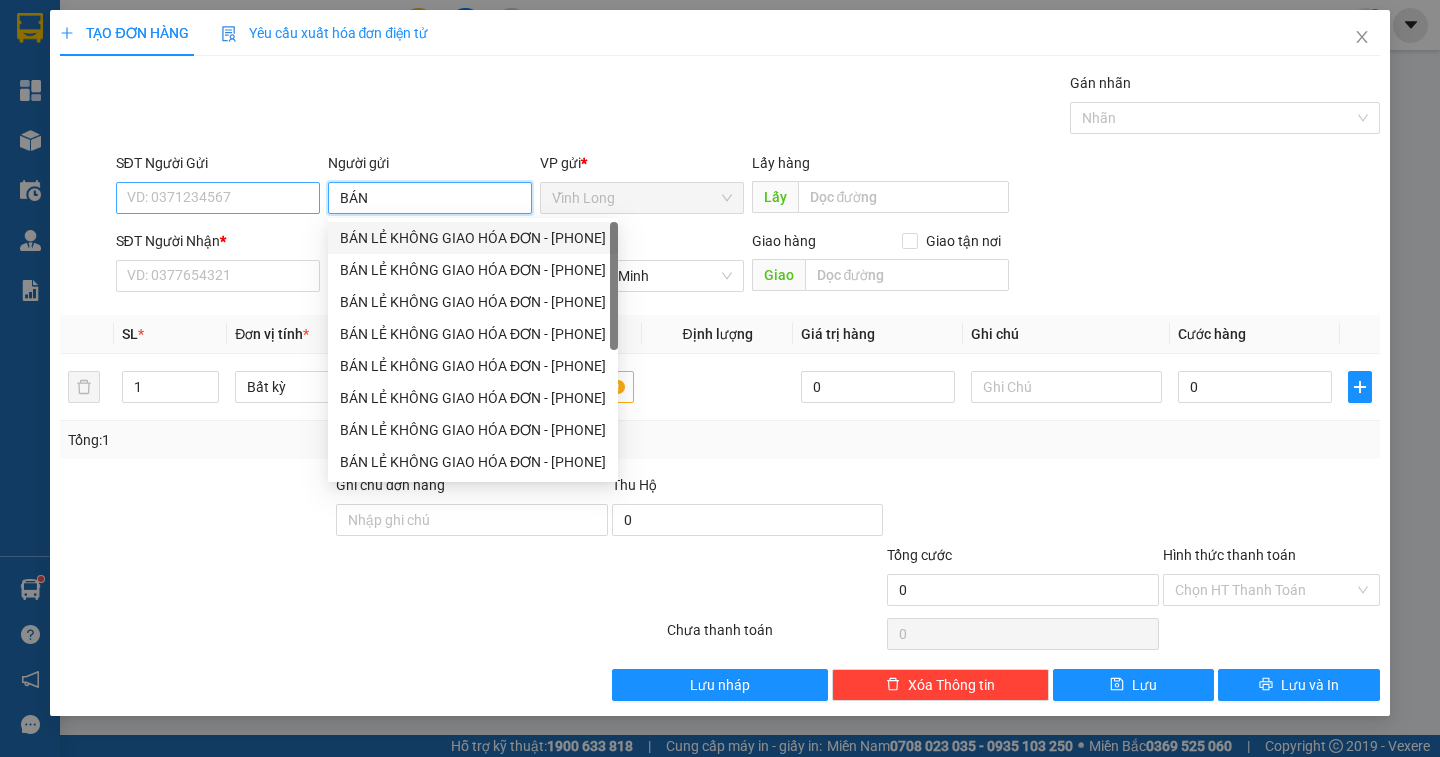 drag, startPoint x: 410, startPoint y: 237, endPoint x: 289, endPoint y: 203, distance: 125.68612 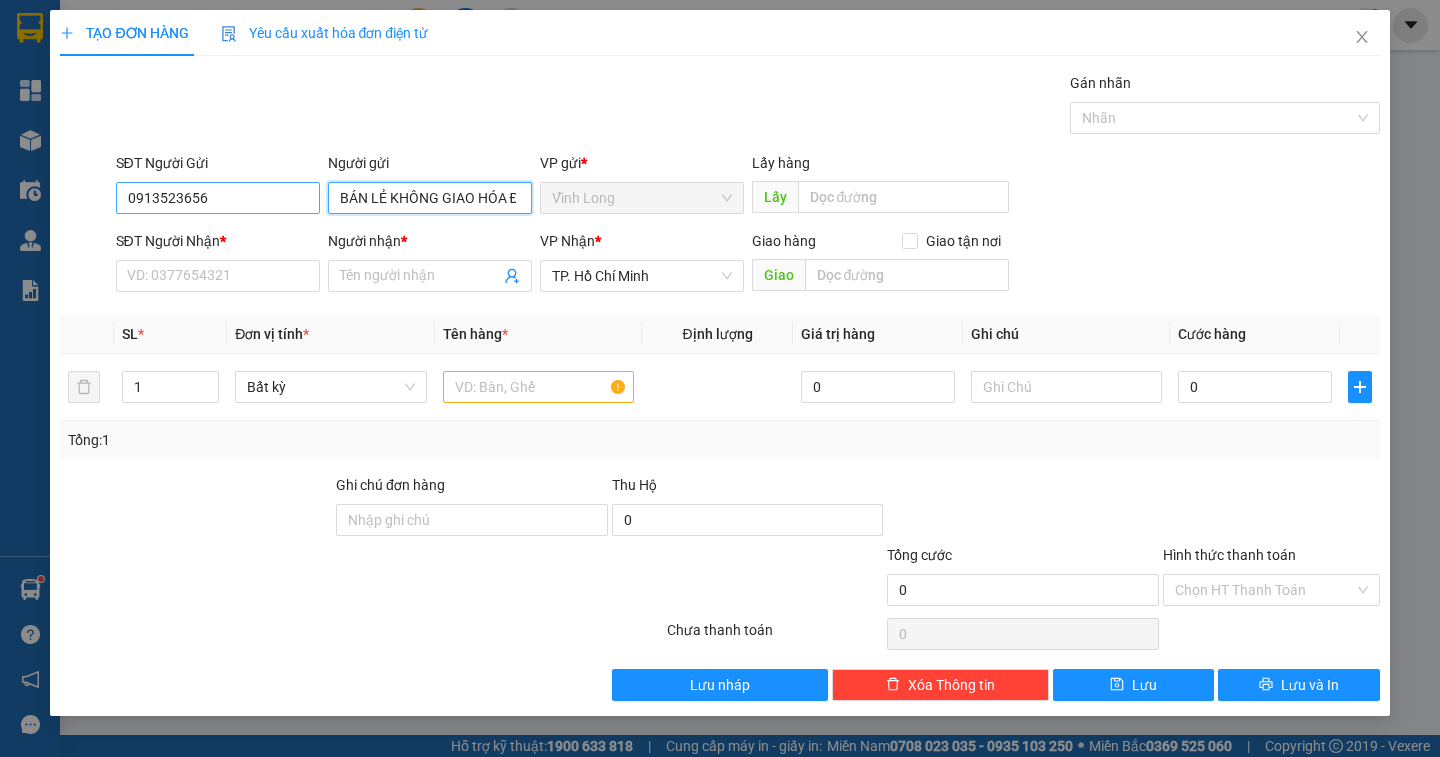 type on "BÁN LẺ KHÔNG GIAO HÓA ĐƠN" 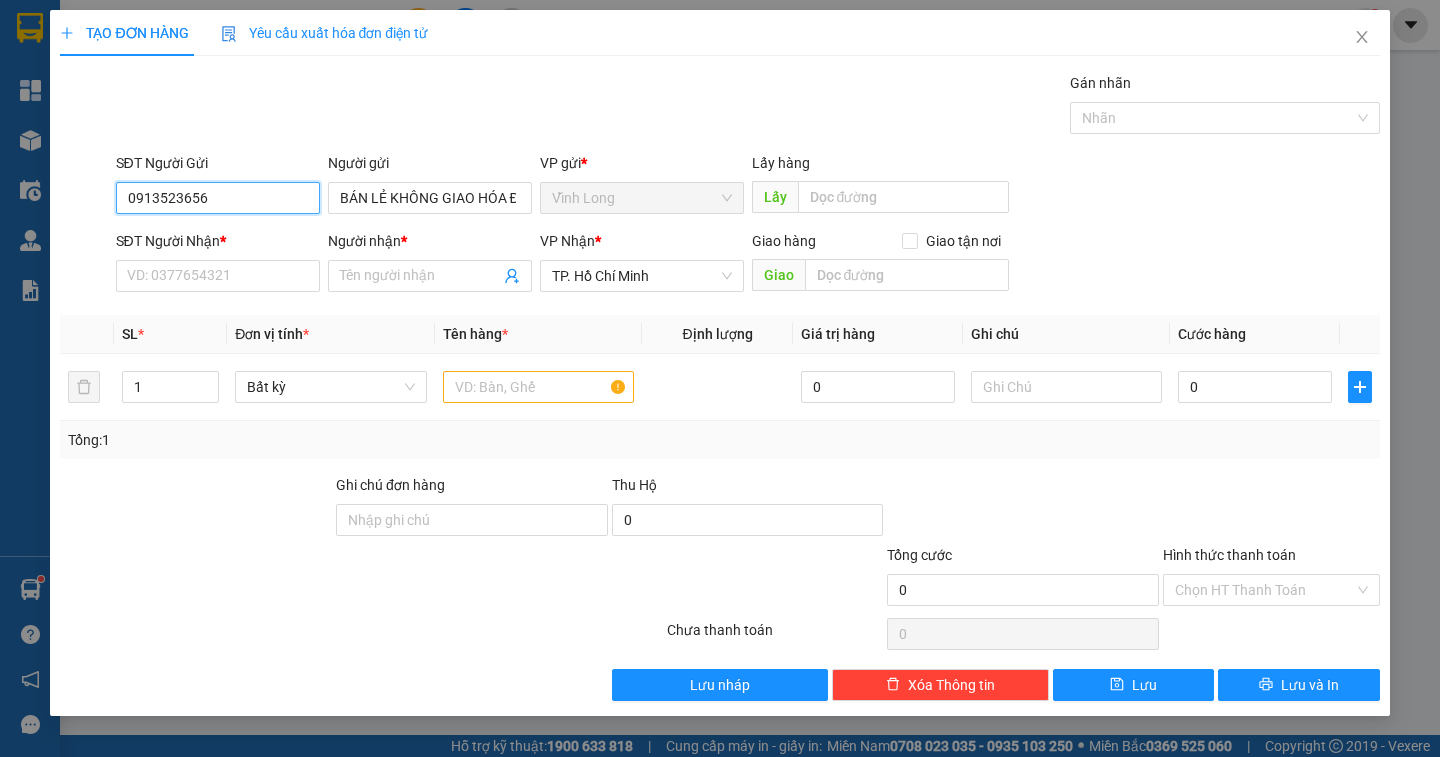 drag, startPoint x: 229, startPoint y: 191, endPoint x: 64, endPoint y: 166, distance: 166.8832 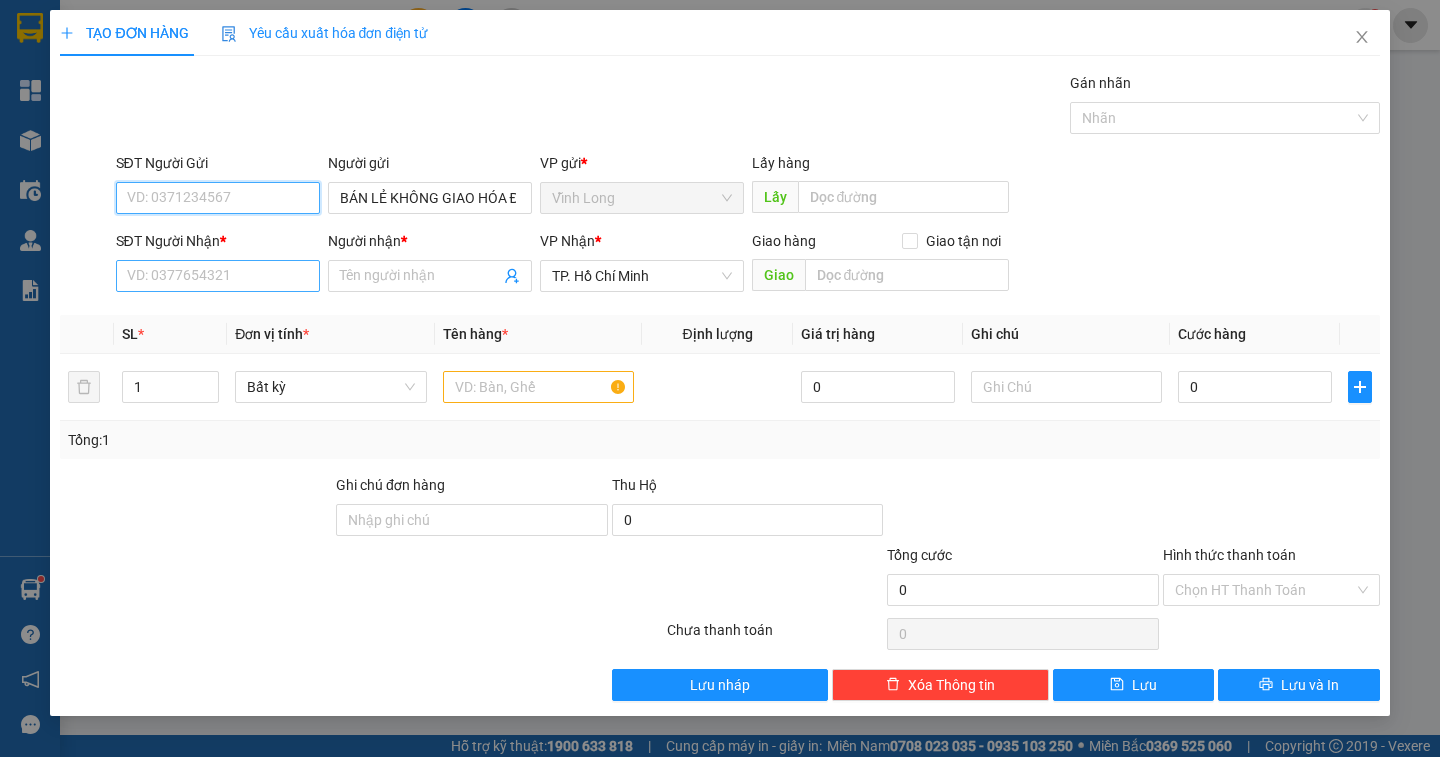 type 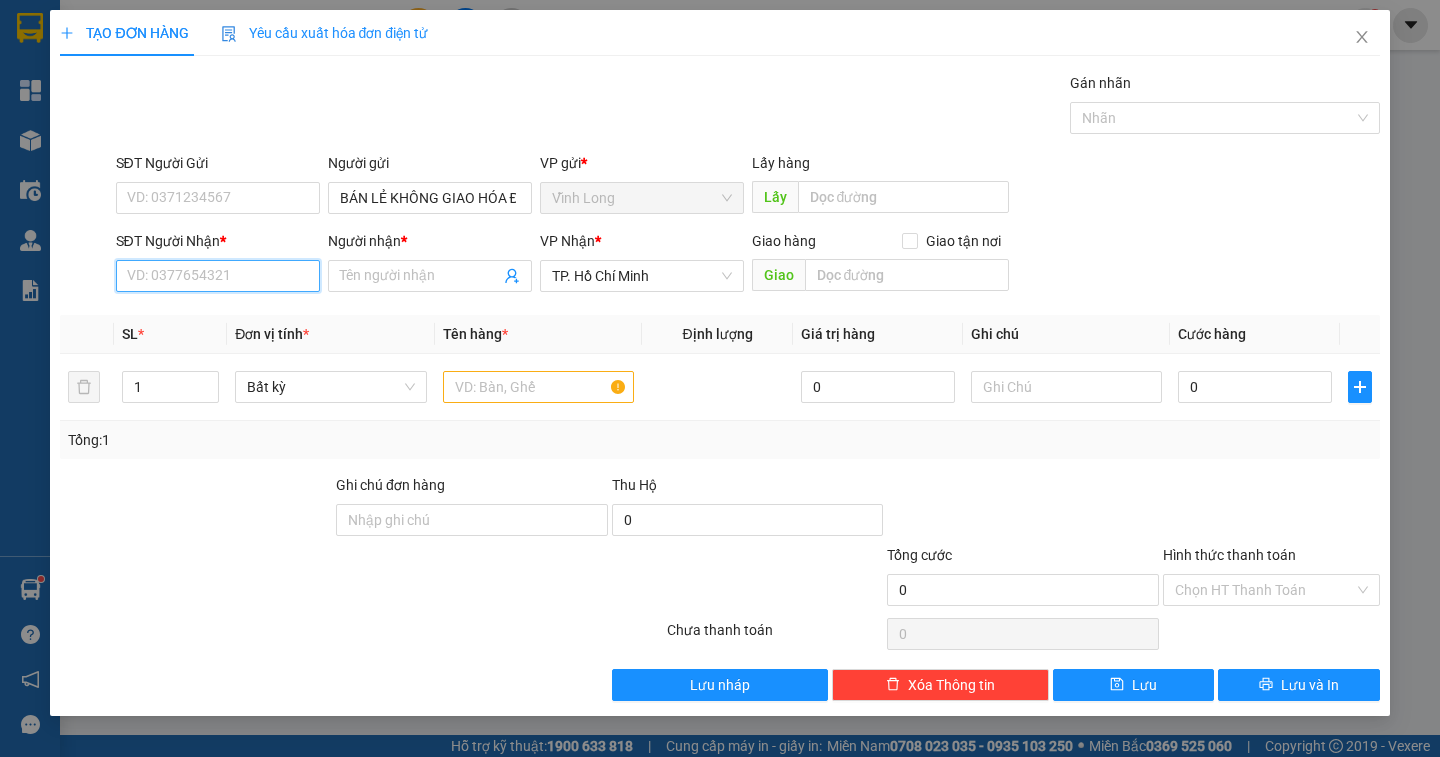 click on "SĐT Người Nhận  *" at bounding box center (218, 276) 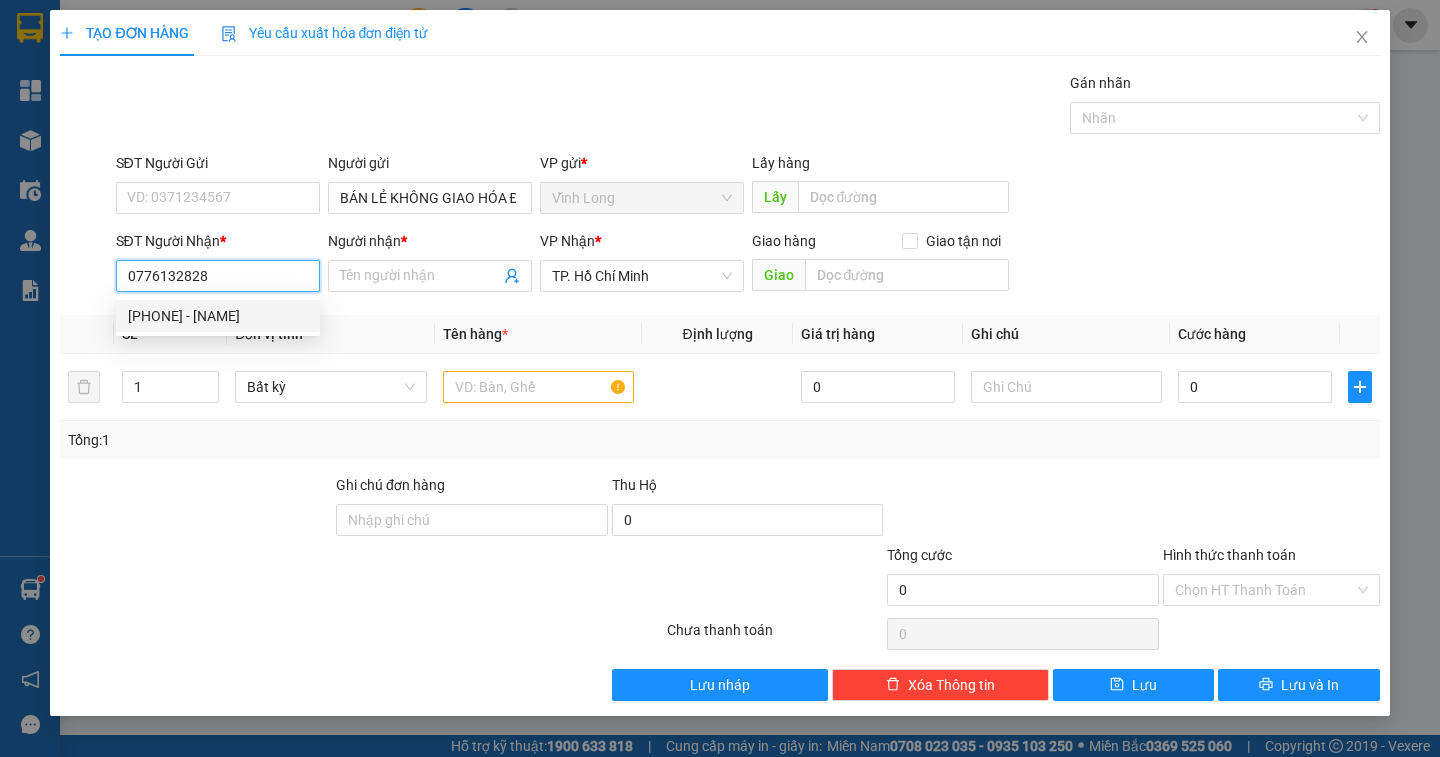 type on "0776132828" 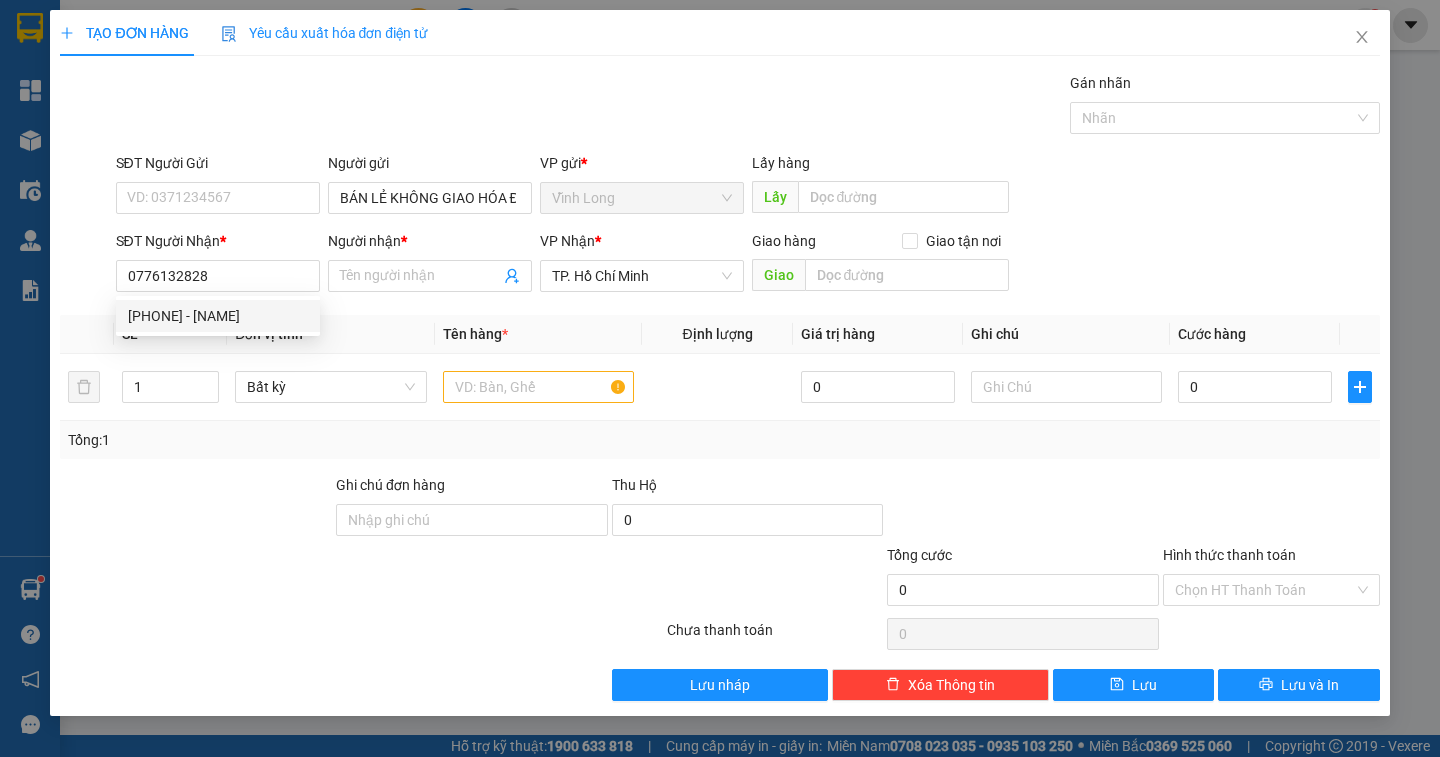 click on "SL  *" at bounding box center [170, 334] 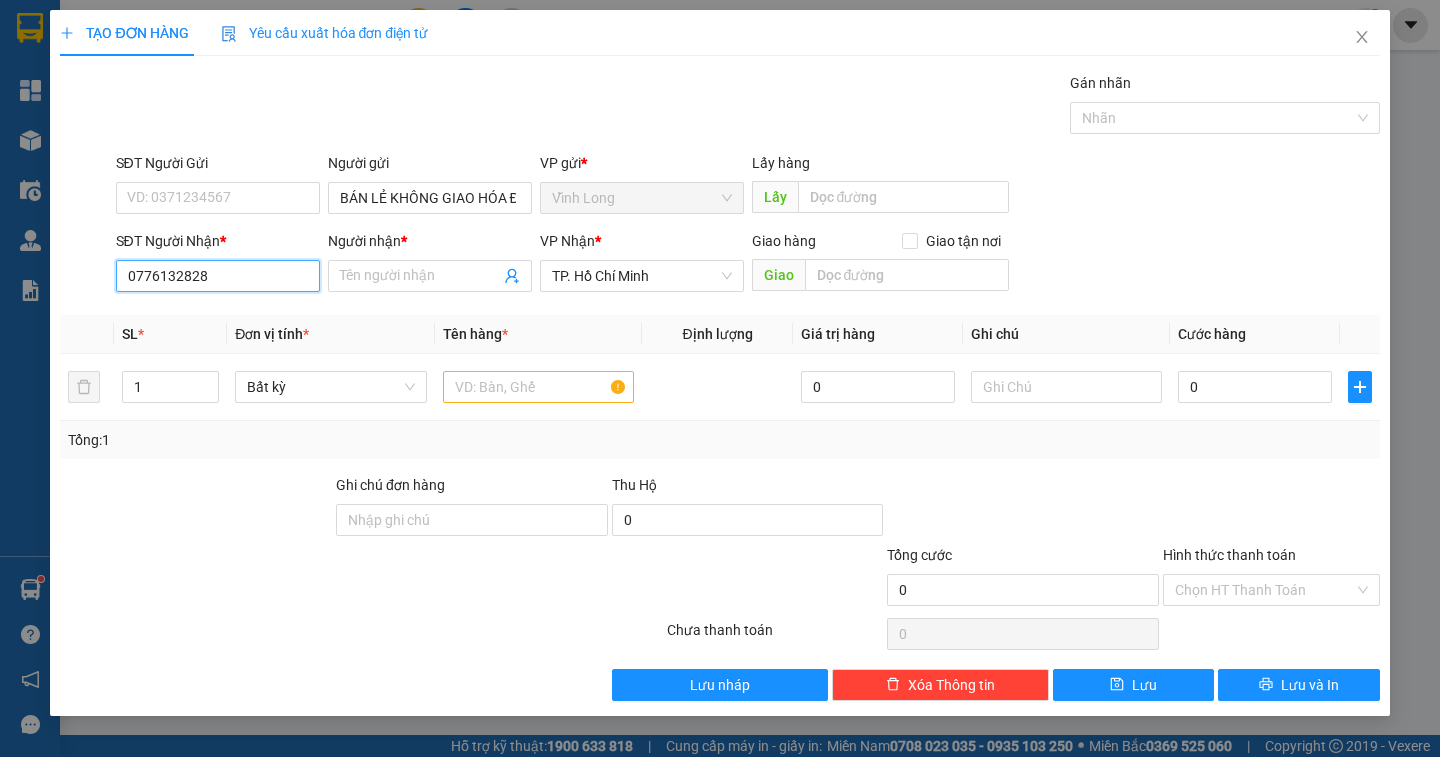 click on "0776132828" at bounding box center (218, 276) 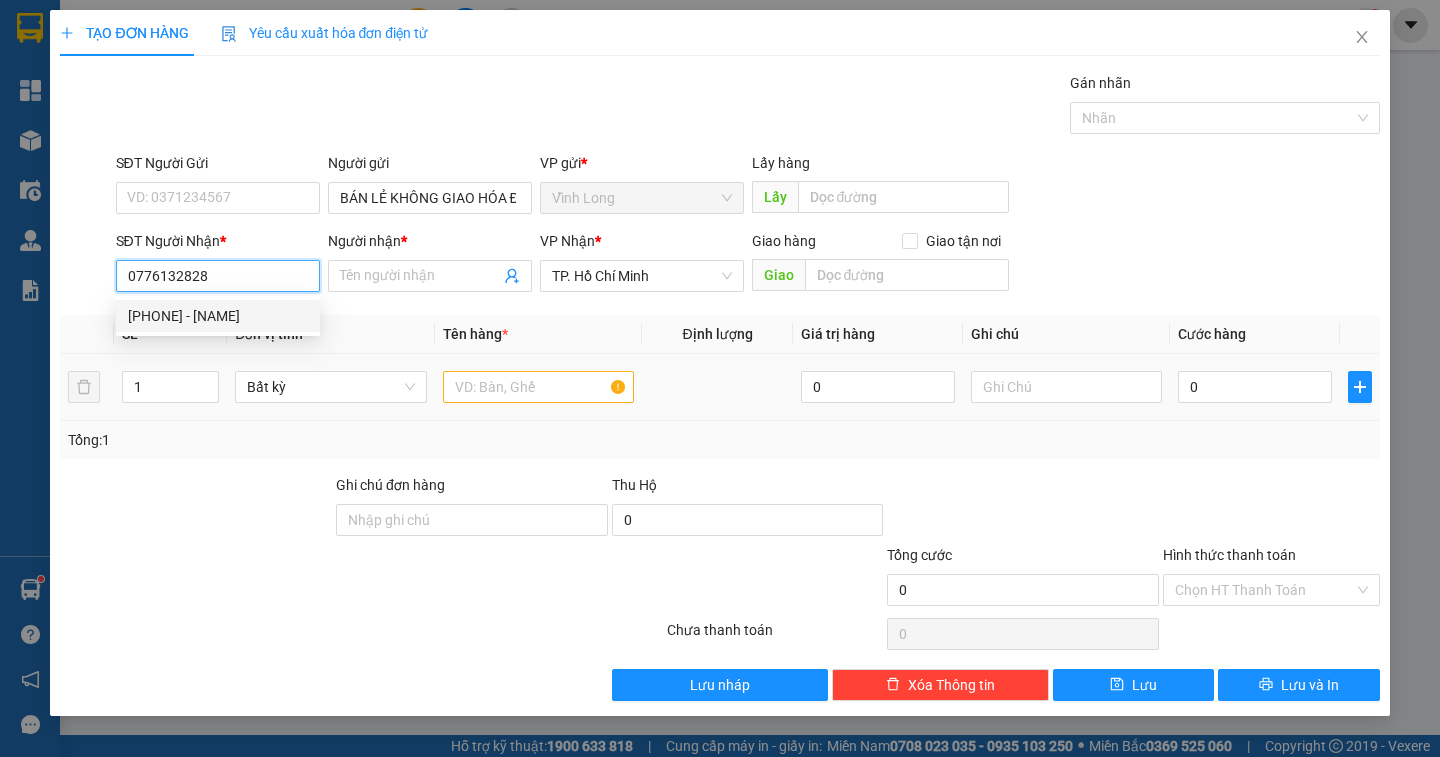 drag, startPoint x: 231, startPoint y: 314, endPoint x: 469, endPoint y: 370, distance: 244.49948 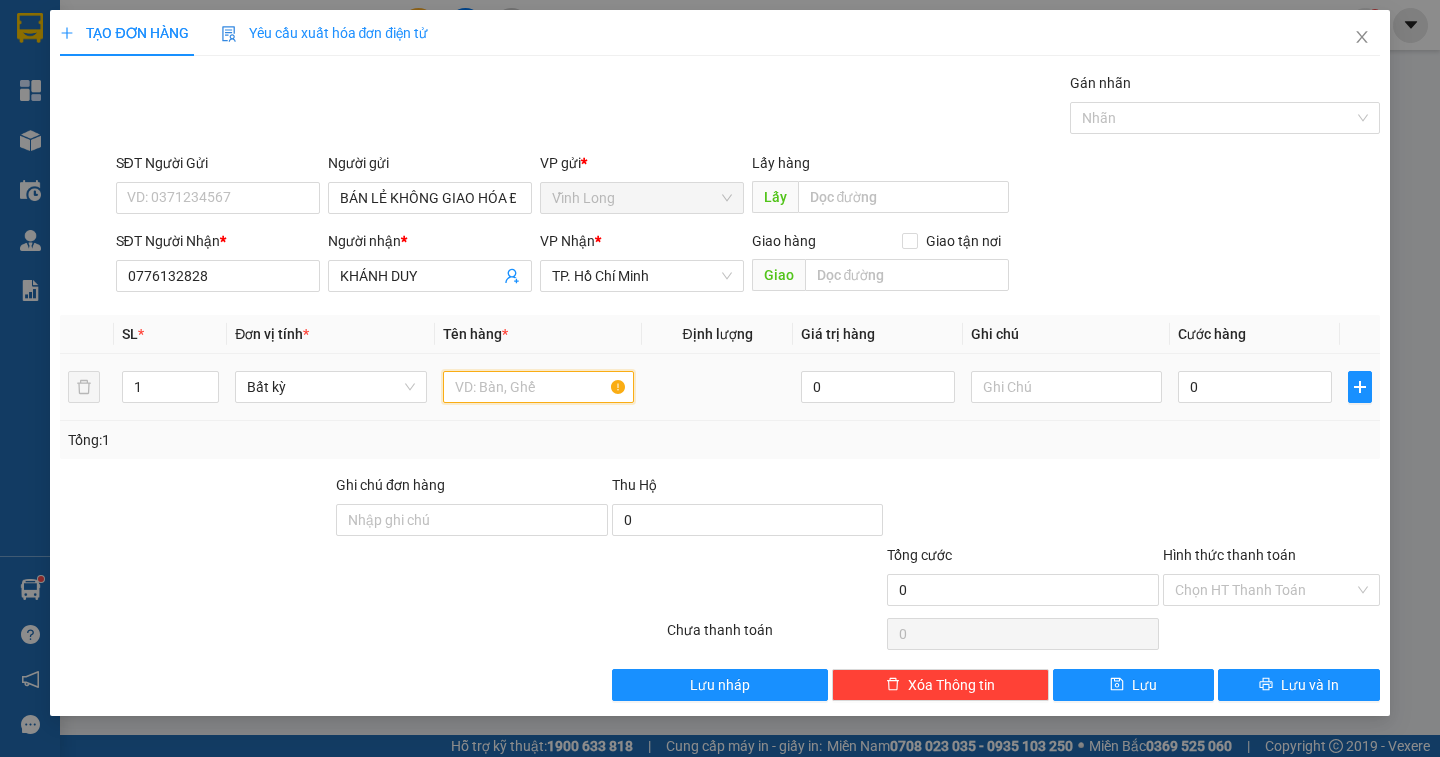 click at bounding box center (538, 387) 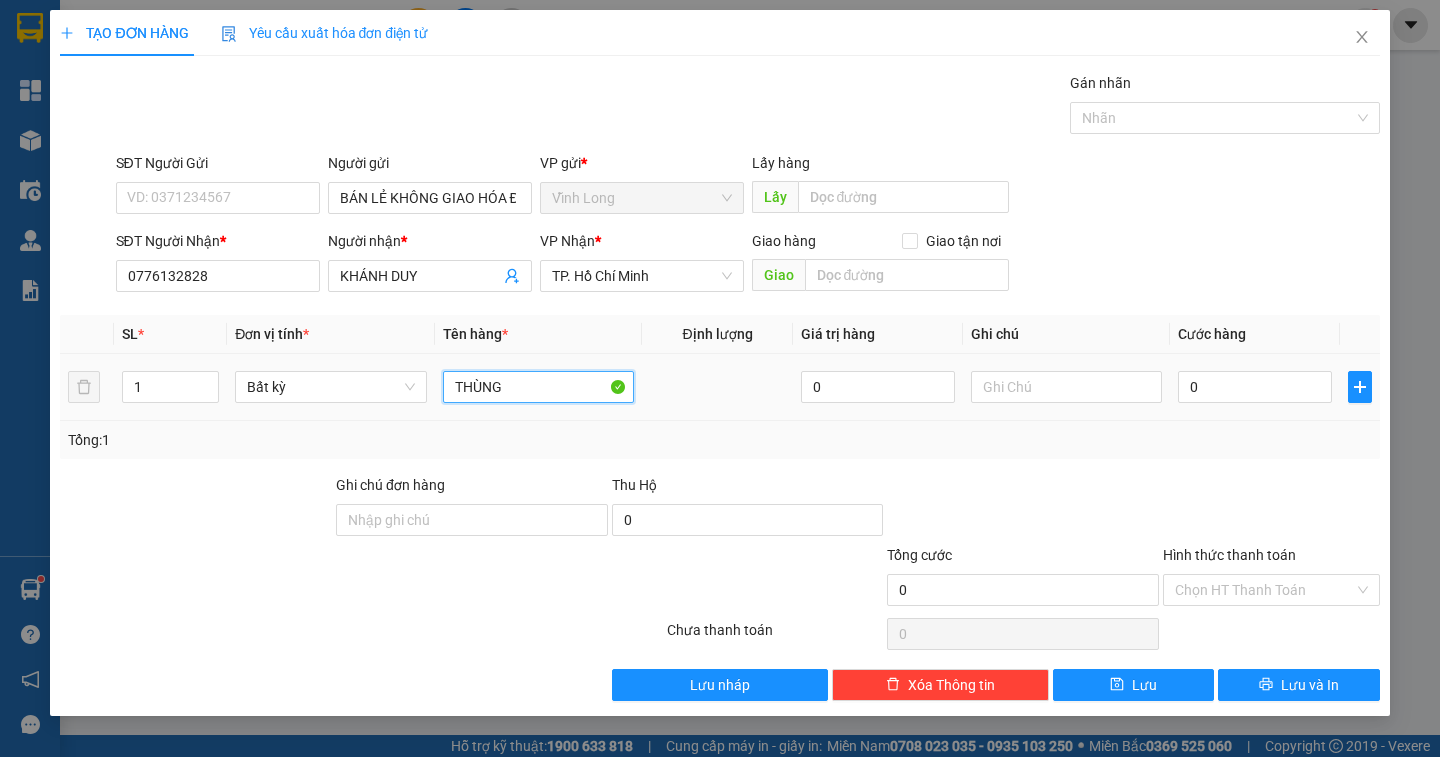 type on "THÙNG" 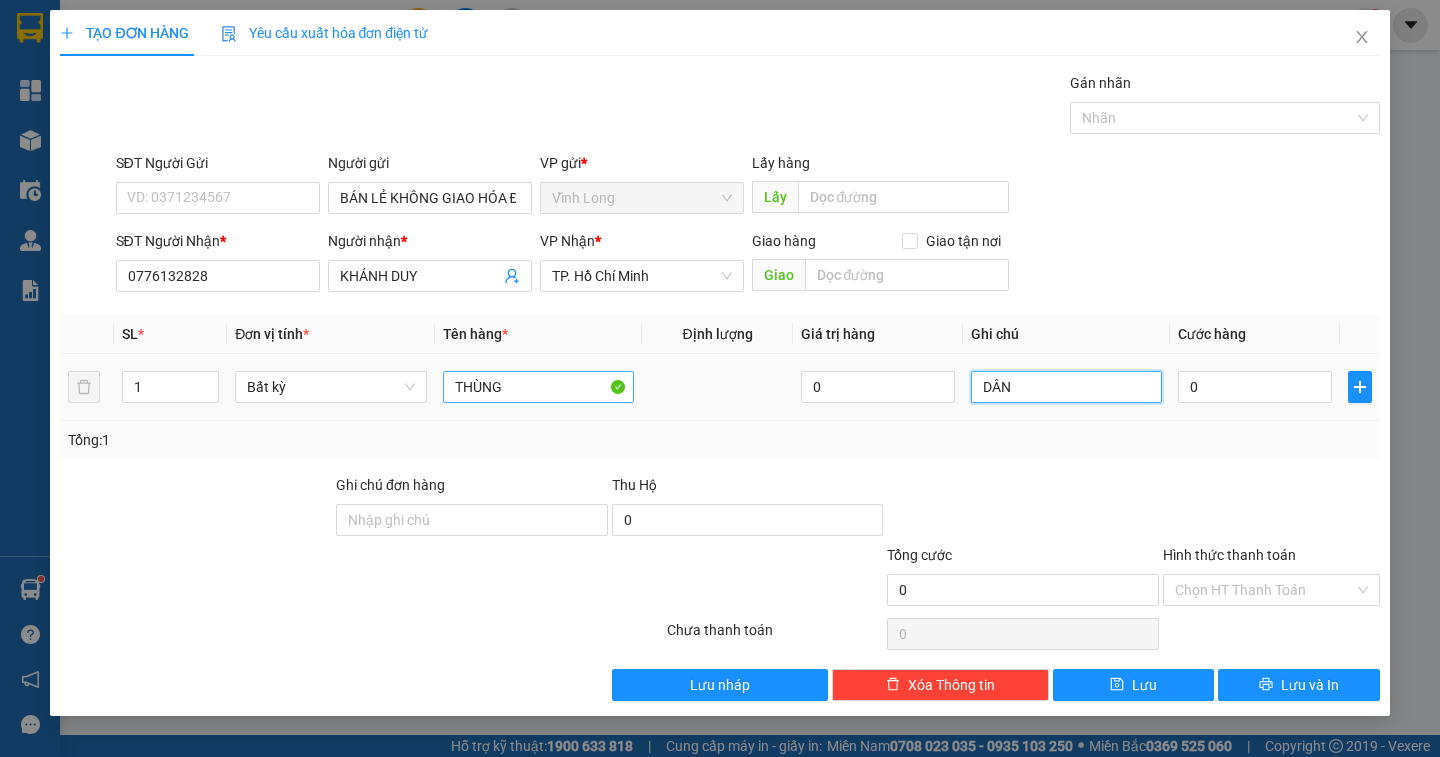 type on "DÂN" 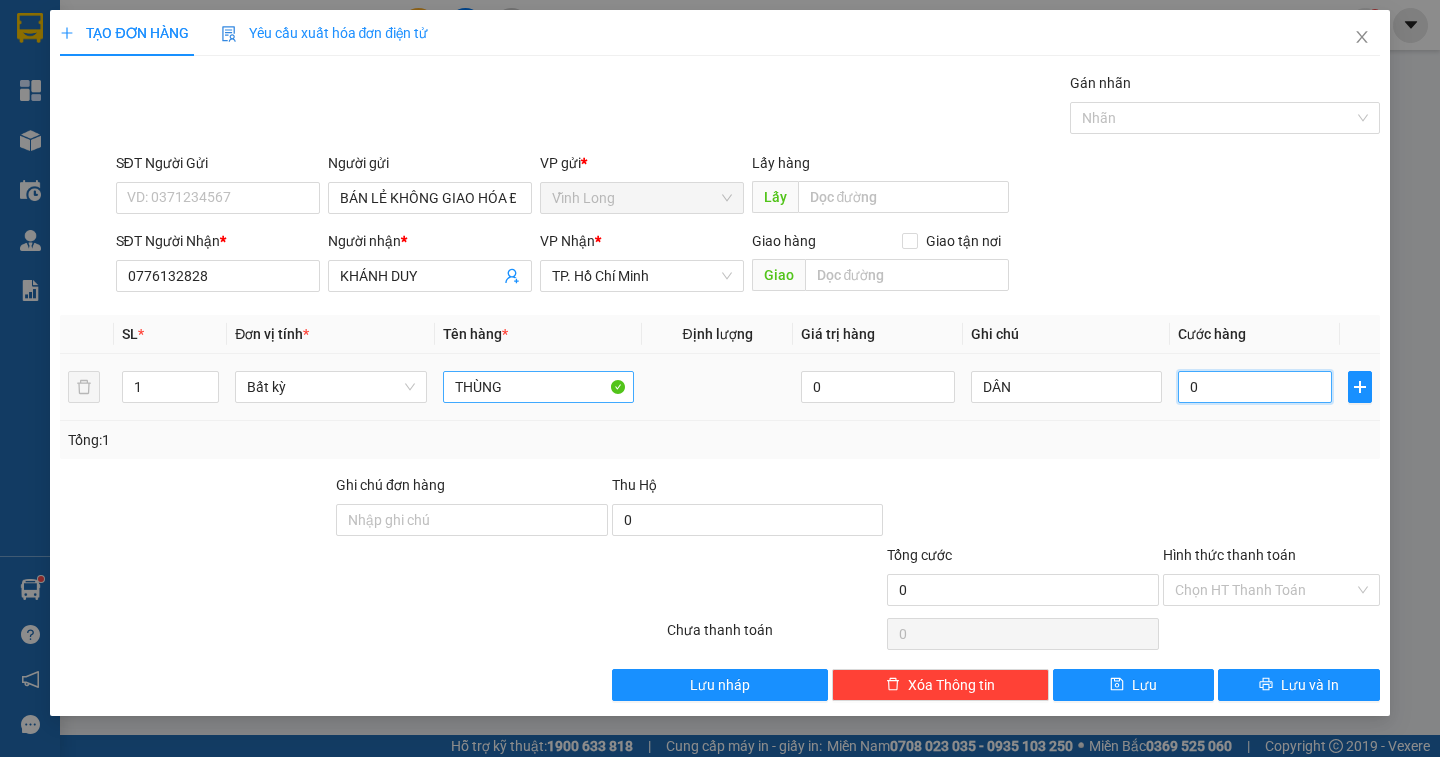 type on "3" 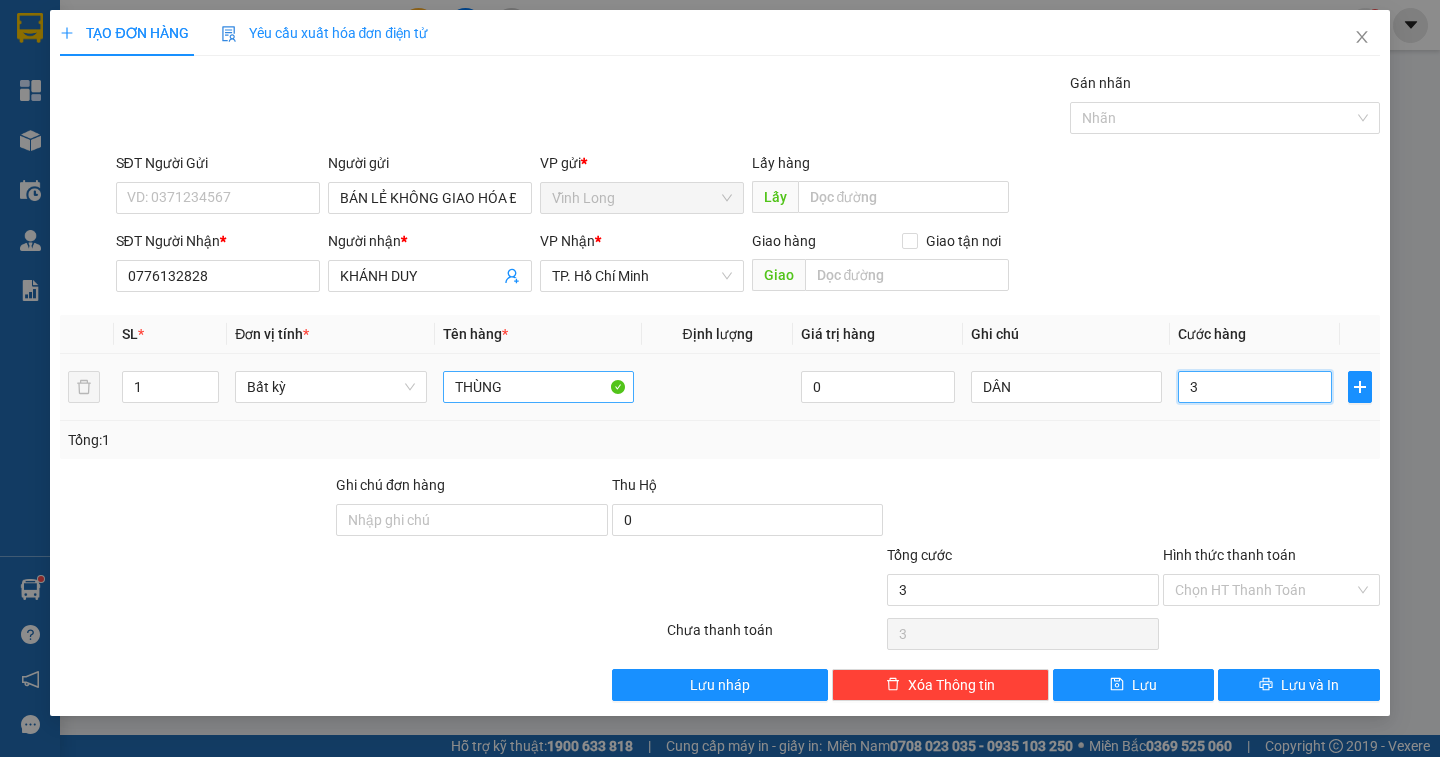 type on "30" 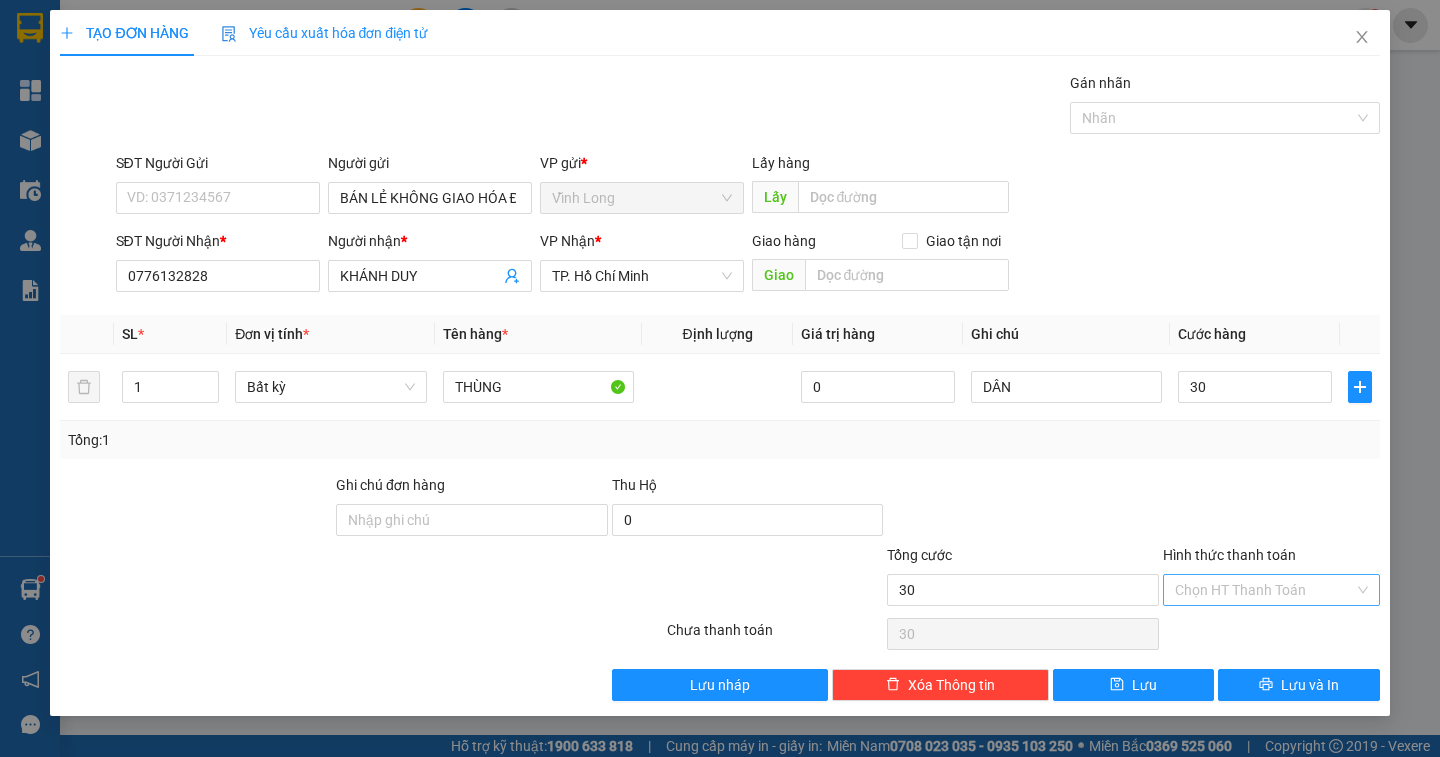 click on "Hình thức thanh toán" at bounding box center (1264, 590) 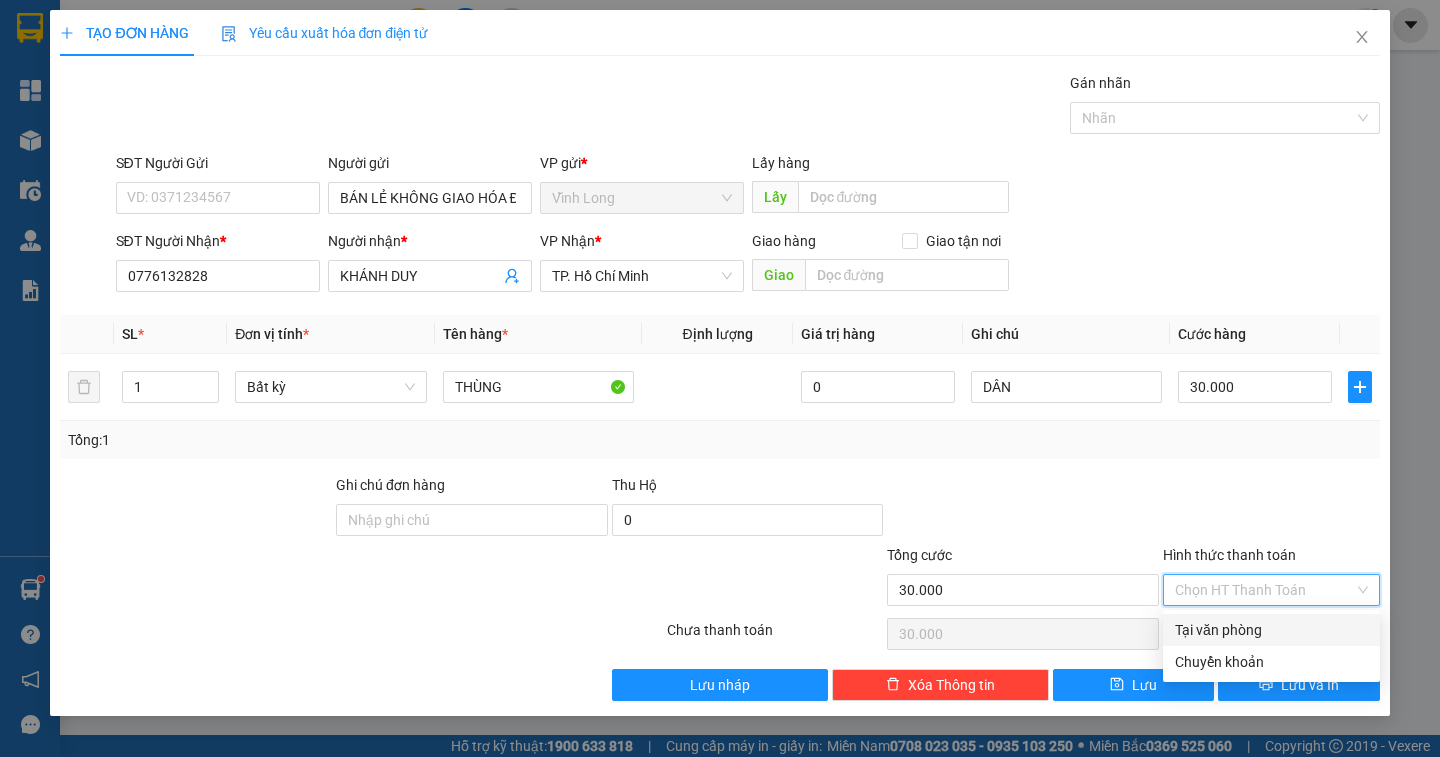 click on "Tại văn phòng" at bounding box center (1271, 630) 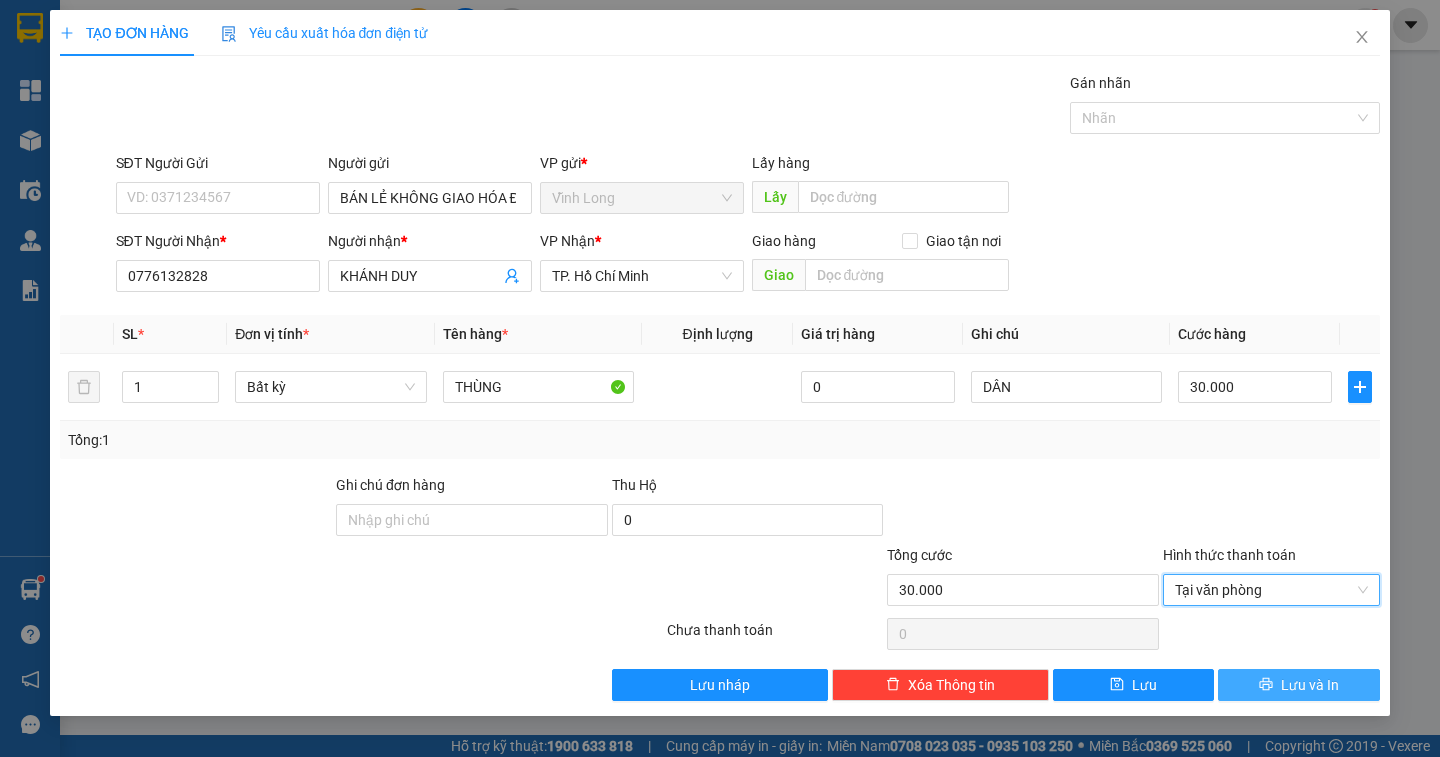 click on "Lưu và In" at bounding box center (1310, 685) 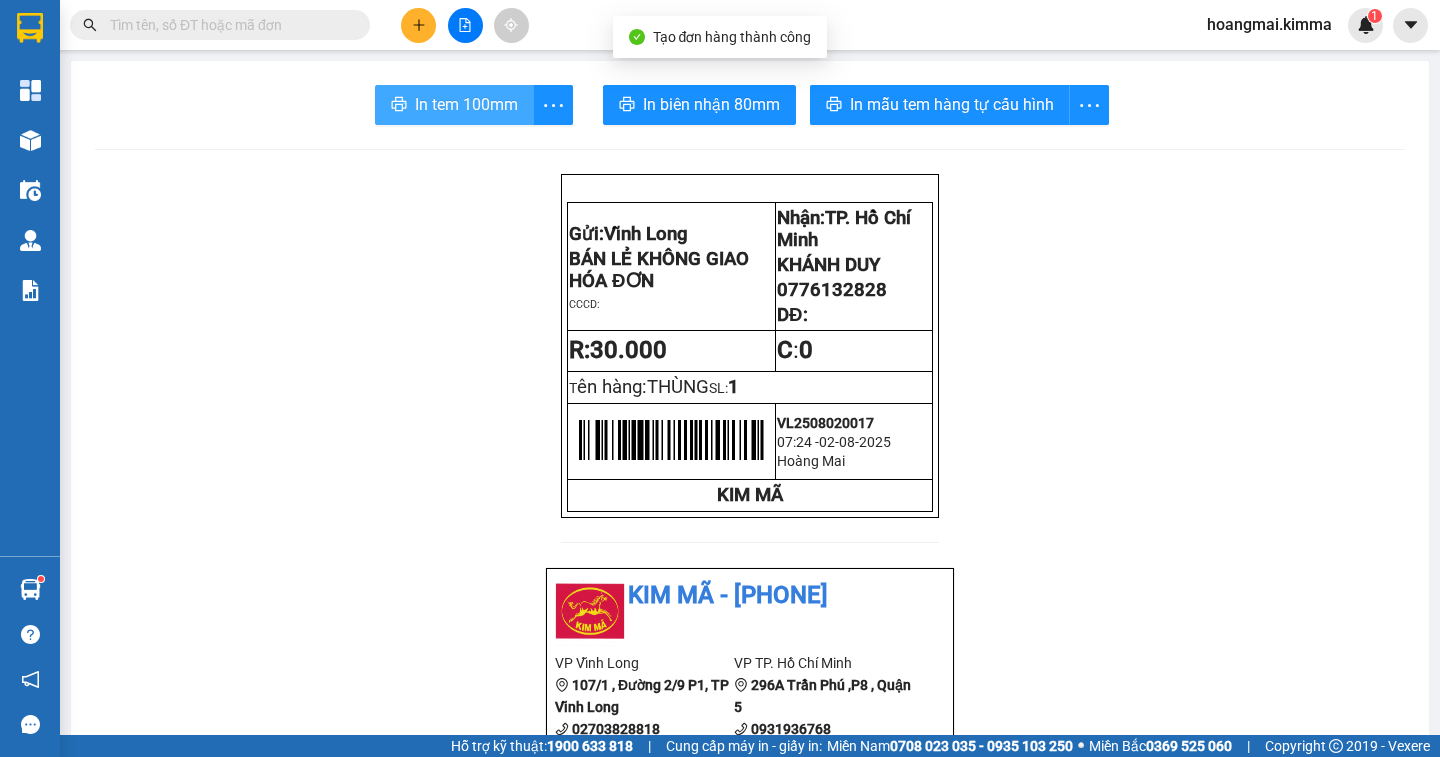 click on "In tem 100mm" at bounding box center [466, 104] 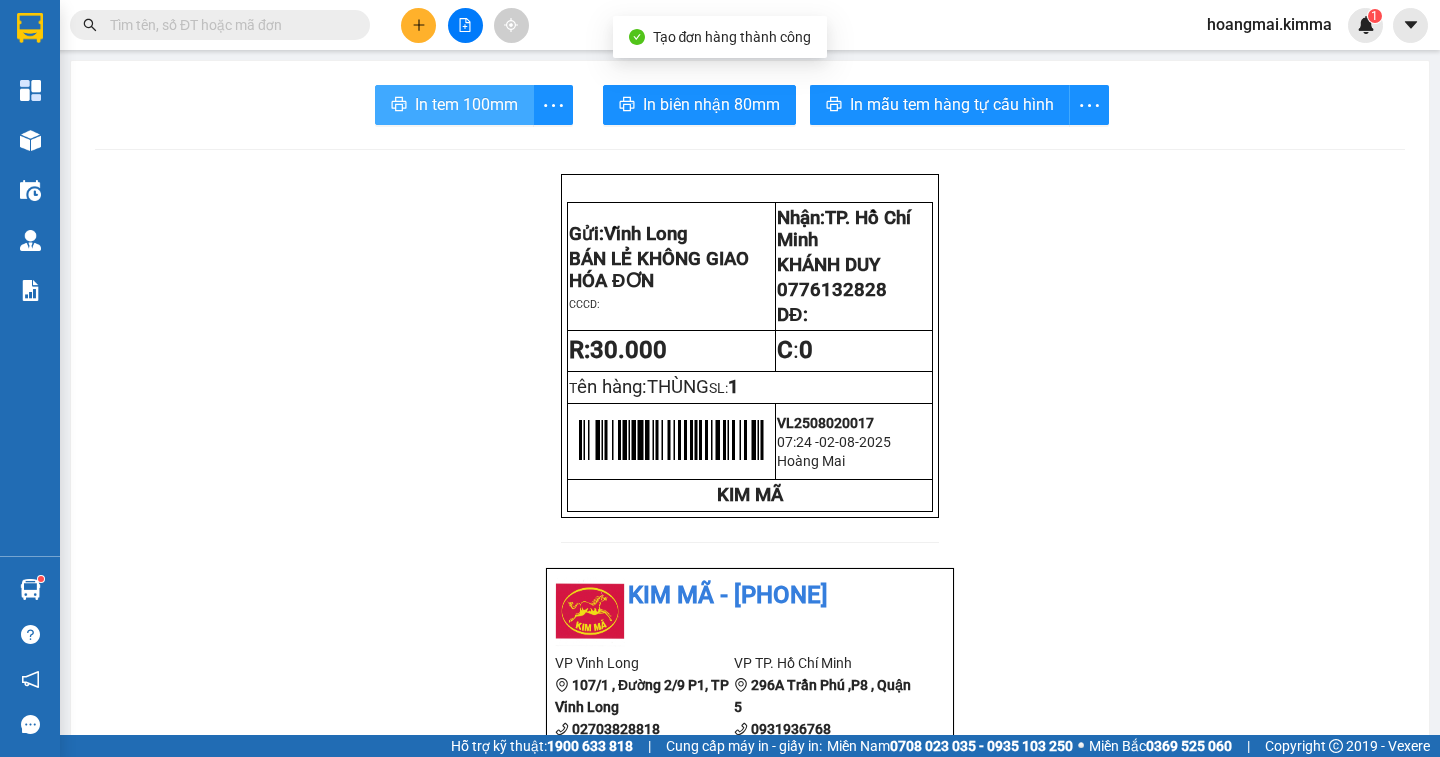 scroll, scrollTop: 0, scrollLeft: 0, axis: both 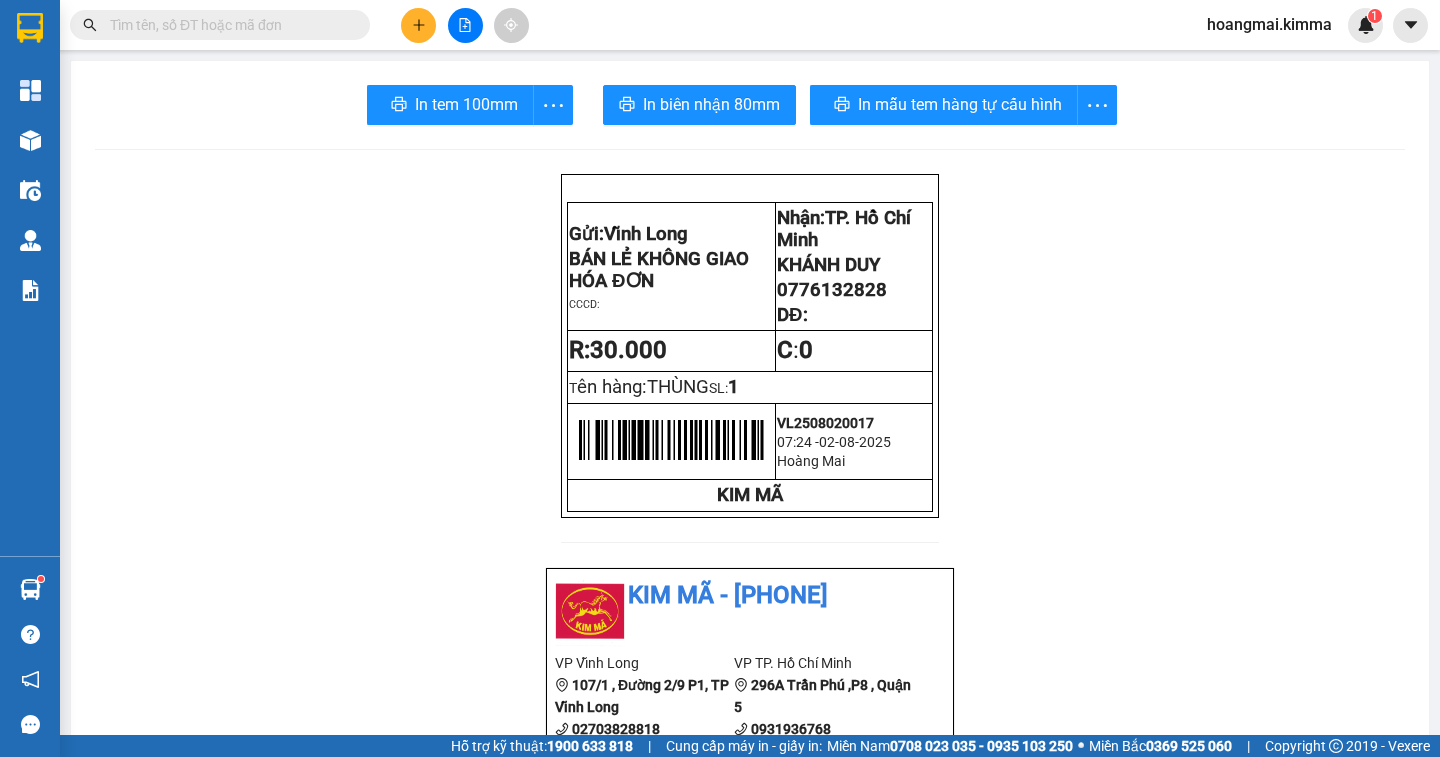 click 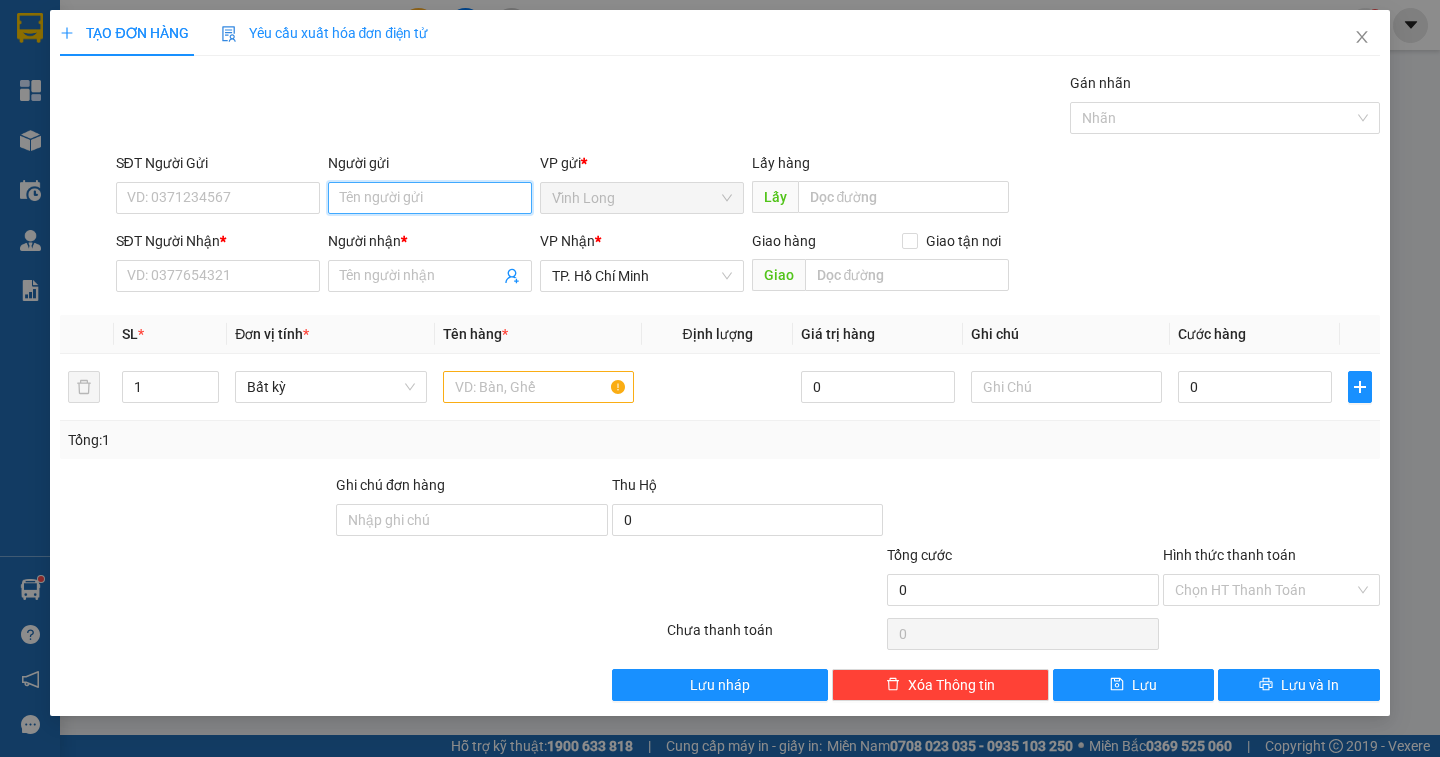 click on "Người gửi" at bounding box center [430, 198] 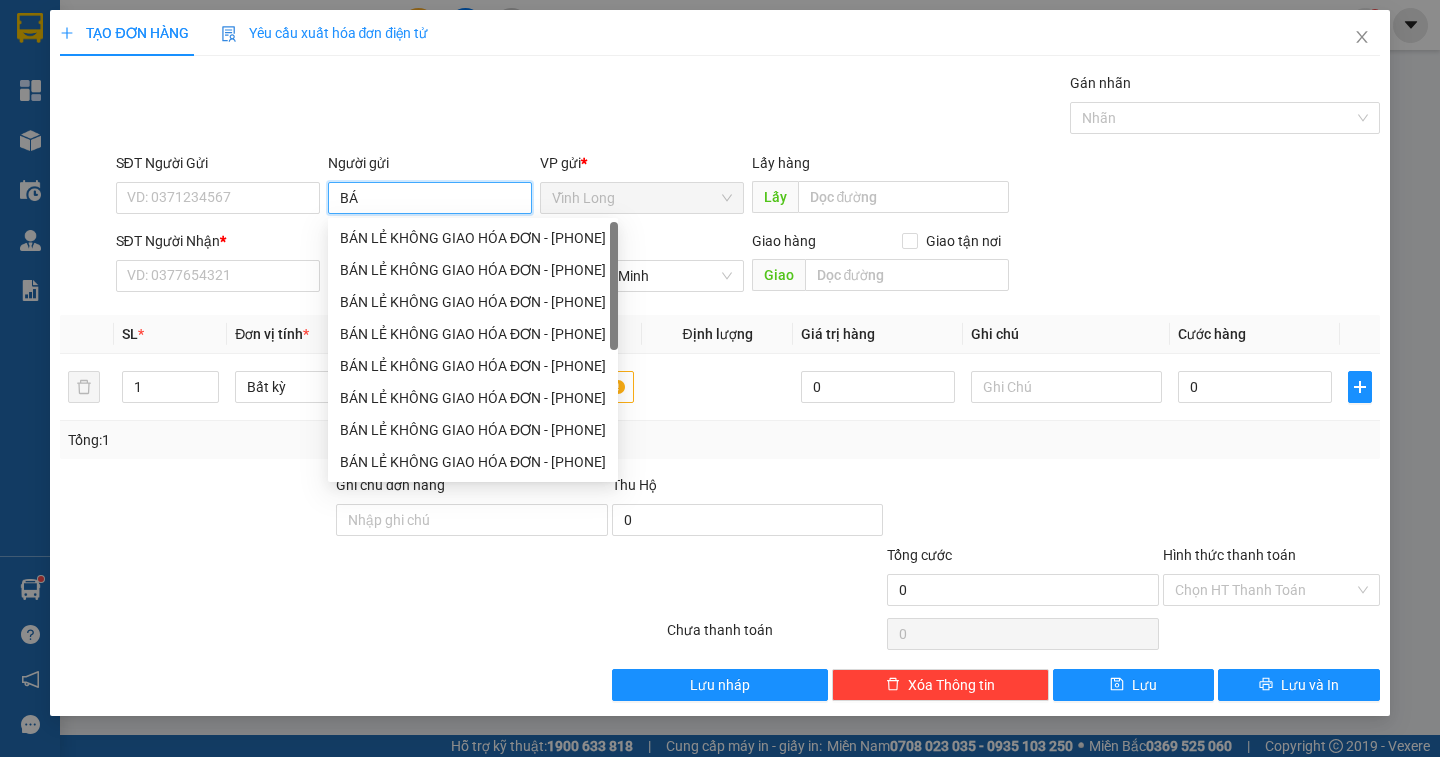 type on "BÁN" 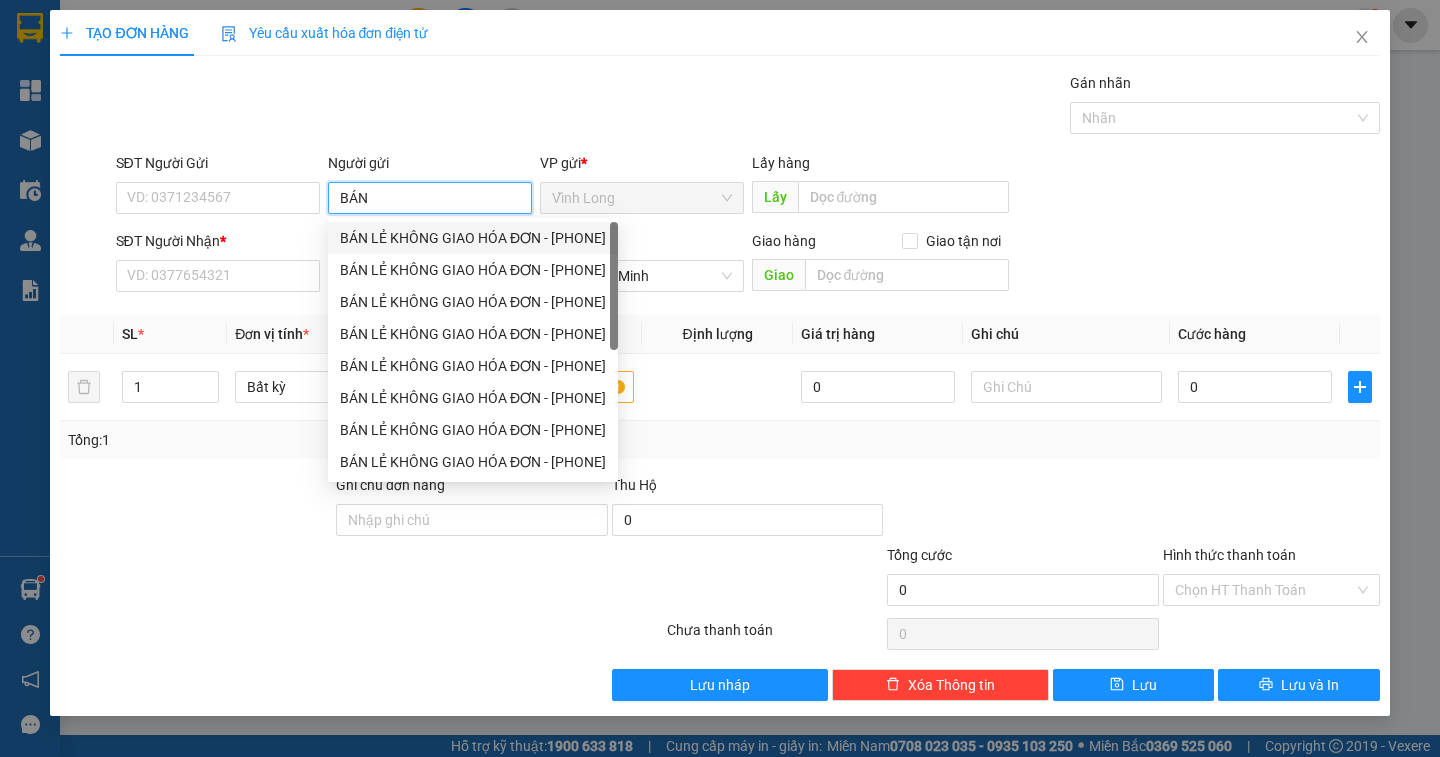 click on "[PHONE]" at bounding box center [473, 238] 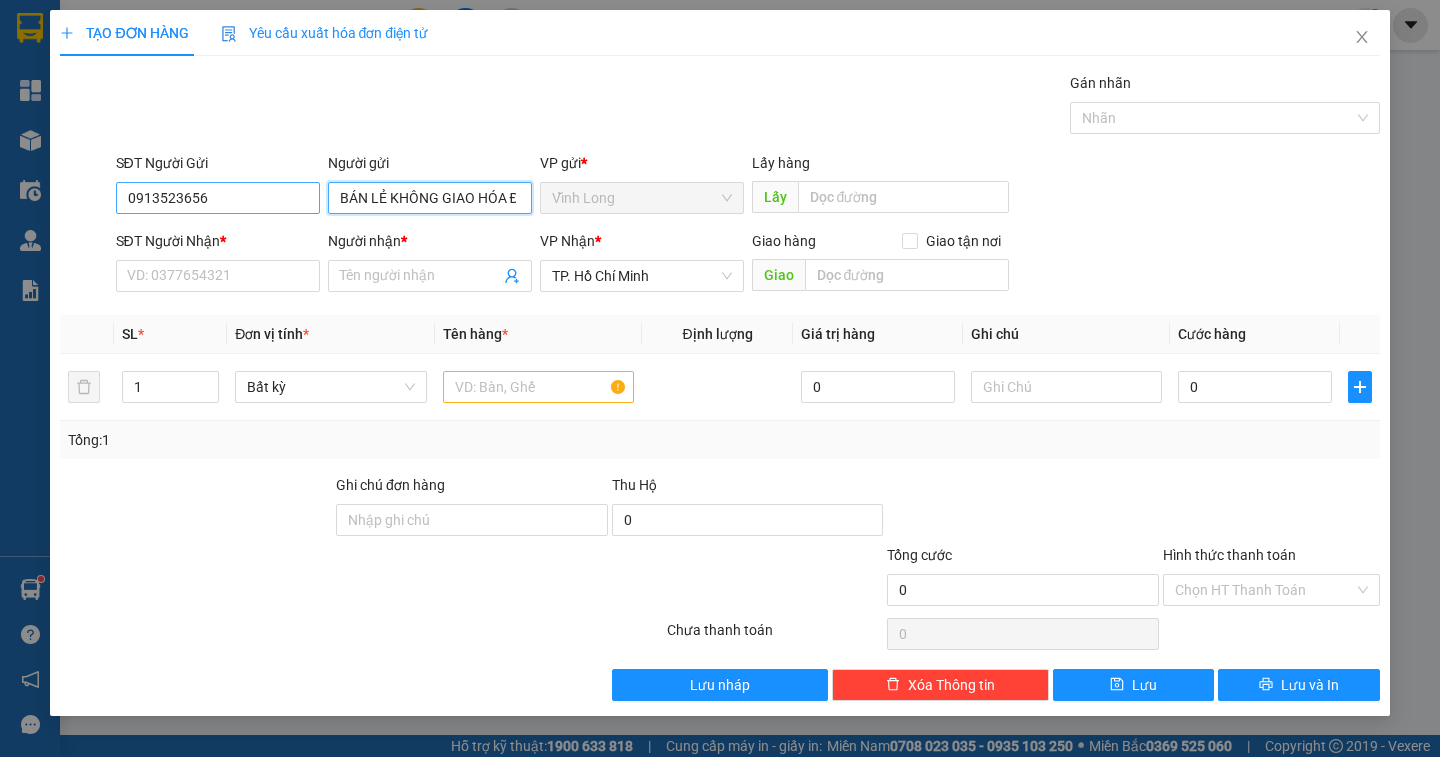 type on "BÁN LẺ KHÔNG GIAO HÓA ĐƠN" 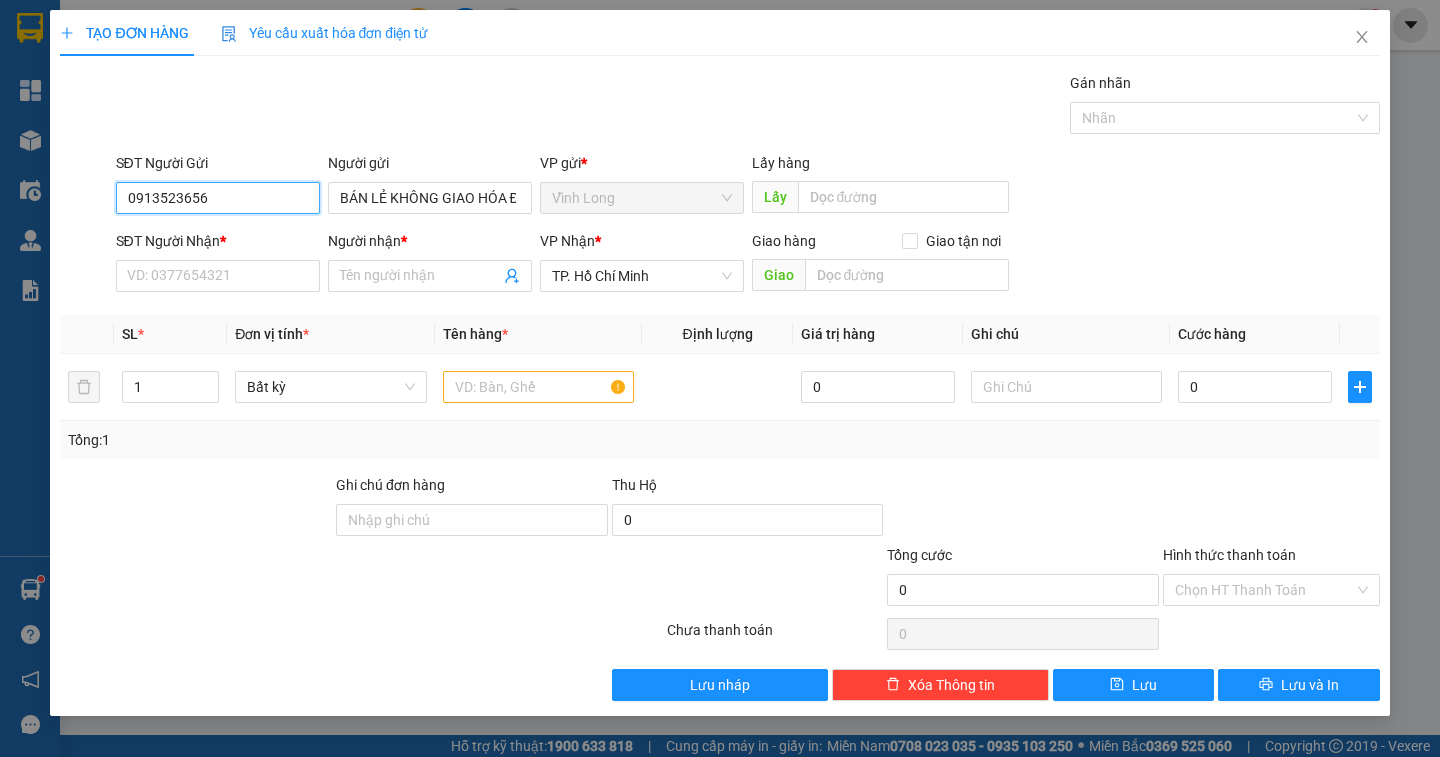 drag, startPoint x: 228, startPoint y: 207, endPoint x: 66, endPoint y: 217, distance: 162.30835 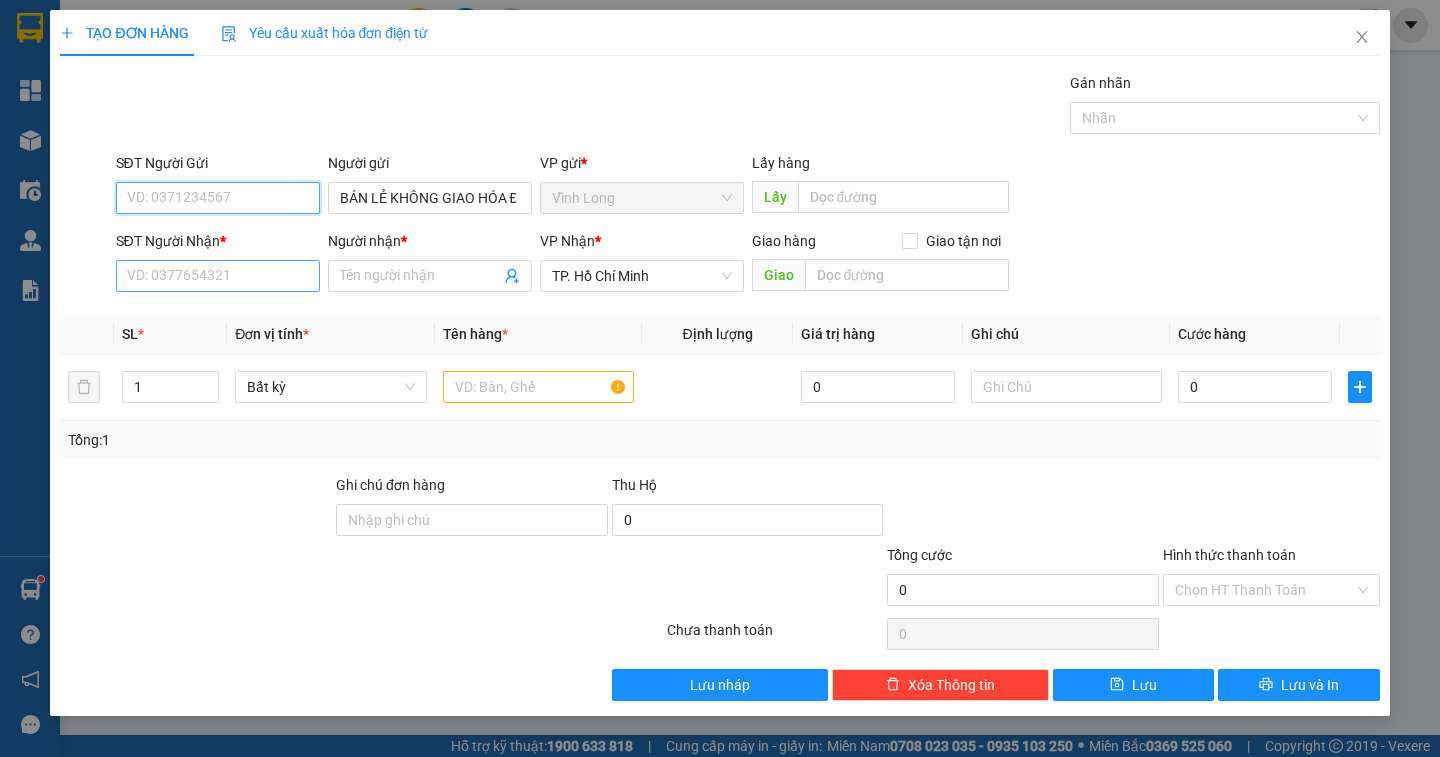 type 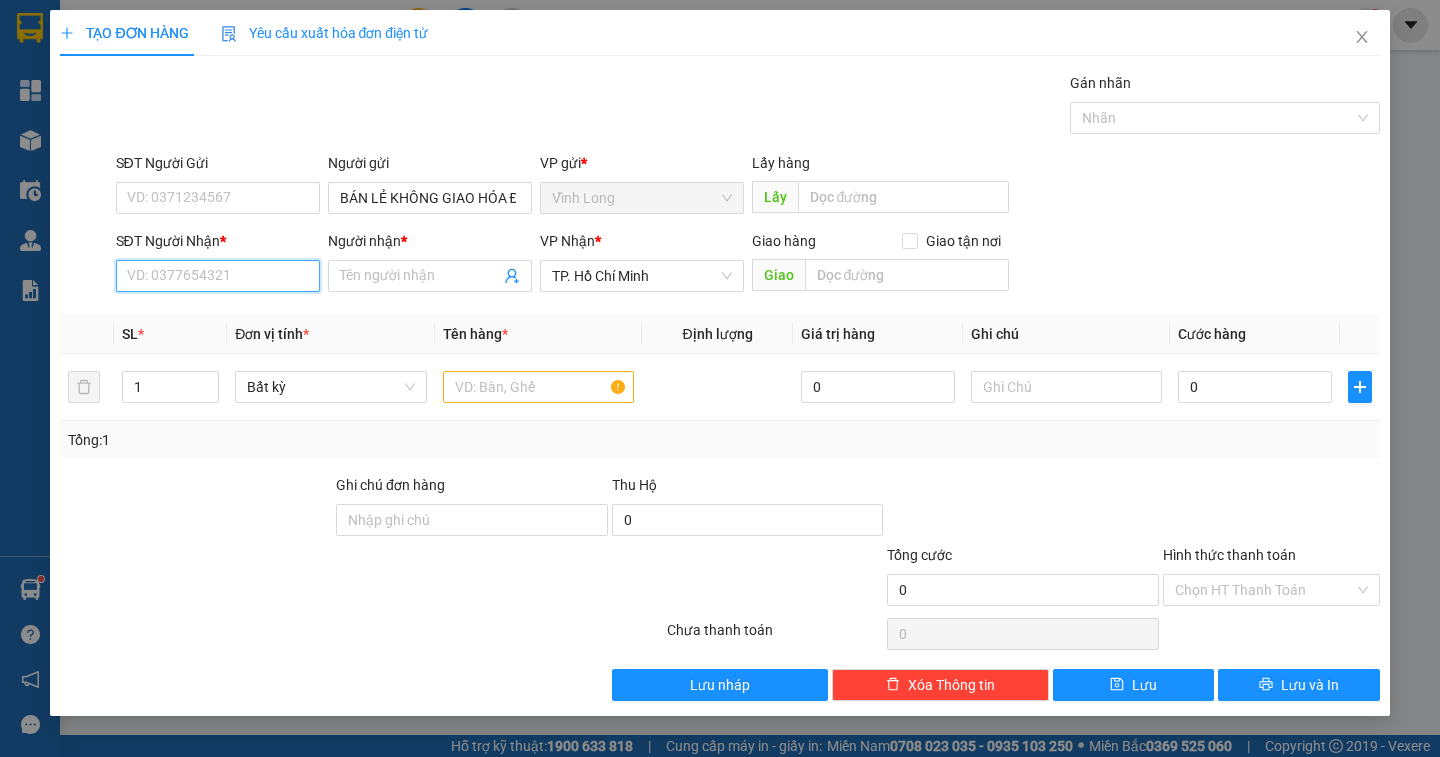 click on "SĐT Người Nhận  *" at bounding box center (218, 276) 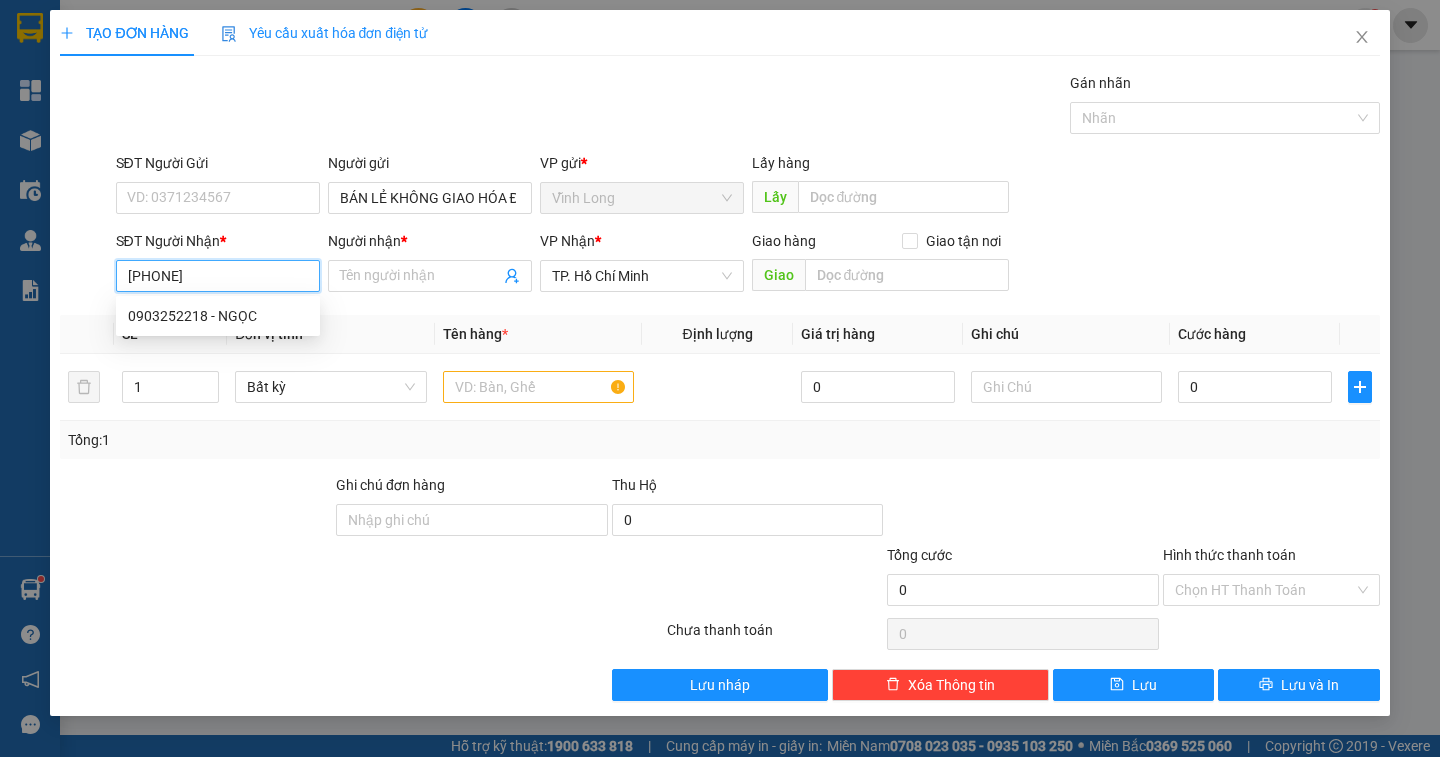 type on "0903252218" 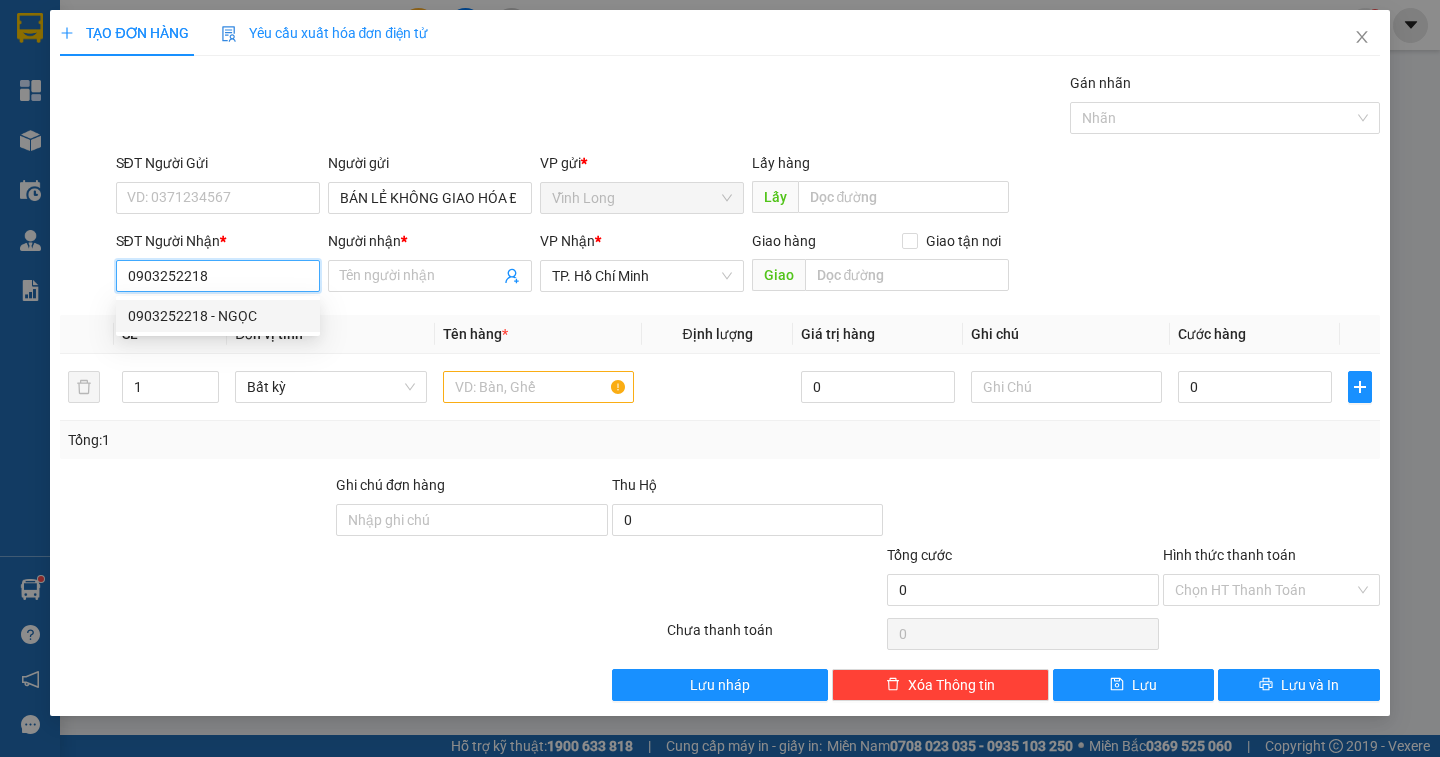 click on "0903252218 - NGỌC" at bounding box center (218, 316) 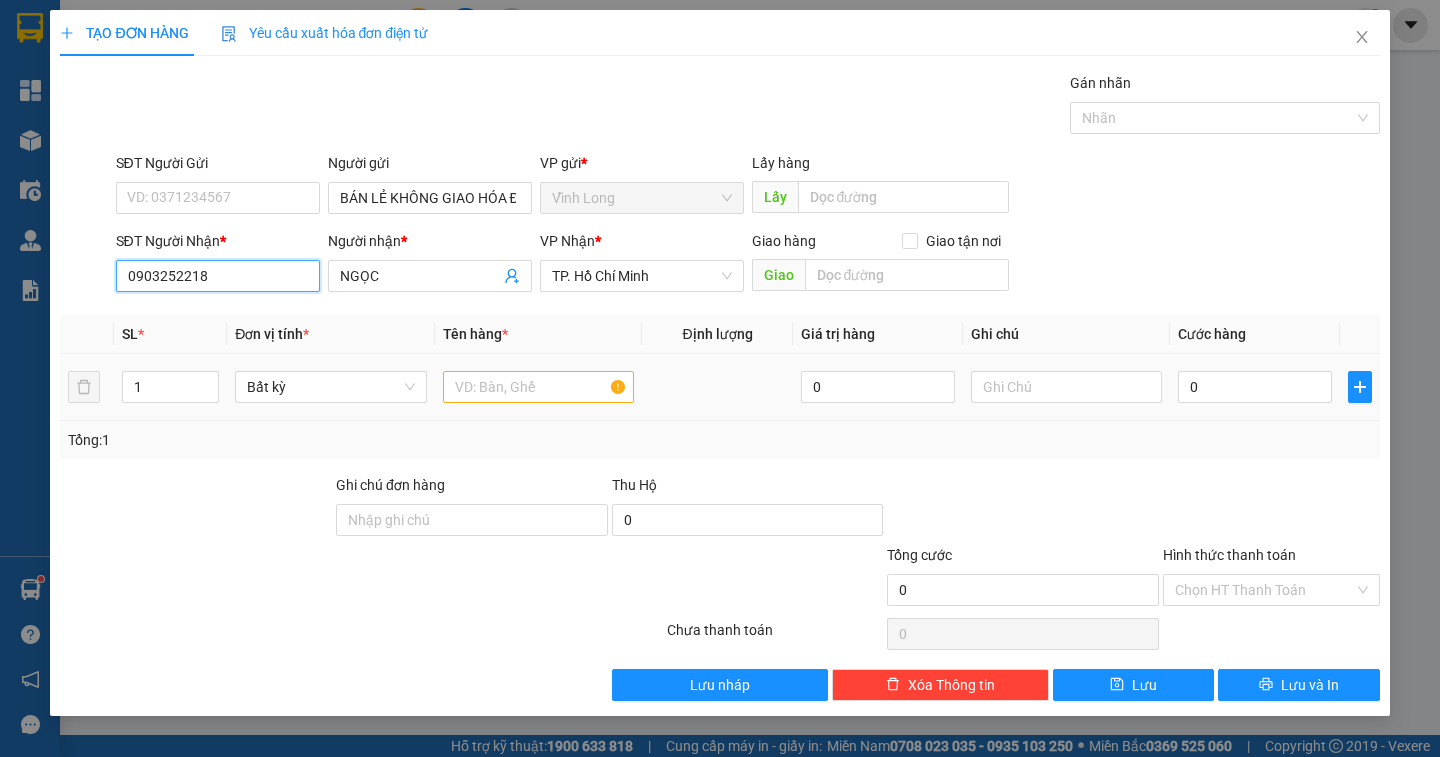 type on "0903252218" 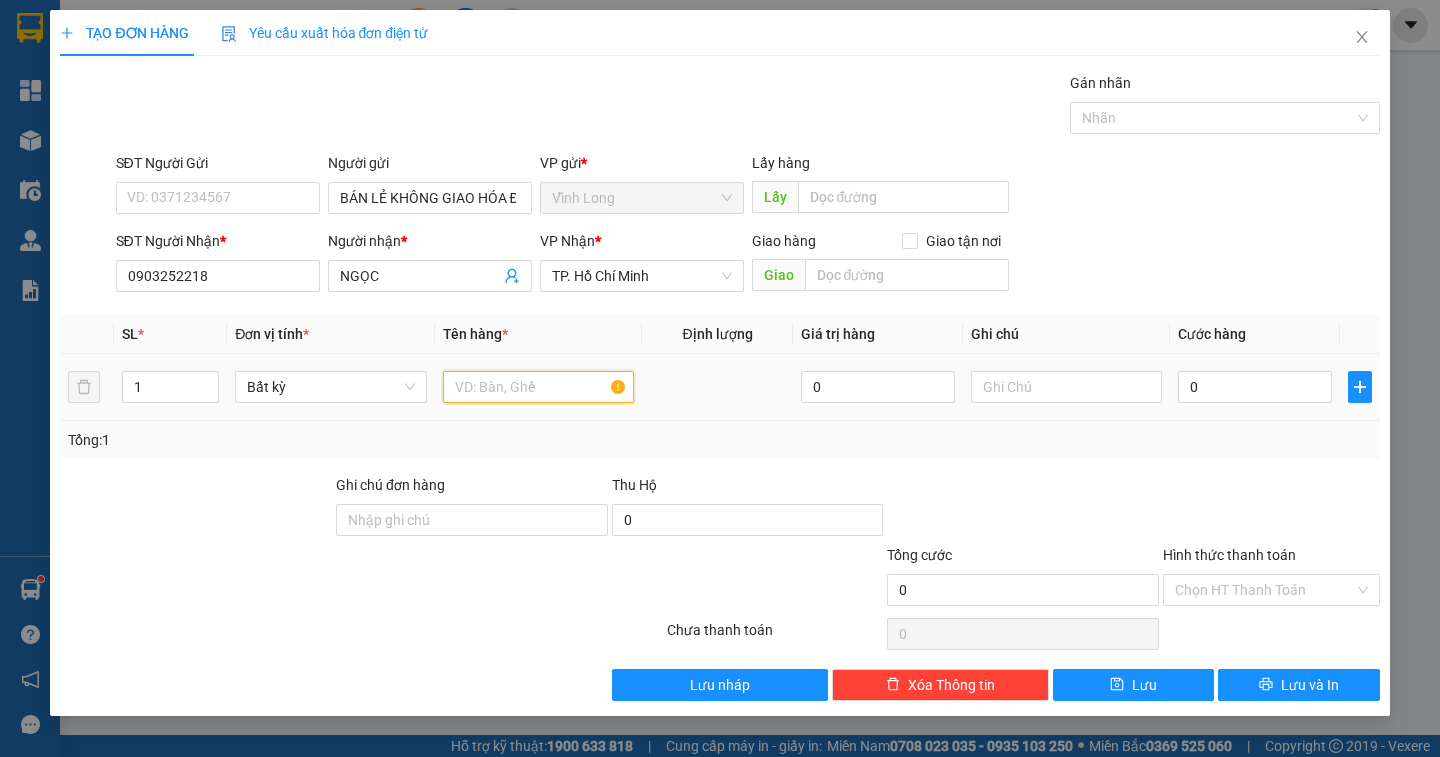 click at bounding box center (538, 387) 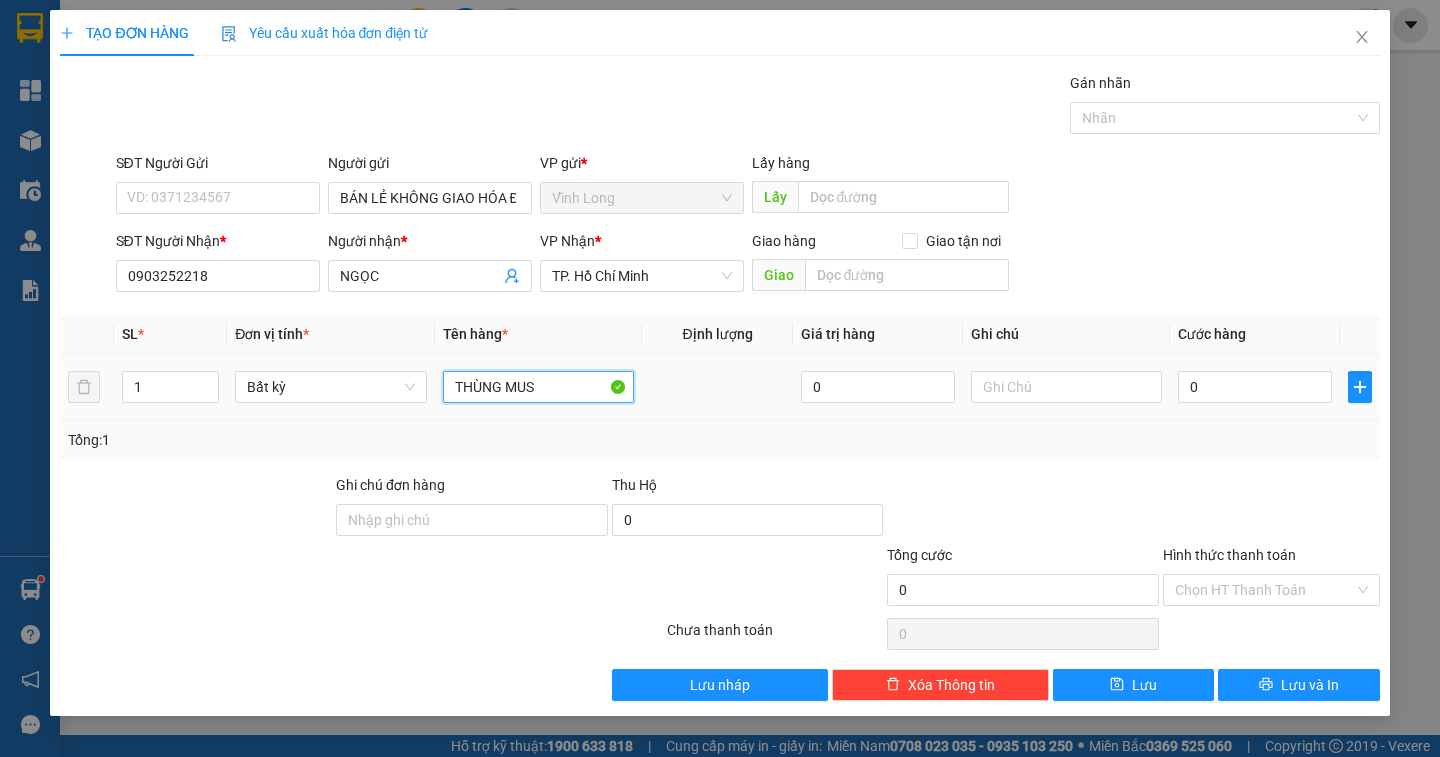 type on "THÙNG MUS" 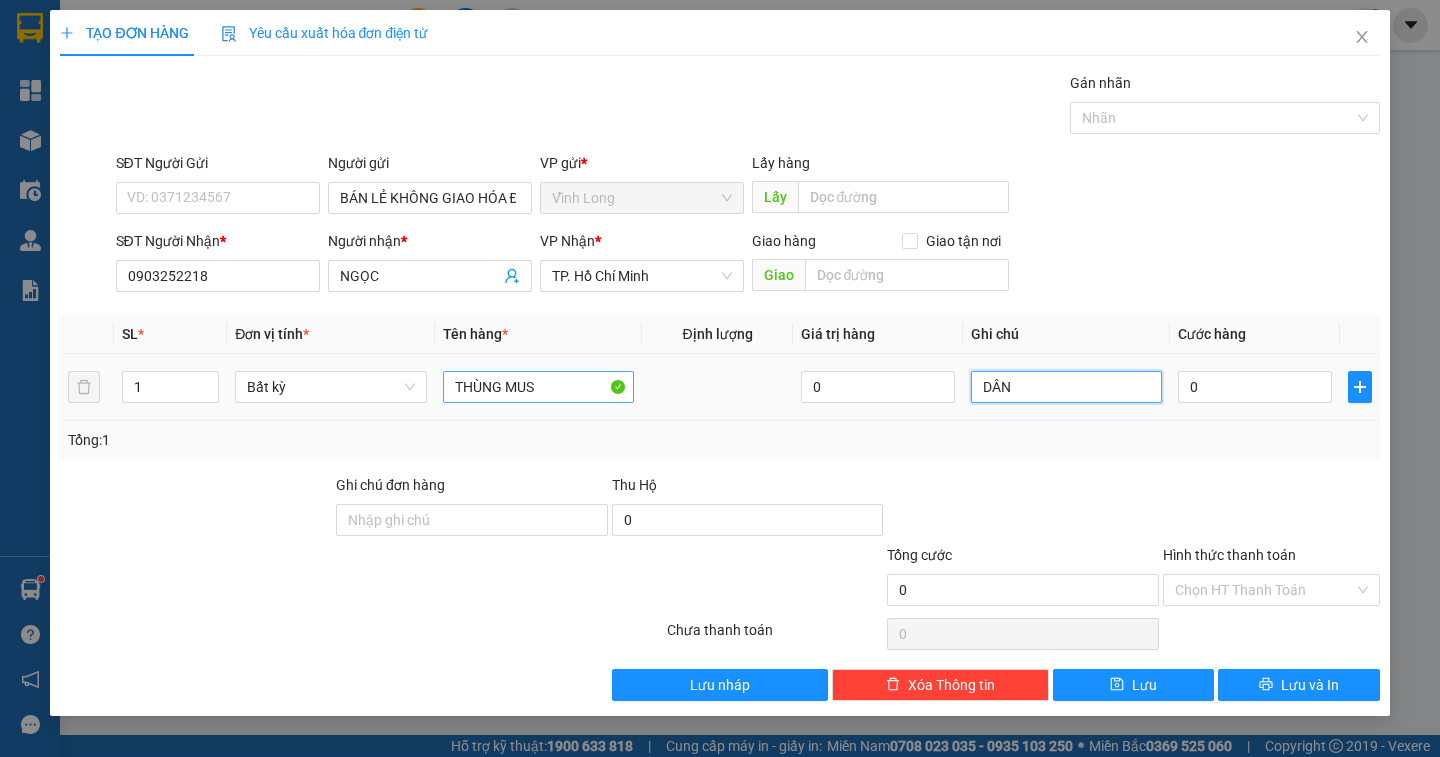 type on "DÂN" 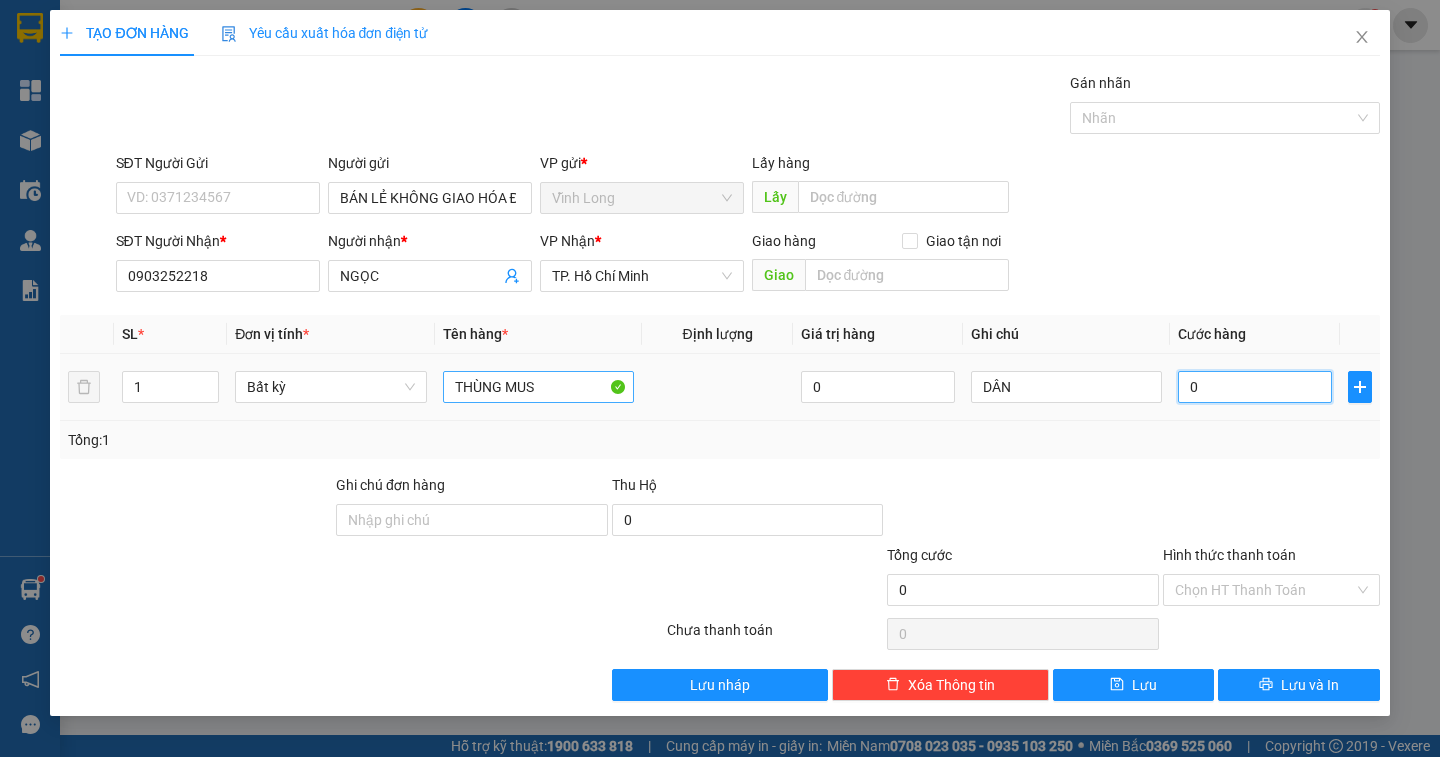 type on "5" 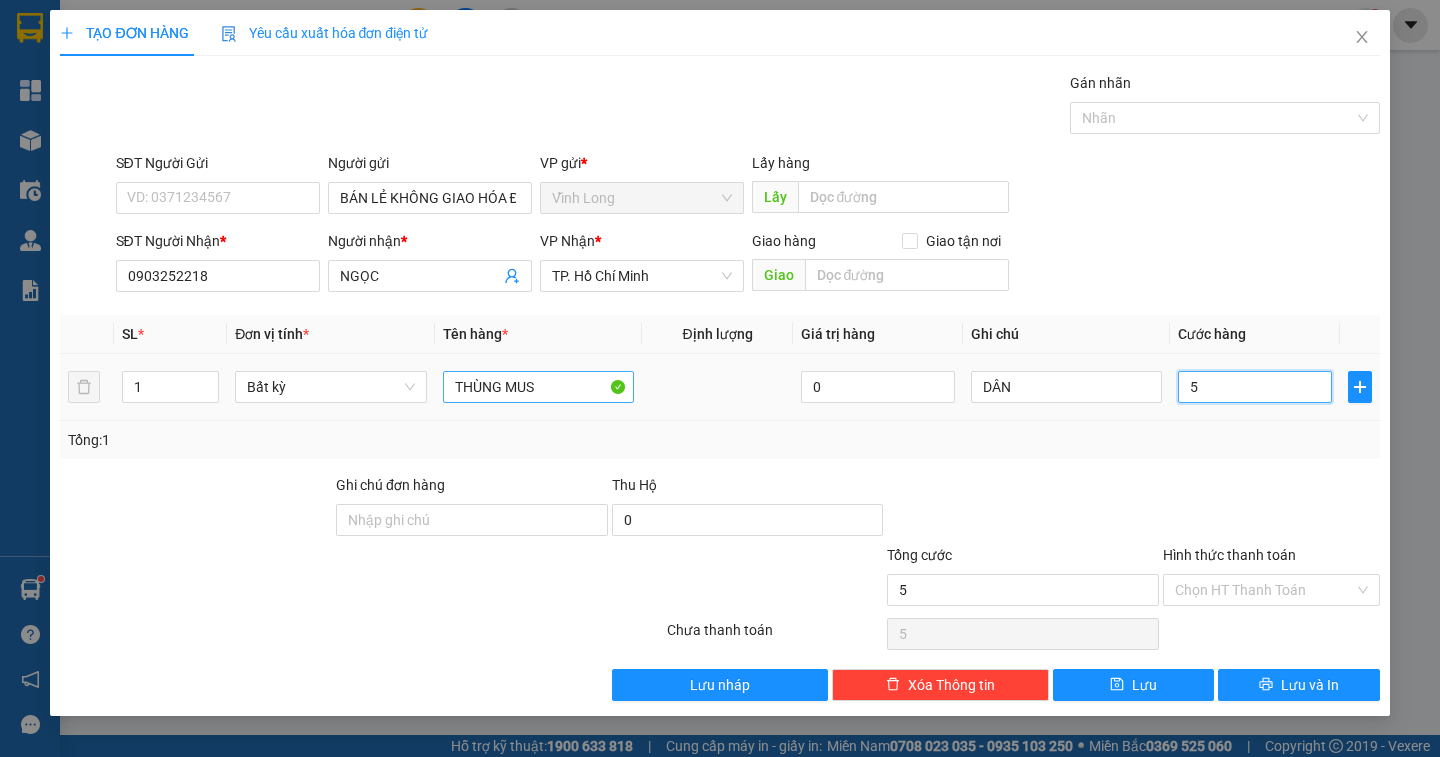 type on "50" 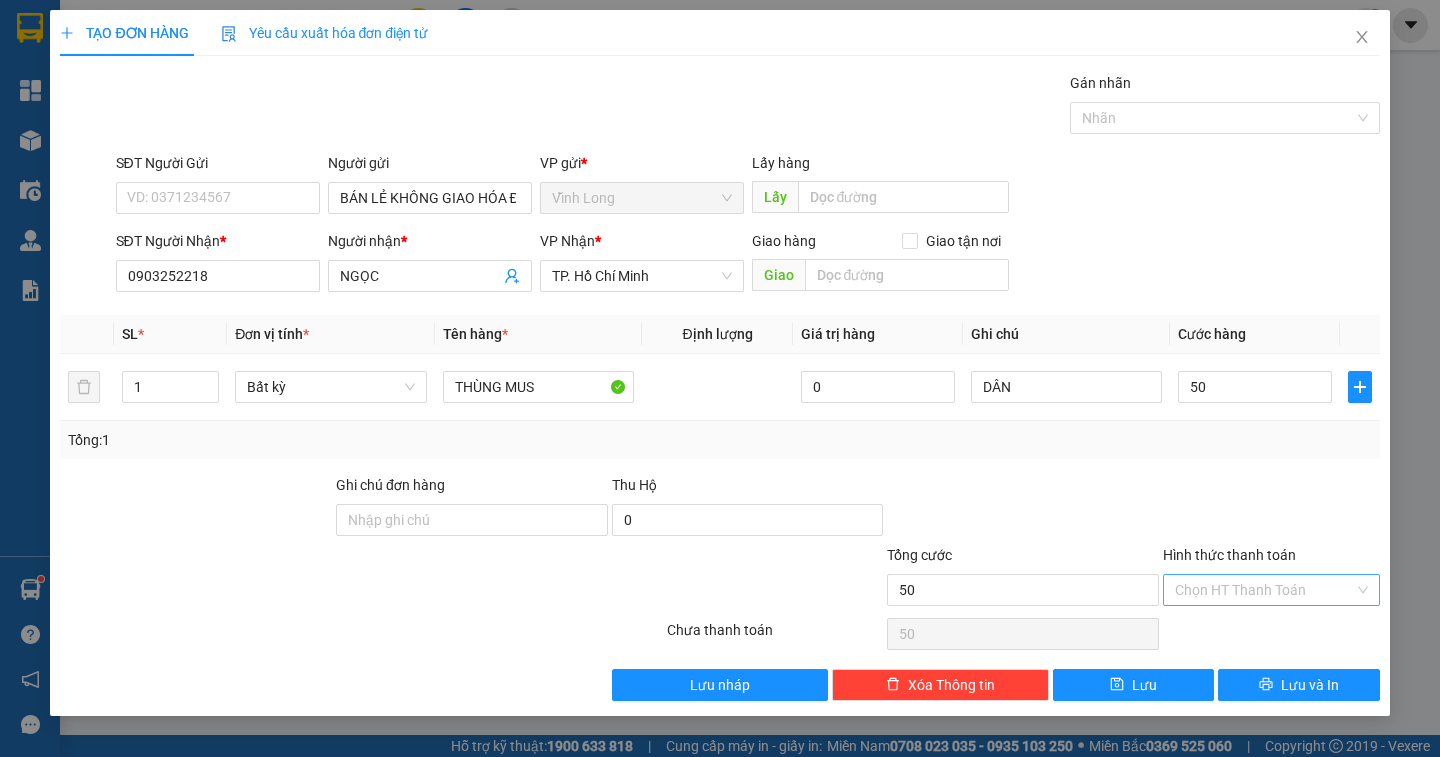 type on "50.000" 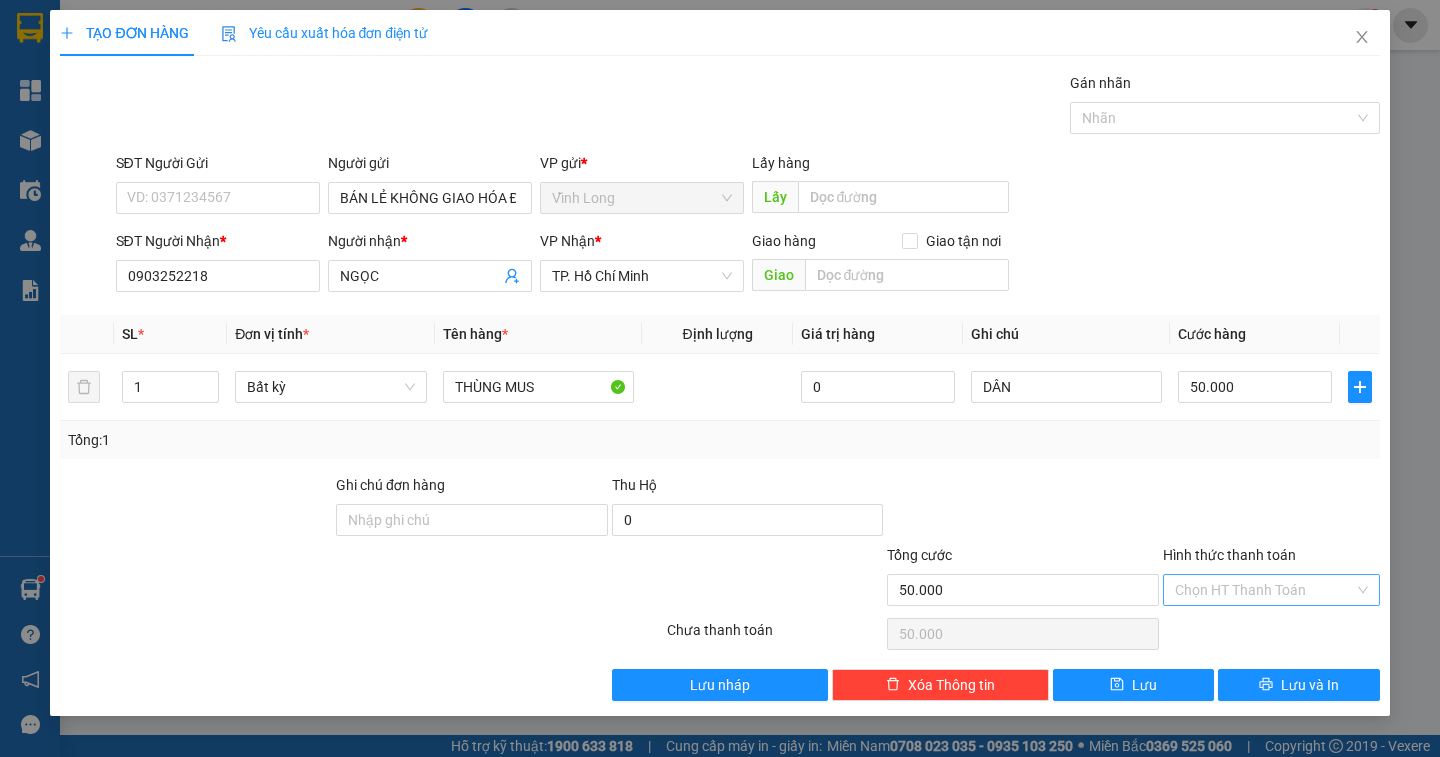 click on "Hình thức thanh toán" at bounding box center [1264, 590] 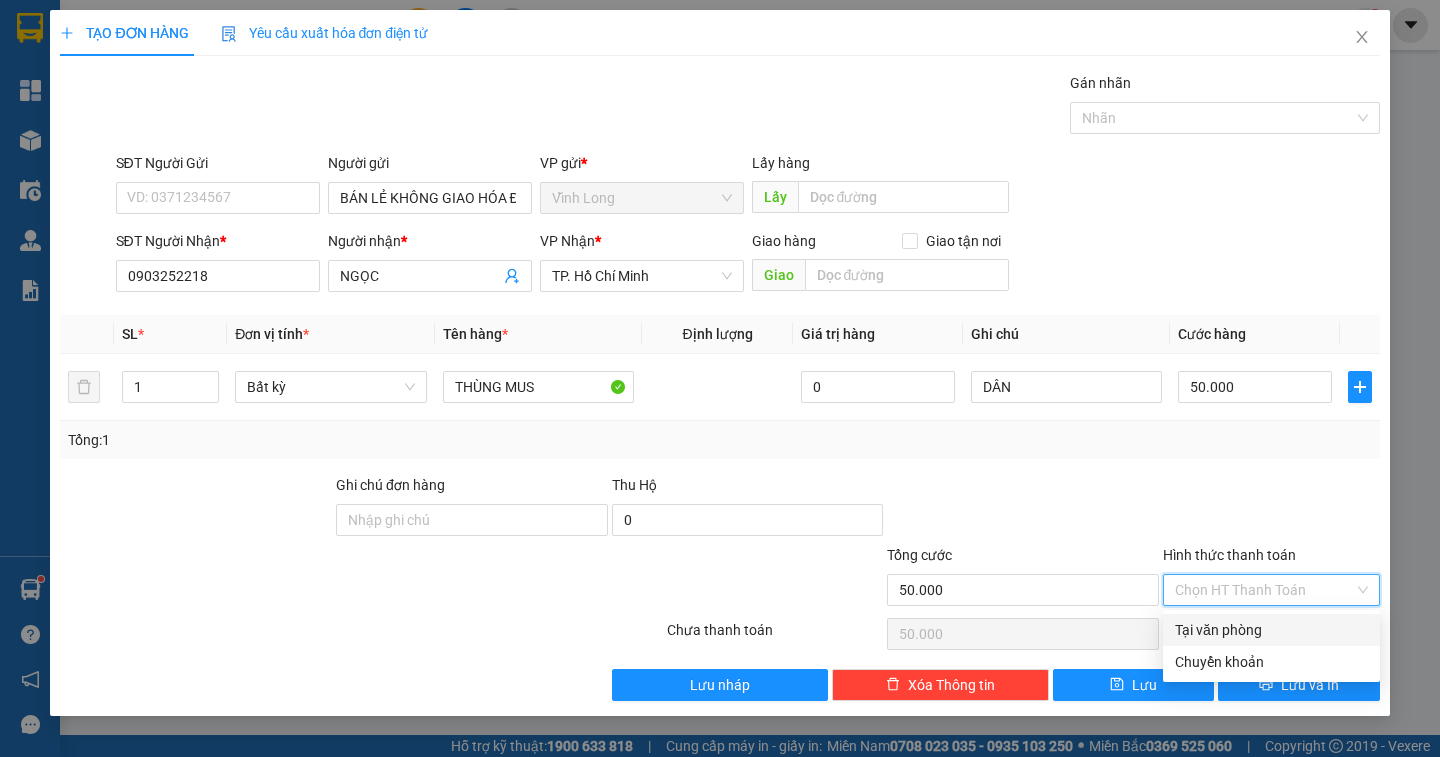 click on "Tại văn phòng" at bounding box center (1271, 630) 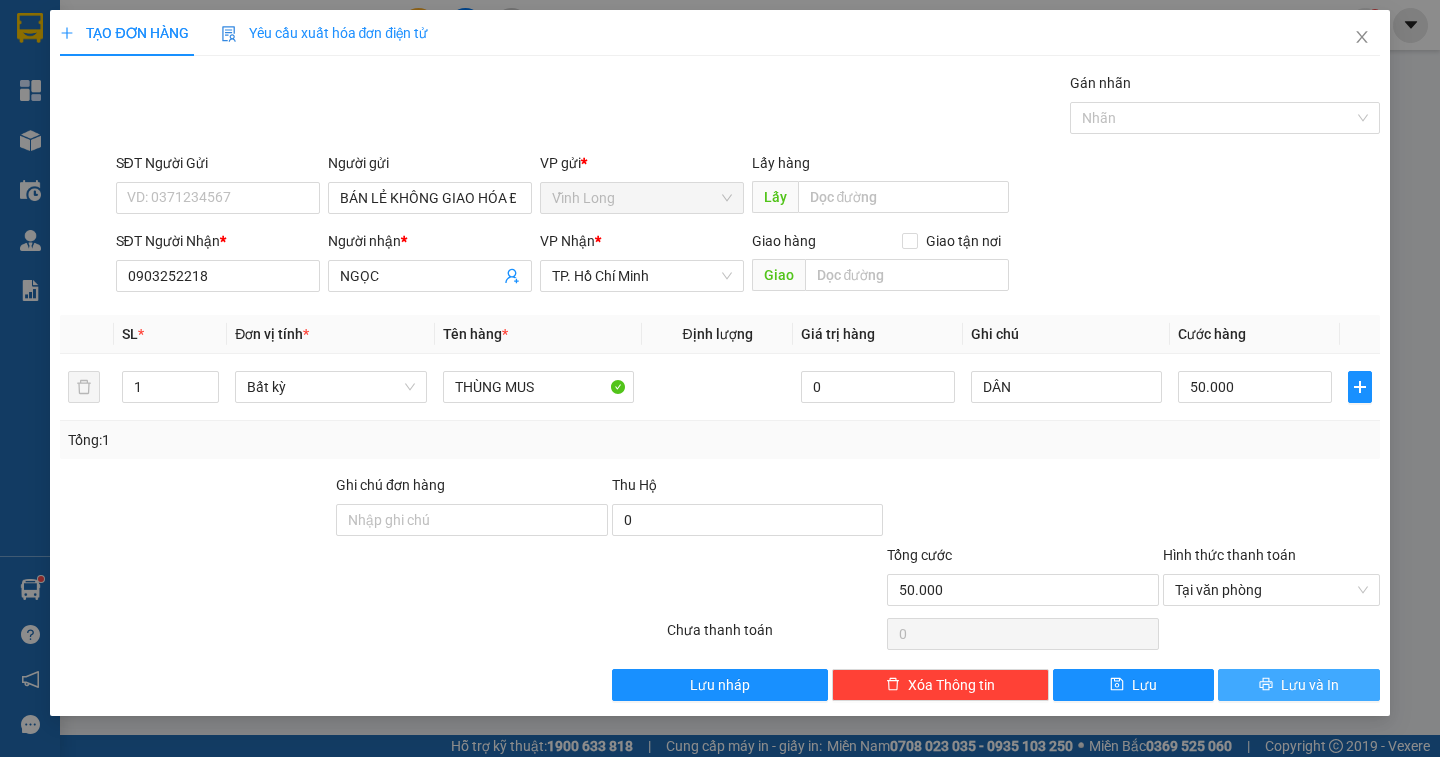 click on "Lưu và In" at bounding box center [1310, 685] 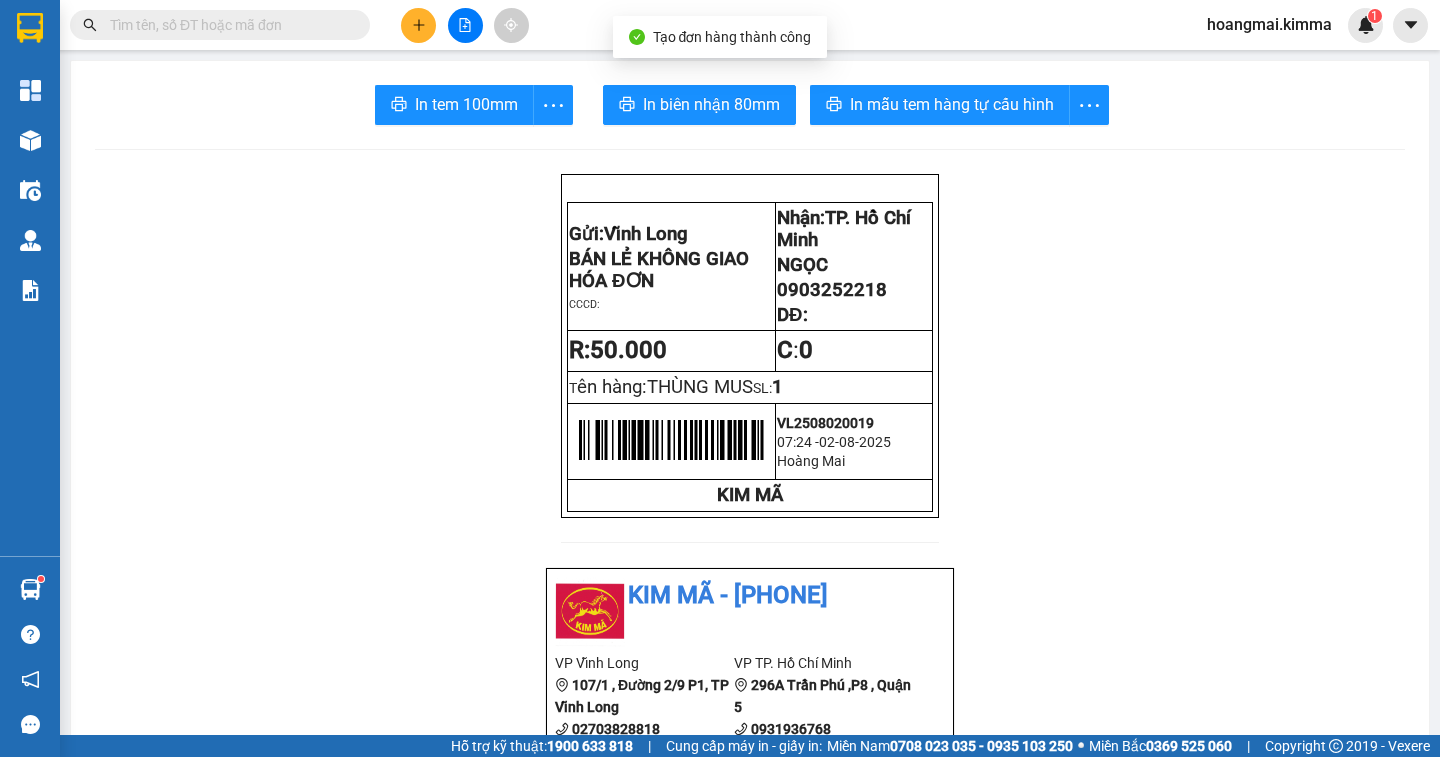 click on "In tem 100mm
In biên nhận 80mm  In mẫu tem hàng tự cấu hình
Gửi:  Vĩnh Long
BÁN LẺ KHÔNG GIAO HÓA ĐƠN
CCCD:
Nhận:  TP. Hồ Chí Minh
NGỌC
0903252218
DĐ:
R:  50.000
C :  0
T ên hàng:  THÙNG MUS           SL:  1
VL2508020019
07:24 -  02-08-2025
Hoàng Mai
KIM MÃ
KIM MÃ - 0931936768 VP Vĩnh Long   107/1 , Đường 2/9 P1, TP Vĩnh Long   02703828818 VP TP. Hồ Chí Minh   296A Trần Phú ,P8 , Quận 5   0931936768 Biên nhận Hàng Hoá Mã đơn:   VL2508020019 In ngày:  02/08/2025   07:24 Gửi :   BÁN LẺ KHÔNG GIAO HÓA ĐƠN   VP Vĩnh Long Nhận :   NGỌC - 0903252218 VP TP. Hồ Chí Minh Ghi chú:  DÂN   Tên (giá trị hàng) SL Cước món hàng Bất kỳ - THÙNG MUS   (0) 1 50.000 Tổng cộng 1 50.000 Loading... Thu rồi : 50.000 VND Tổng phải thu : 0 VND Khách hàng Quy định nhận/gửi hàng : Gửi:    Vĩnh Long Nhận:" at bounding box center [750, 1059] 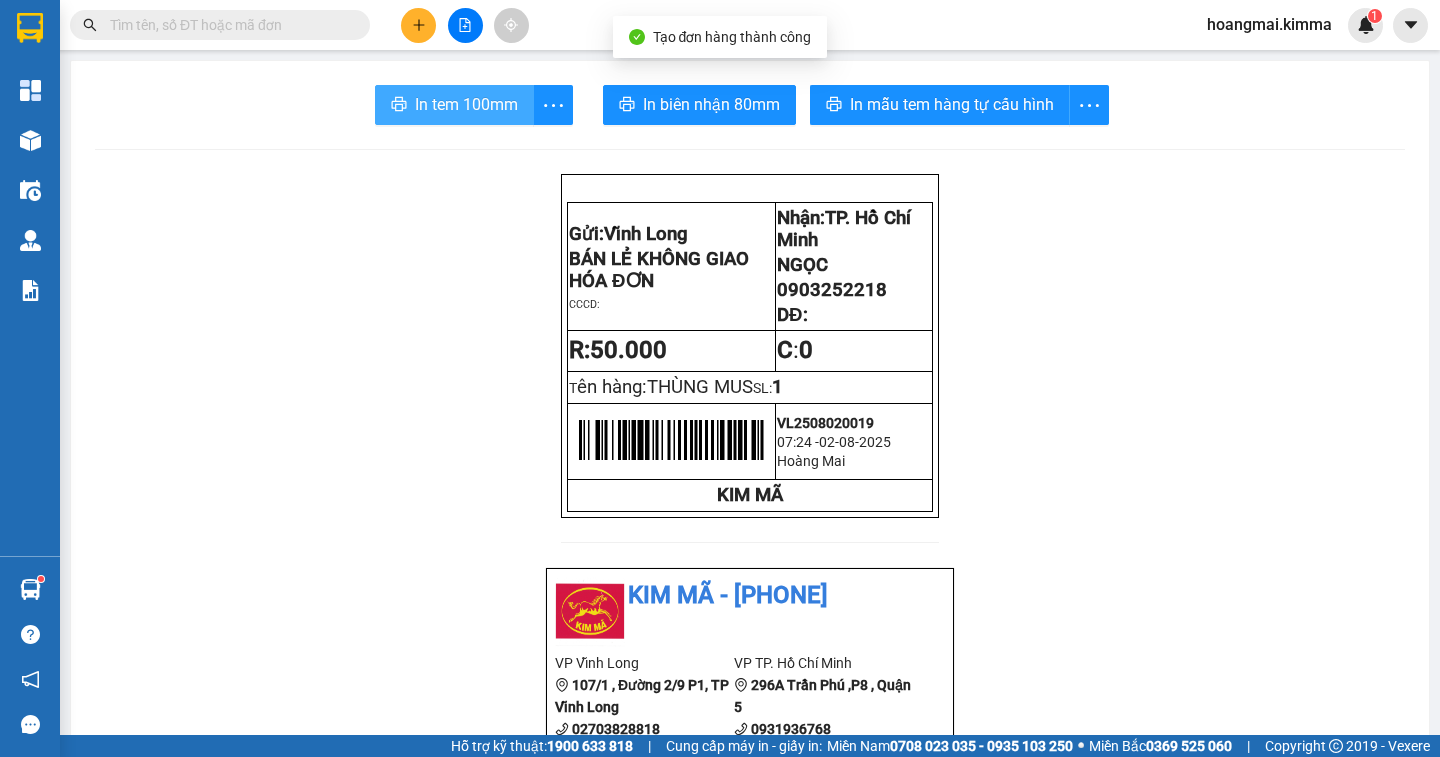 click on "In tem 100mm" at bounding box center (466, 104) 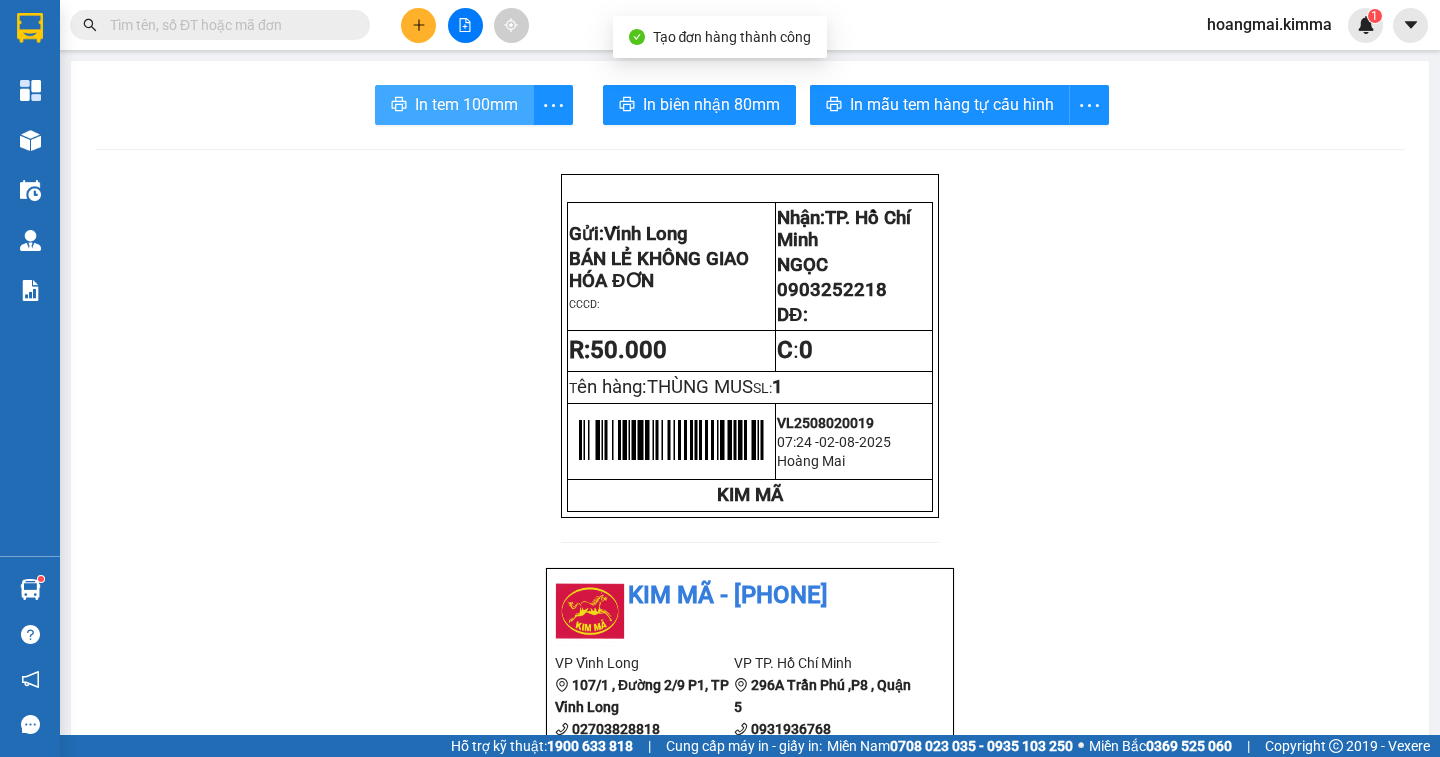 scroll, scrollTop: 0, scrollLeft: 0, axis: both 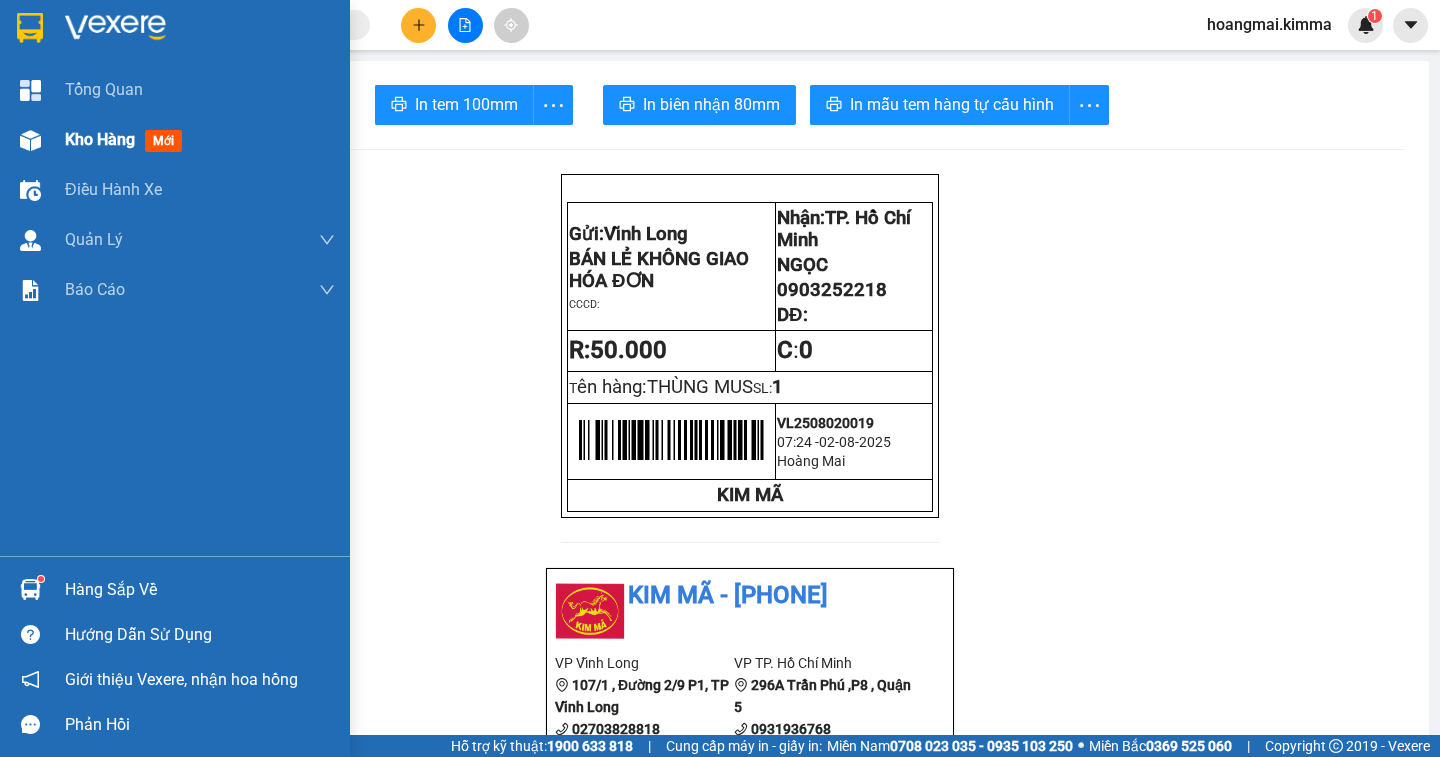 click on "Kho hàng" at bounding box center (100, 139) 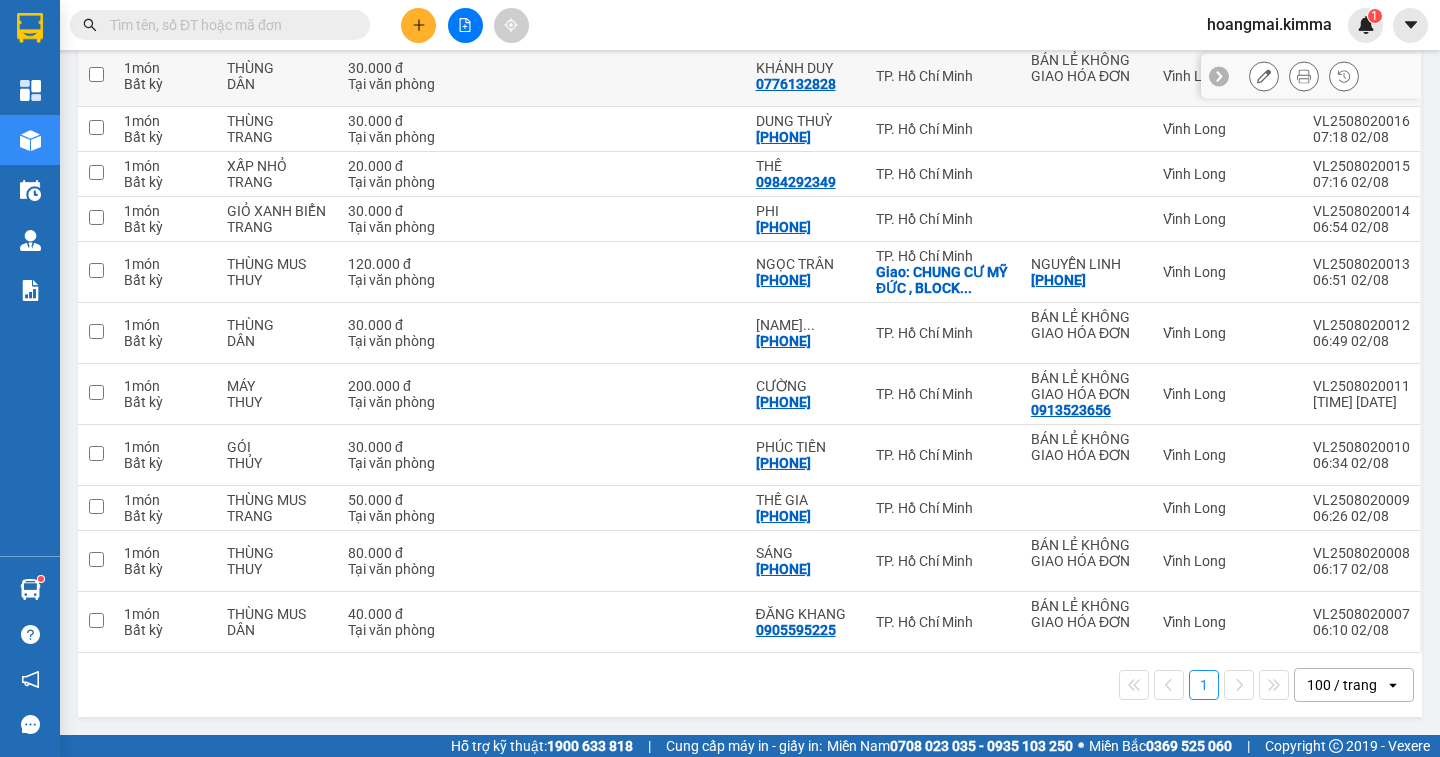 scroll, scrollTop: 111, scrollLeft: 0, axis: vertical 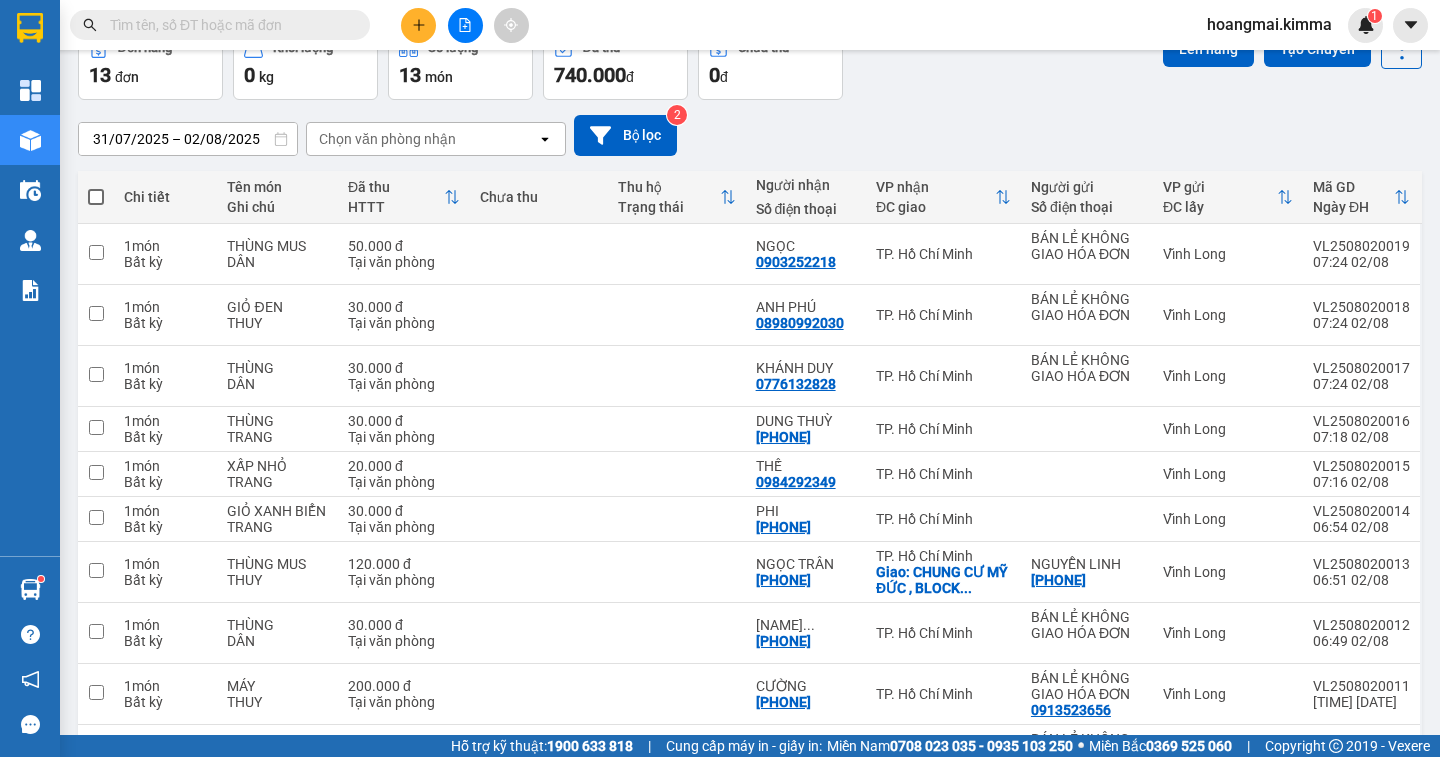 click at bounding box center (96, 197) 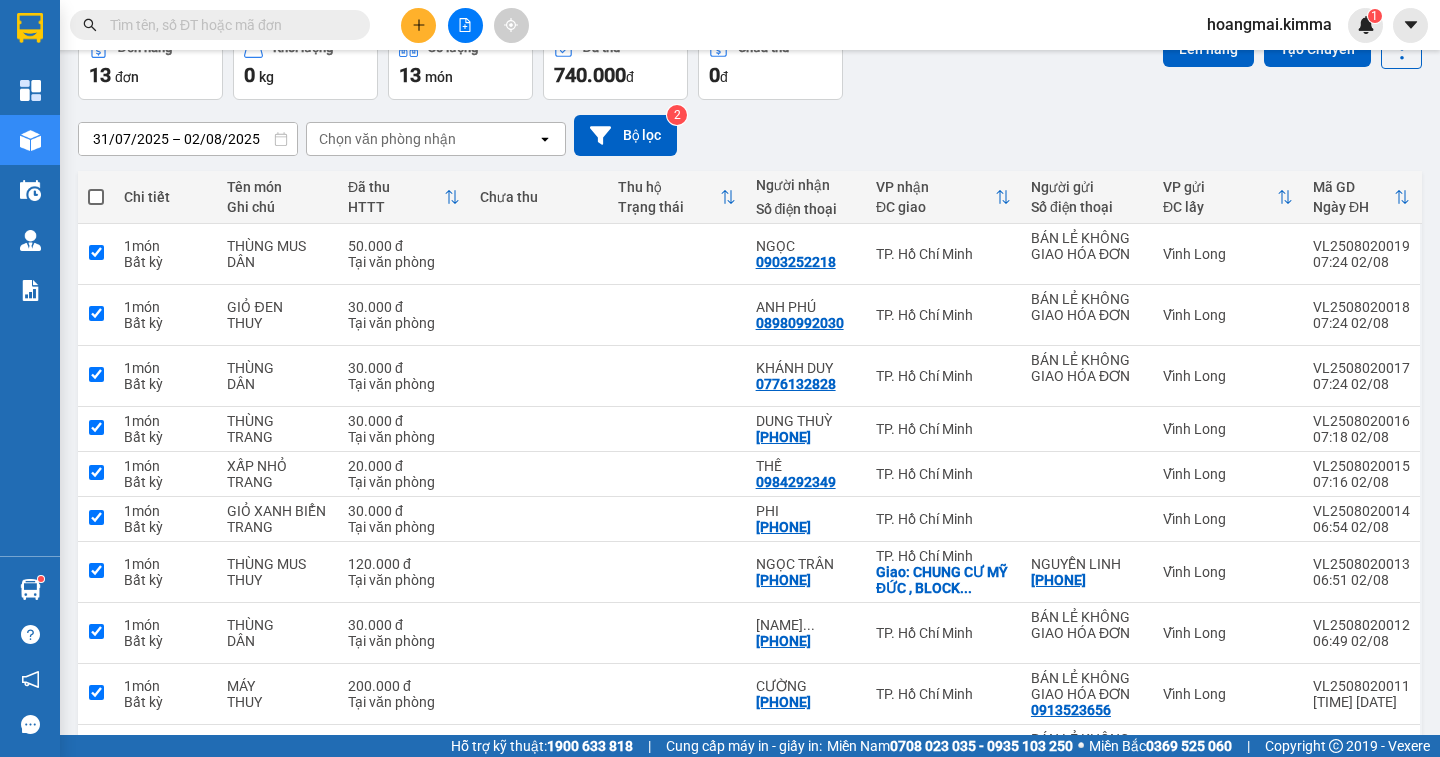 checkbox on "true" 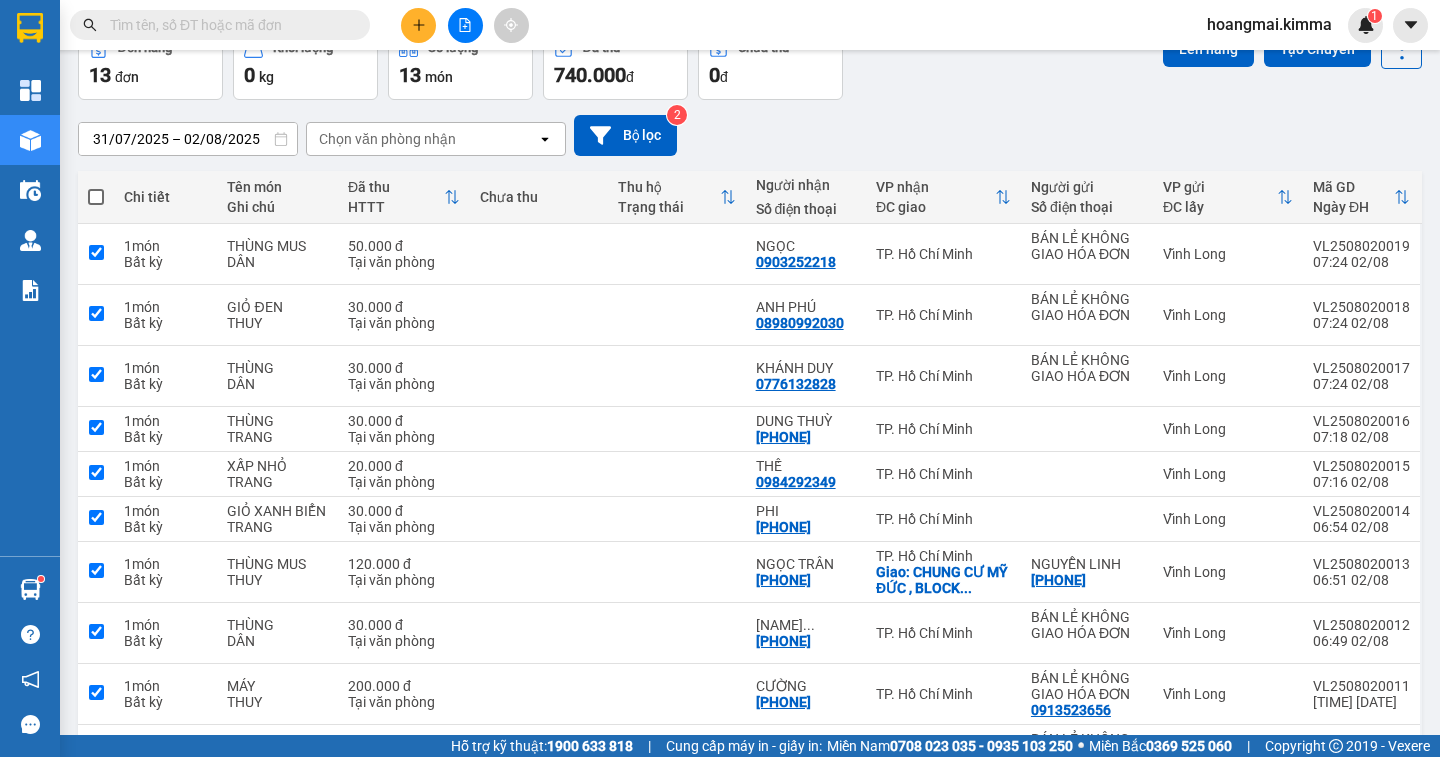 checkbox on "true" 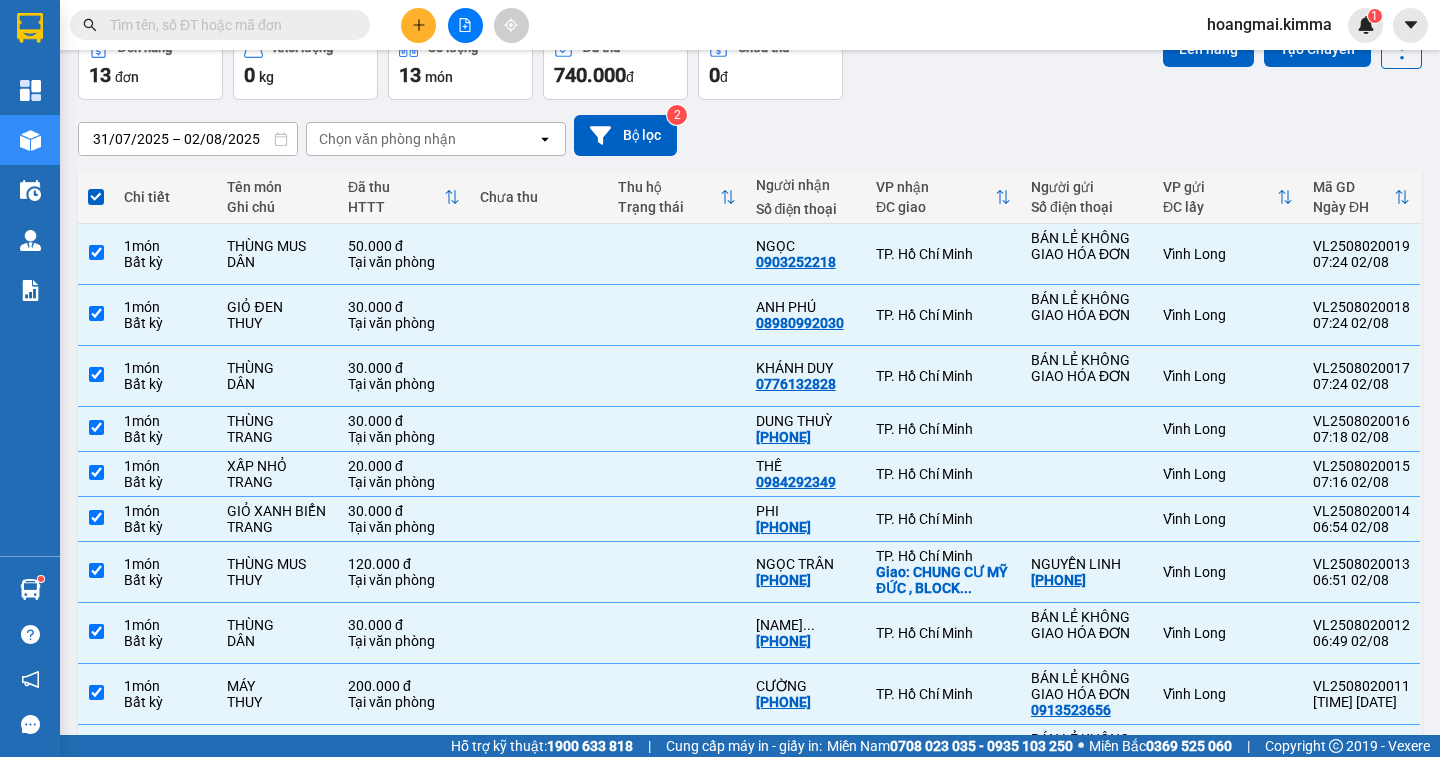 scroll, scrollTop: 11, scrollLeft: 0, axis: vertical 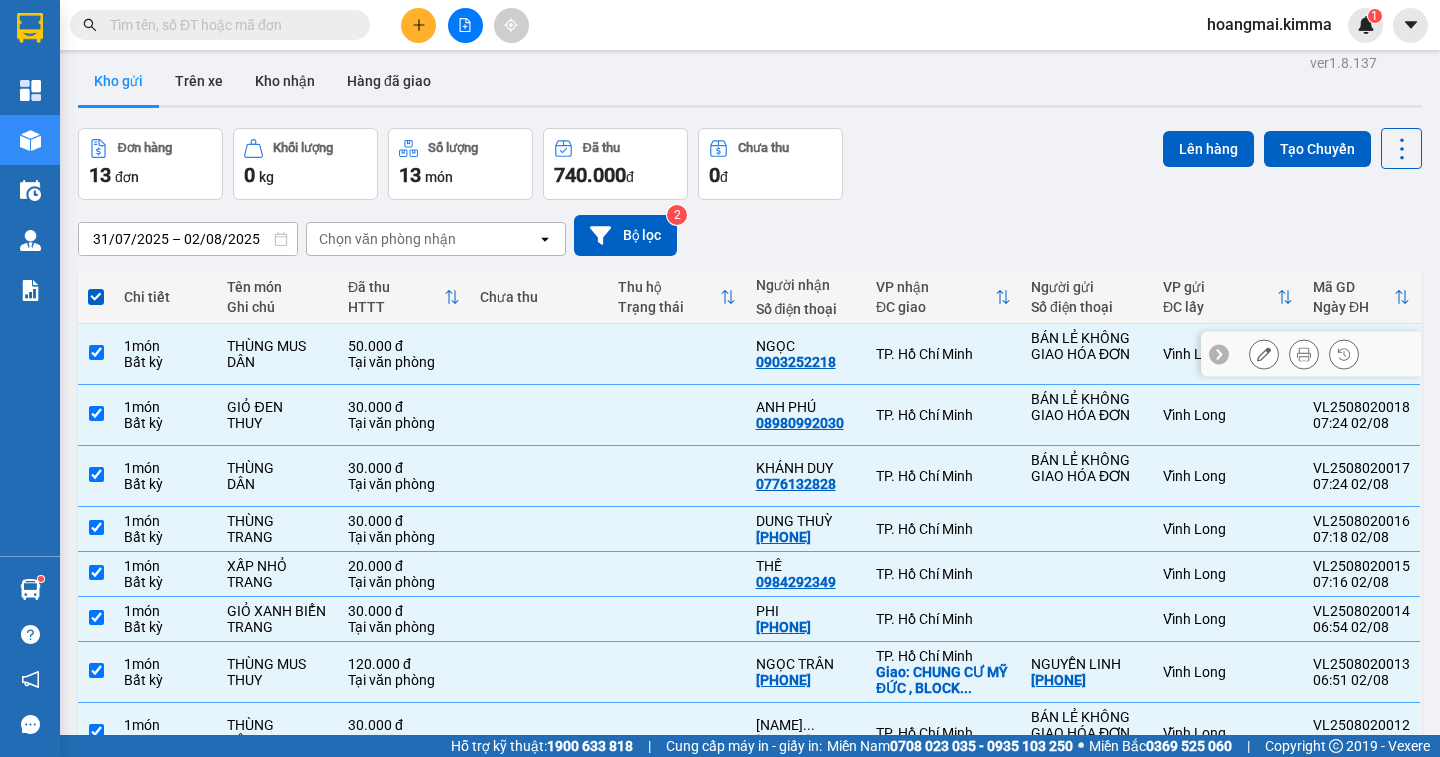 click at bounding box center (96, 354) 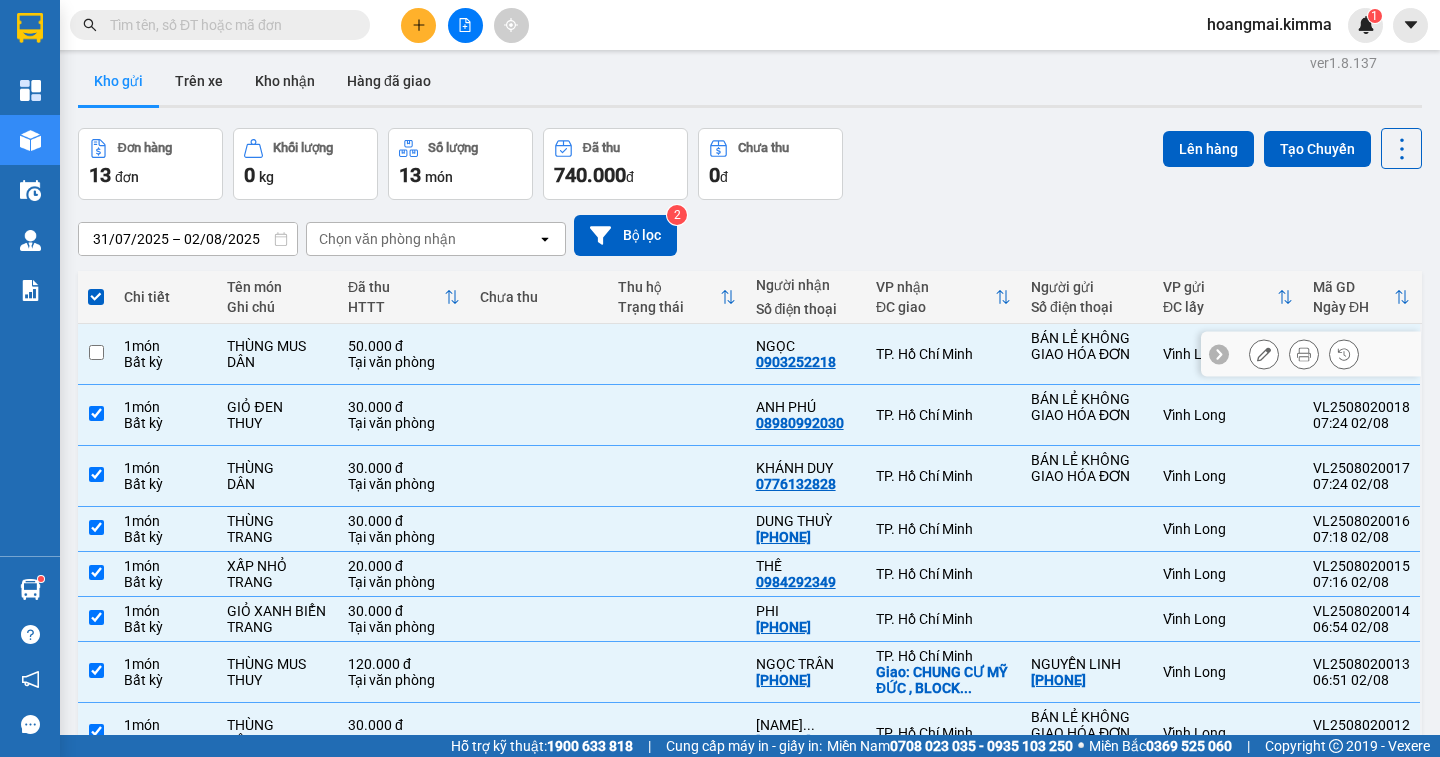 checkbox on "false" 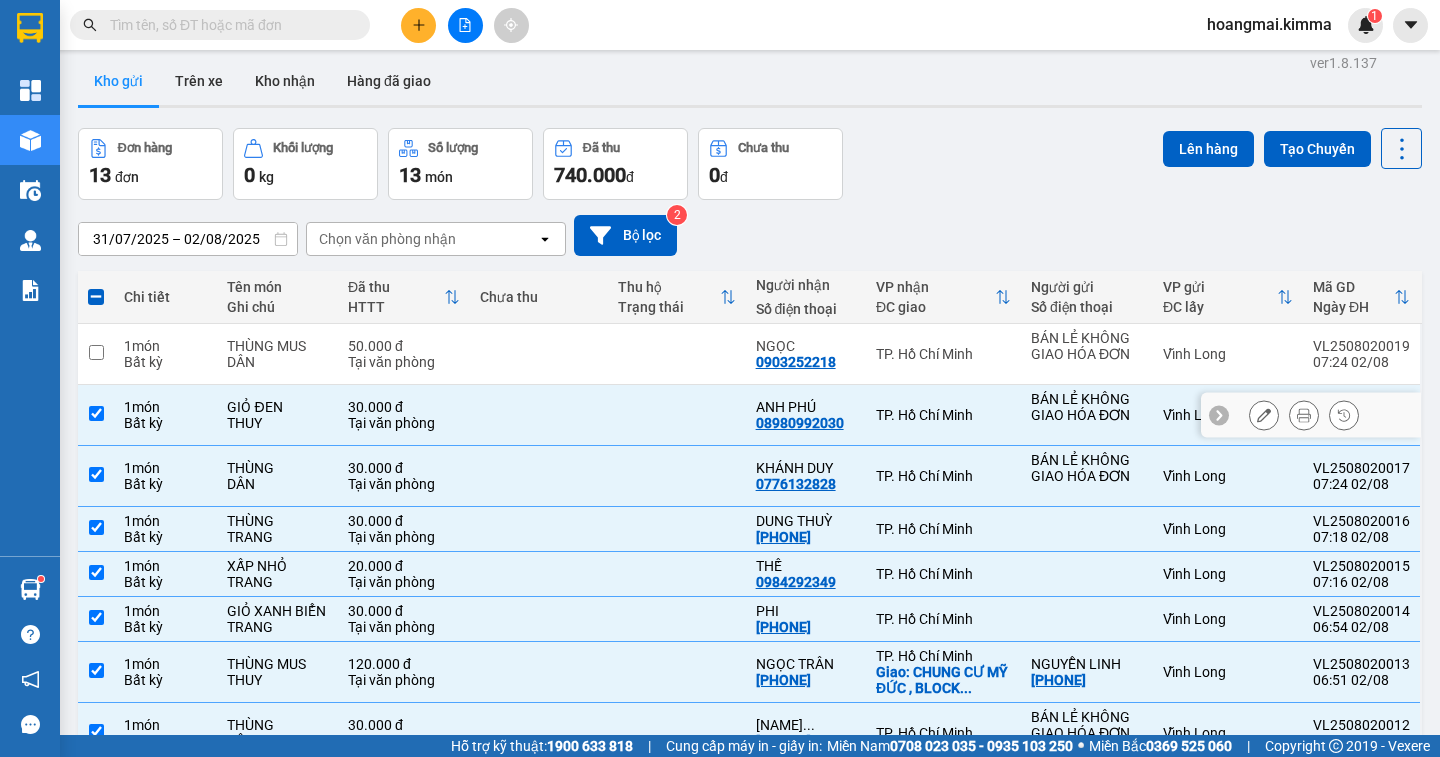 click at bounding box center (96, 413) 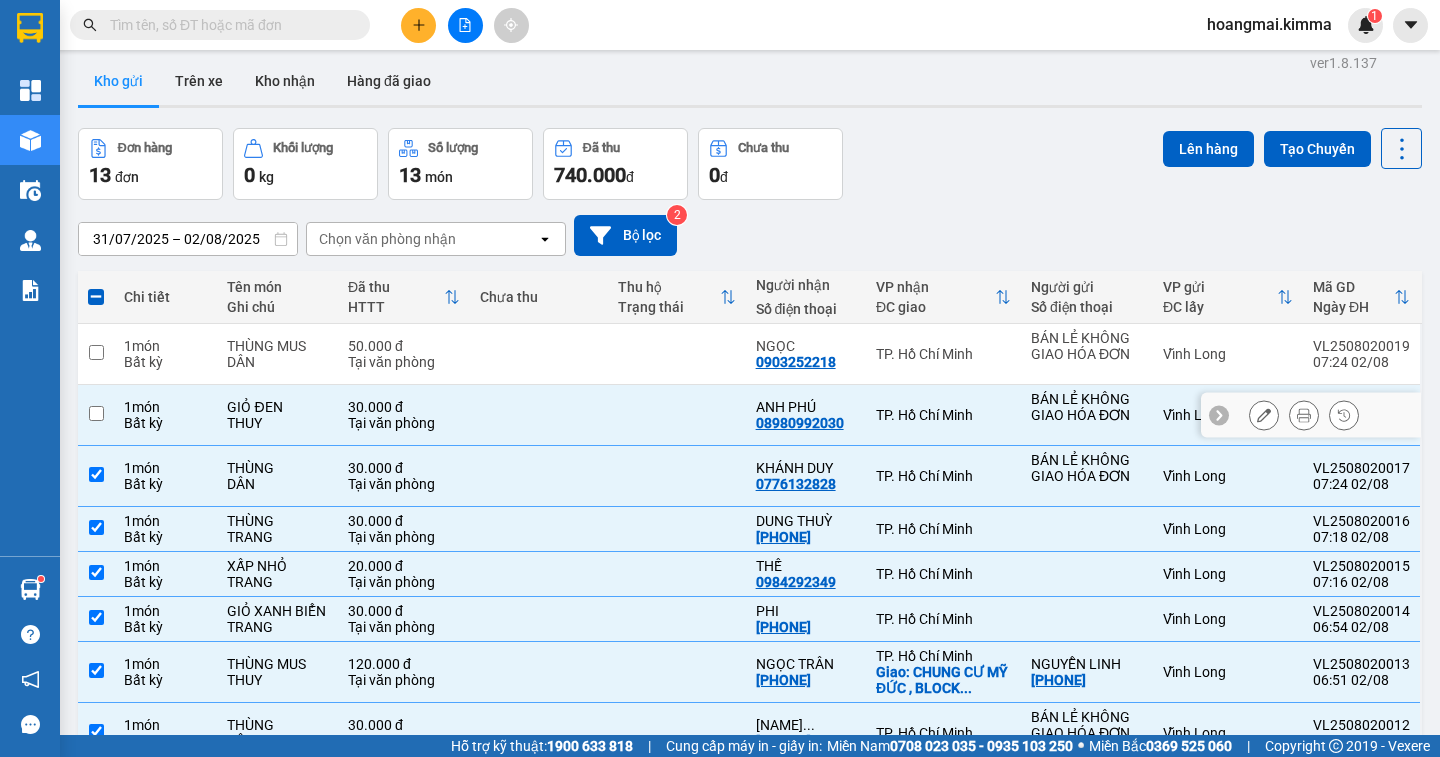 checkbox on "false" 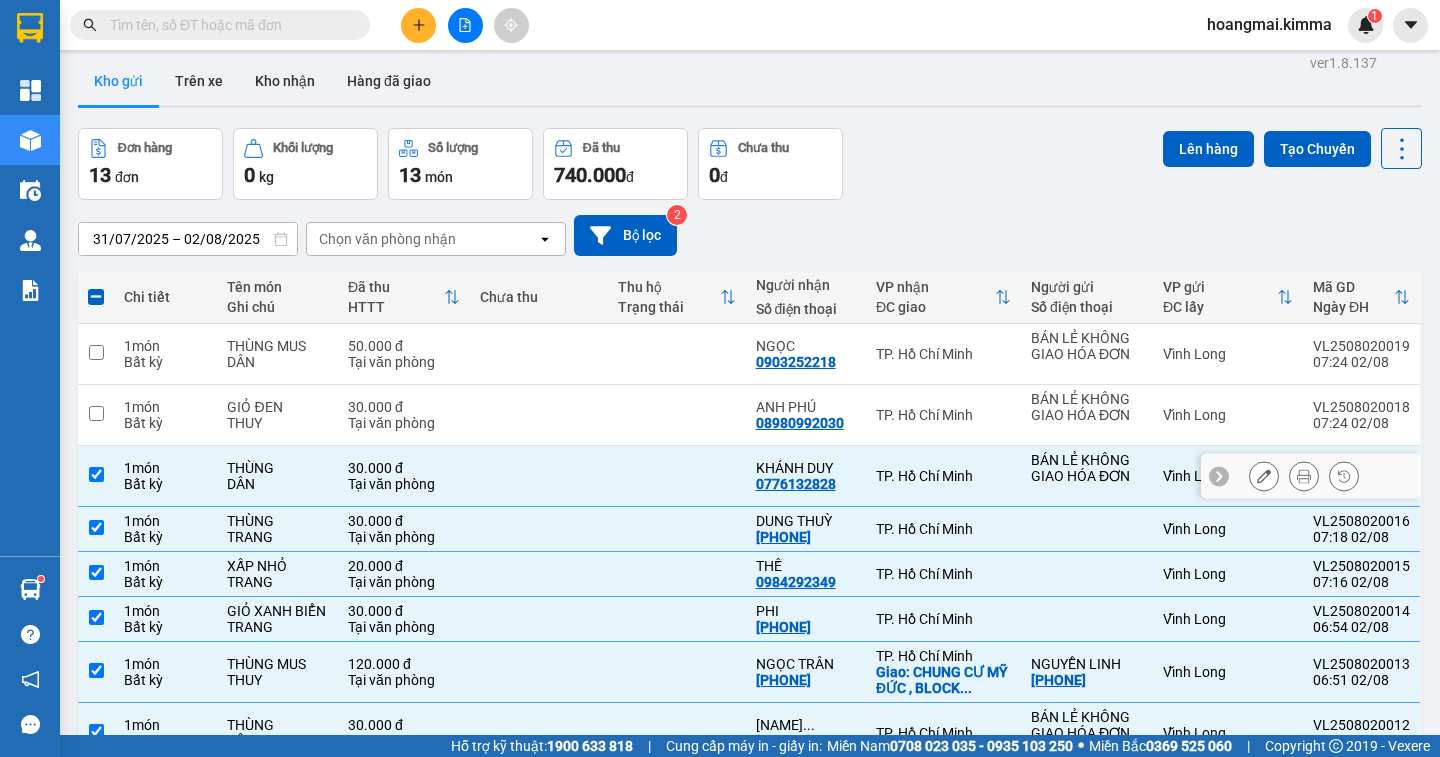 click at bounding box center (96, 474) 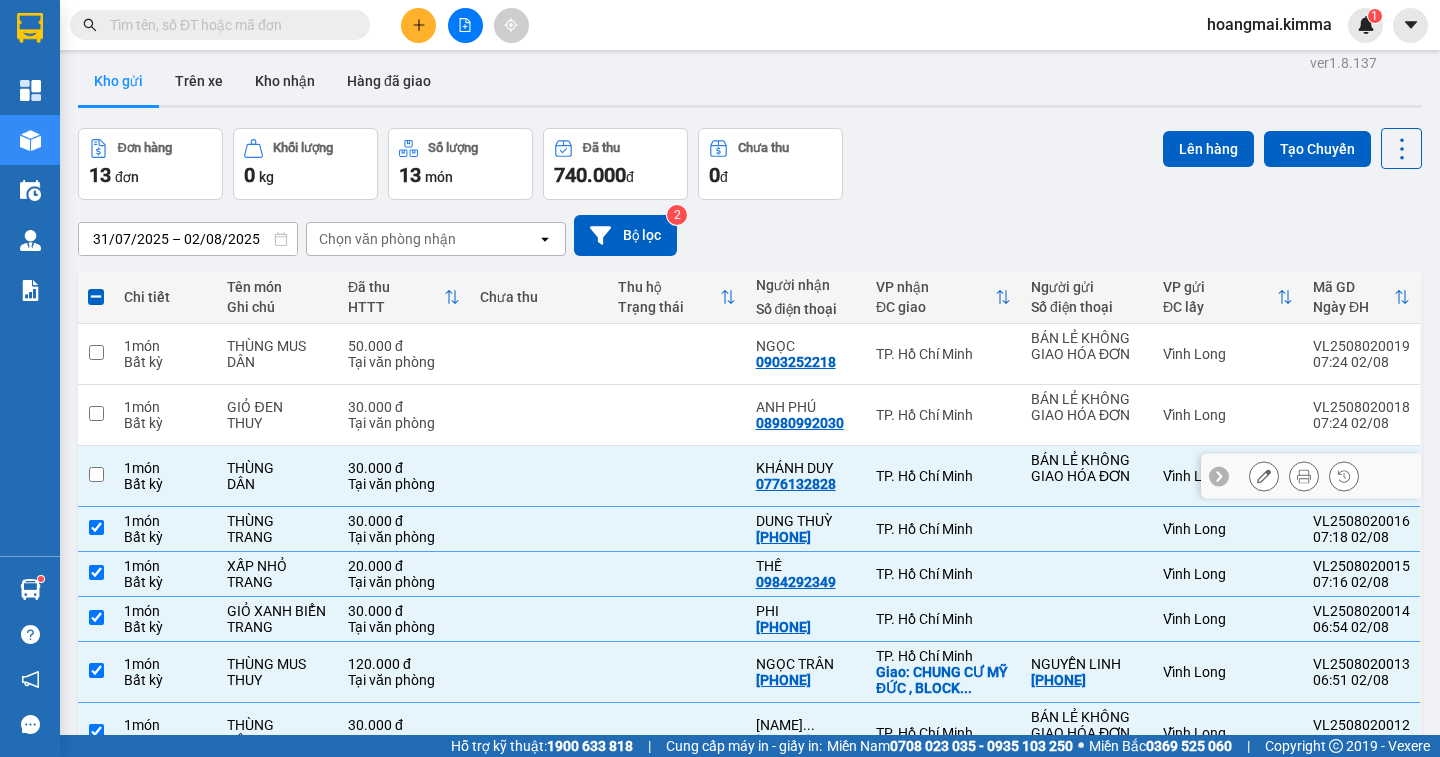 checkbox on "false" 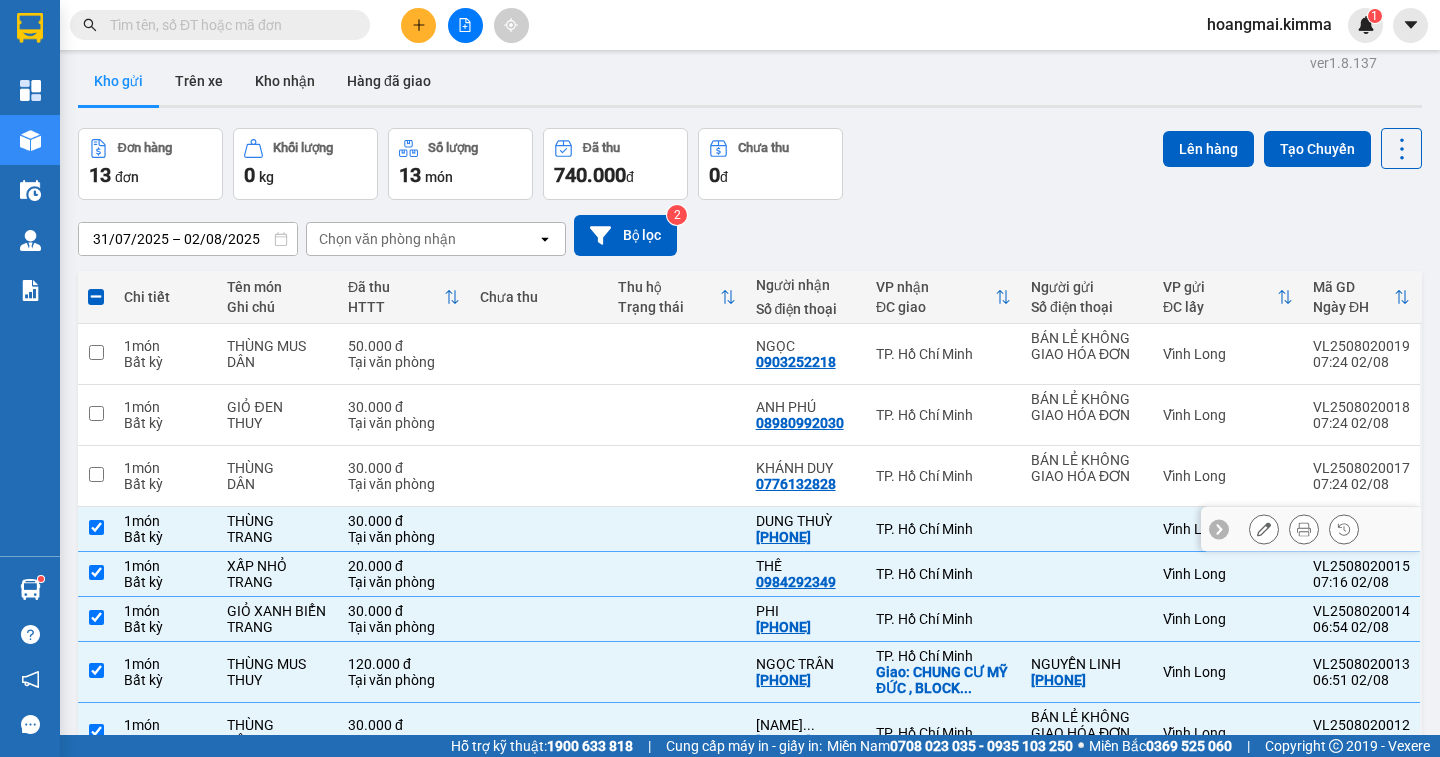 click at bounding box center (96, 527) 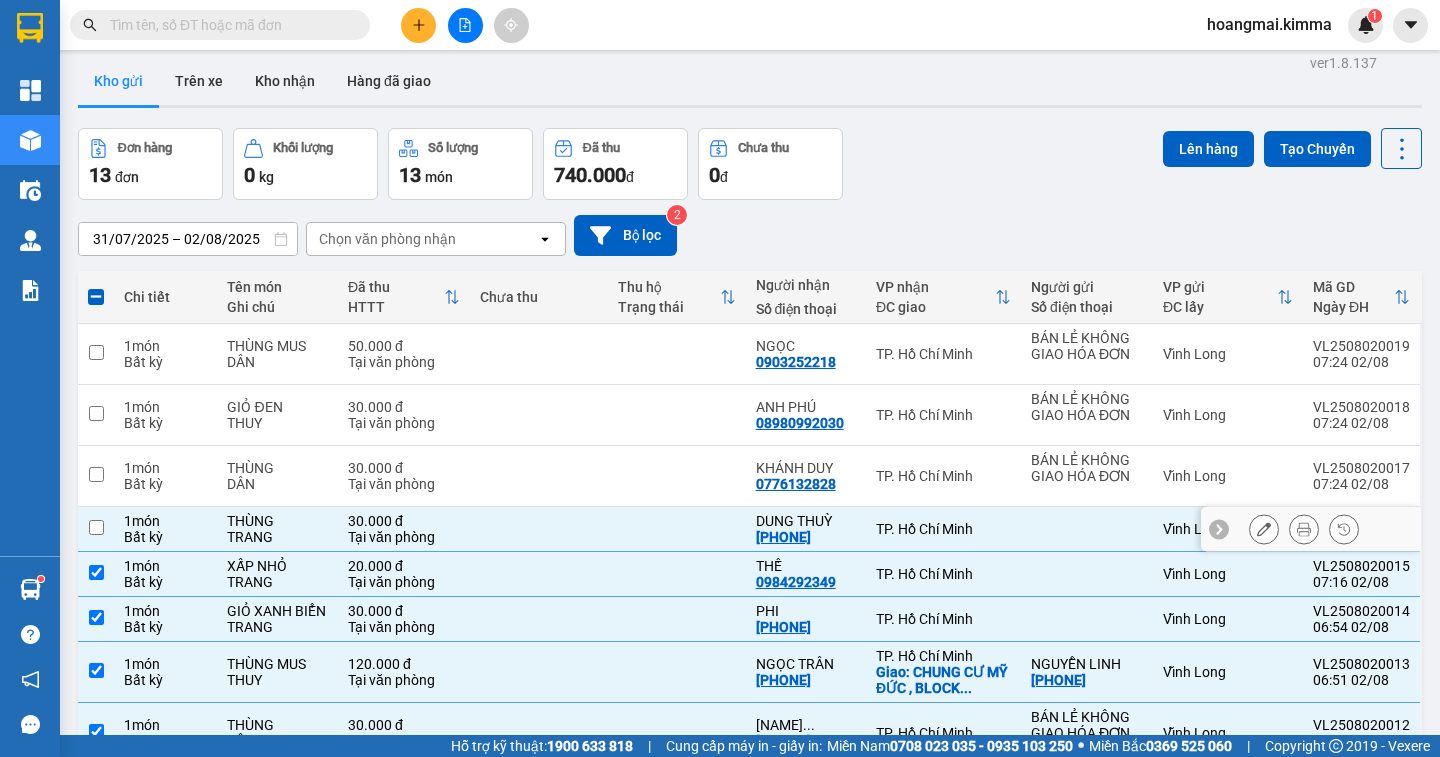 checkbox on "false" 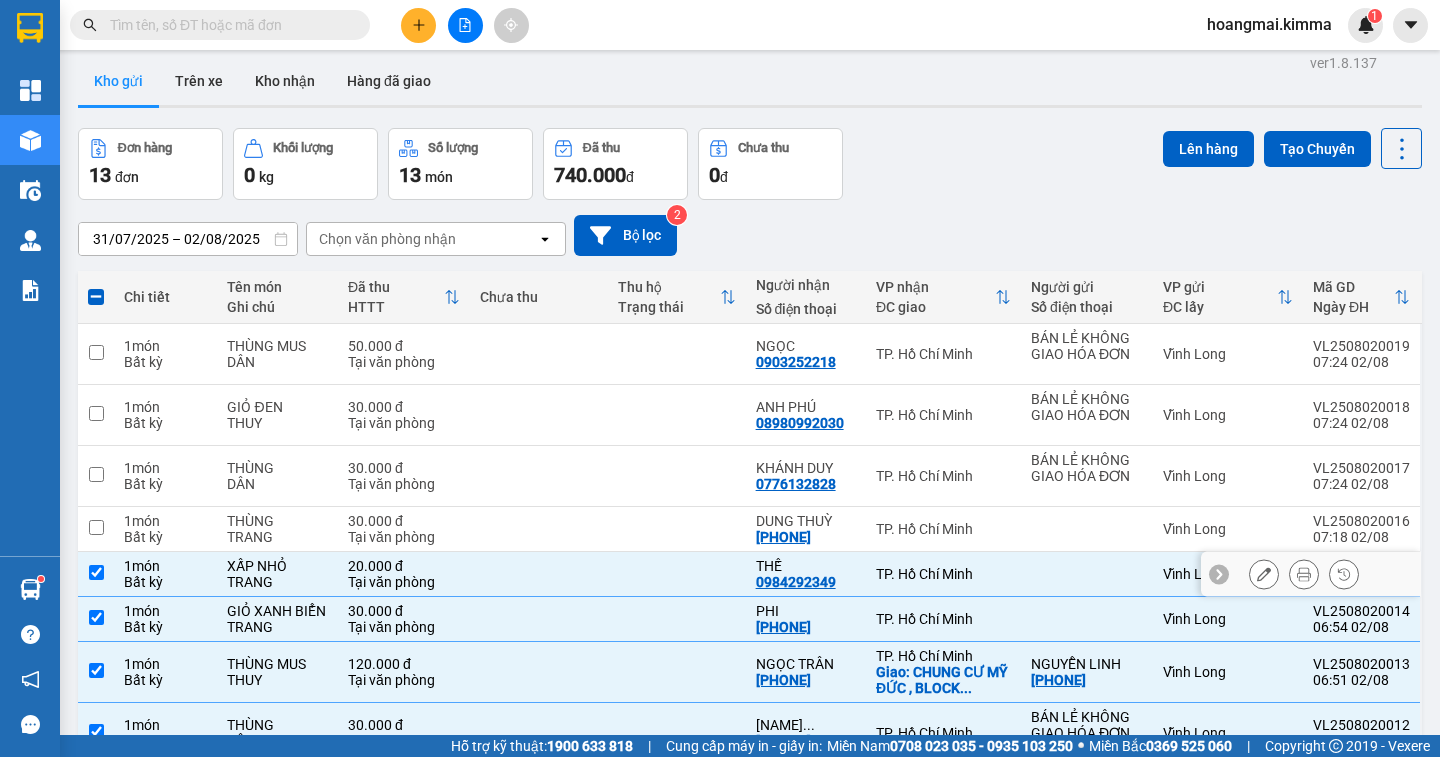 drag, startPoint x: 98, startPoint y: 567, endPoint x: 239, endPoint y: 568, distance: 141.00354 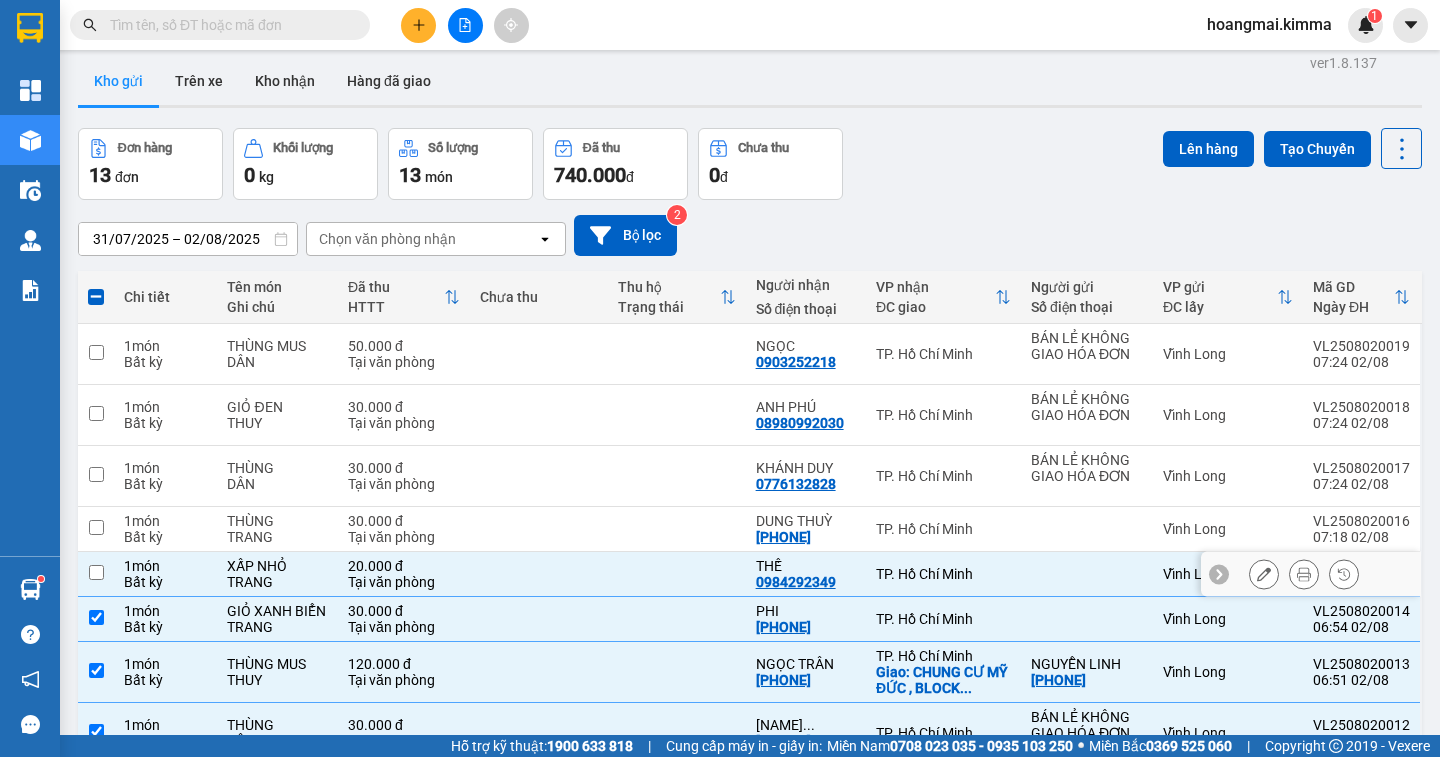 checkbox on "false" 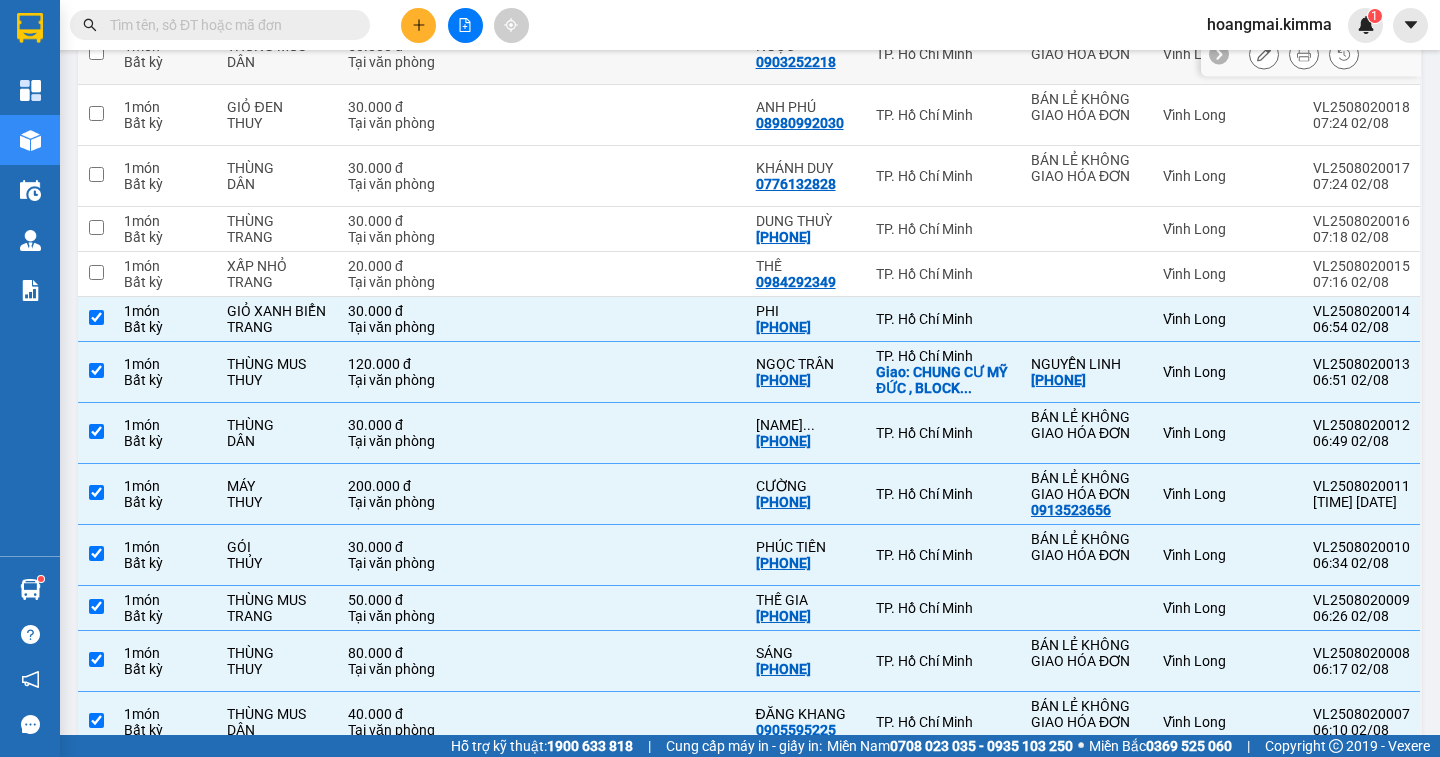 scroll, scrollTop: 0, scrollLeft: 0, axis: both 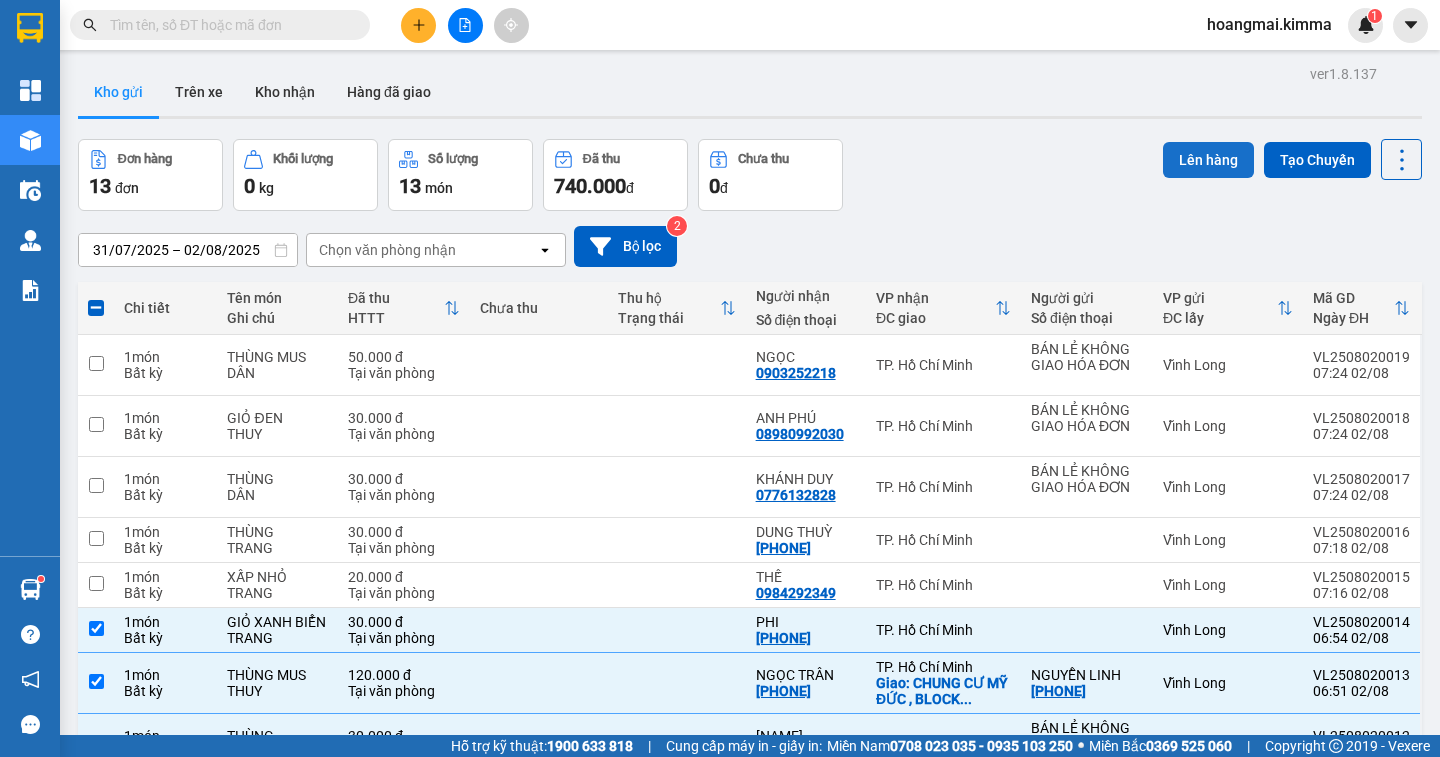 click on "Lên hàng" at bounding box center [1208, 160] 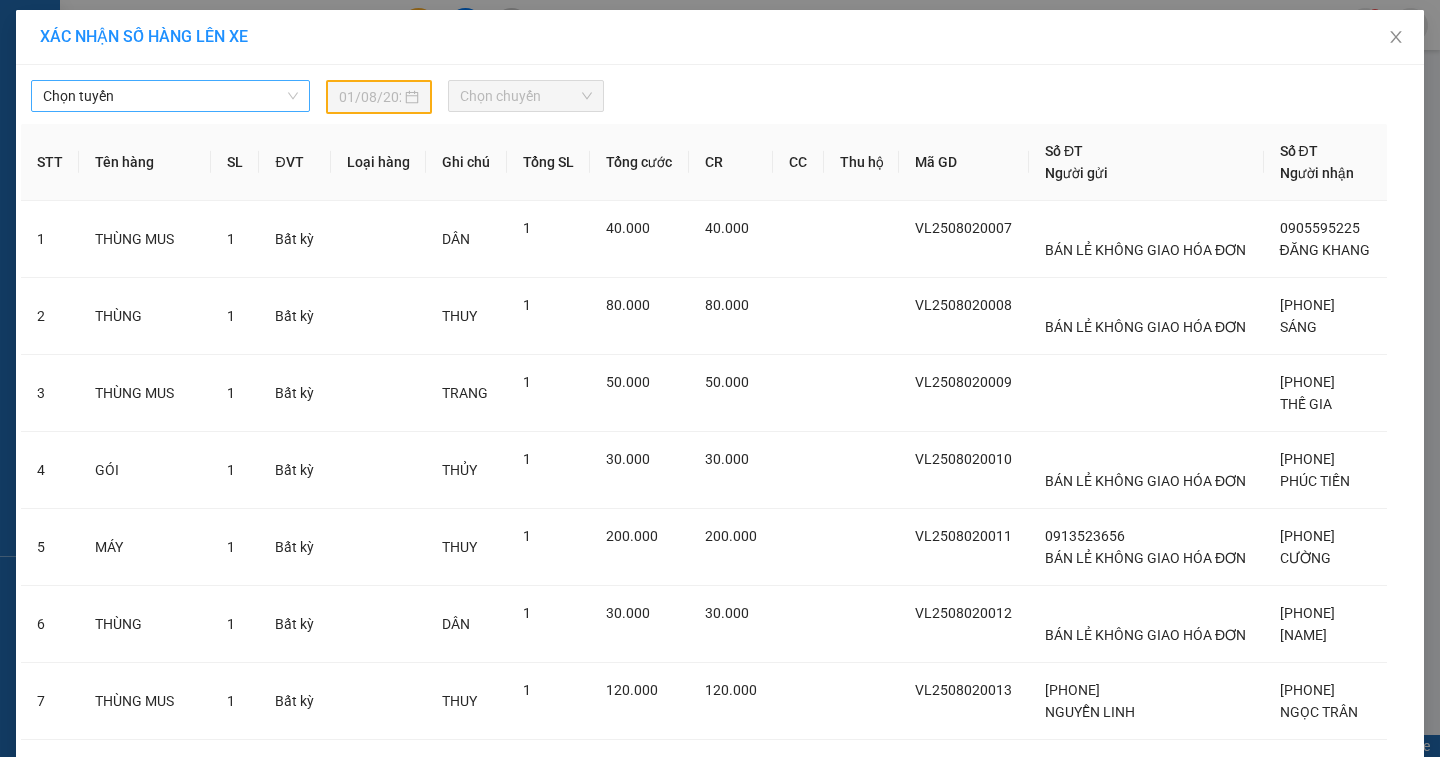 drag, startPoint x: 235, startPoint y: 94, endPoint x: 212, endPoint y: 103, distance: 24.698177 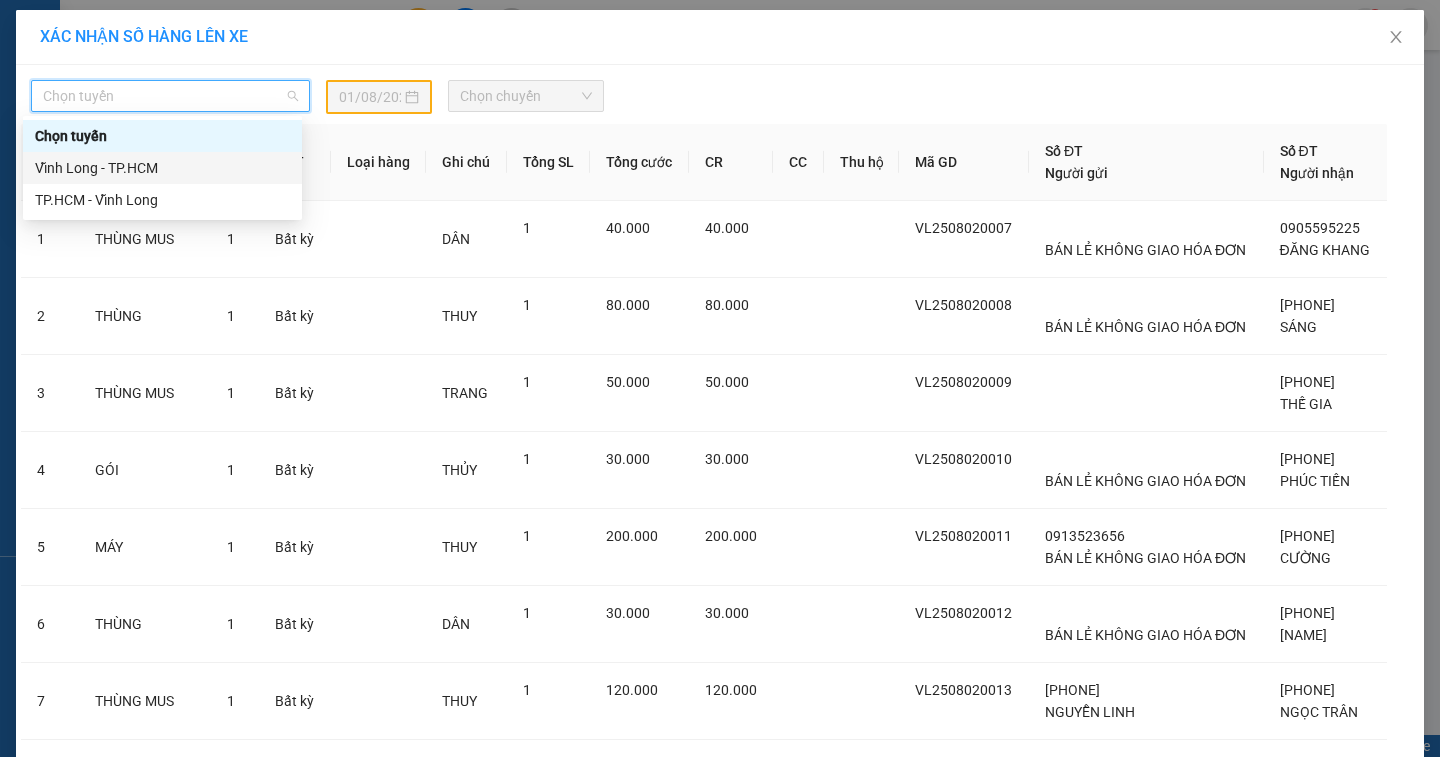 click on "Vĩnh Long - TP.HCM" at bounding box center (162, 168) 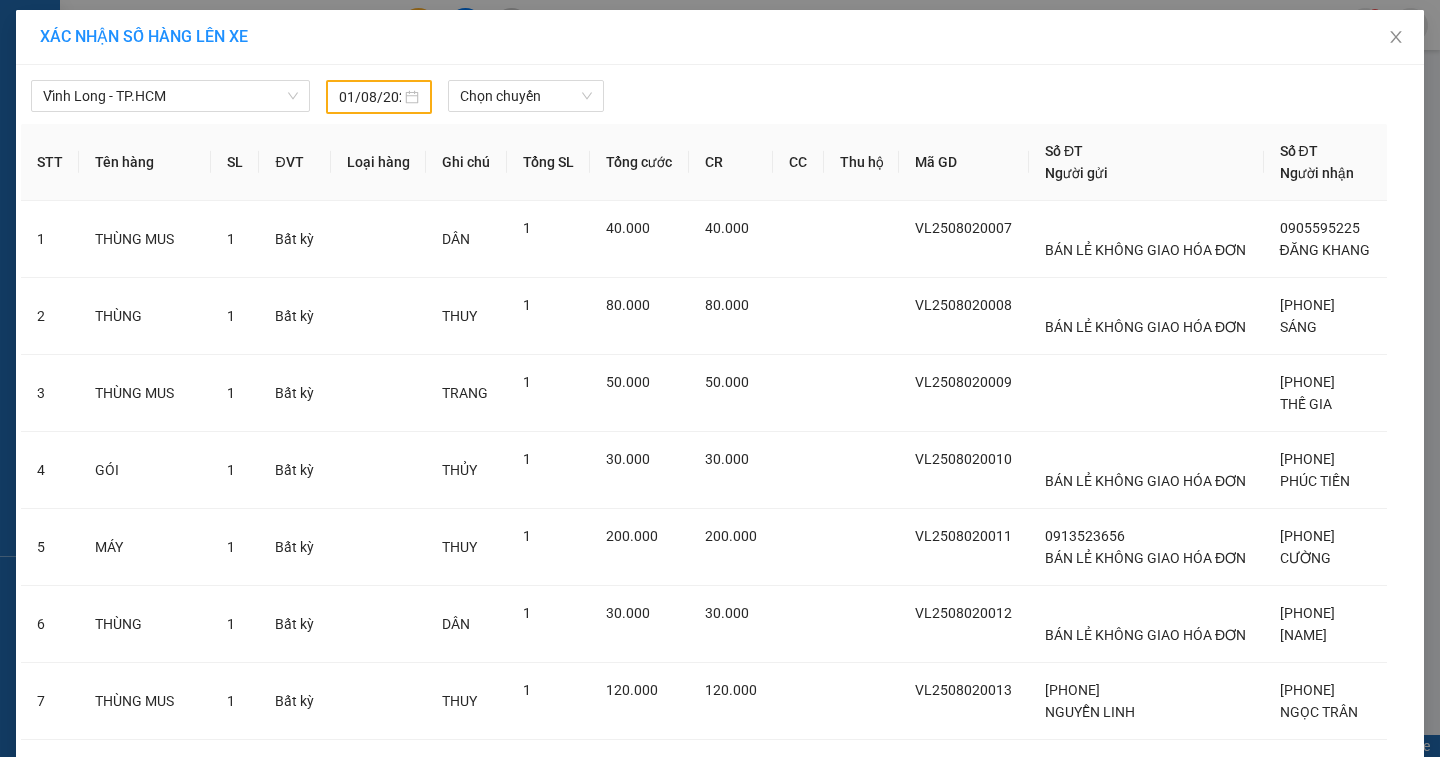 click on "01/08/2025" at bounding box center (379, 97) 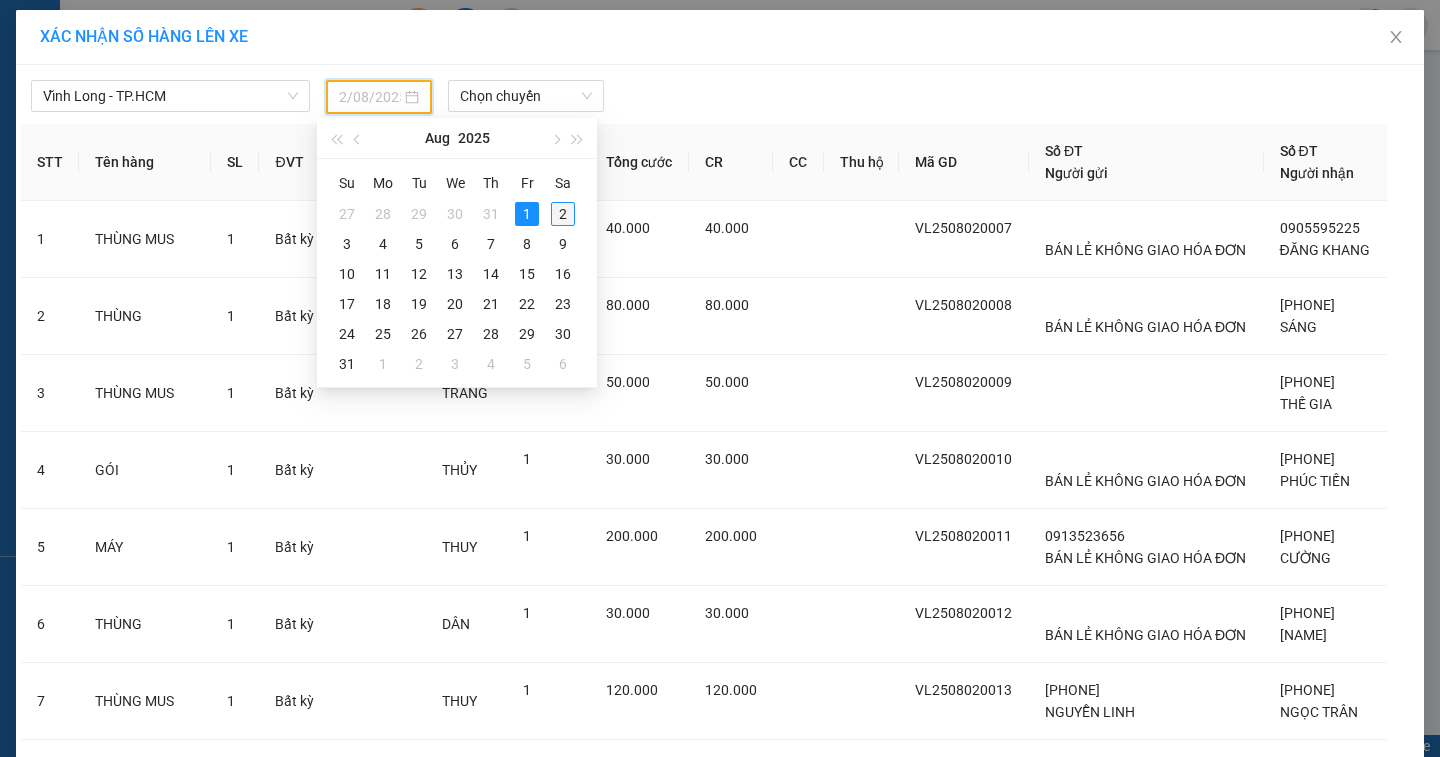 click on "2" at bounding box center (563, 214) 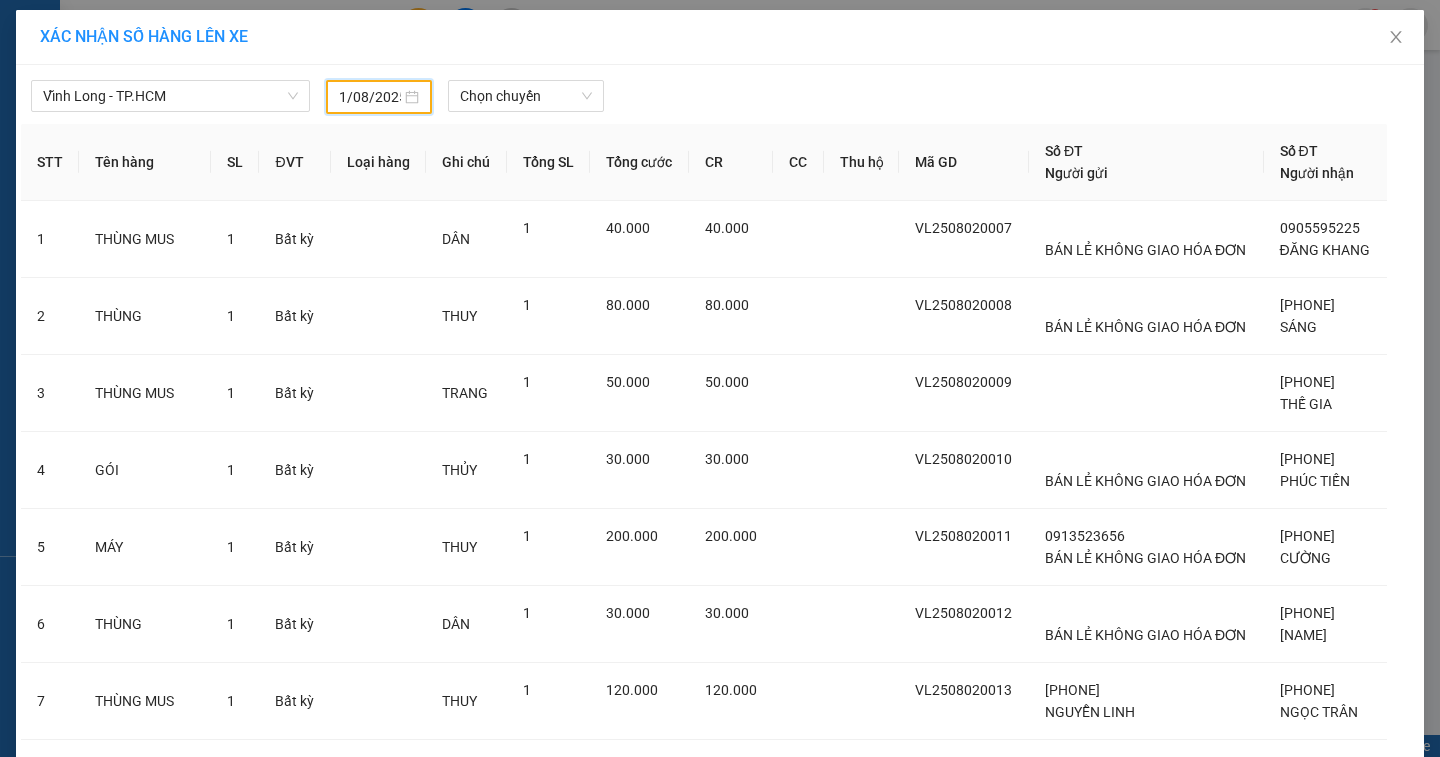 type on "02/08/2025" 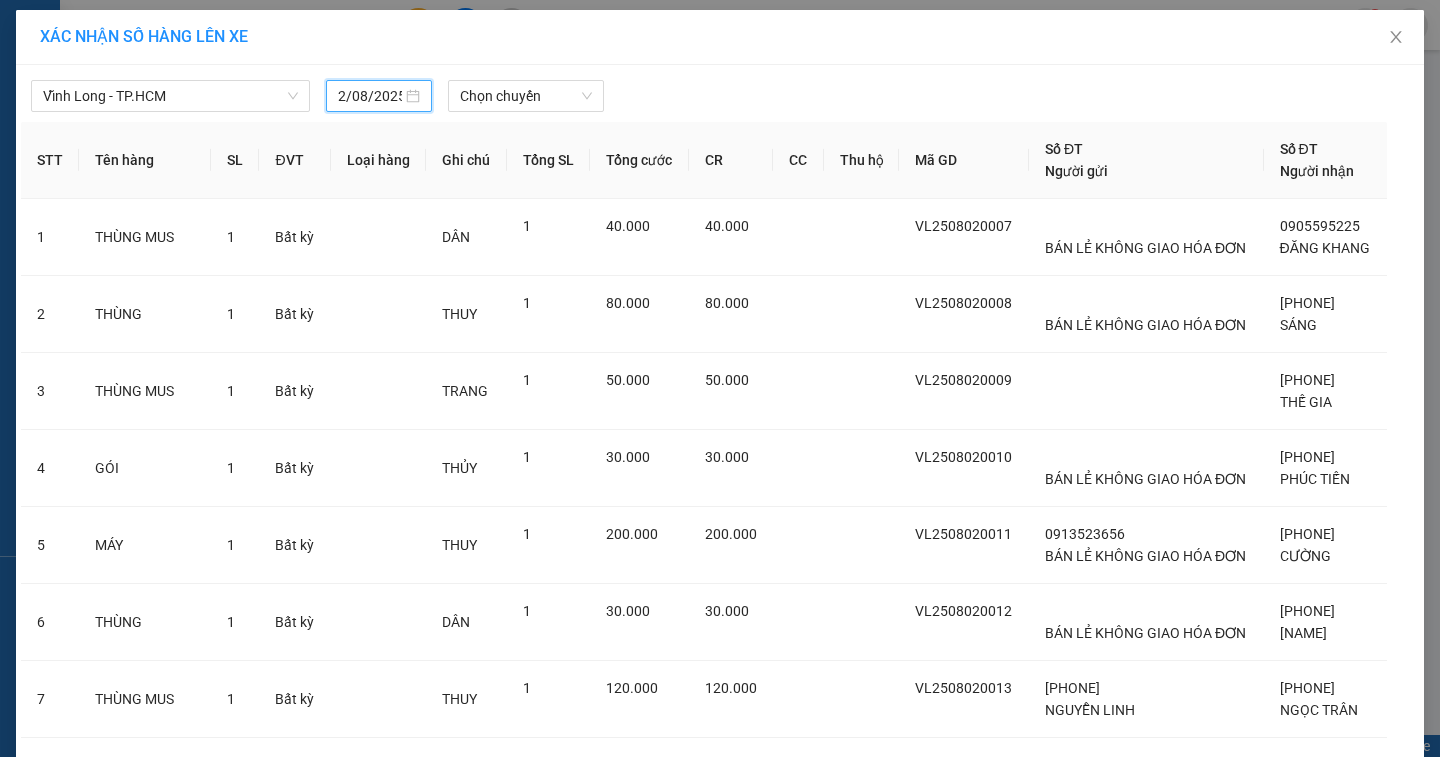scroll, scrollTop: 0, scrollLeft: 6, axis: horizontal 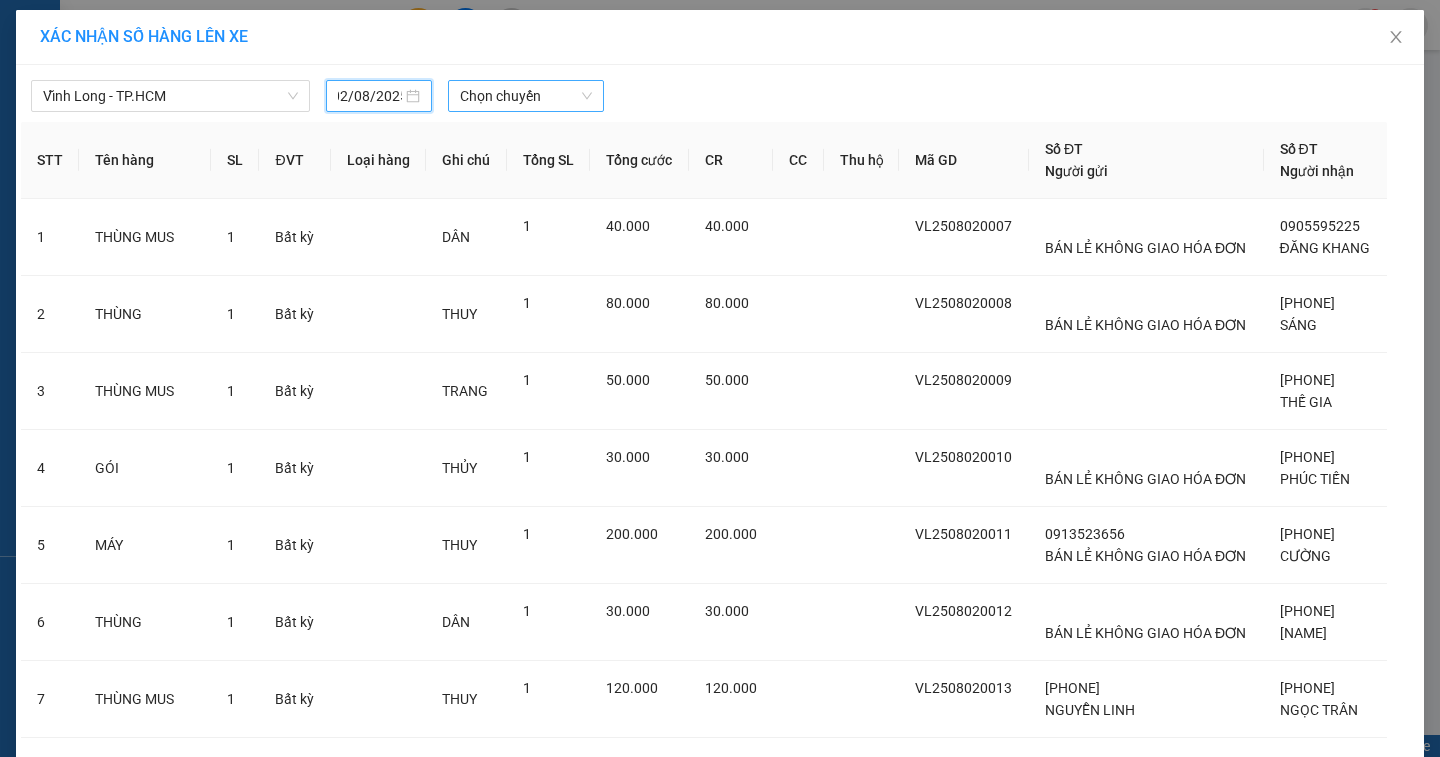 click on "Chọn chuyến" at bounding box center [526, 96] 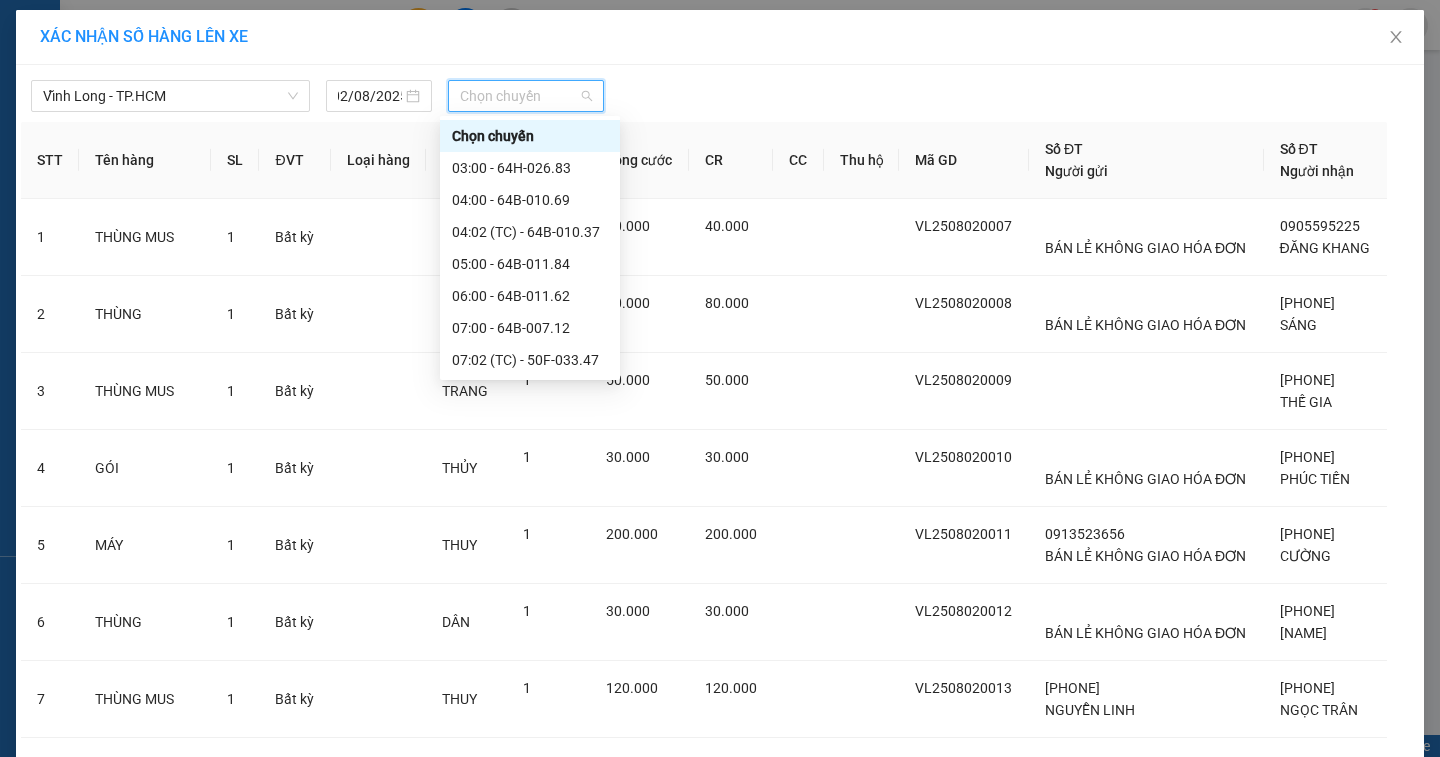 scroll, scrollTop: 0, scrollLeft: 0, axis: both 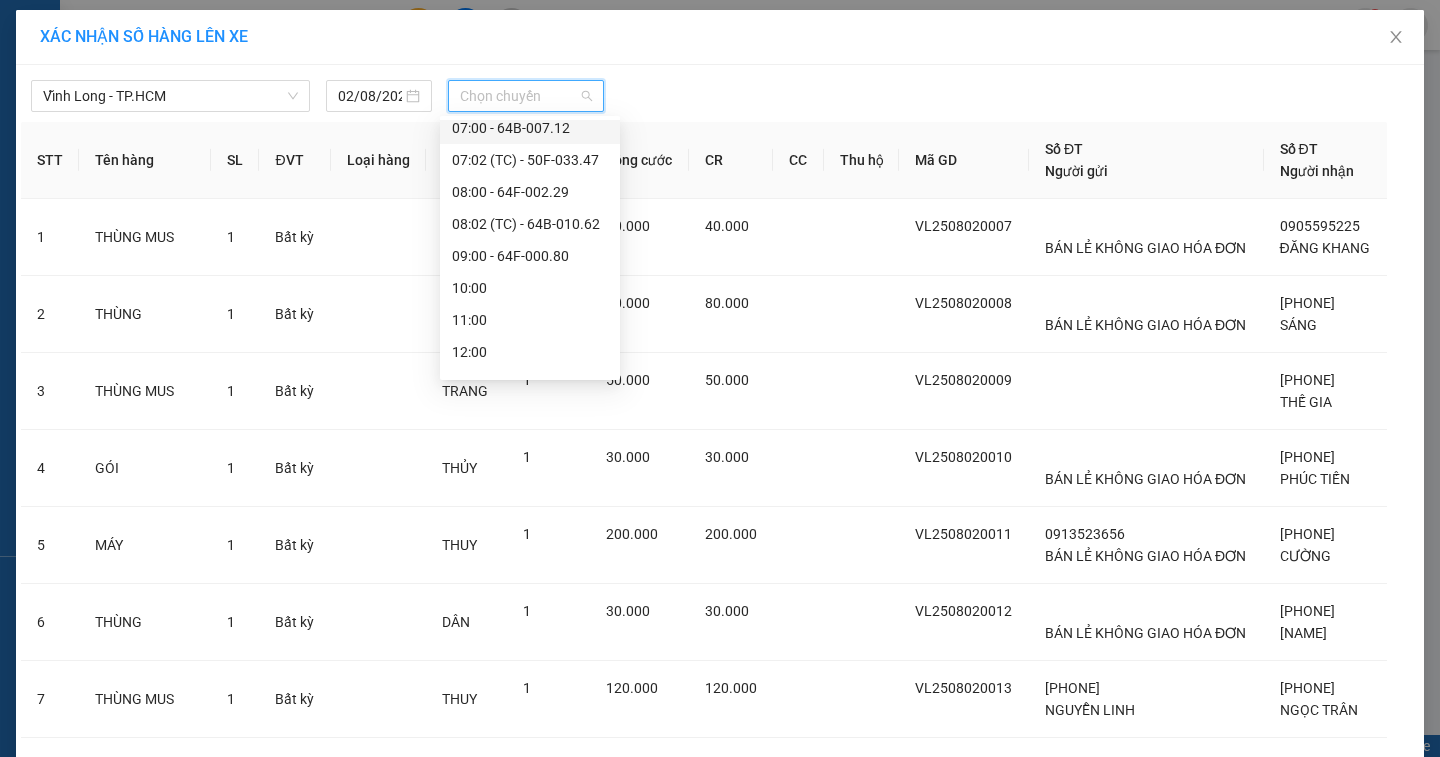 click on "07:00     - 64B-007.12" at bounding box center [530, 128] 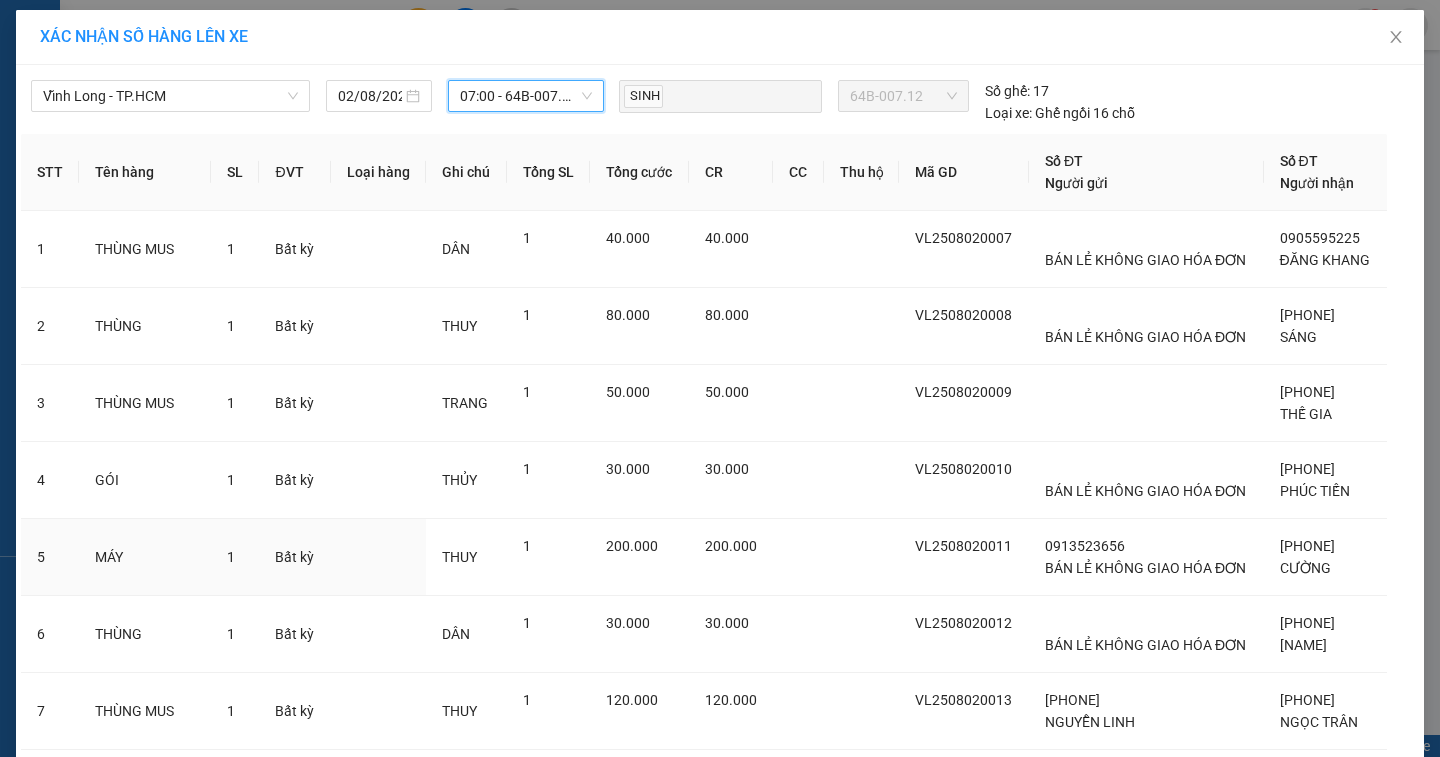 scroll, scrollTop: 216, scrollLeft: 0, axis: vertical 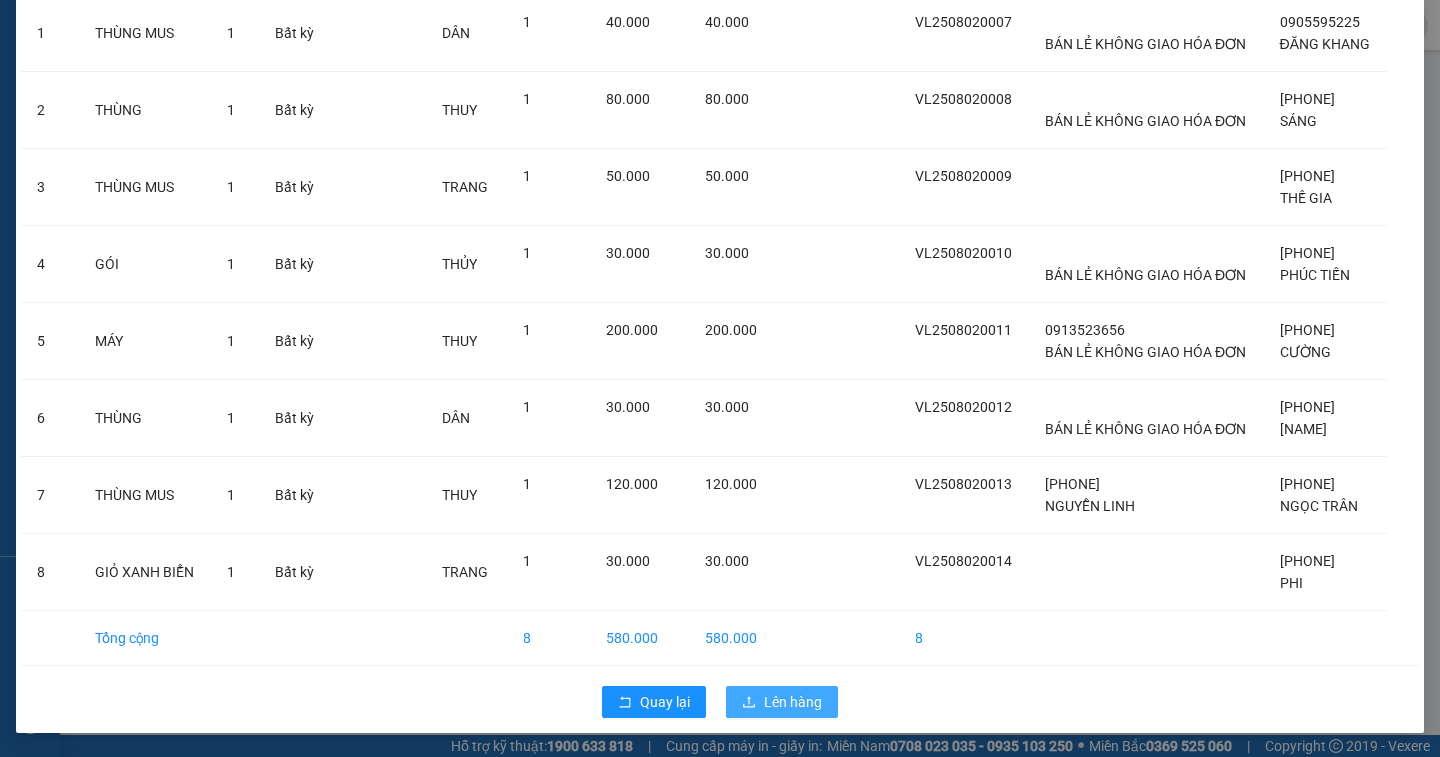 click on "Lên hàng" at bounding box center (793, 702) 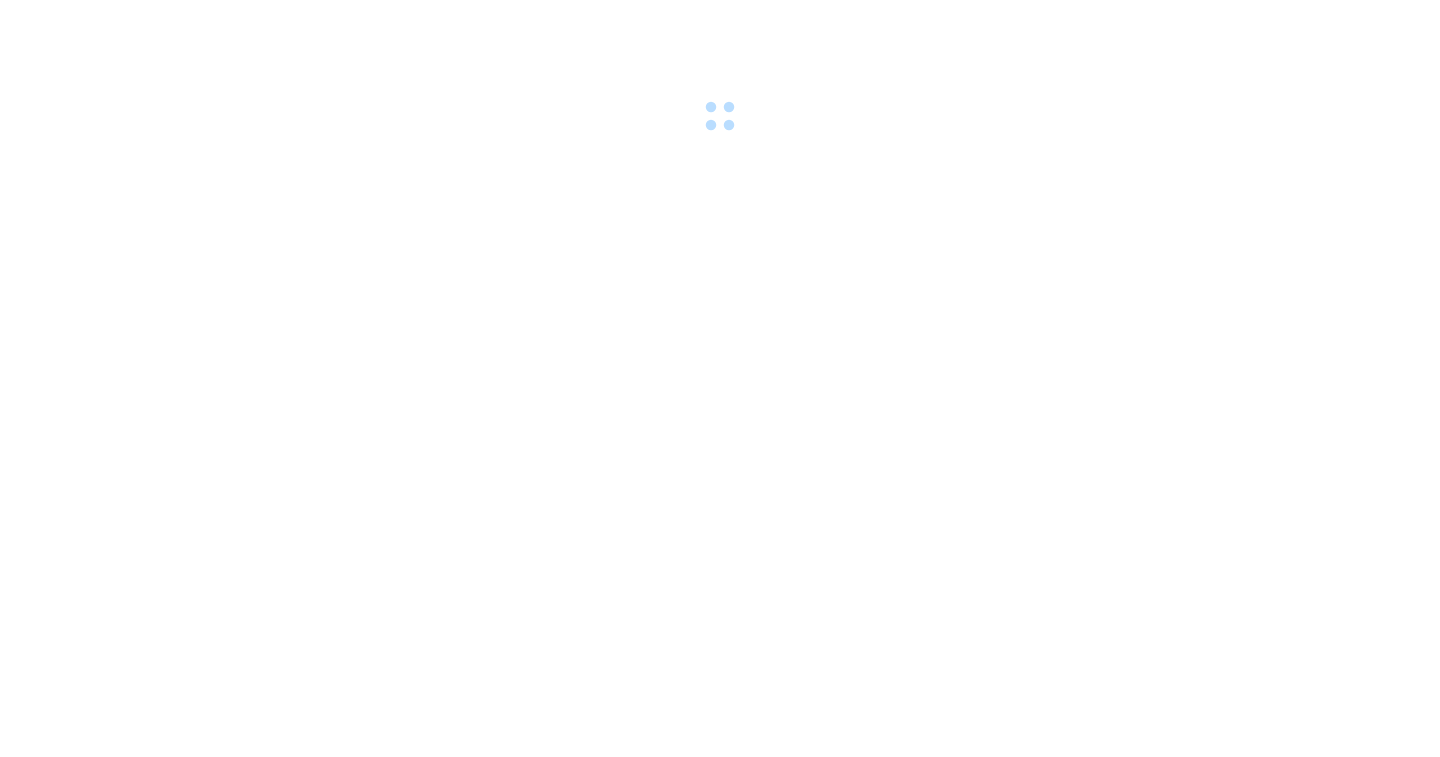 scroll, scrollTop: 0, scrollLeft: 0, axis: both 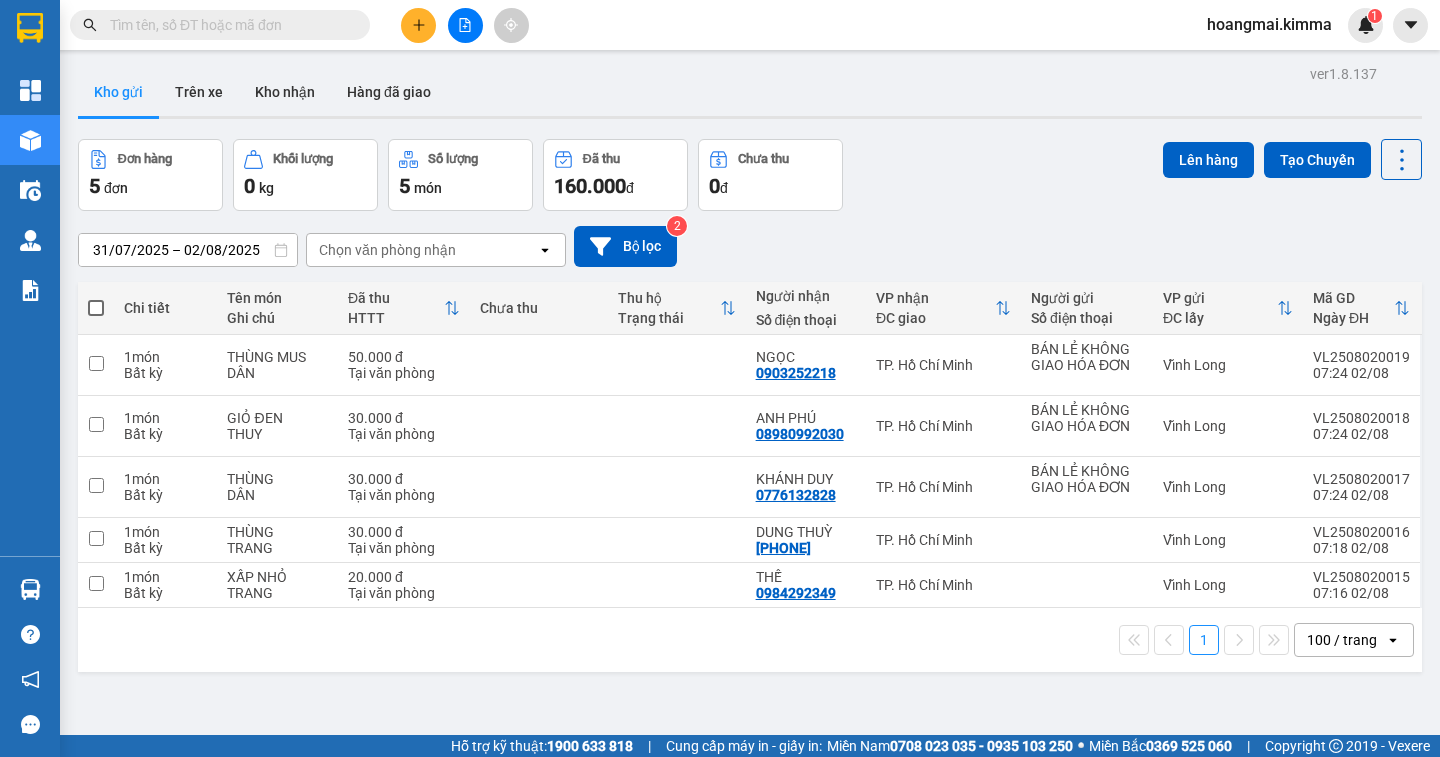 click at bounding box center (465, 25) 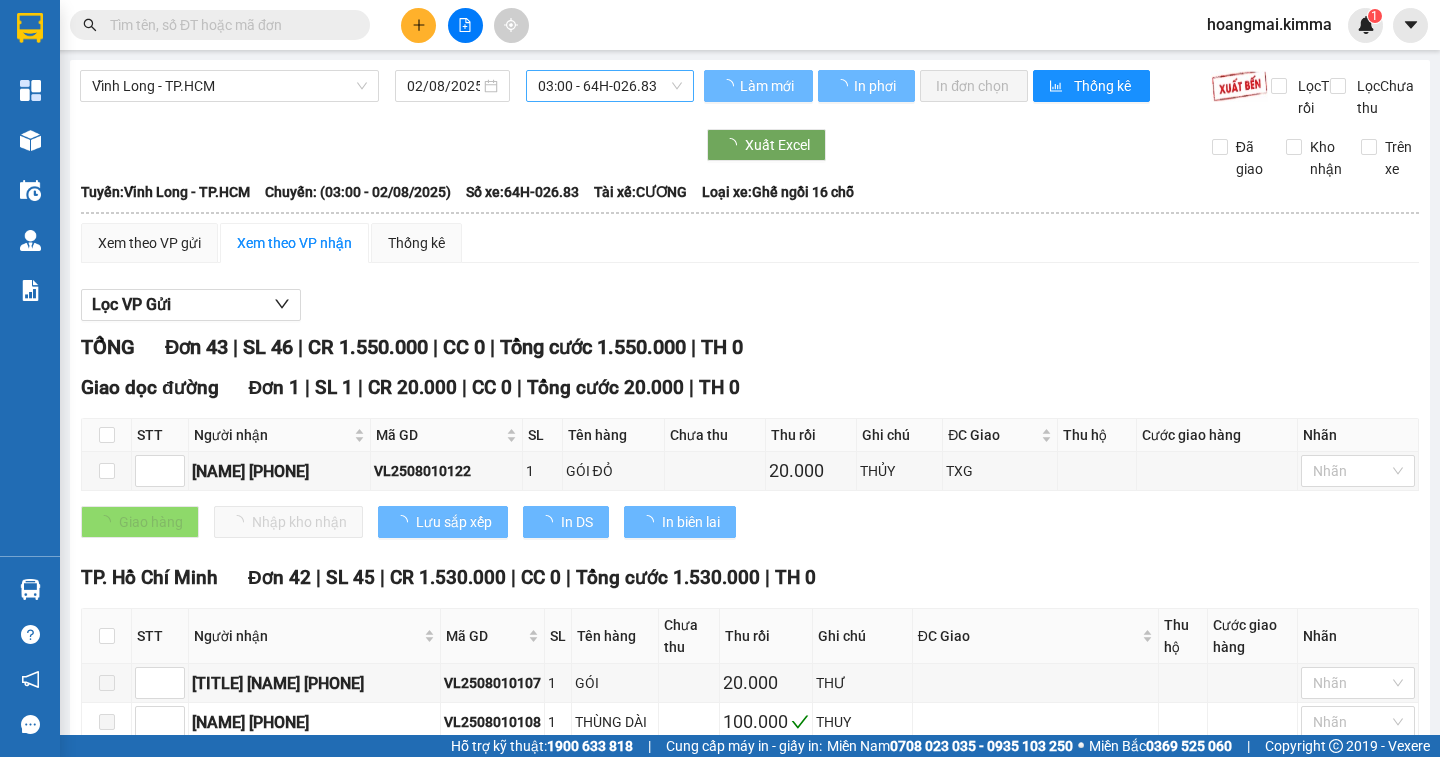 click on "03:00     - 64H-026.83" at bounding box center [610, 86] 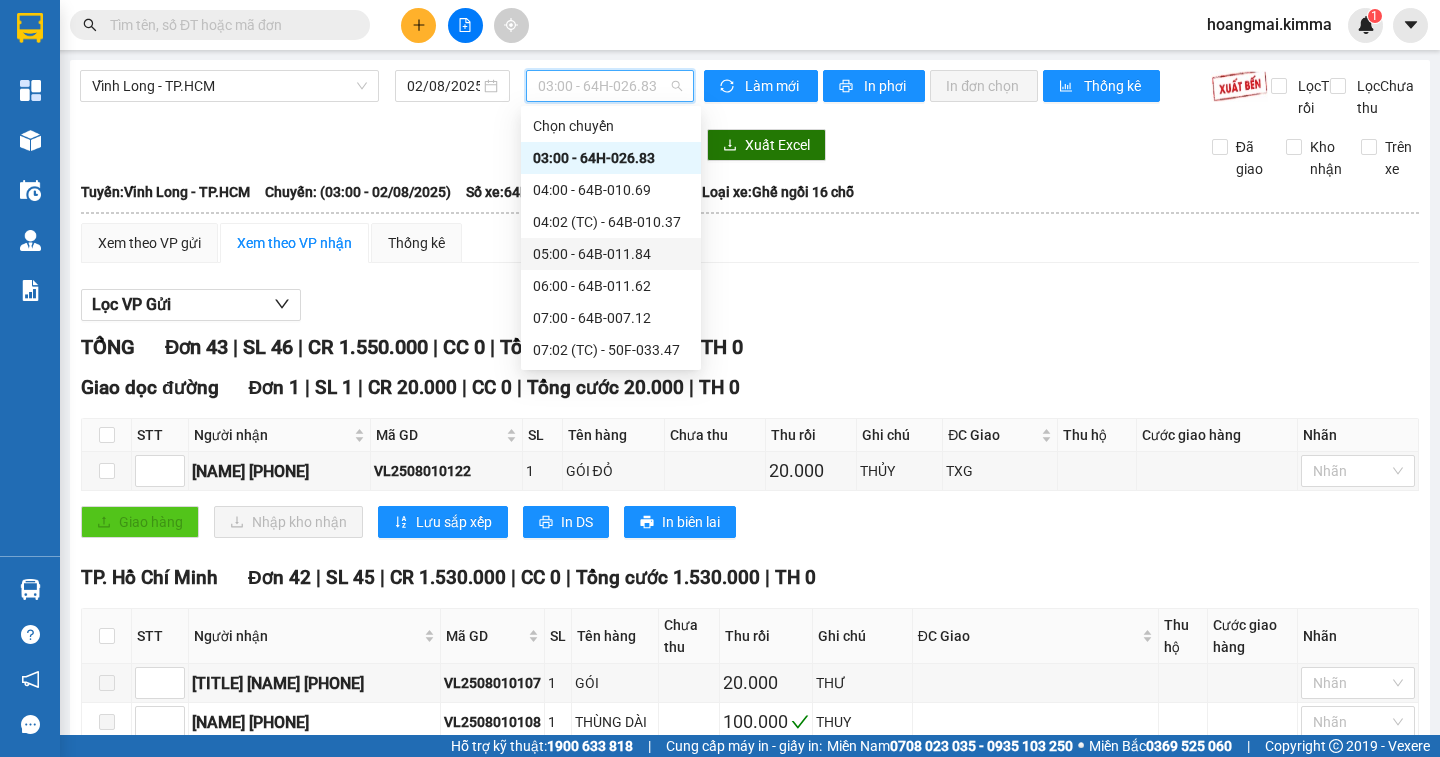 click on "05:00     - 64B-011.84" at bounding box center [611, 254] 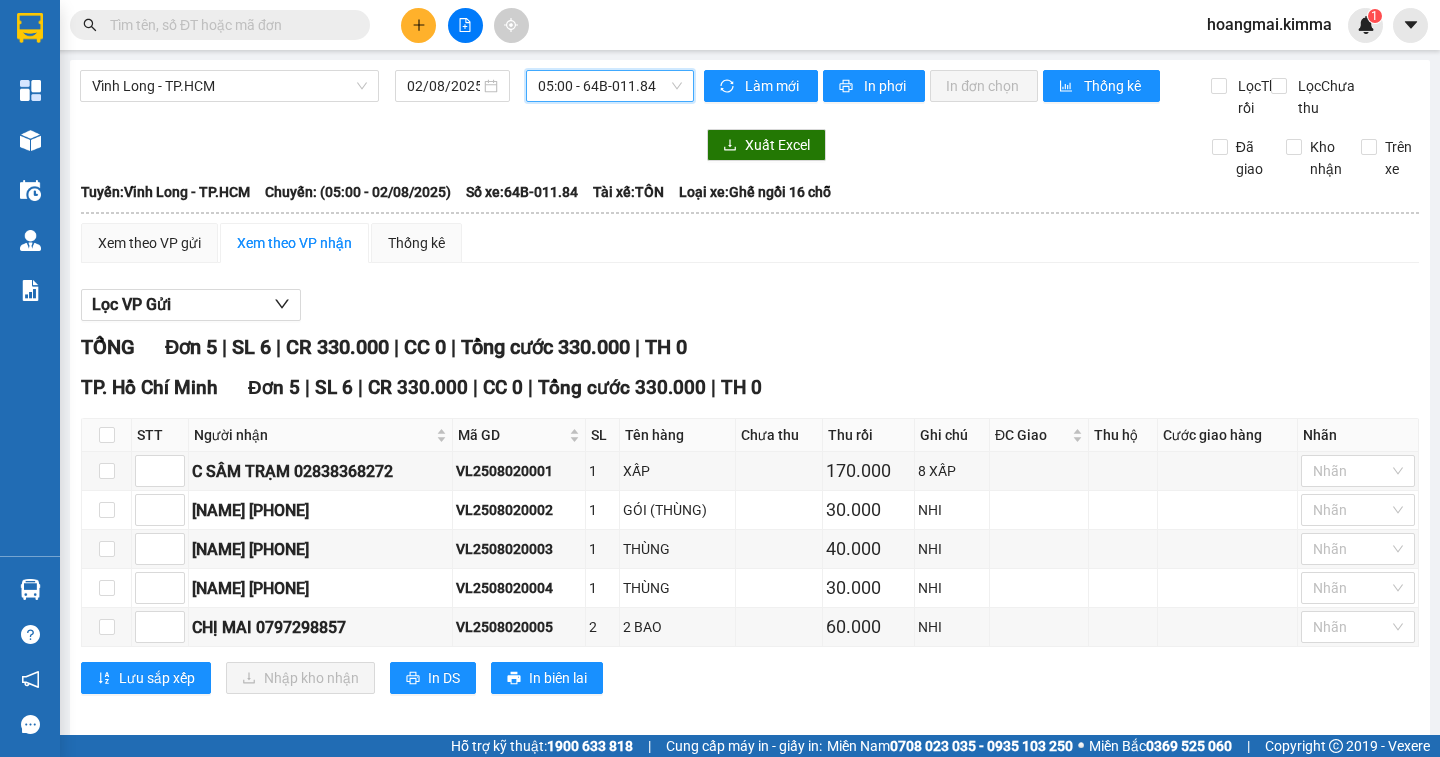 click on "05:00     - 64B-011.84" at bounding box center (610, 86) 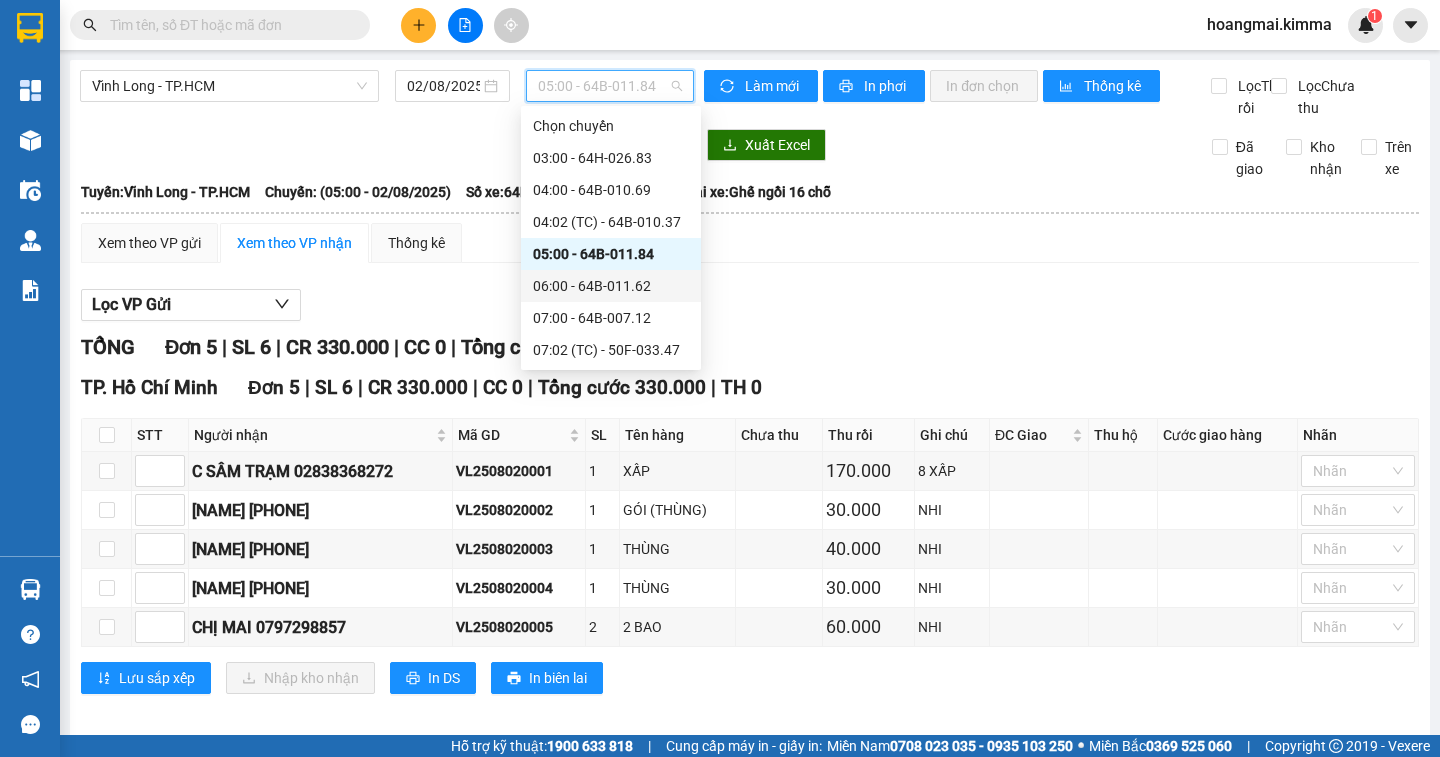 click on "06:00     - 64B-011.62" at bounding box center [611, 286] 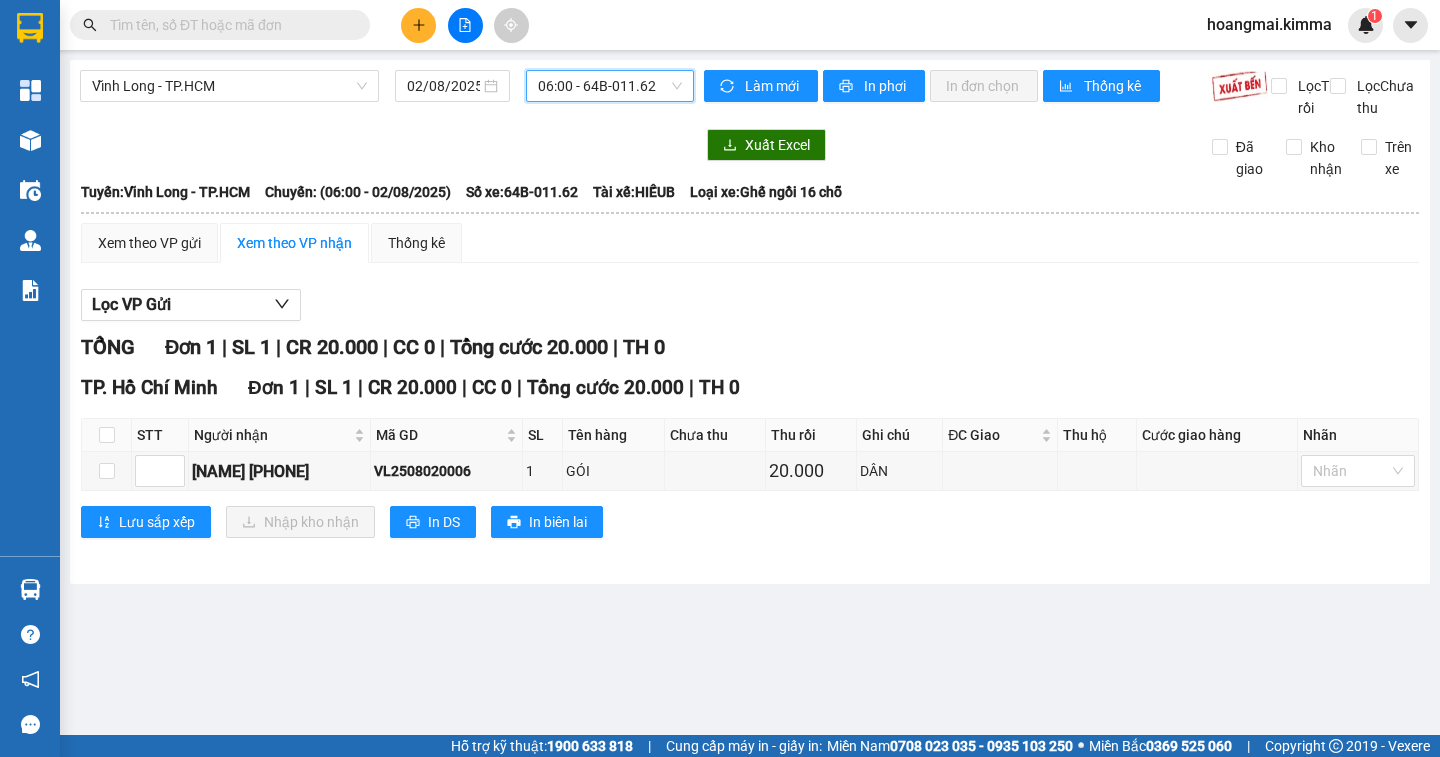 click on "06:00     - 64B-011.62" at bounding box center (610, 86) 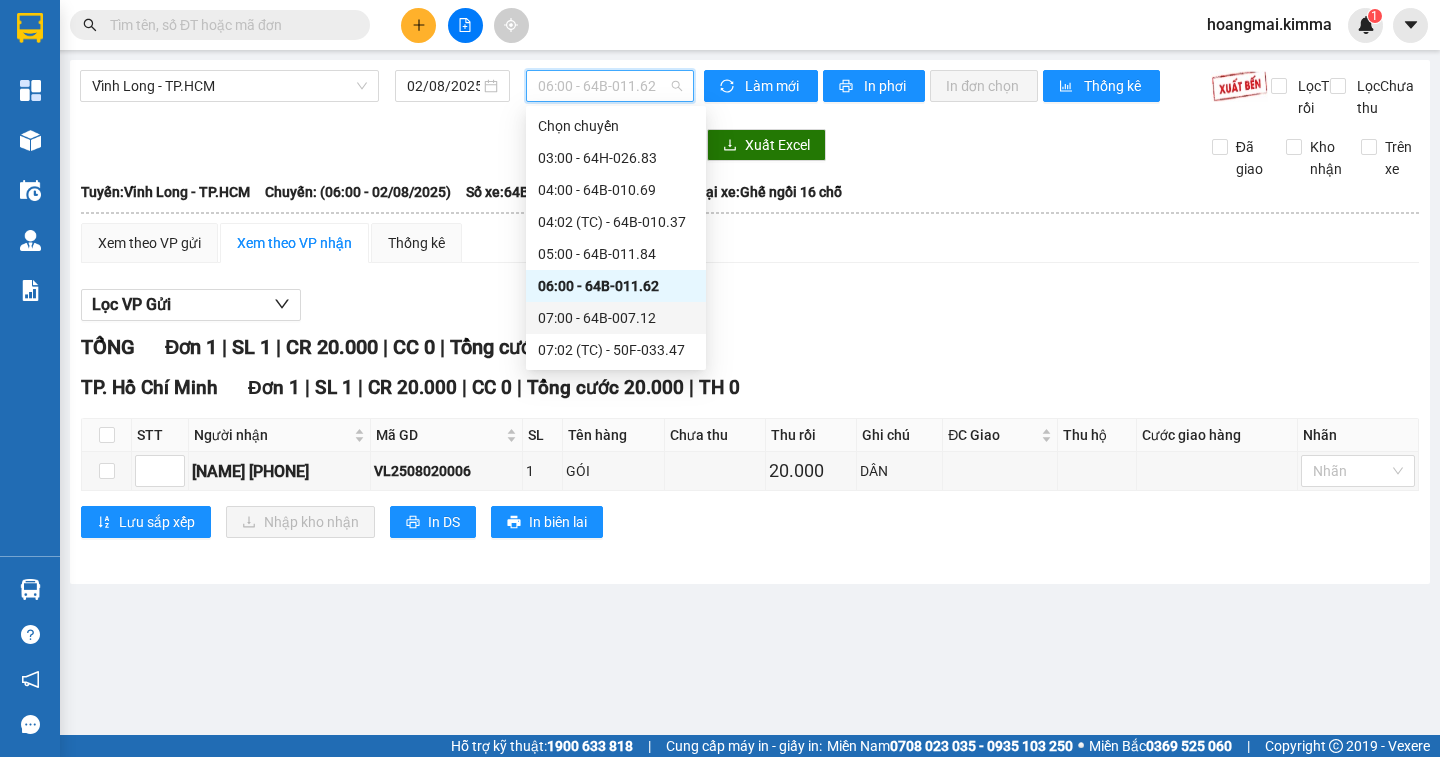 click on "07:00     - 64B-007.12" at bounding box center [616, 318] 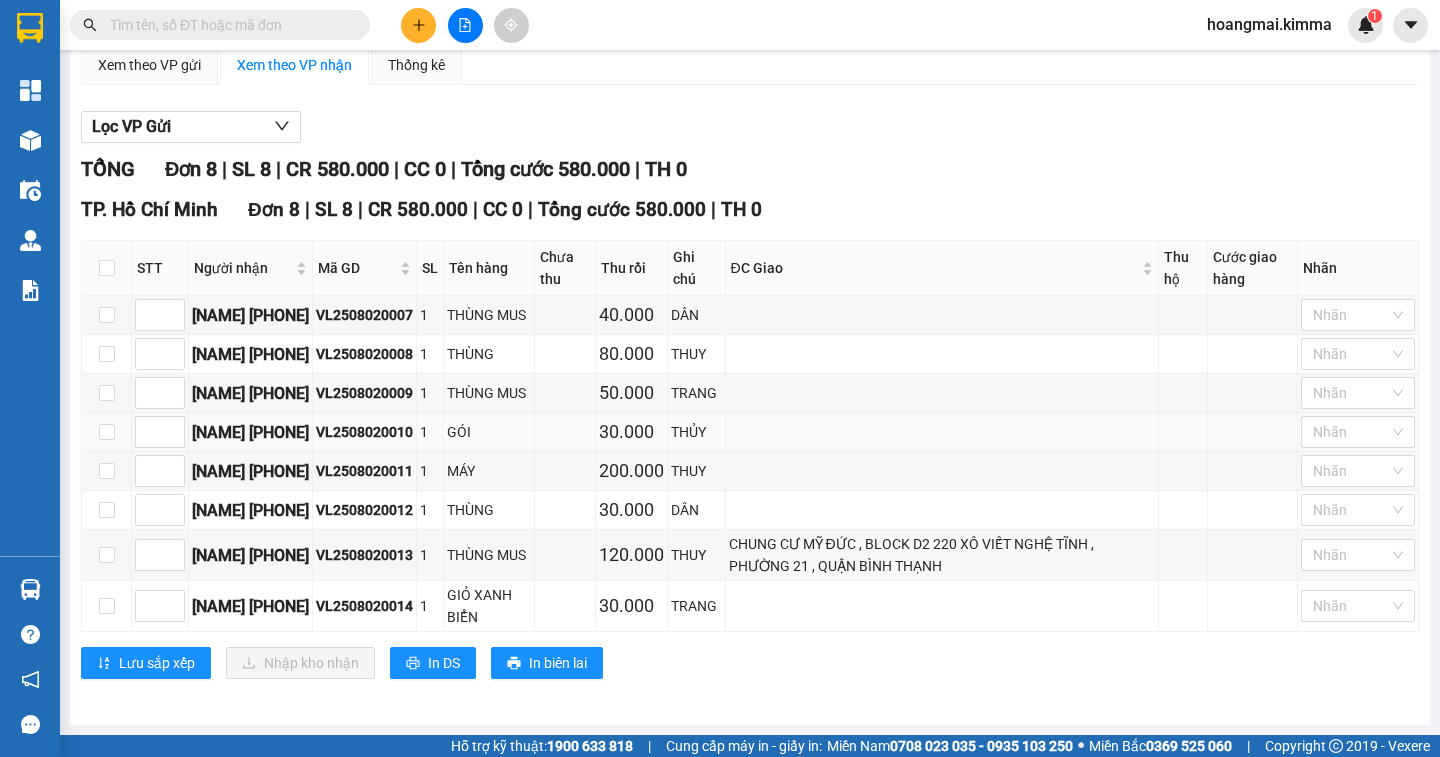 scroll, scrollTop: 0, scrollLeft: 0, axis: both 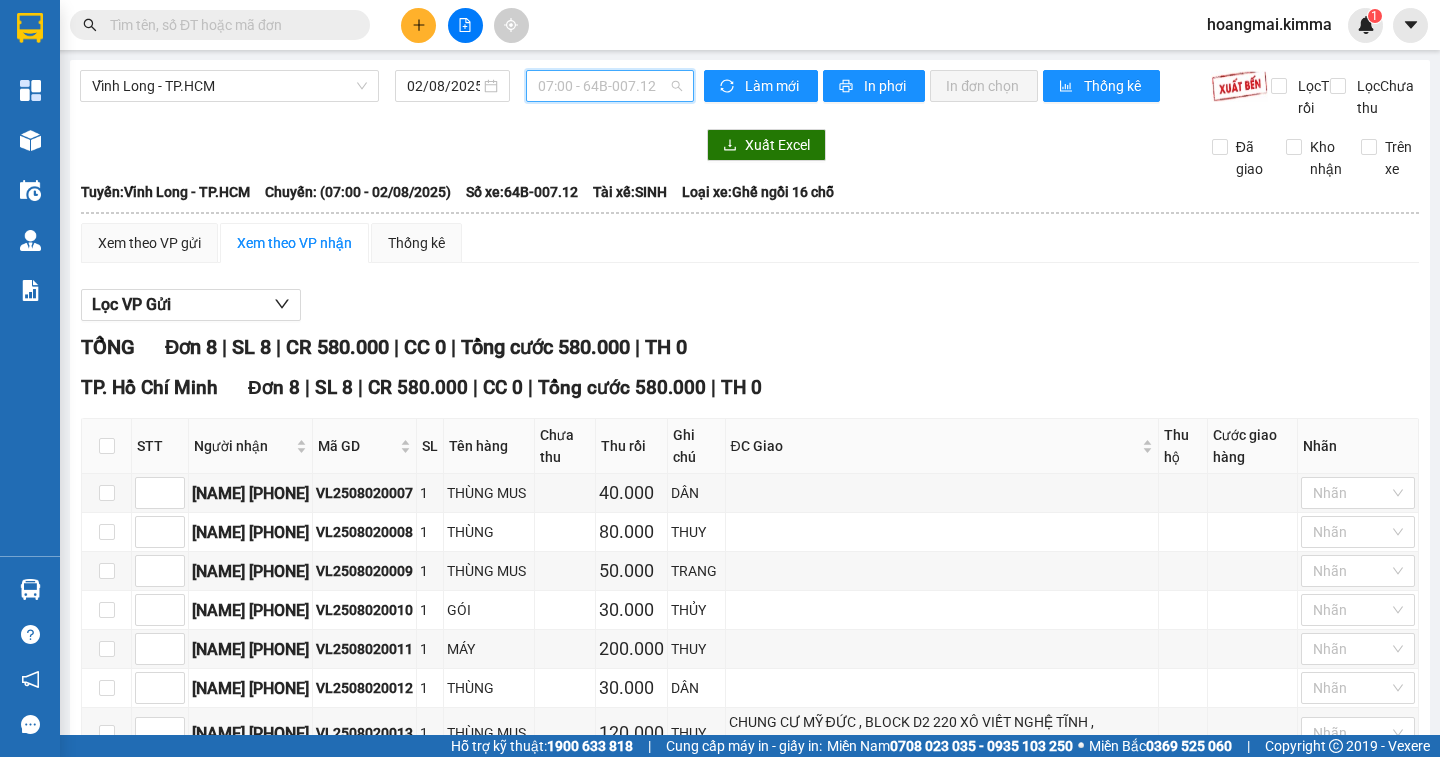 click on "07:00     - 64B-007.12" at bounding box center [610, 86] 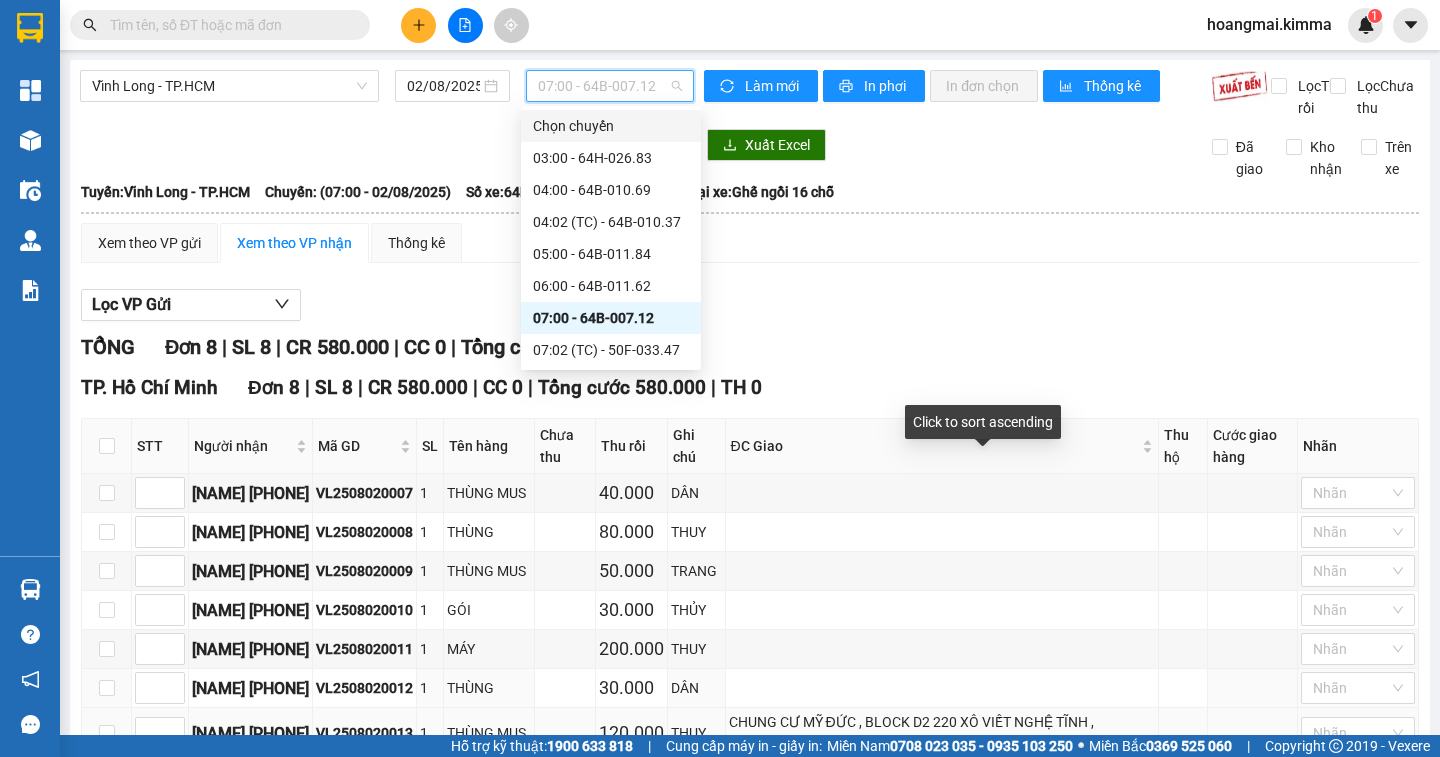 scroll, scrollTop: 224, scrollLeft: 0, axis: vertical 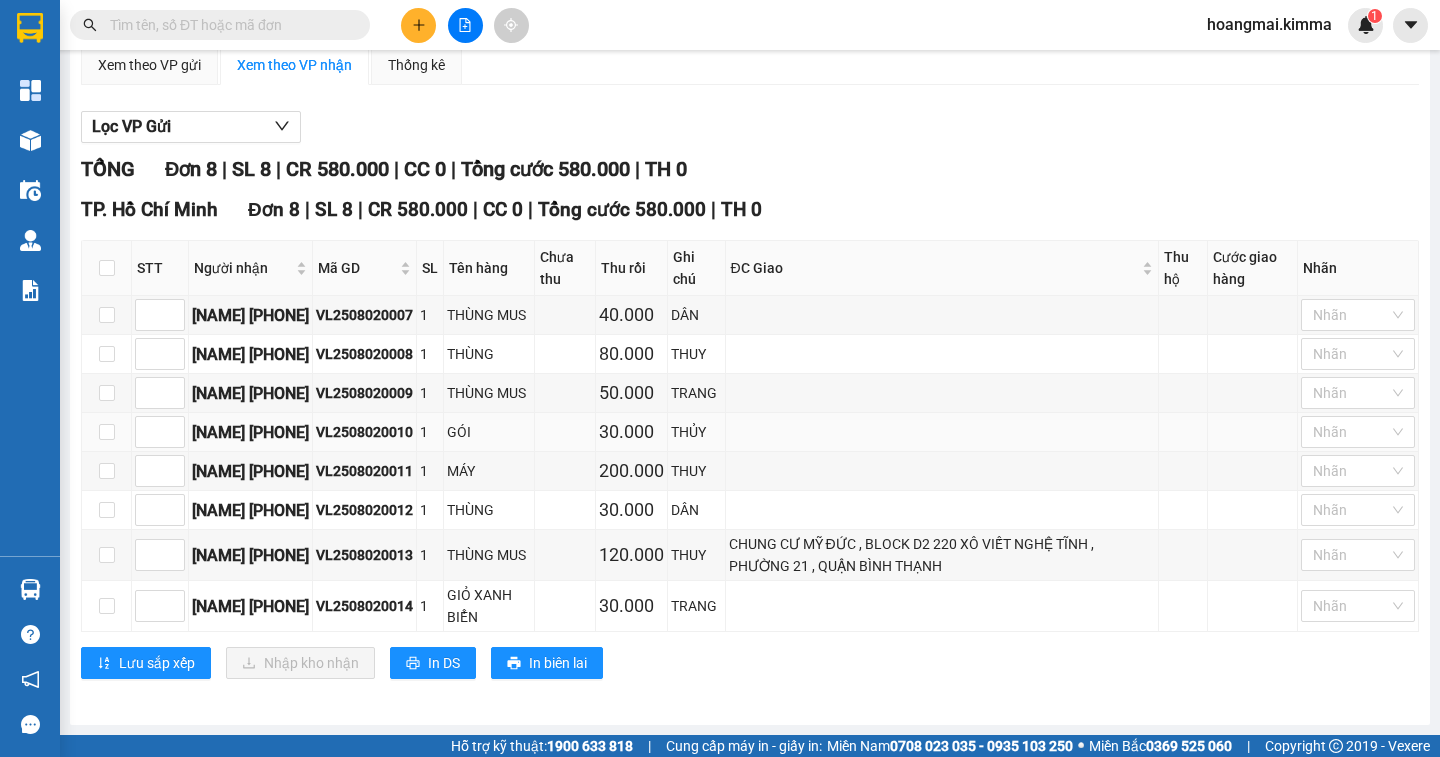 click at bounding box center [942, 432] 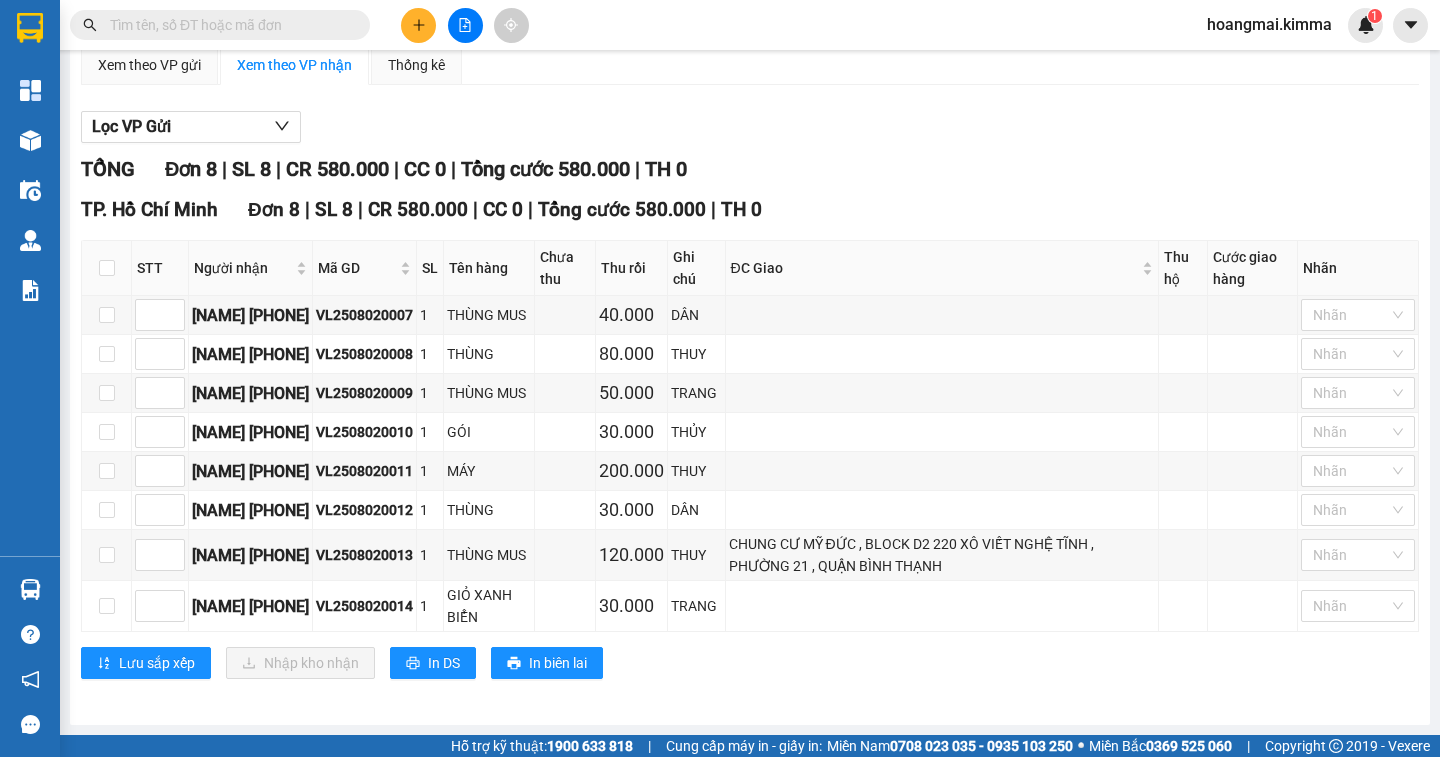 scroll, scrollTop: 0, scrollLeft: 0, axis: both 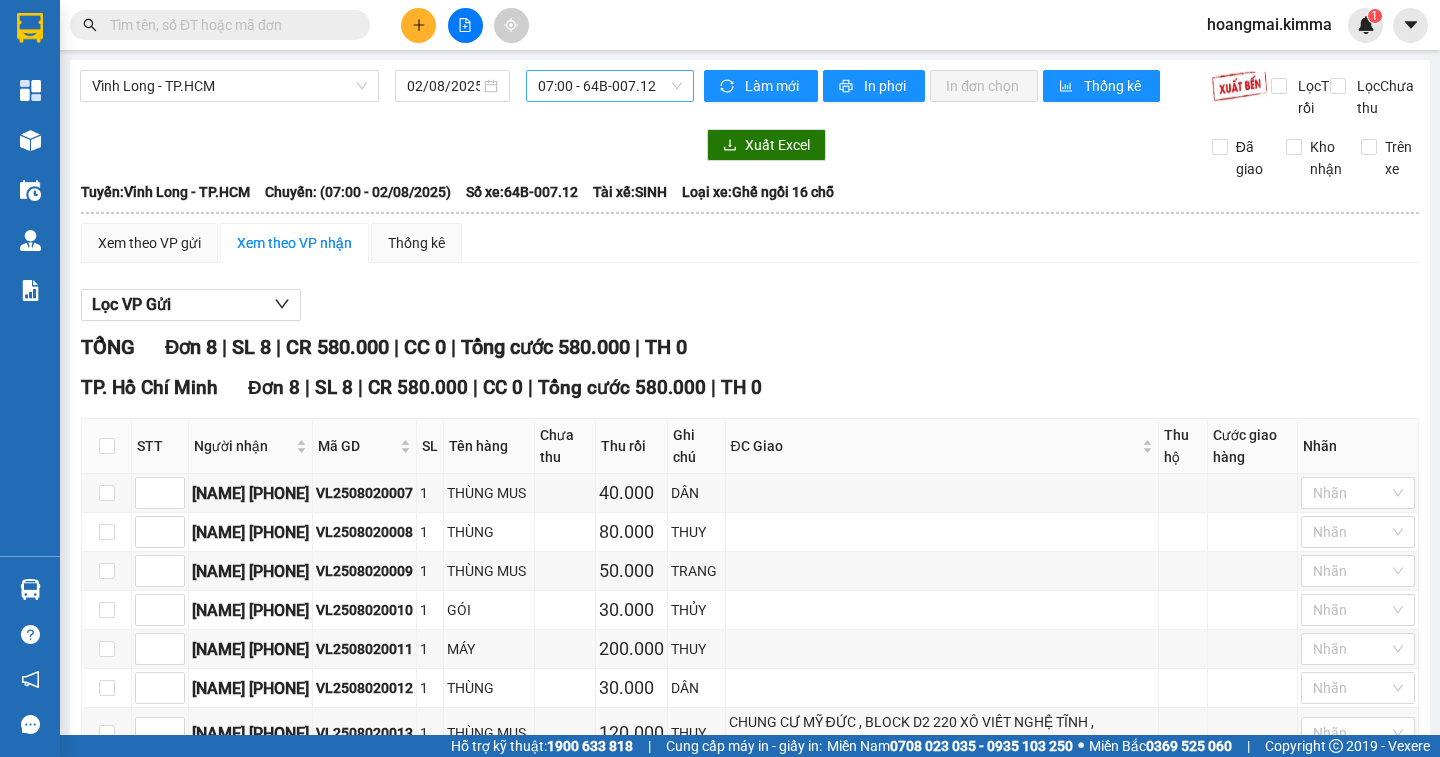 click on "07:00     - 64B-007.12" at bounding box center (610, 86) 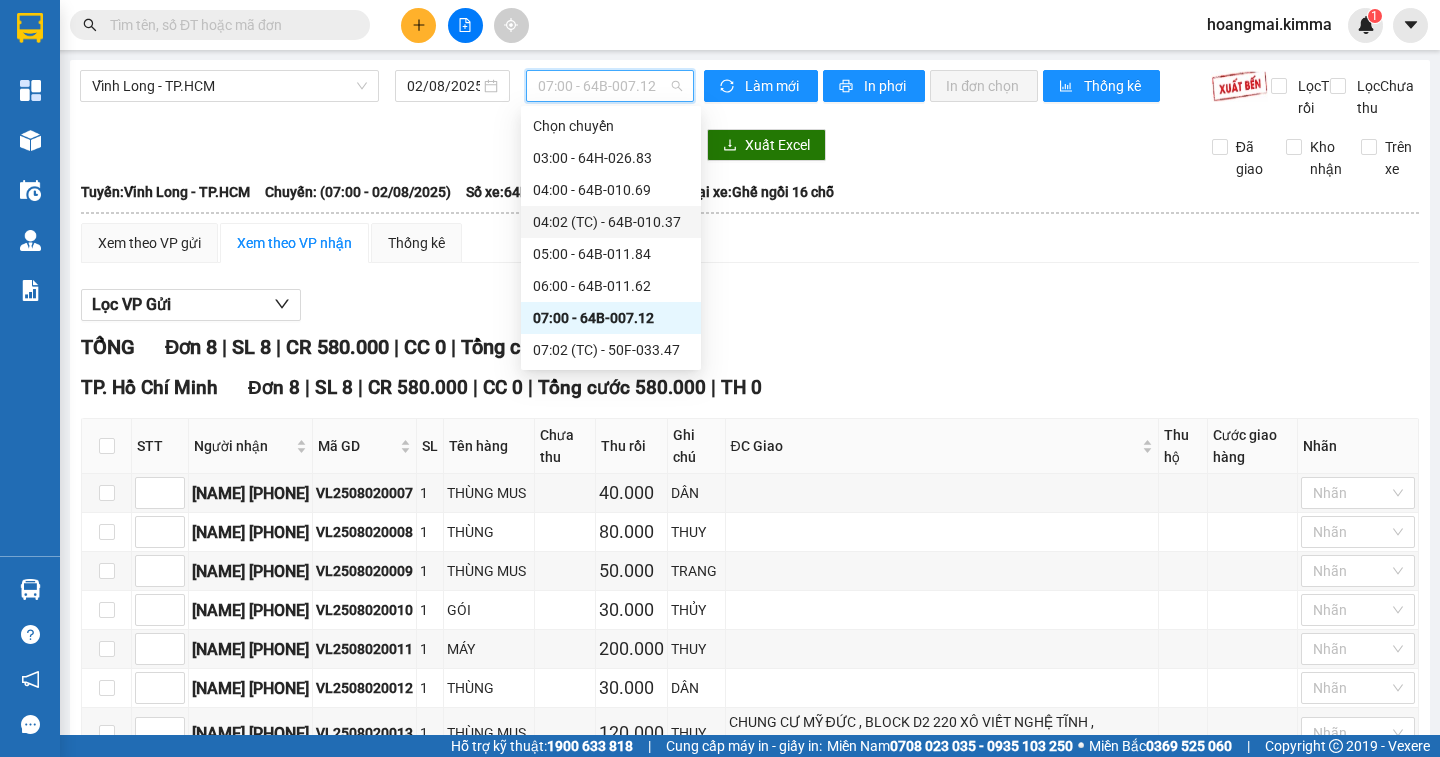 scroll, scrollTop: 200, scrollLeft: 0, axis: vertical 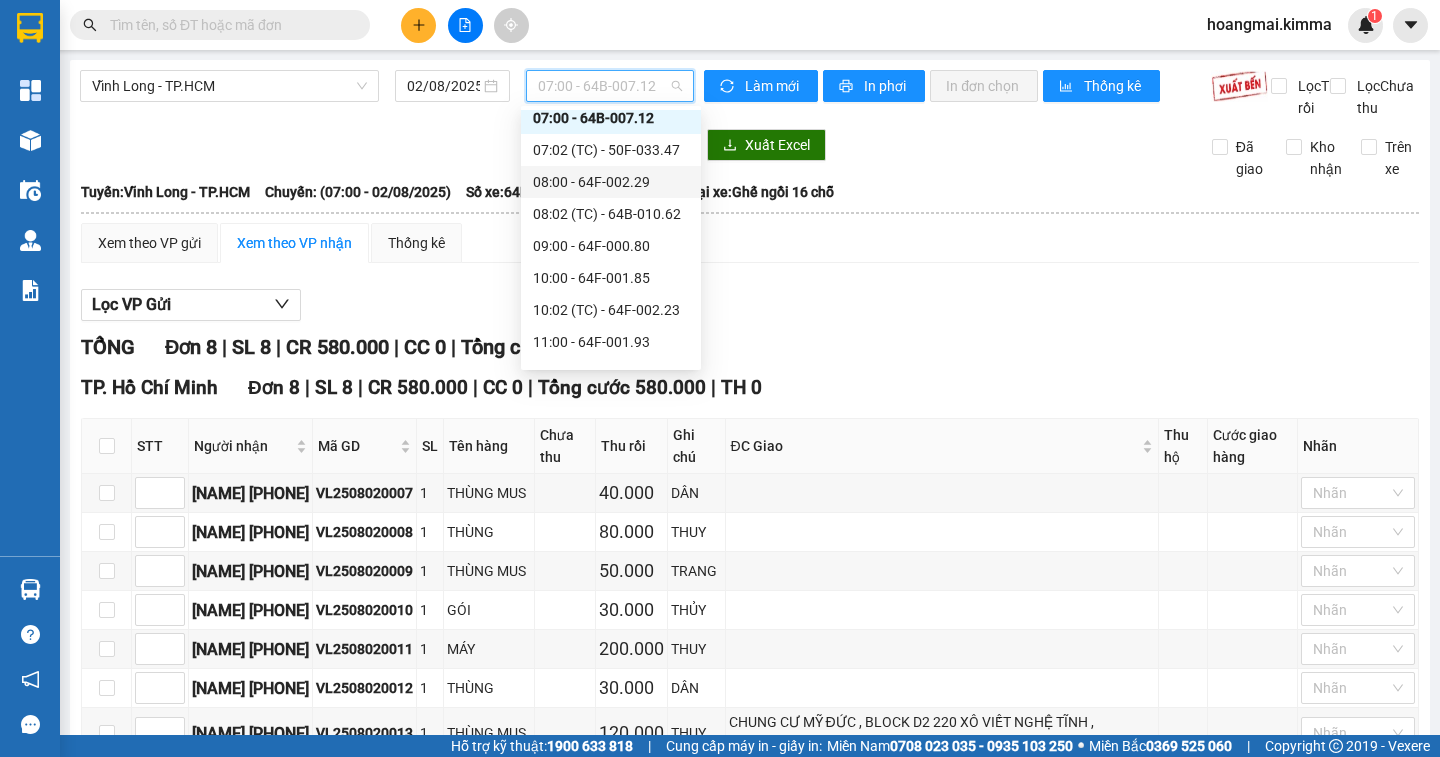 click on "08:00     - 64F-002.29" at bounding box center (611, 182) 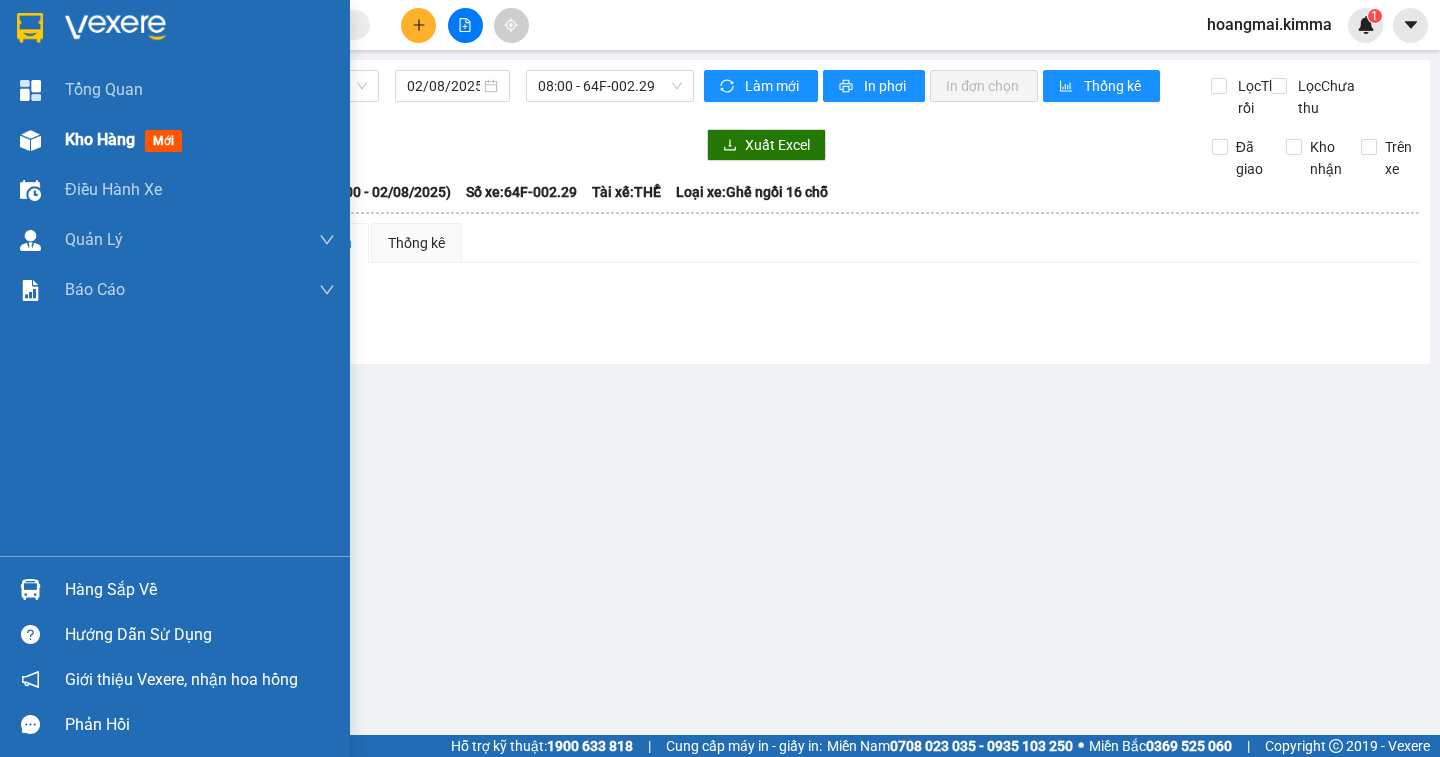 click on "Kho hàng" at bounding box center [100, 139] 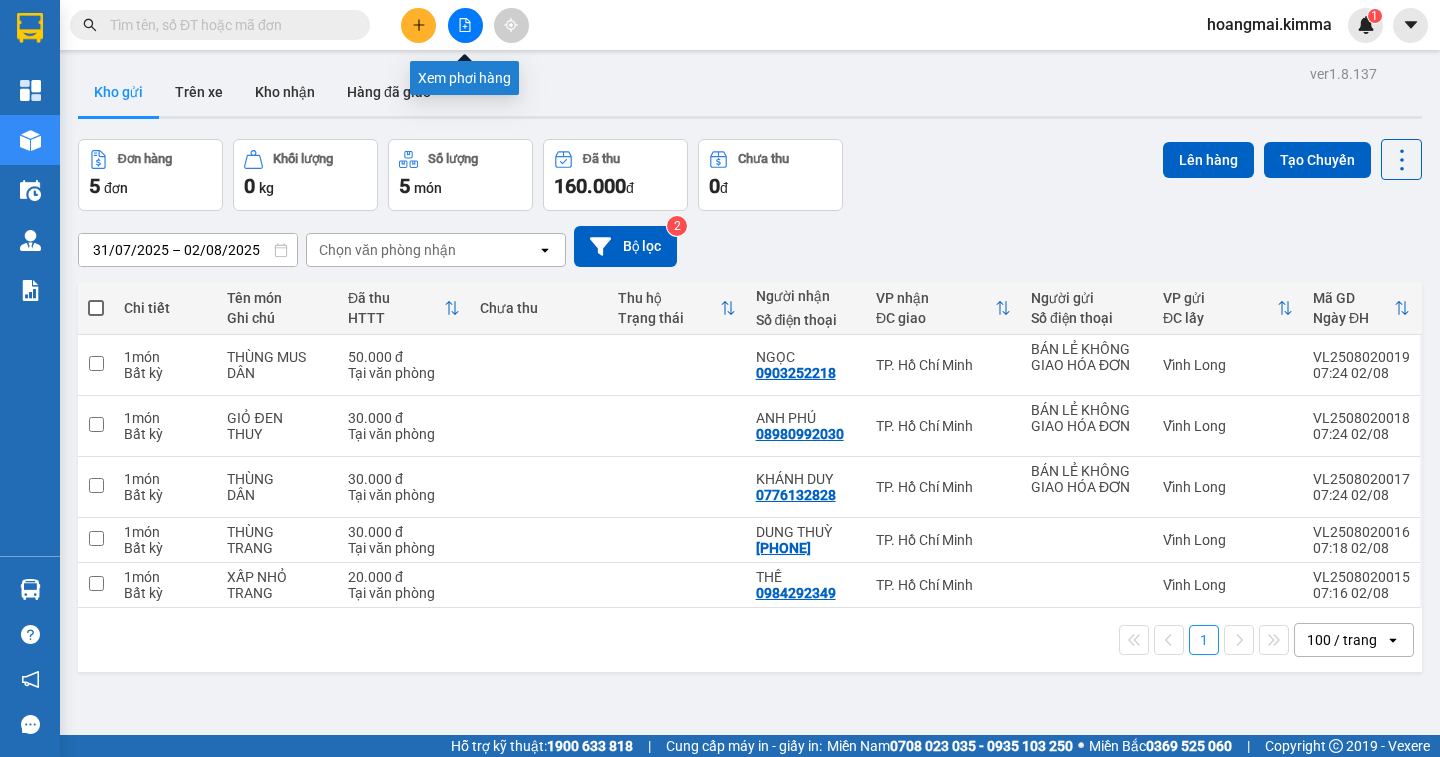 click at bounding box center (465, 25) 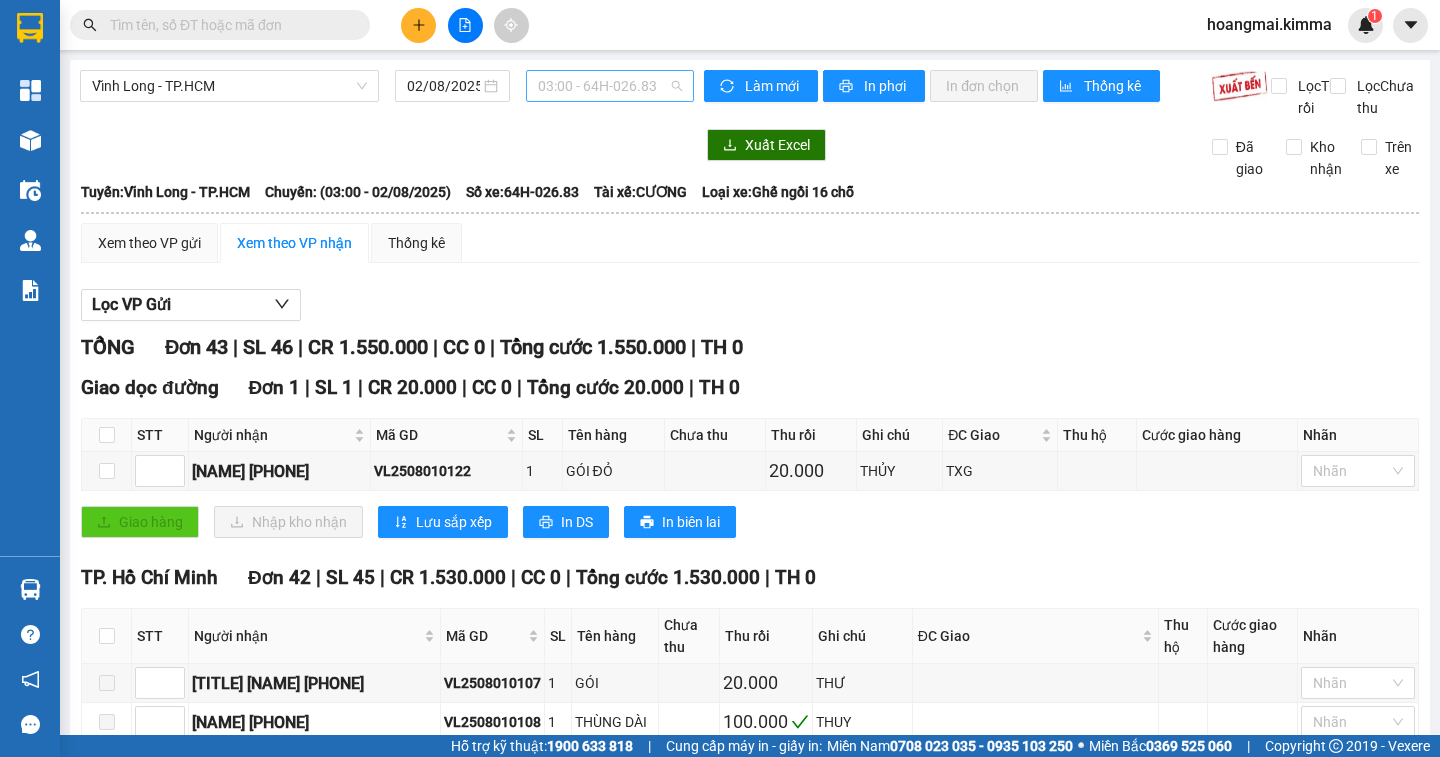 click on "03:00     - 64H-026.83" at bounding box center [610, 86] 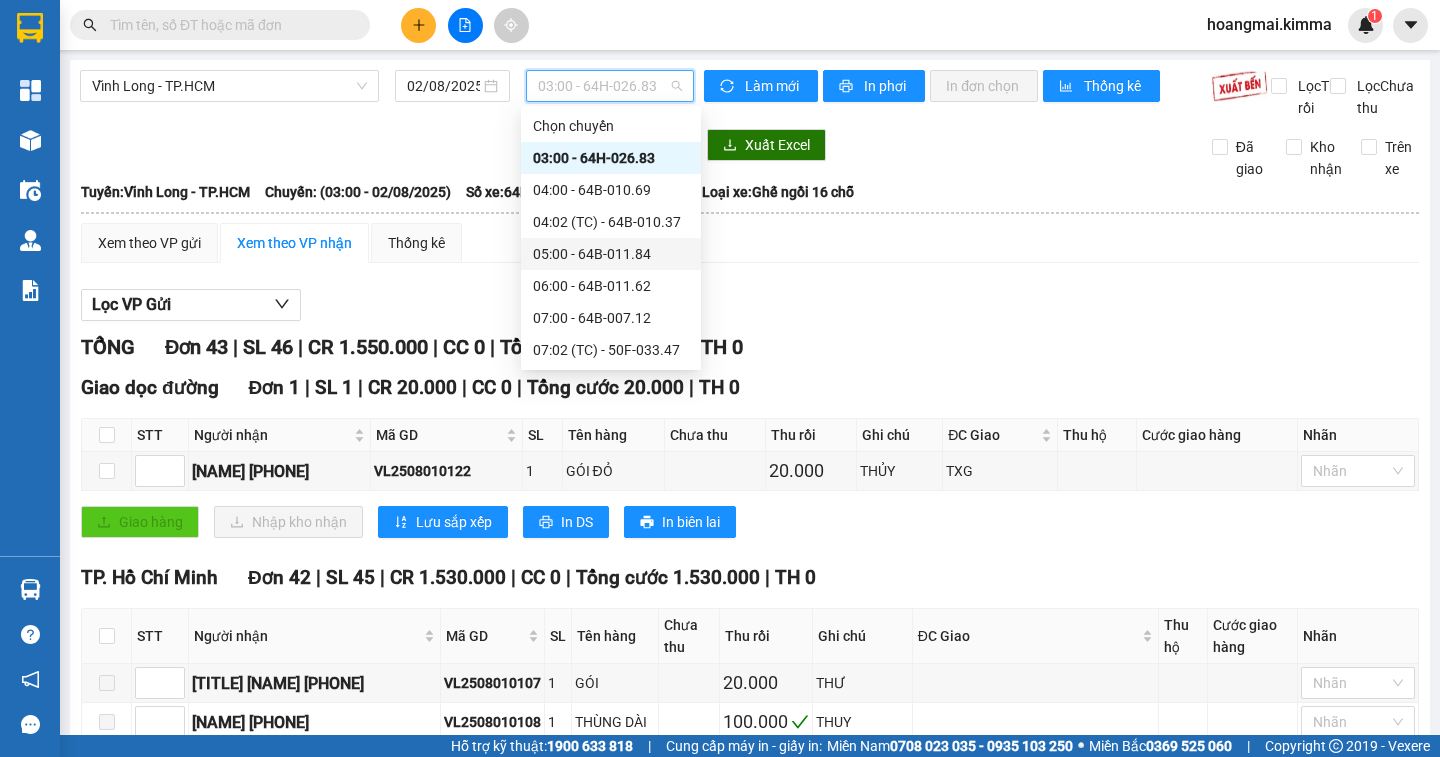 scroll, scrollTop: 200, scrollLeft: 0, axis: vertical 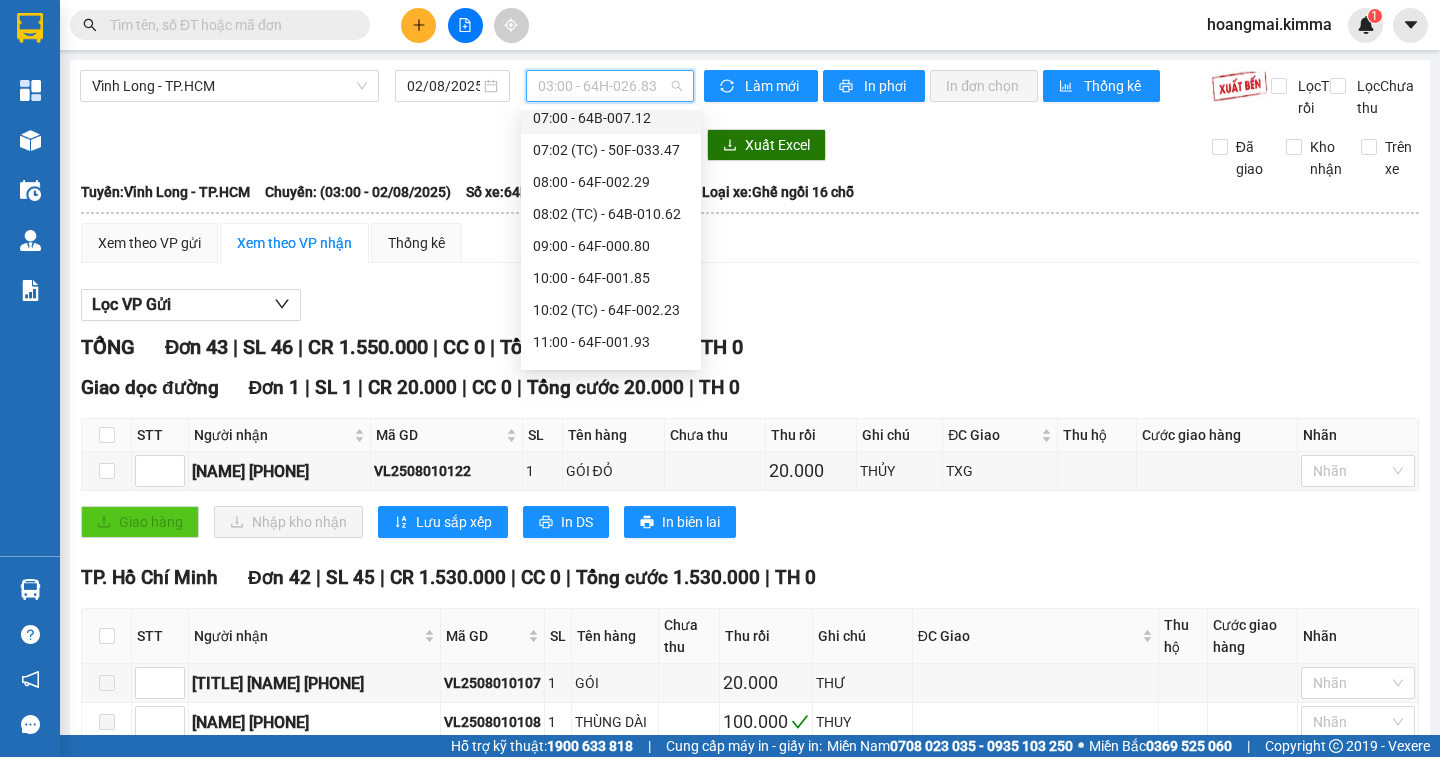 click on "07:00     - 64B-007.12" at bounding box center (611, 118) 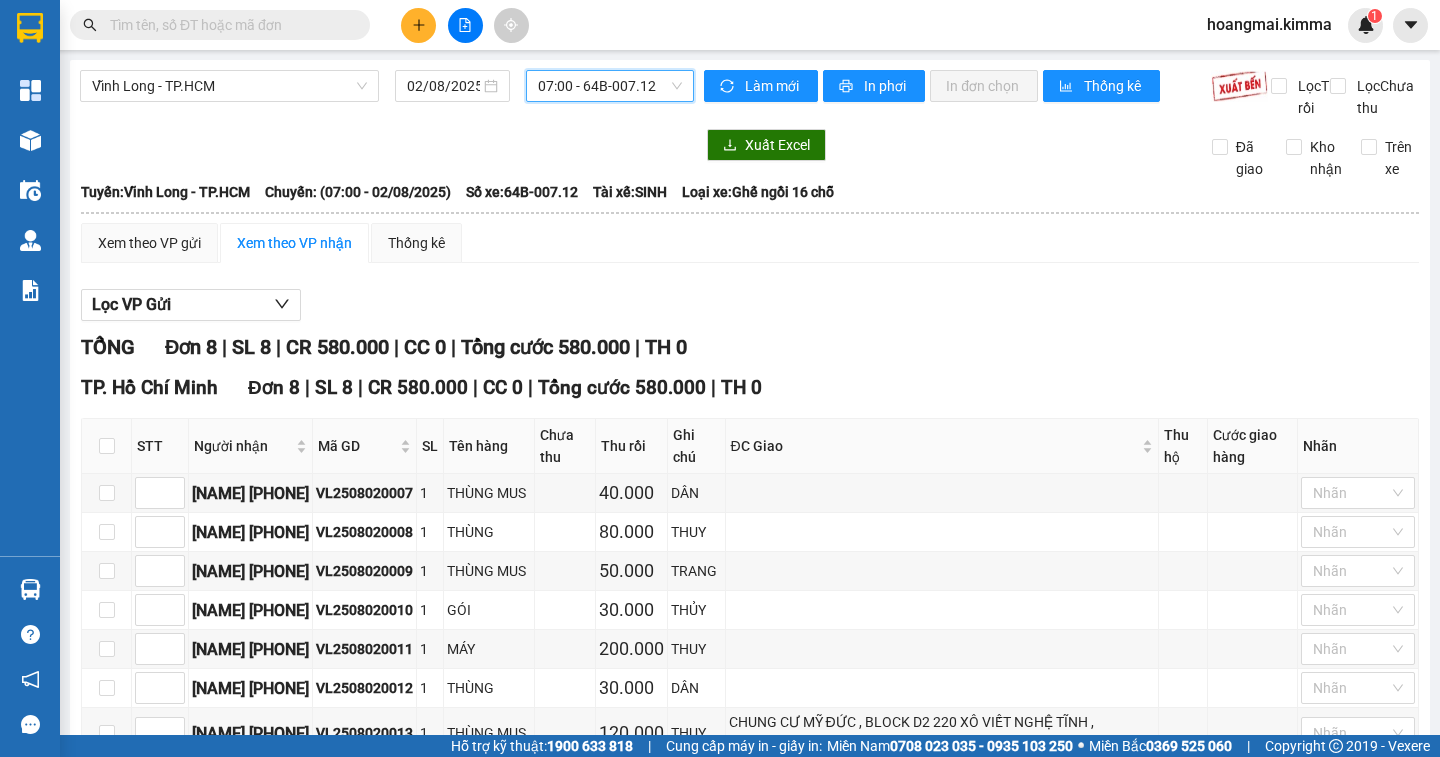 scroll, scrollTop: 224, scrollLeft: 0, axis: vertical 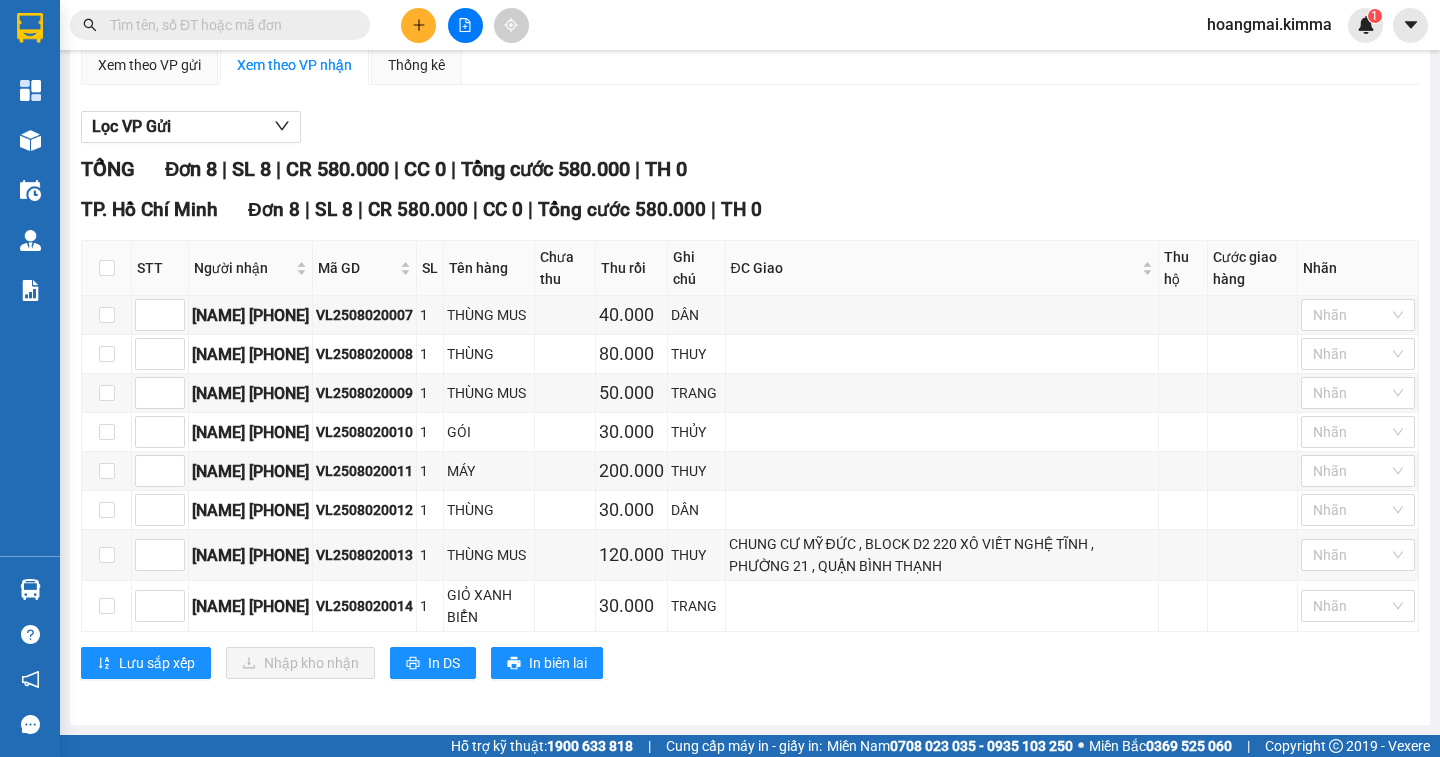 click at bounding box center [228, 25] 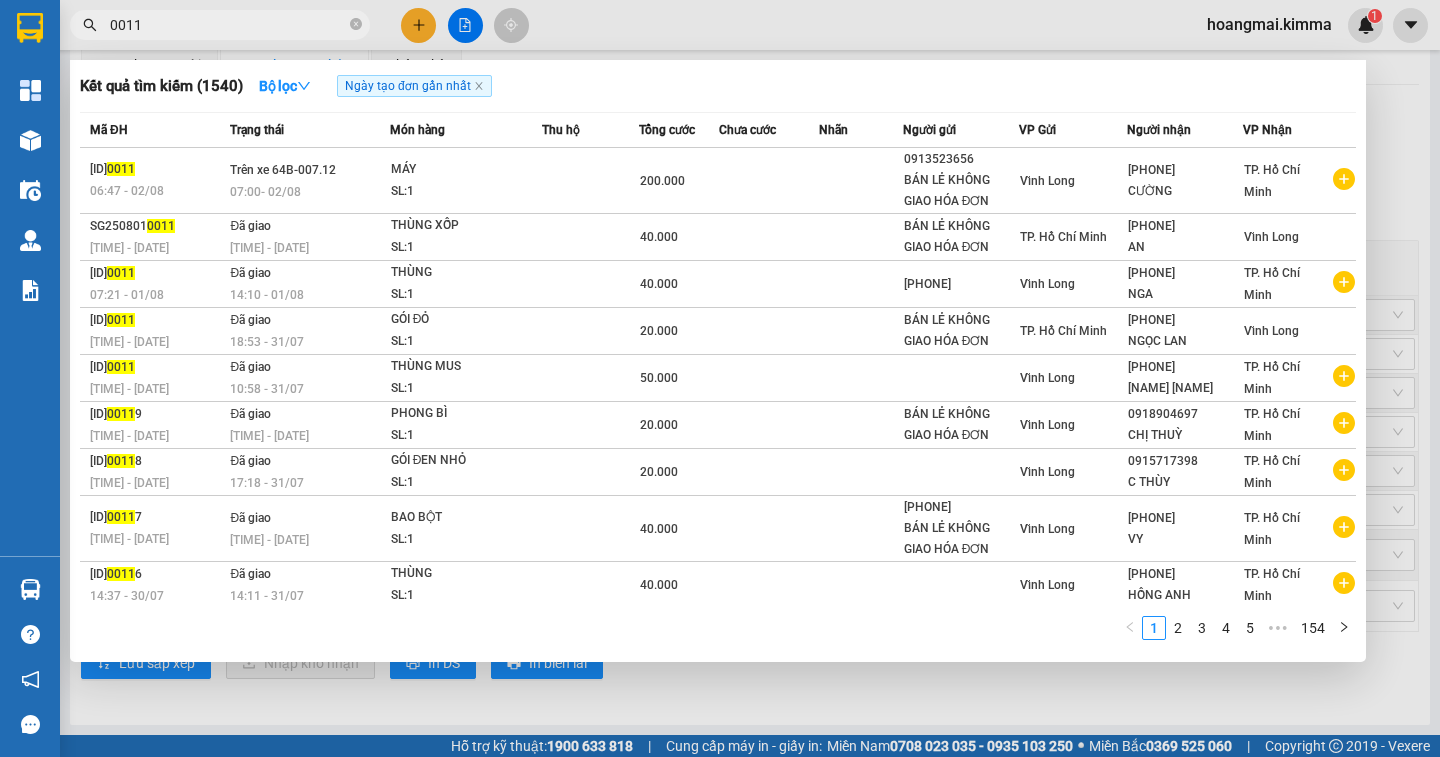 type on "0011" 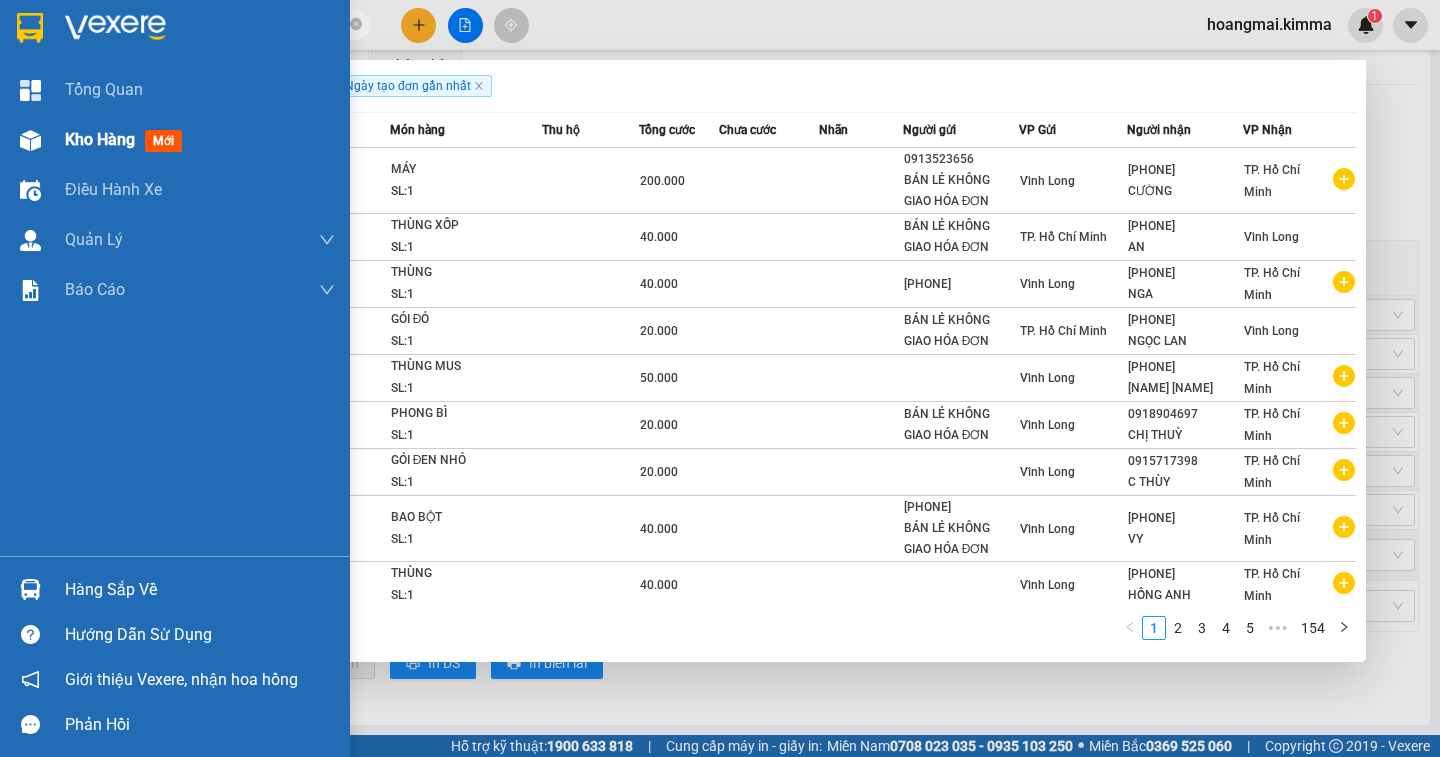 click on "Kho hàng" at bounding box center [100, 139] 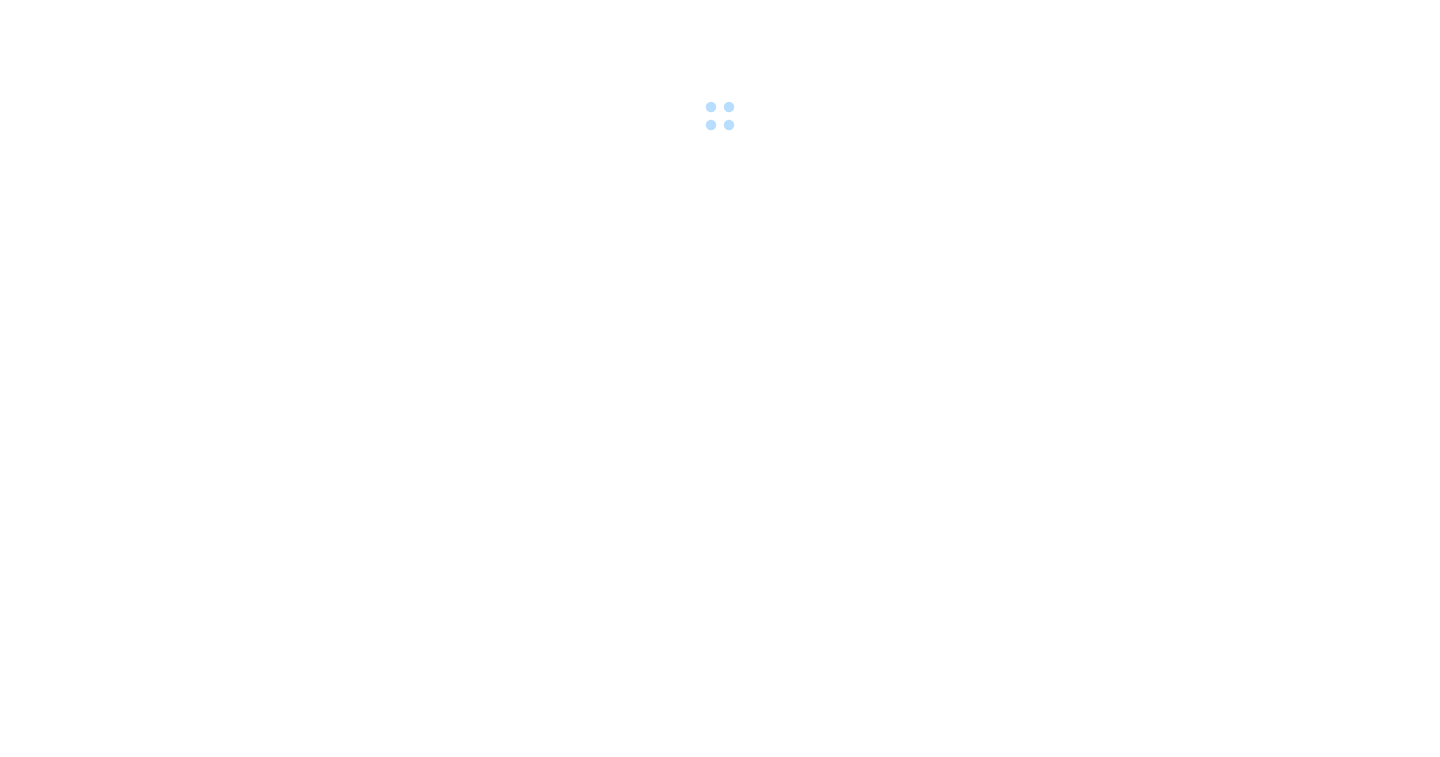 scroll, scrollTop: 0, scrollLeft: 0, axis: both 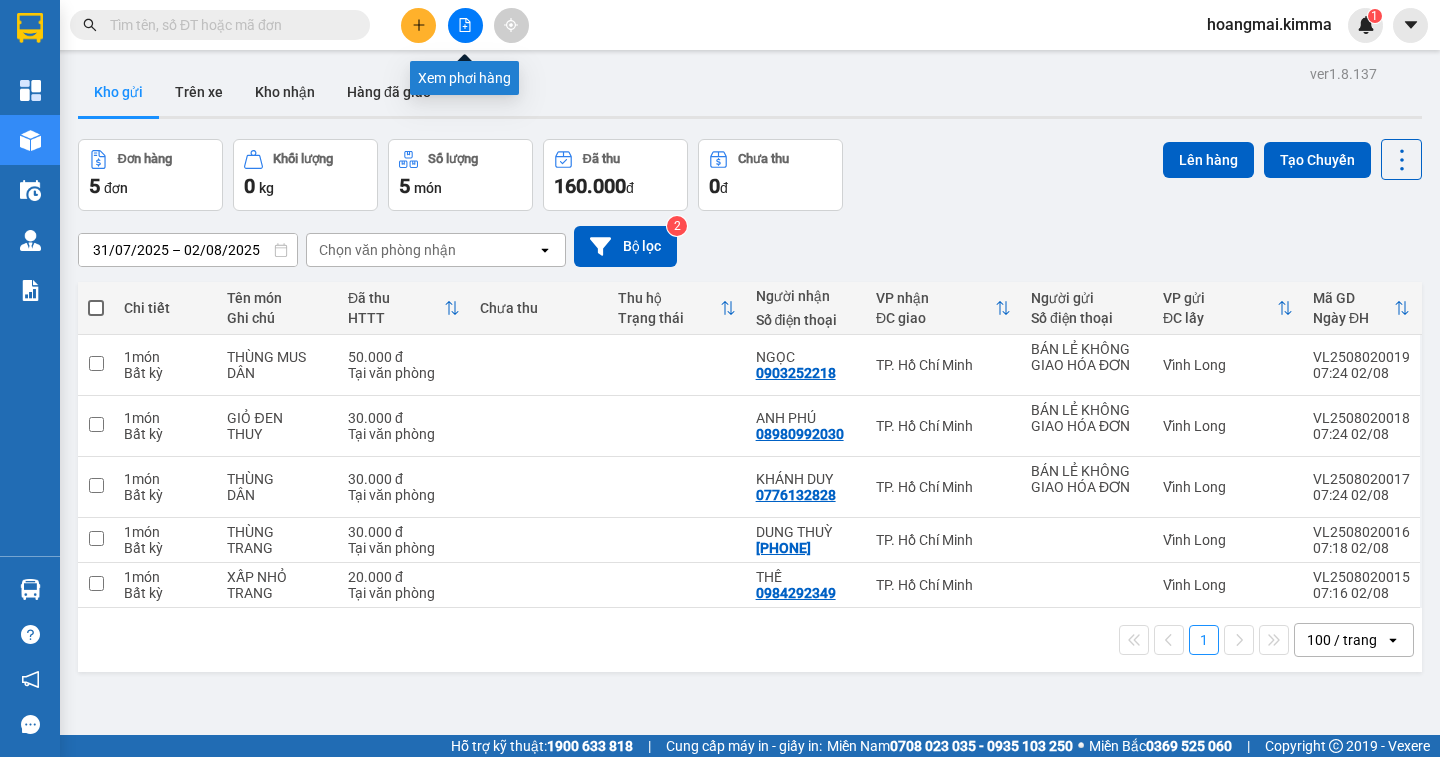 click at bounding box center (465, 25) 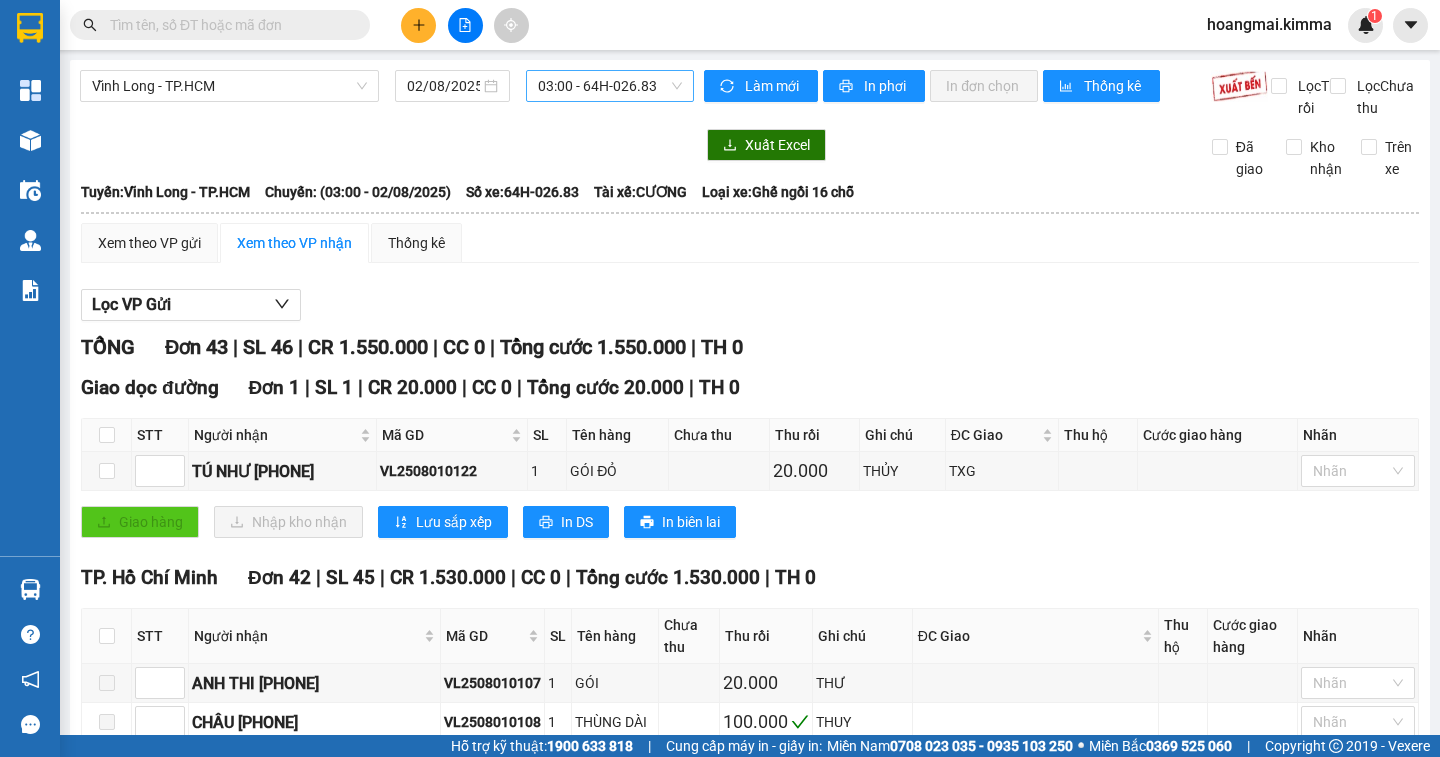 click on "03:00     - 64H-026.83" at bounding box center (610, 86) 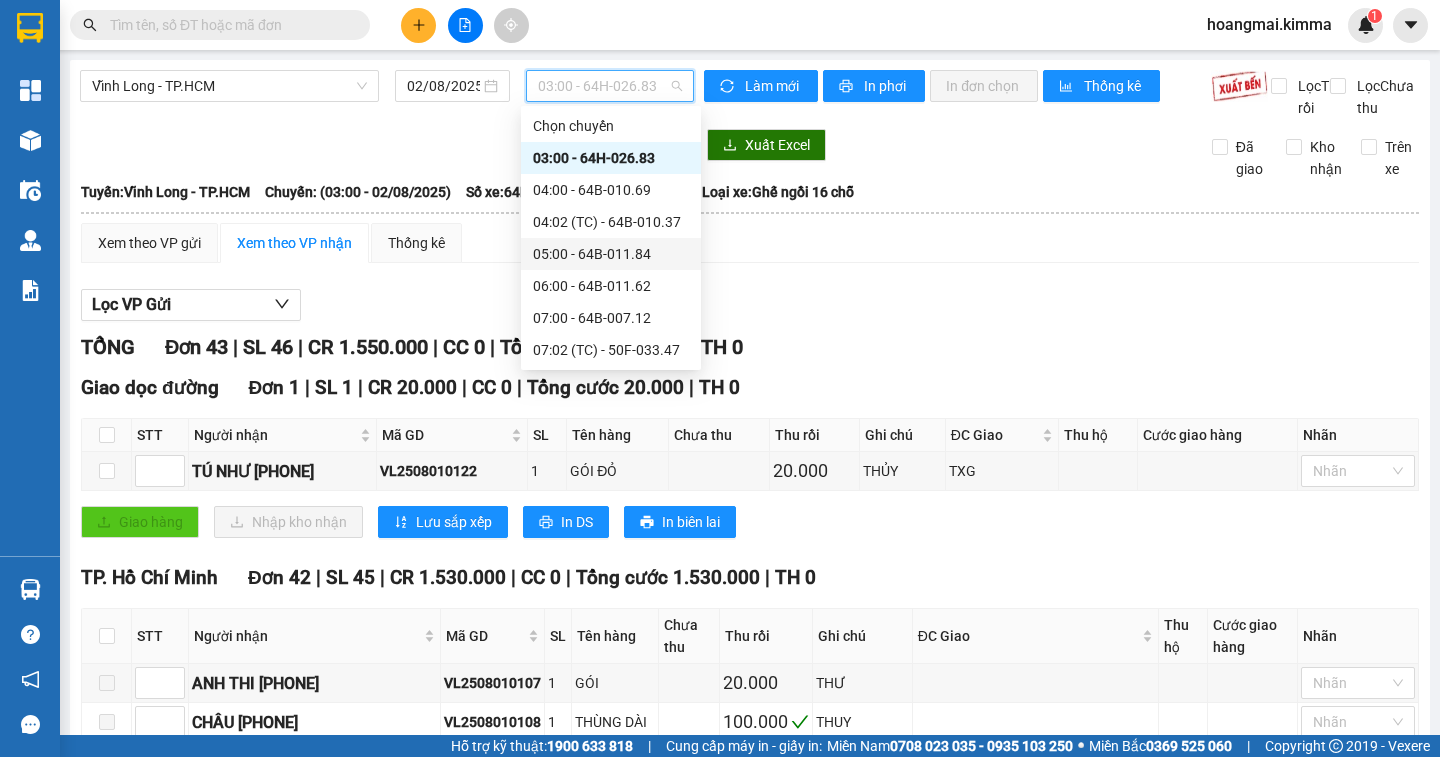 click on "05:00     - 64B-011.84" at bounding box center (611, 254) 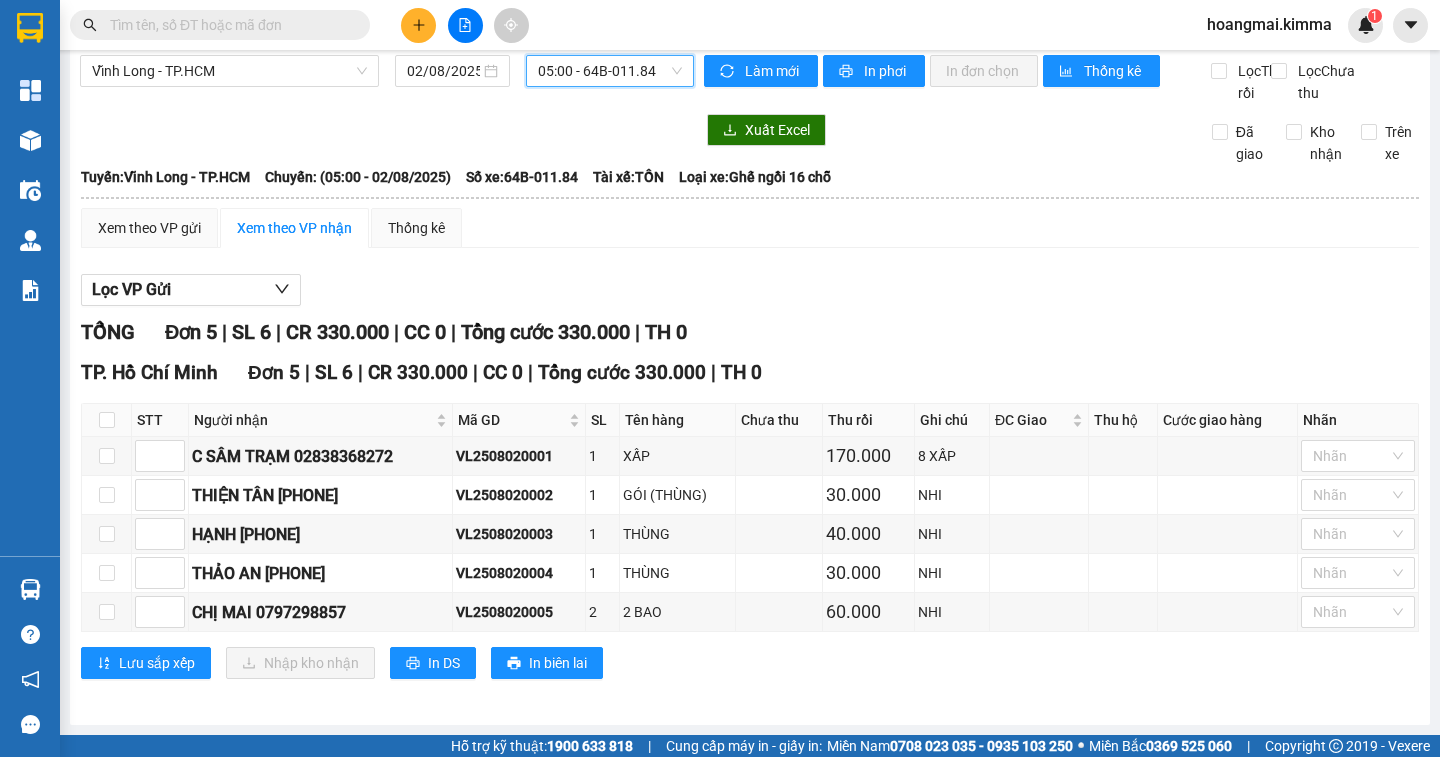 scroll, scrollTop: 0, scrollLeft: 0, axis: both 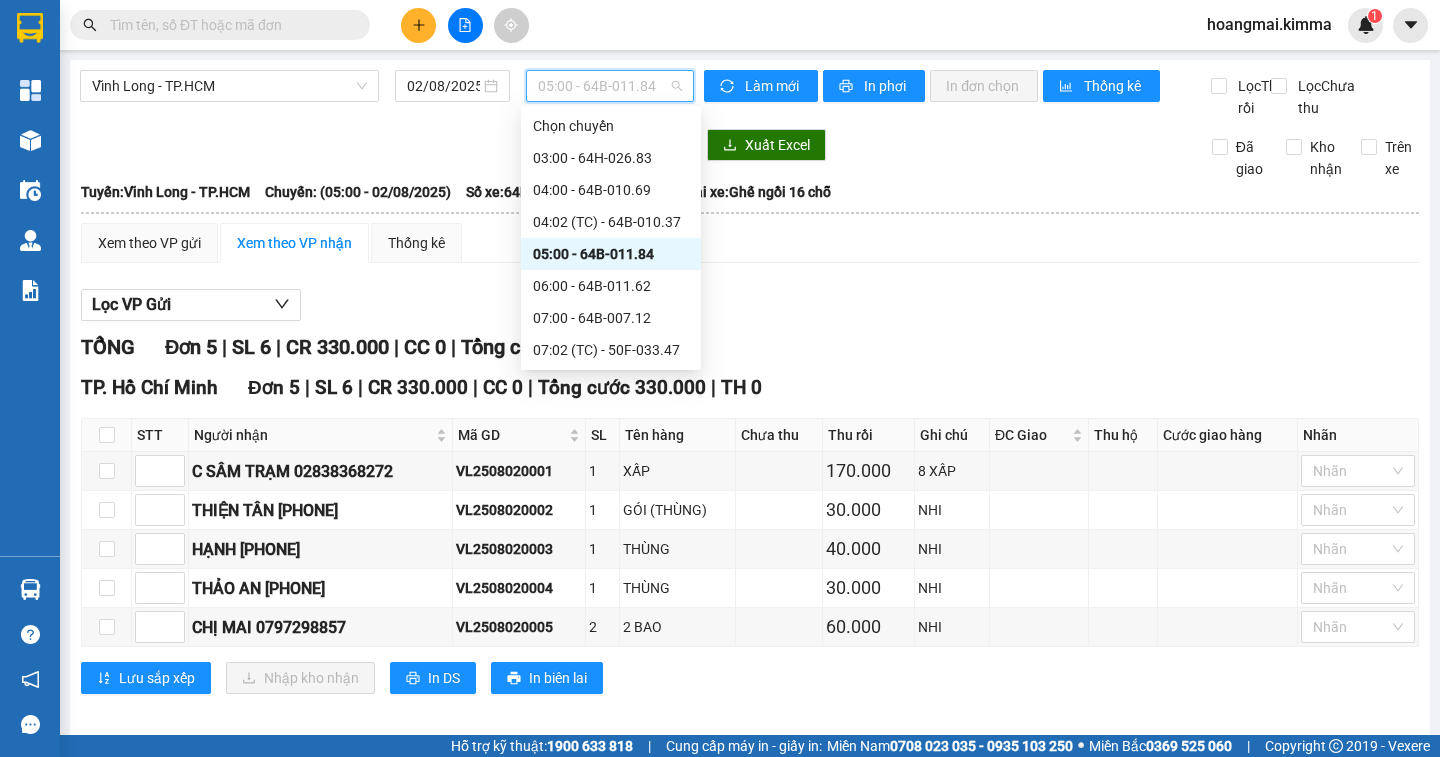 click on "05:00     - 64B-011.84" at bounding box center [610, 86] 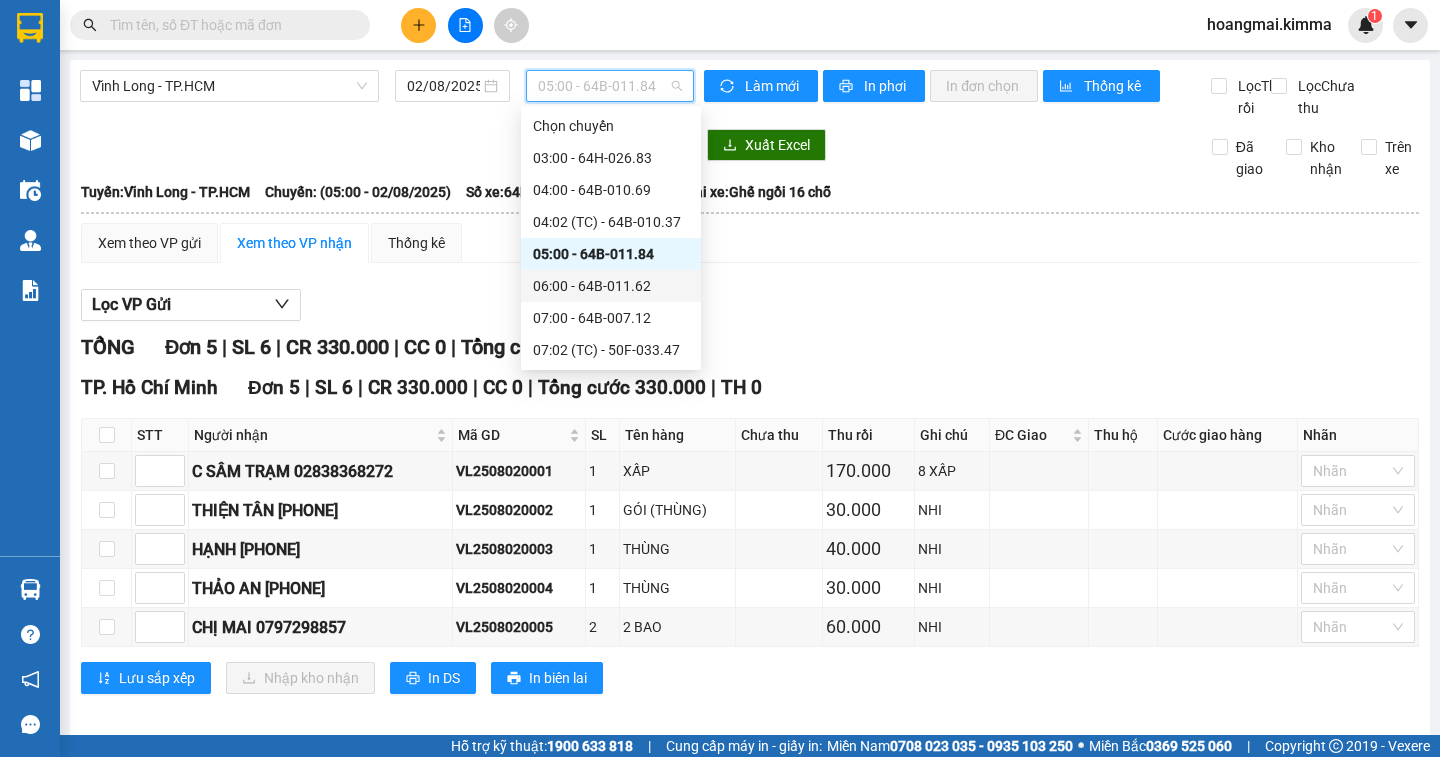 click on "06:00     - 64B-011.62" at bounding box center [611, 286] 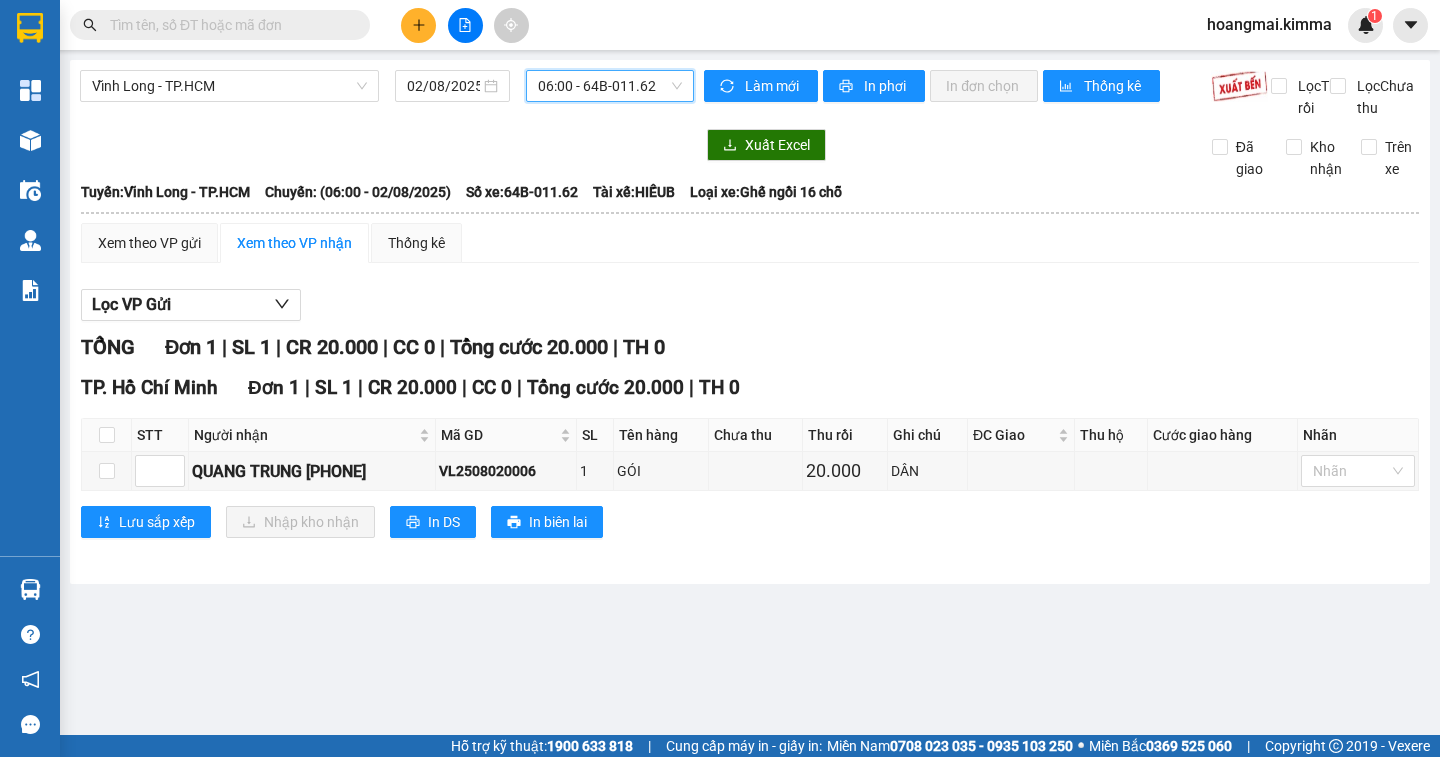 click on "06:00     - 64B-011.62" at bounding box center (610, 86) 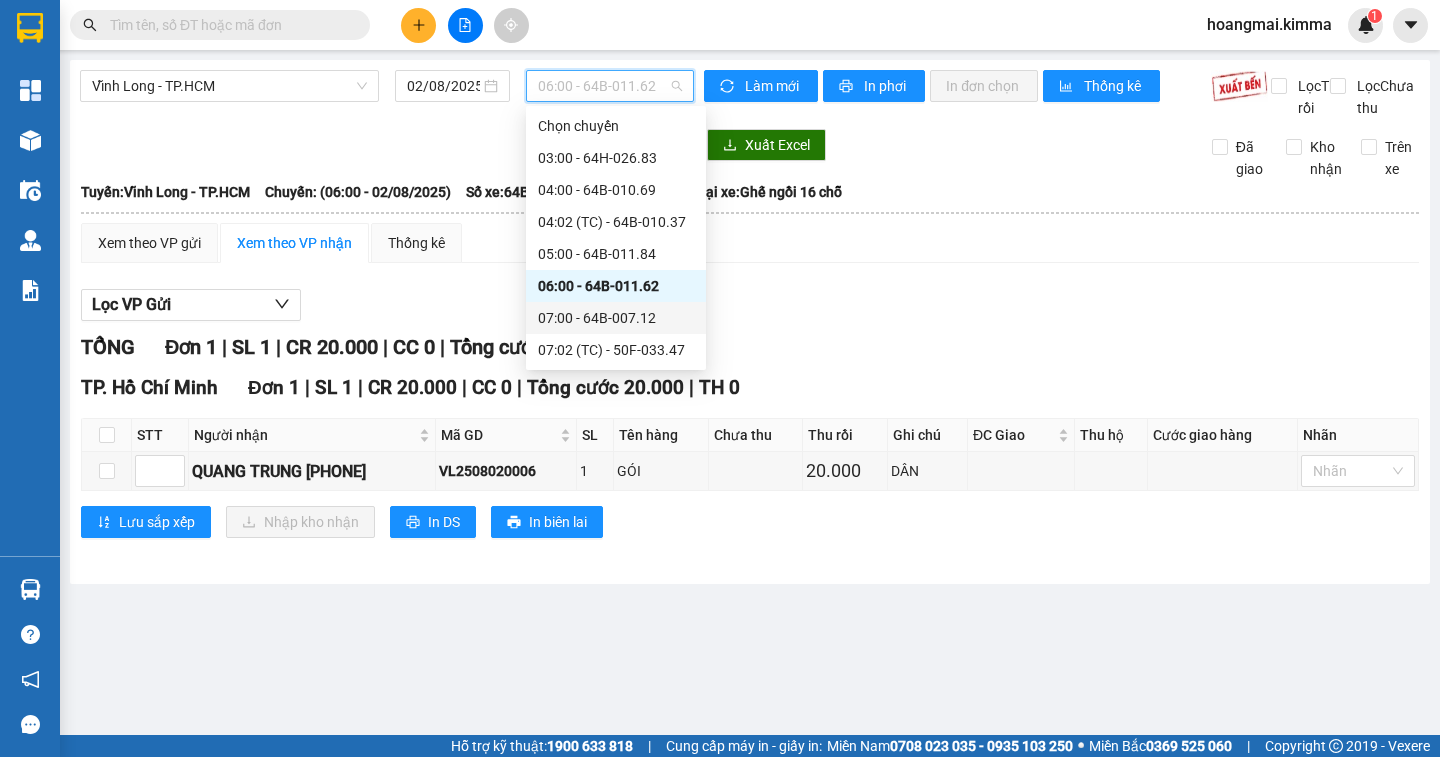 click on "07:00     - 64B-007.12" at bounding box center (616, 318) 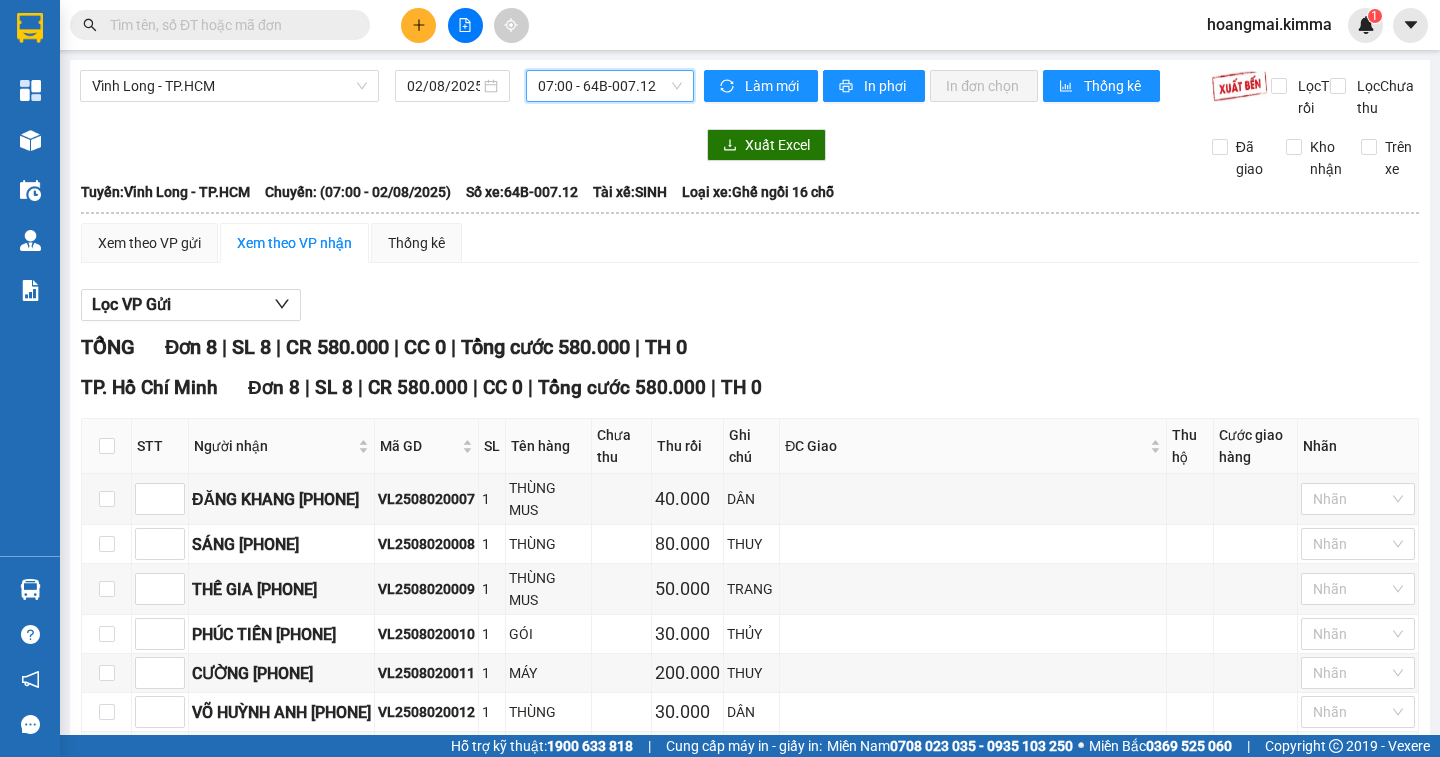 scroll, scrollTop: 200, scrollLeft: 0, axis: vertical 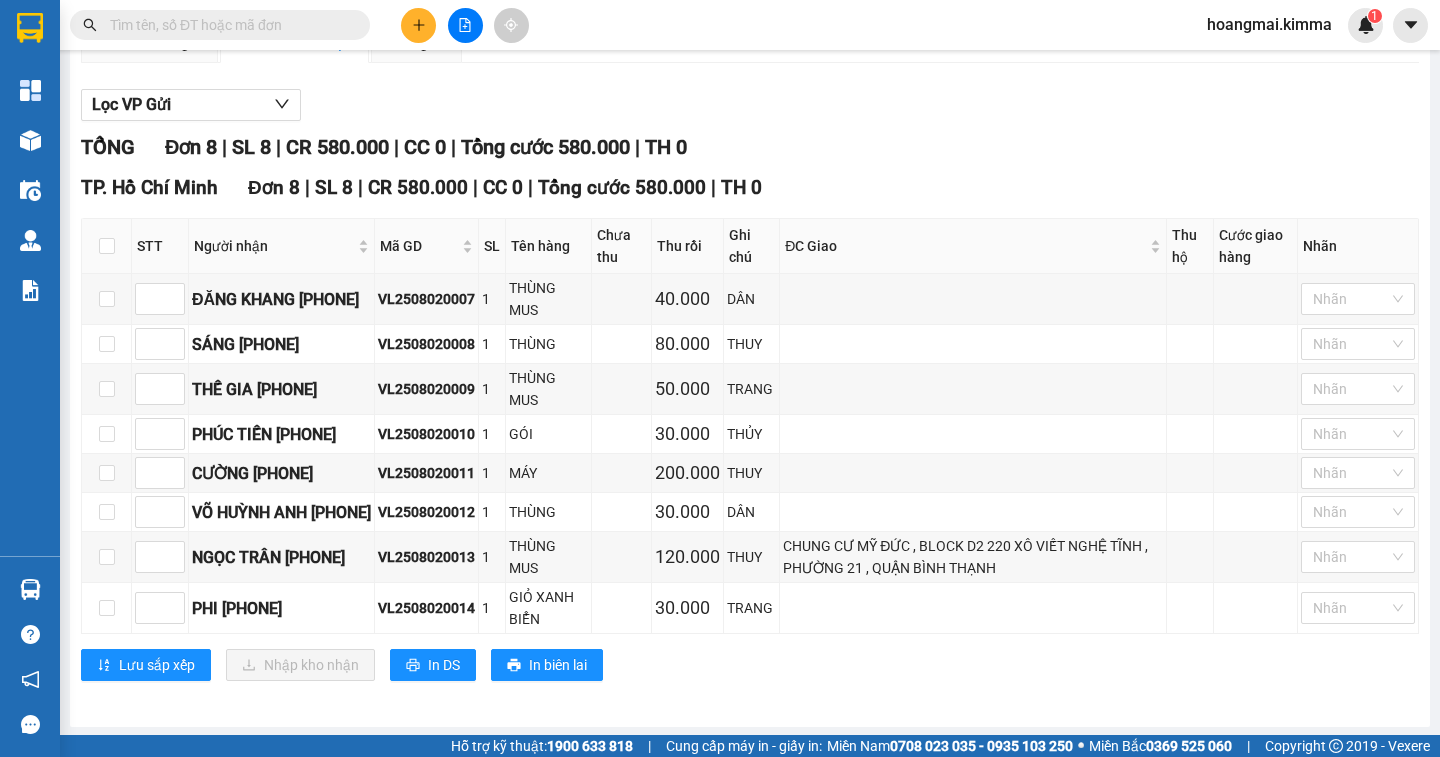 click 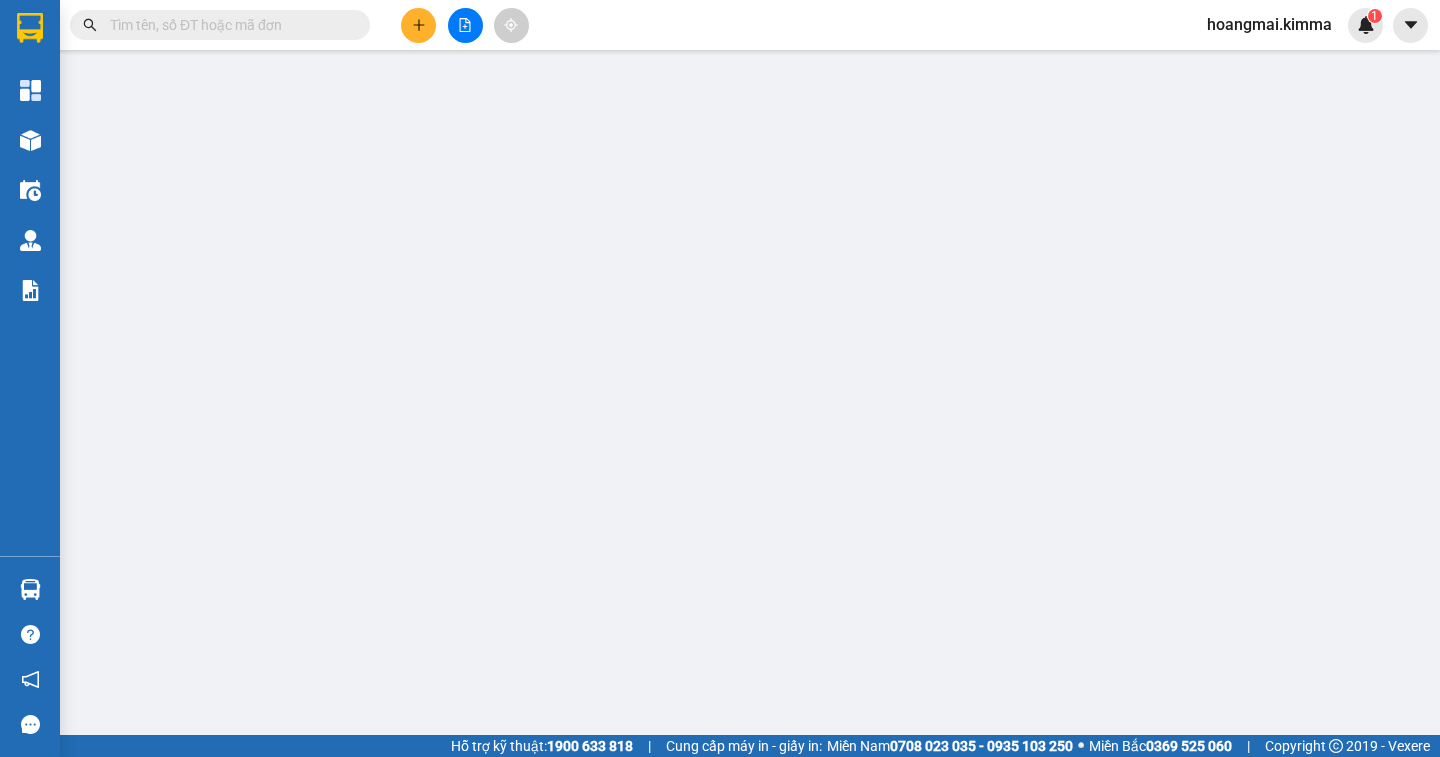 scroll, scrollTop: 0, scrollLeft: 0, axis: both 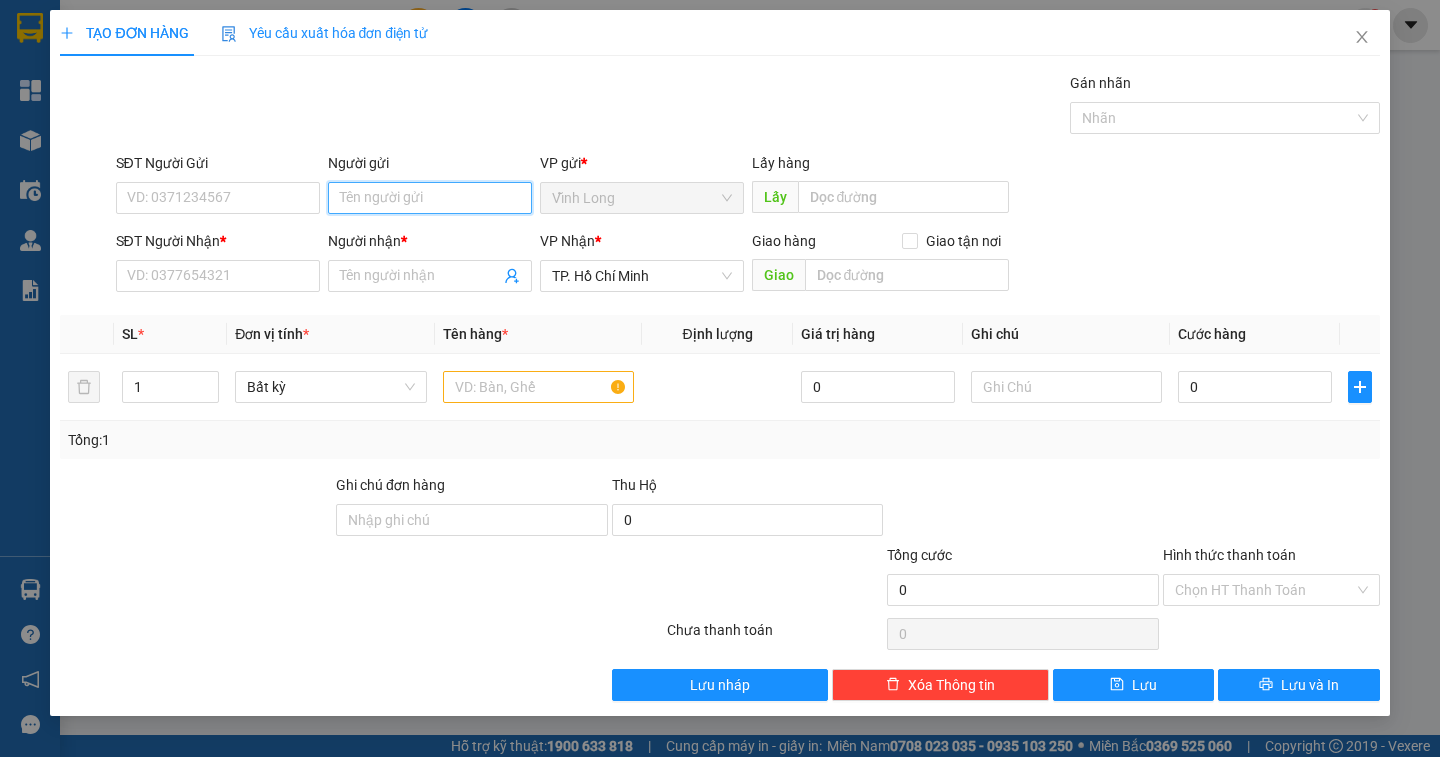 click on "Người gửi" at bounding box center [430, 198] 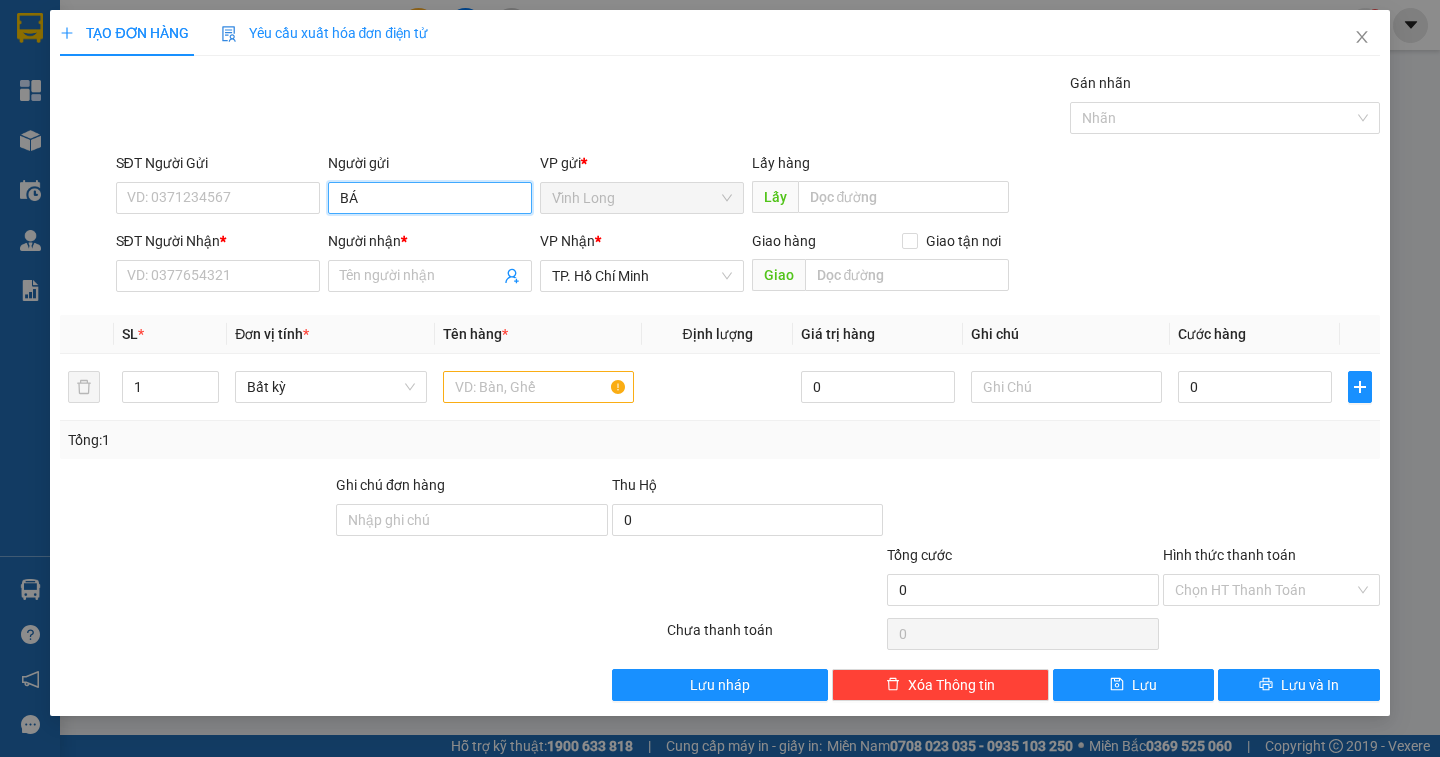 type on "BÁN" 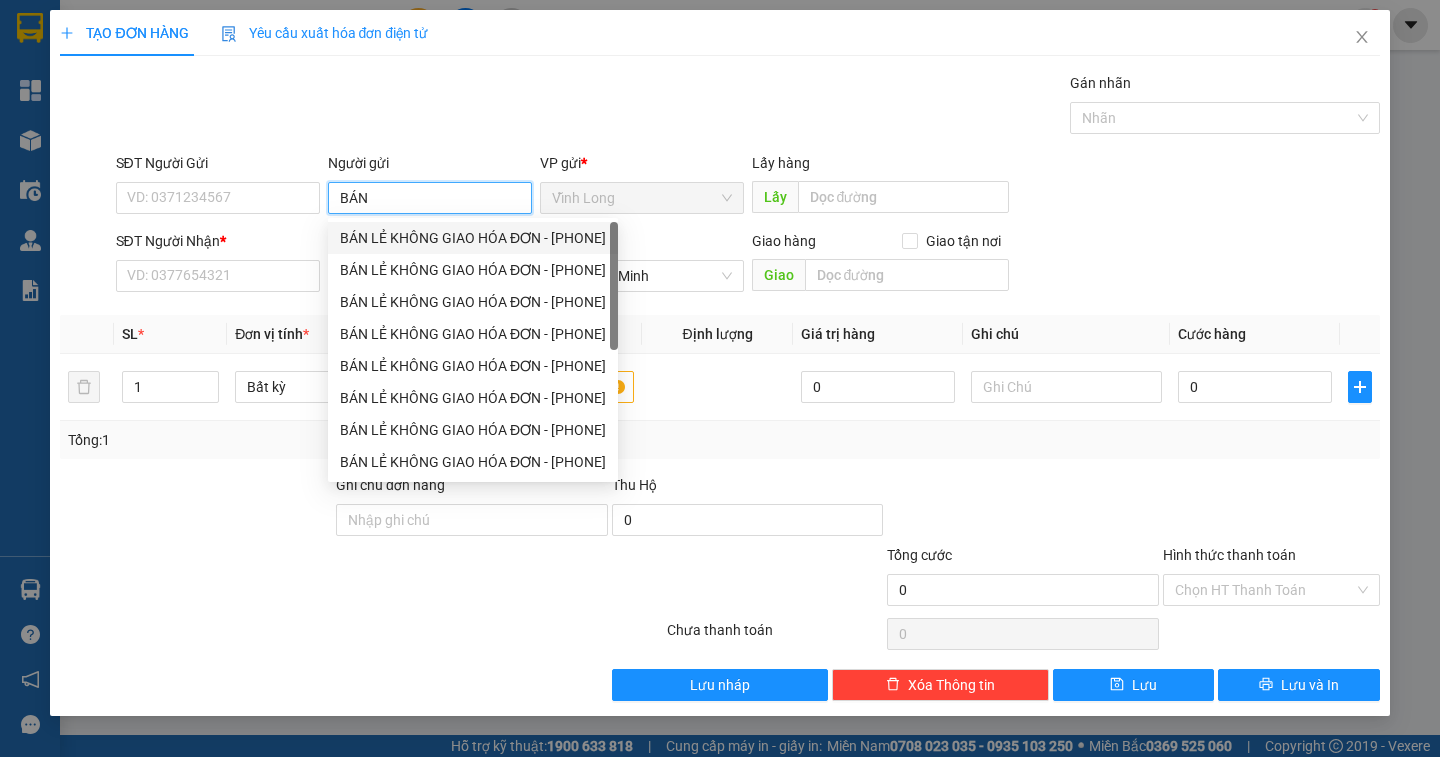 click on "[PHONE]" at bounding box center (473, 238) 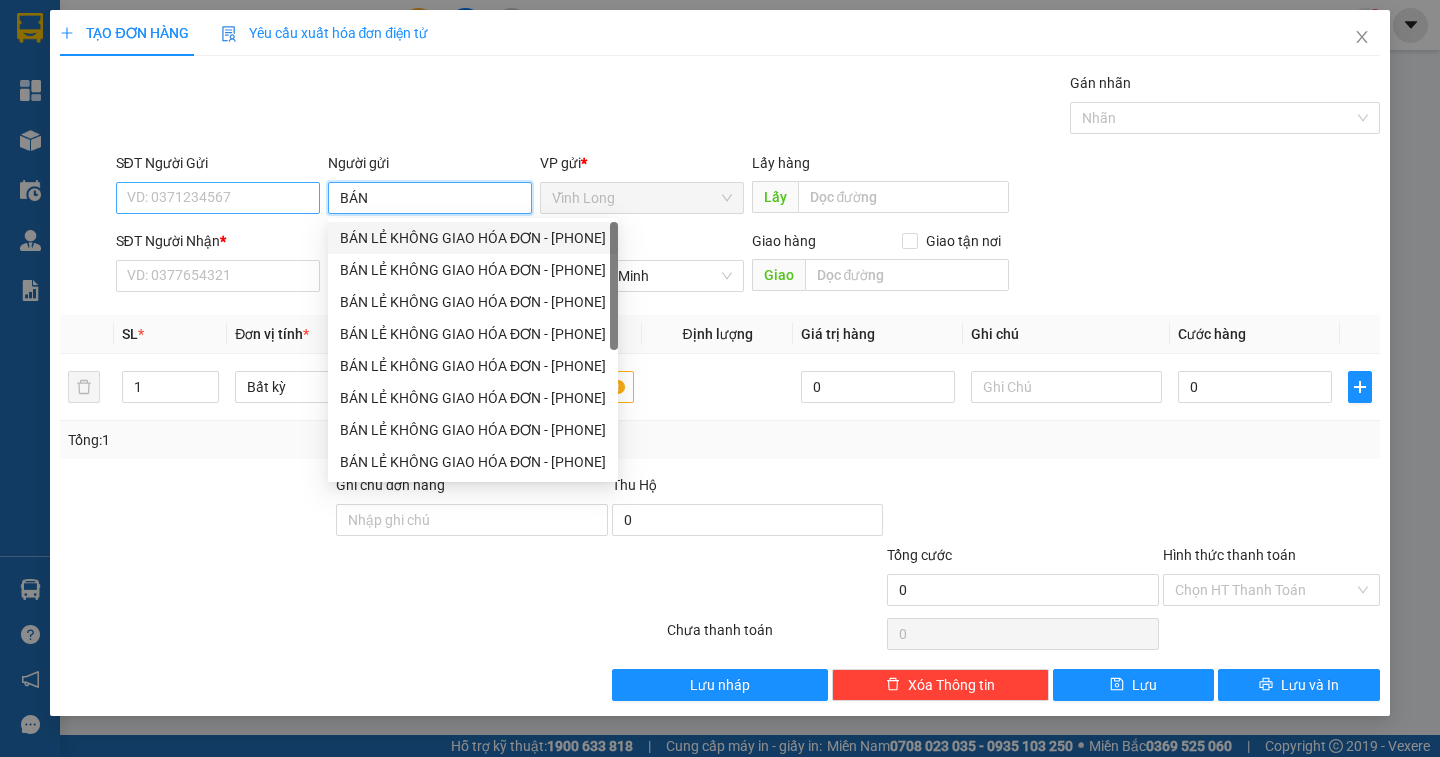 type on "0913523656" 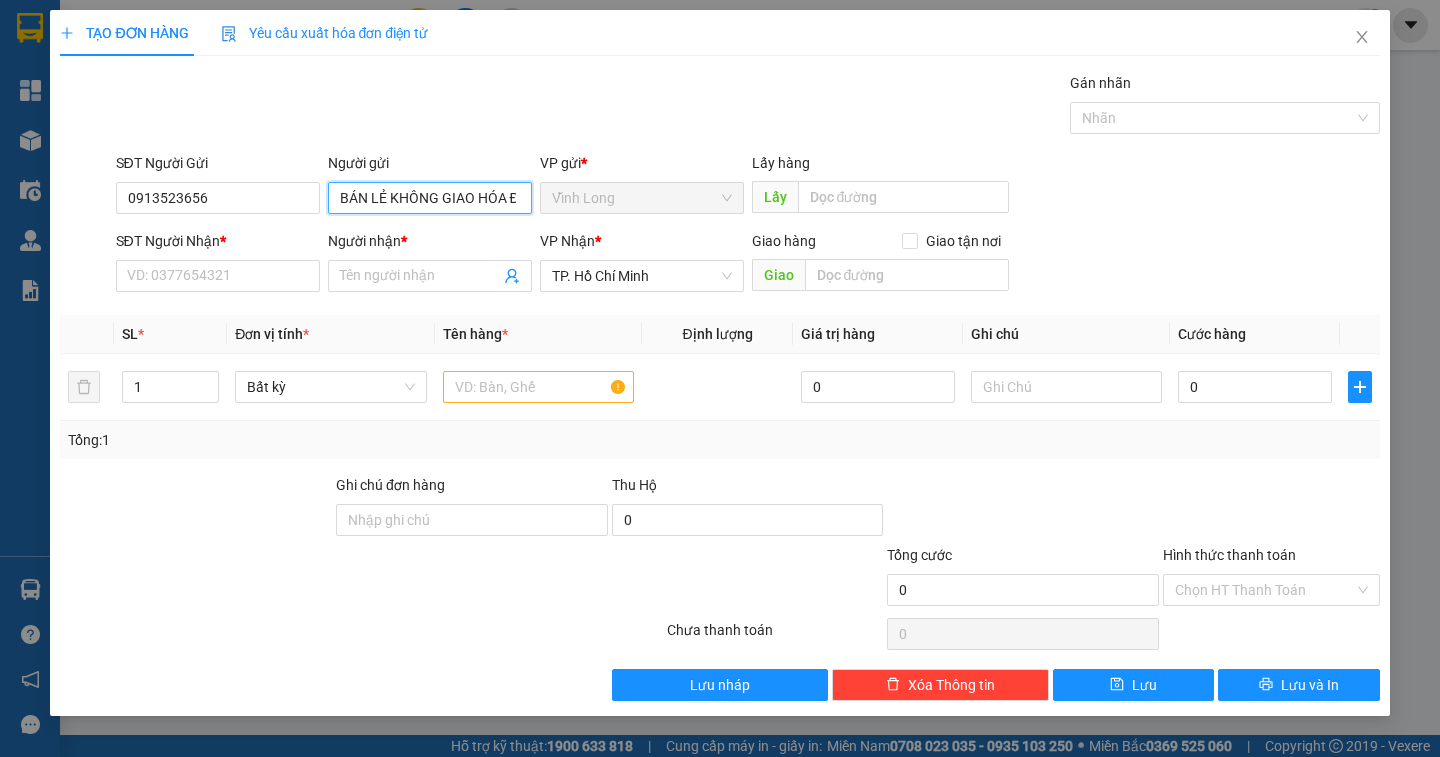 type on "BÁN LẺ KHÔNG GIAO HÓA ĐƠN" 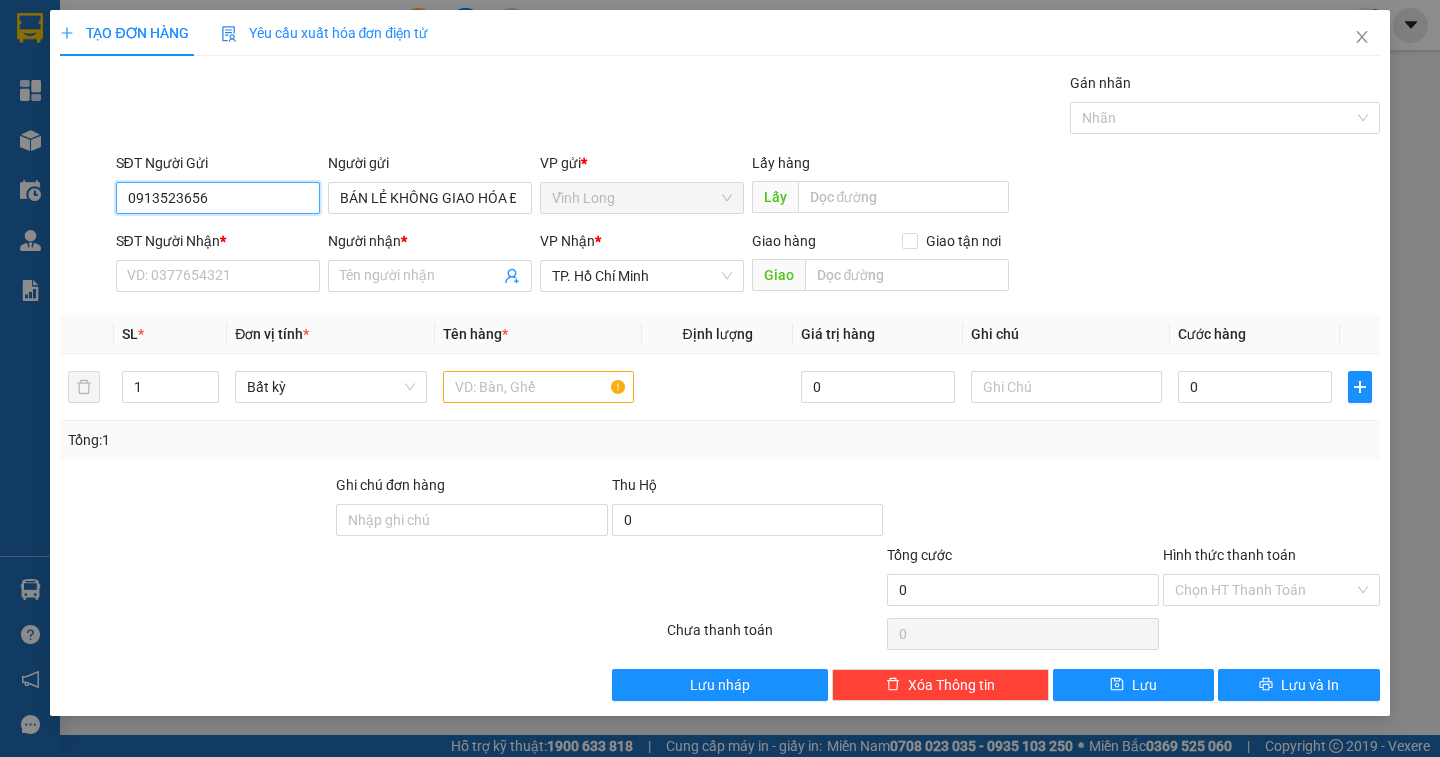 drag, startPoint x: 57, startPoint y: 203, endPoint x: 2, endPoint y: 203, distance: 55 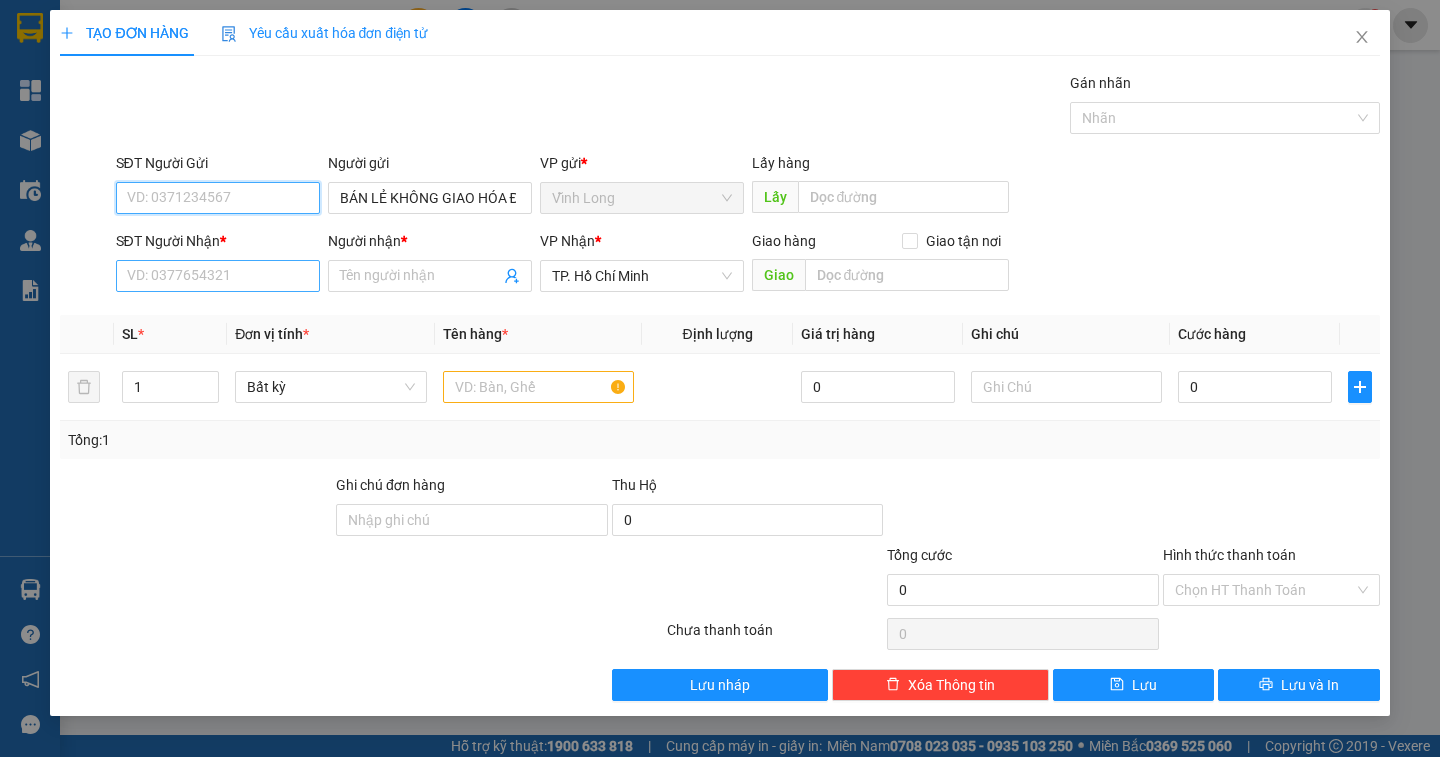 type 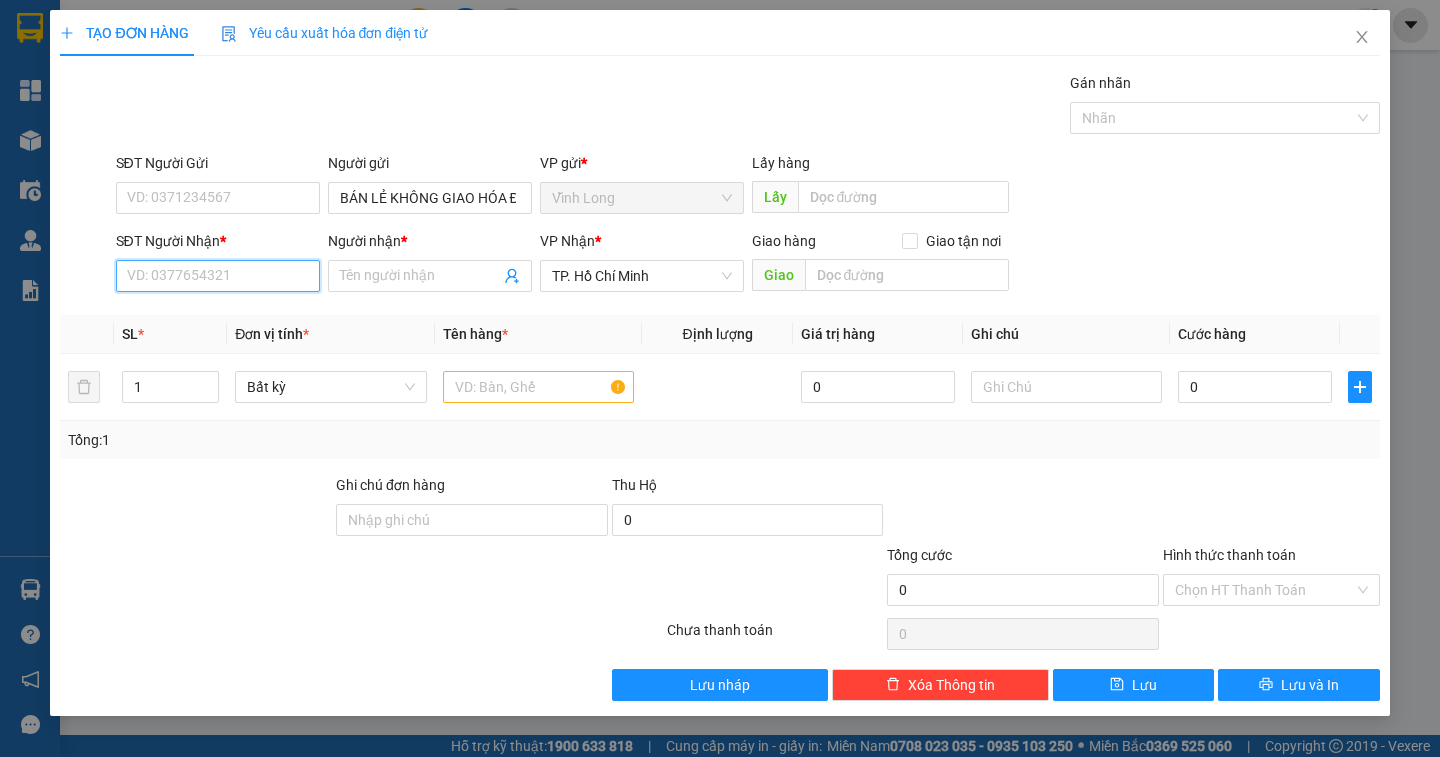 click on "SĐT Người Nhận  *" at bounding box center (218, 276) 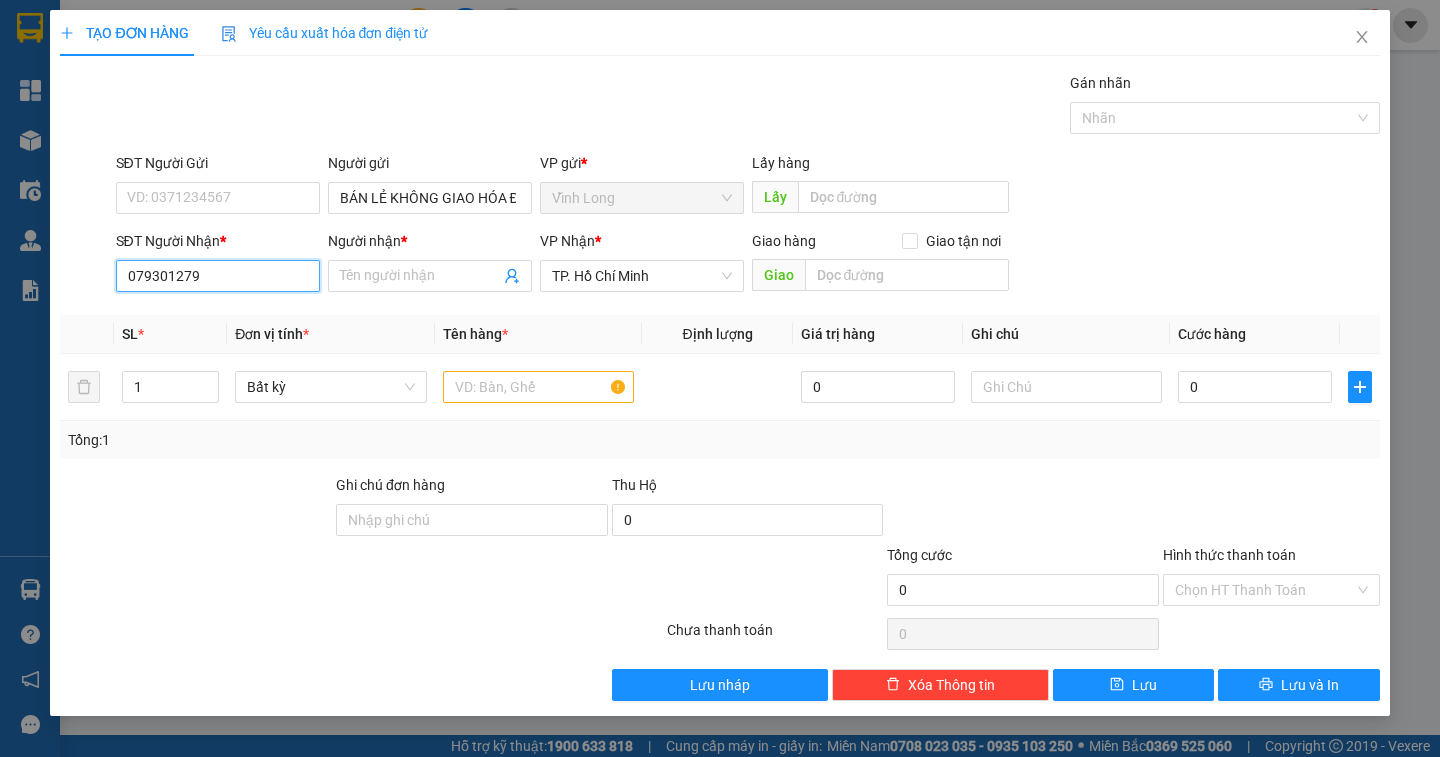 type on "0793012799" 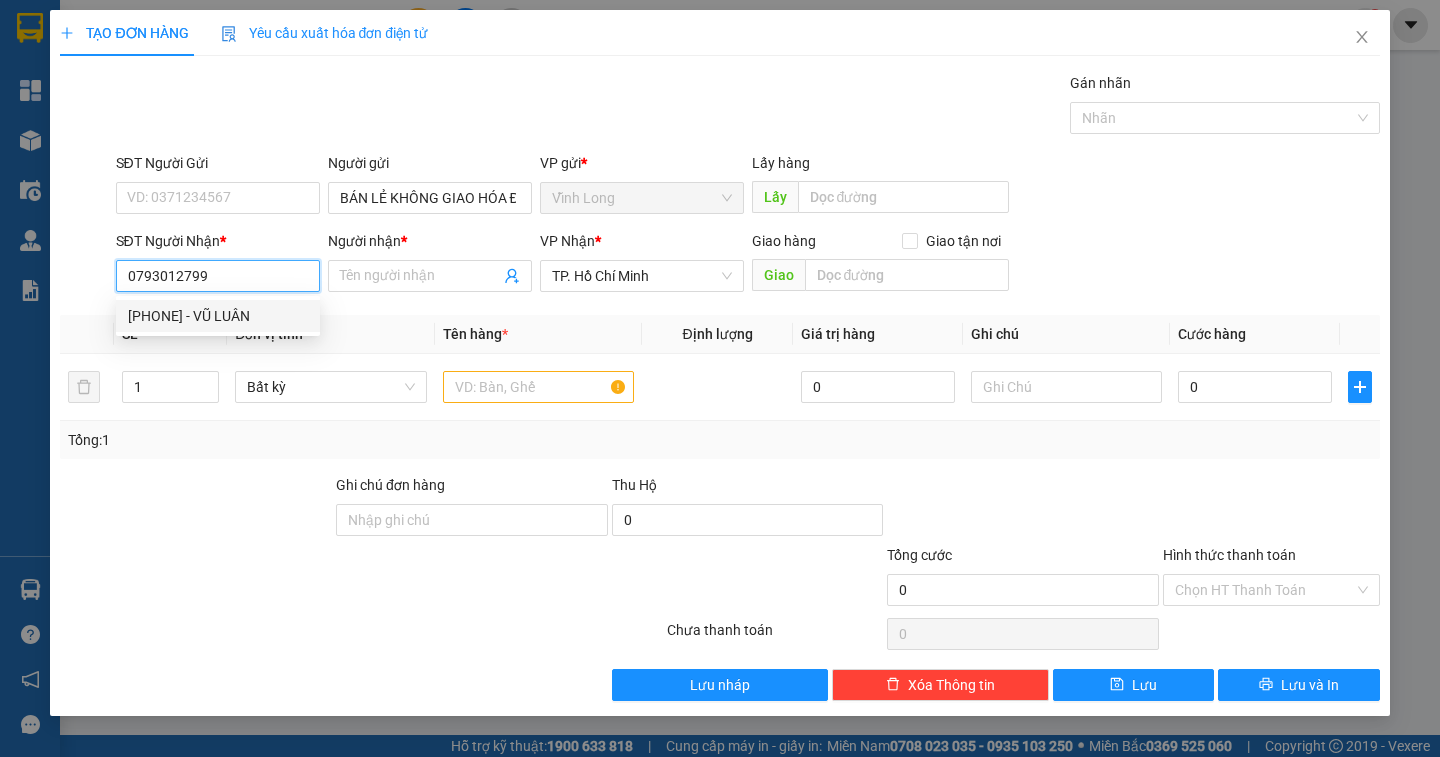 click on "0793012799 - VŨ LUÂN" at bounding box center [218, 316] 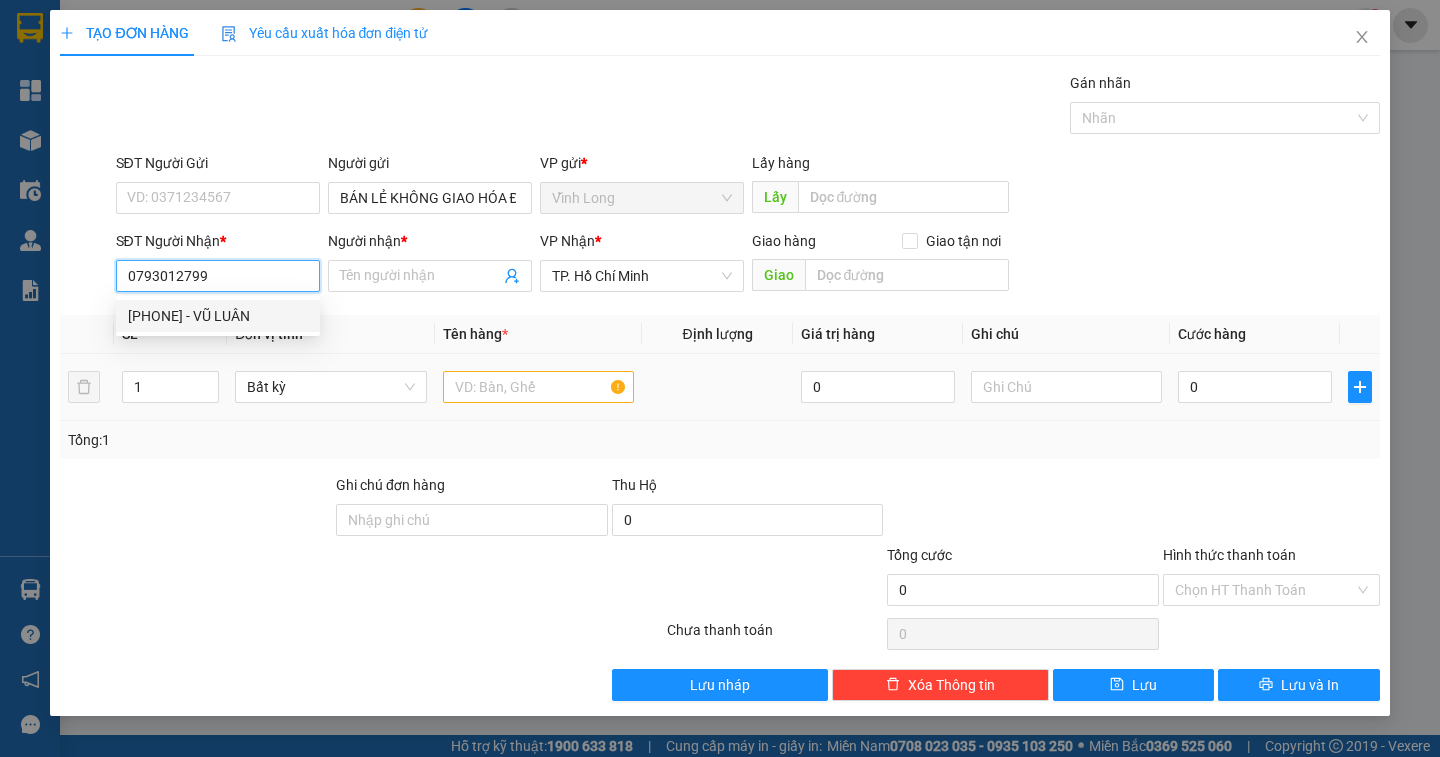 type on "VŨ LUÂN" 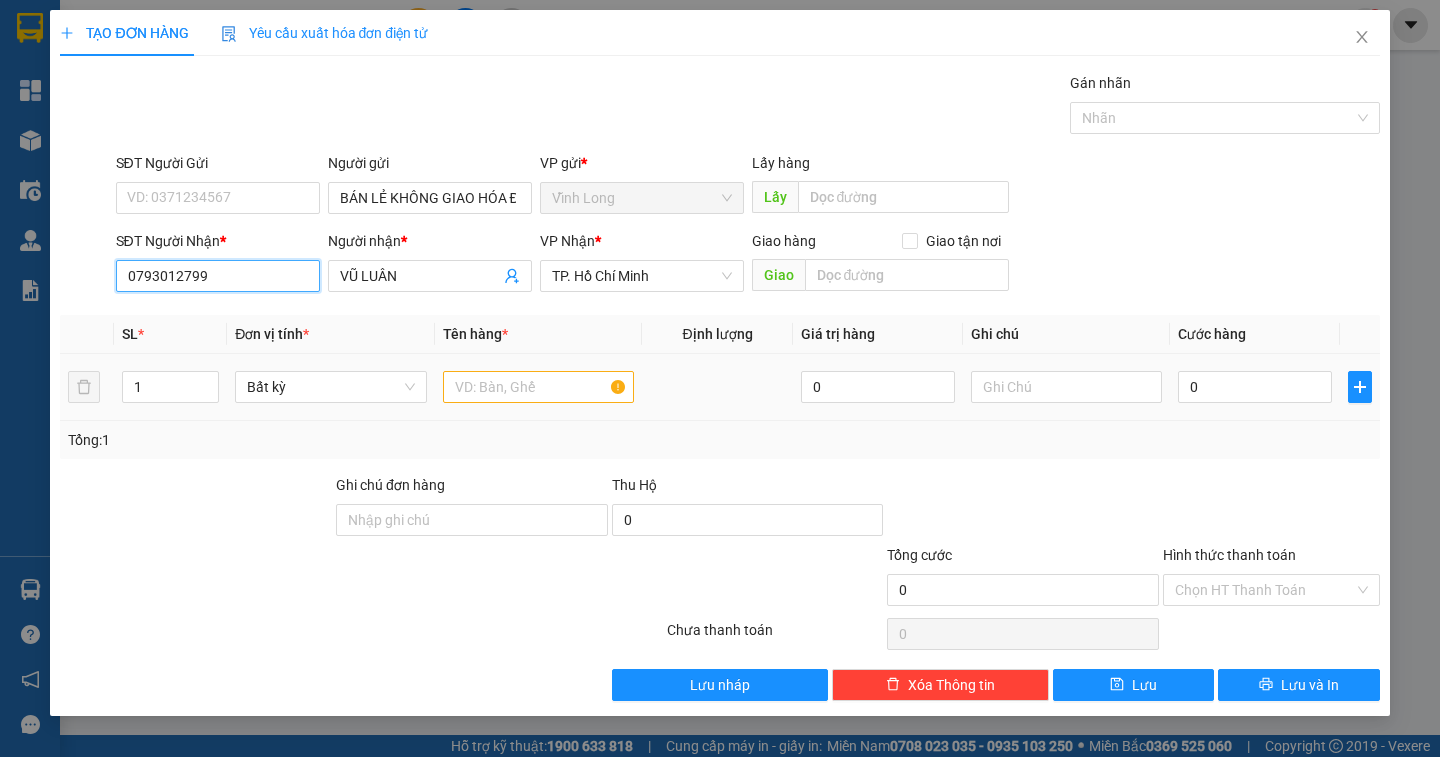 type on "0793012799" 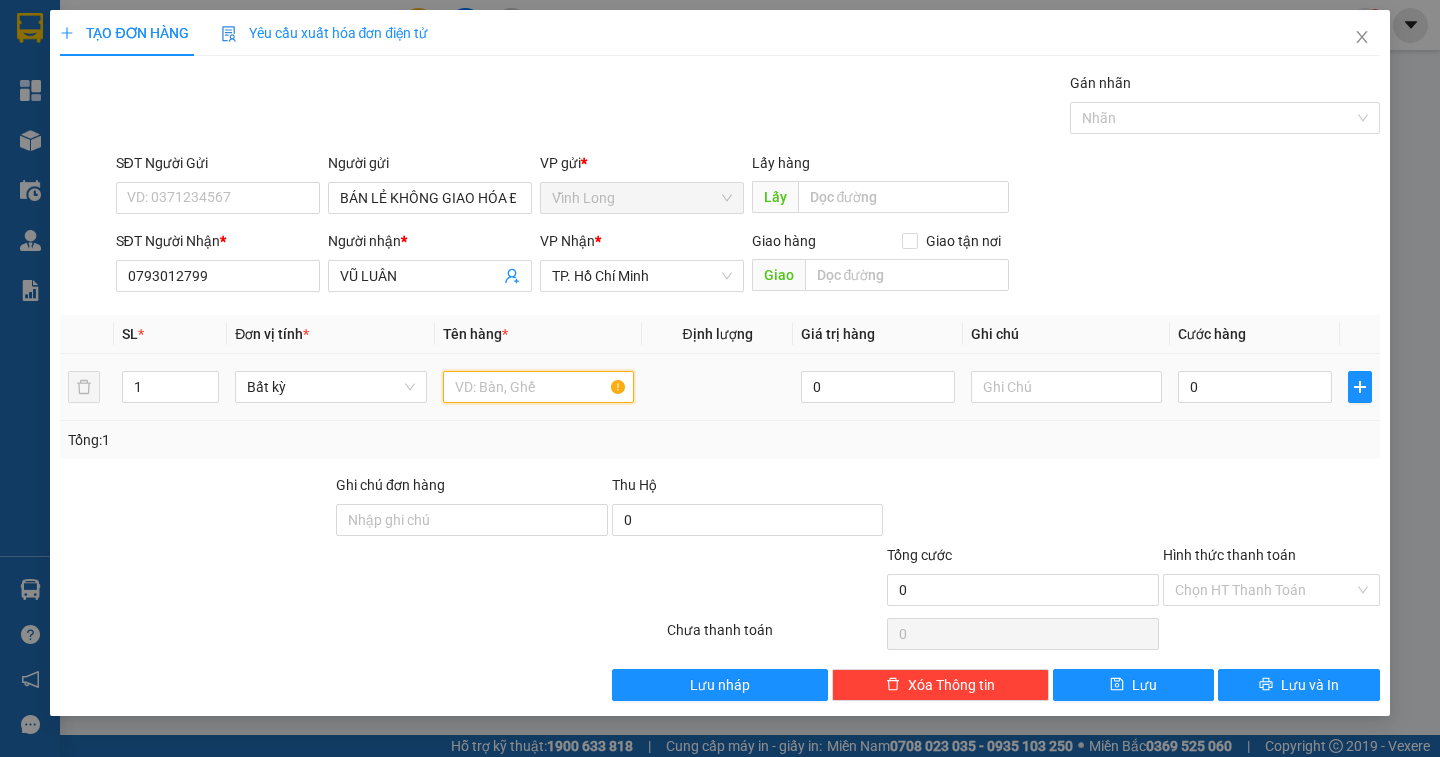 click at bounding box center (538, 387) 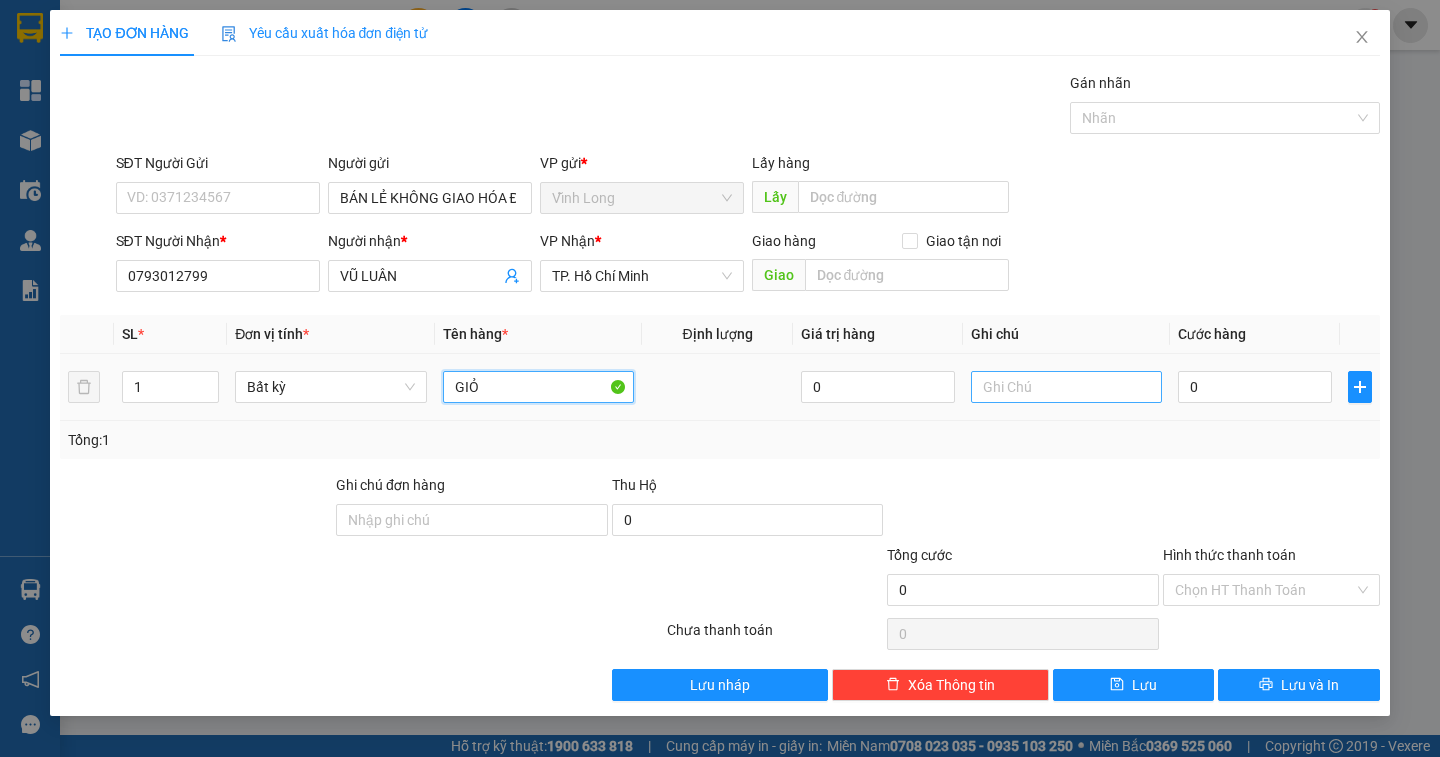 type on "GIỎ" 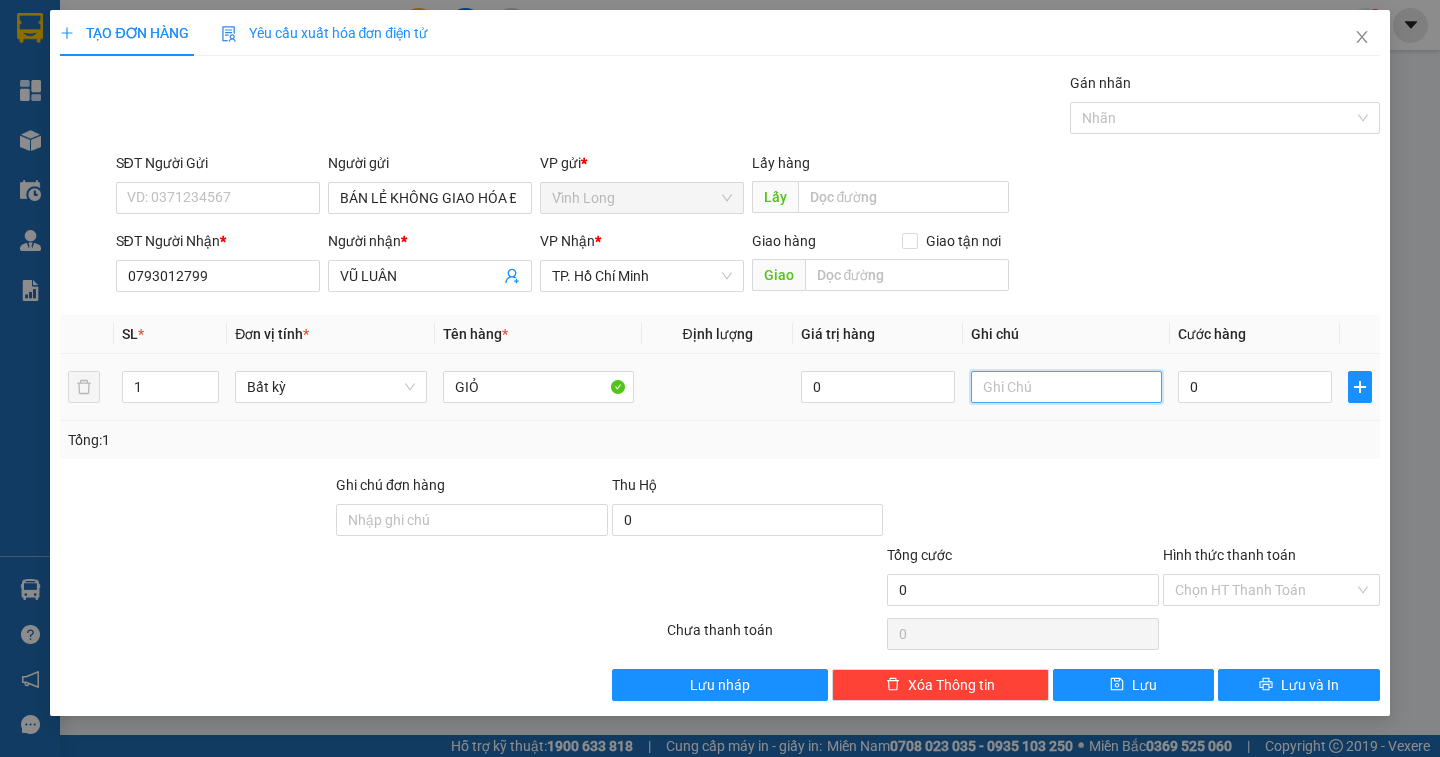 click at bounding box center [1066, 387] 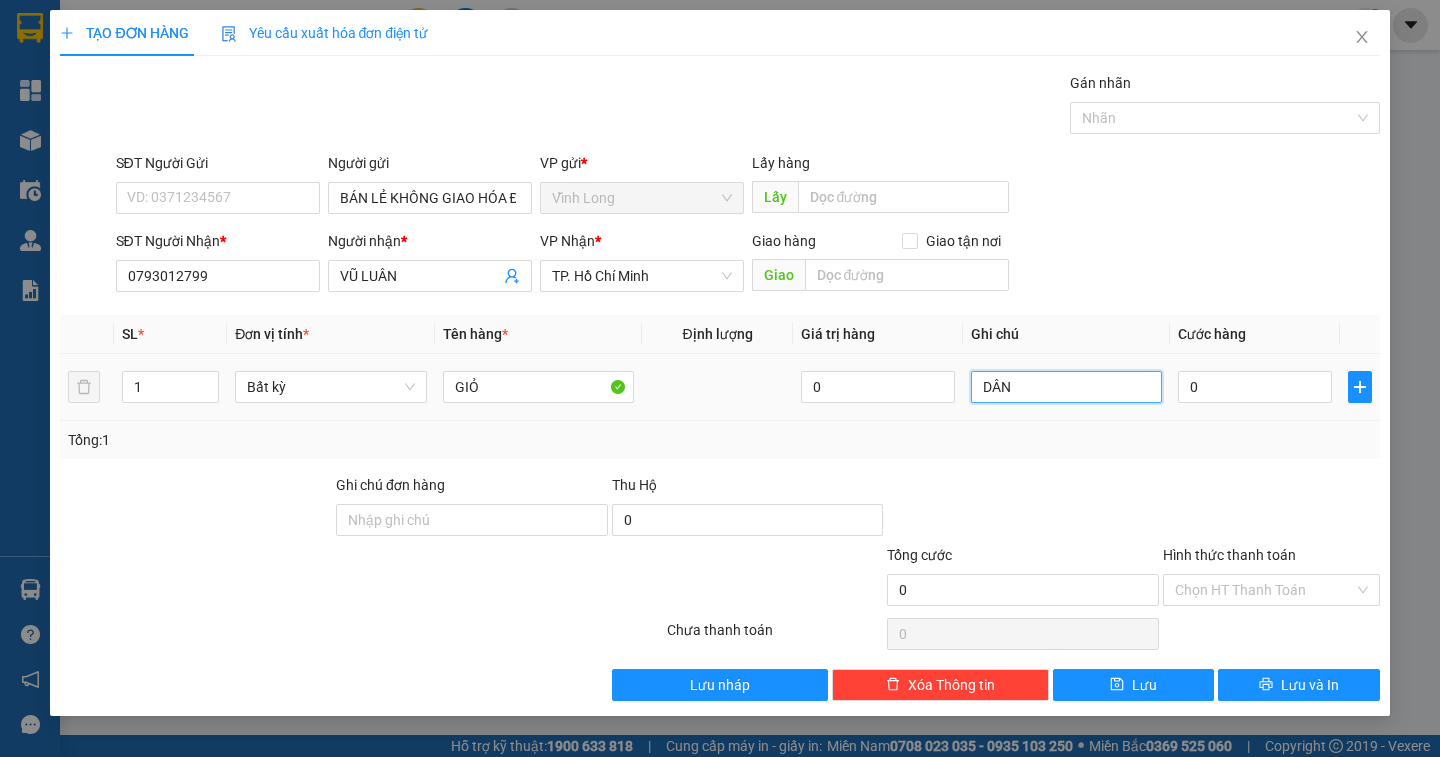 type on "DÂN" 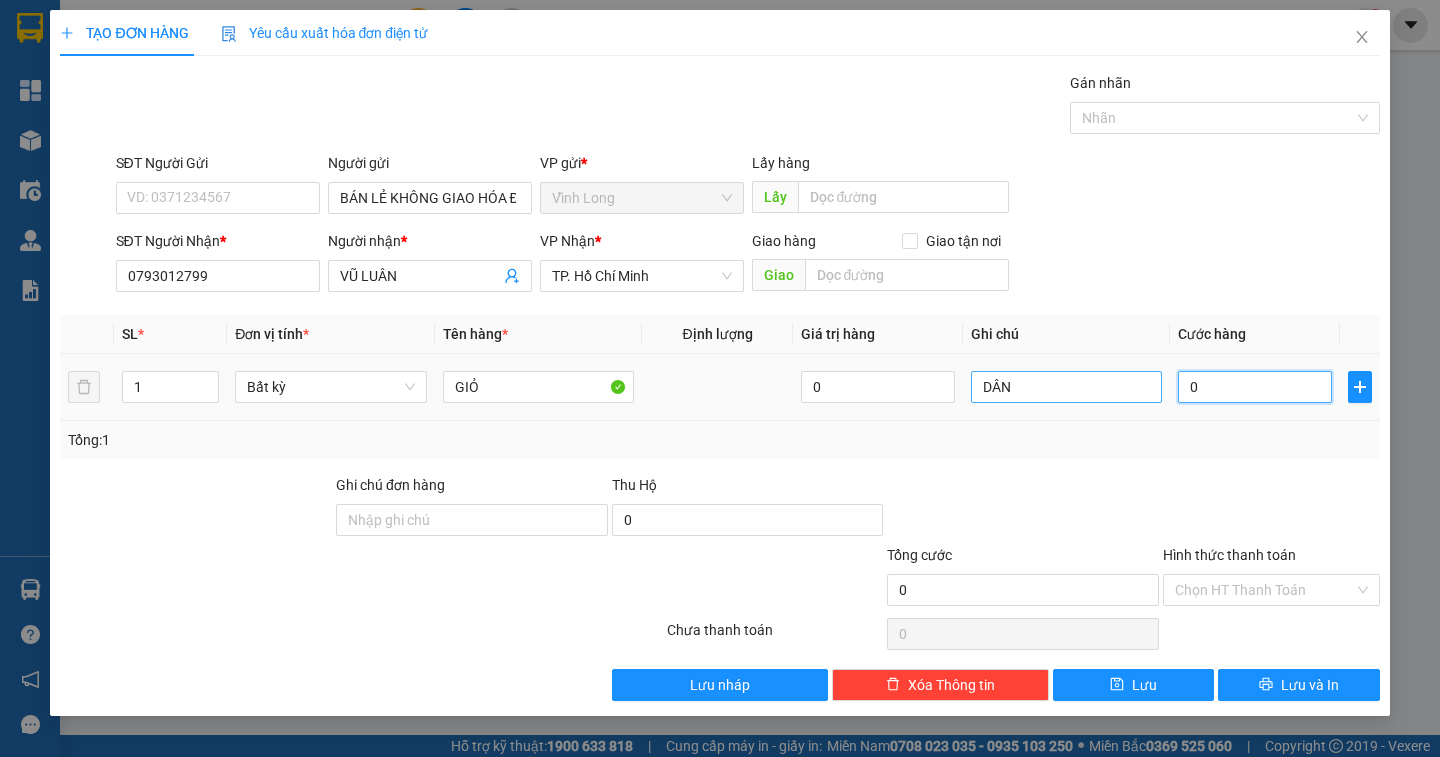 type on "3" 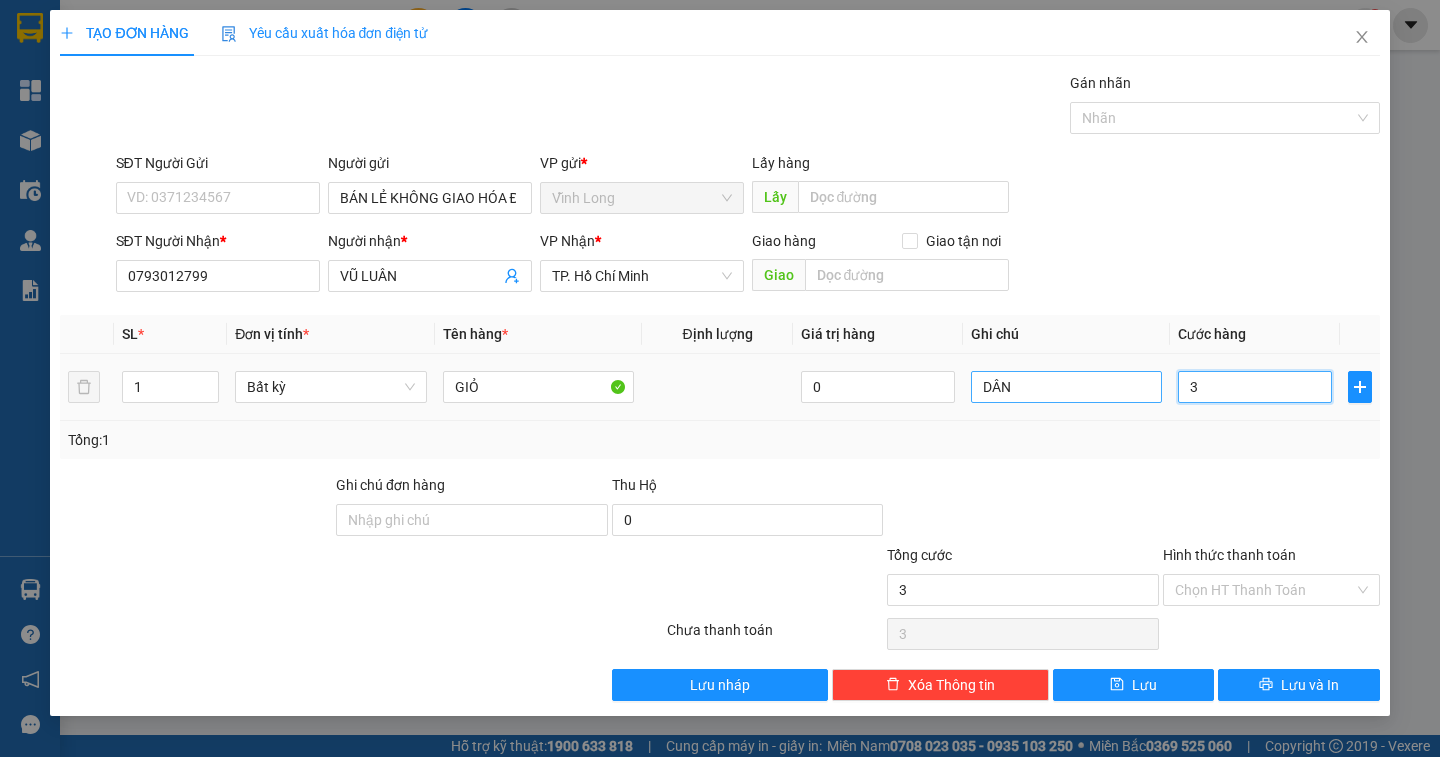 type on "30" 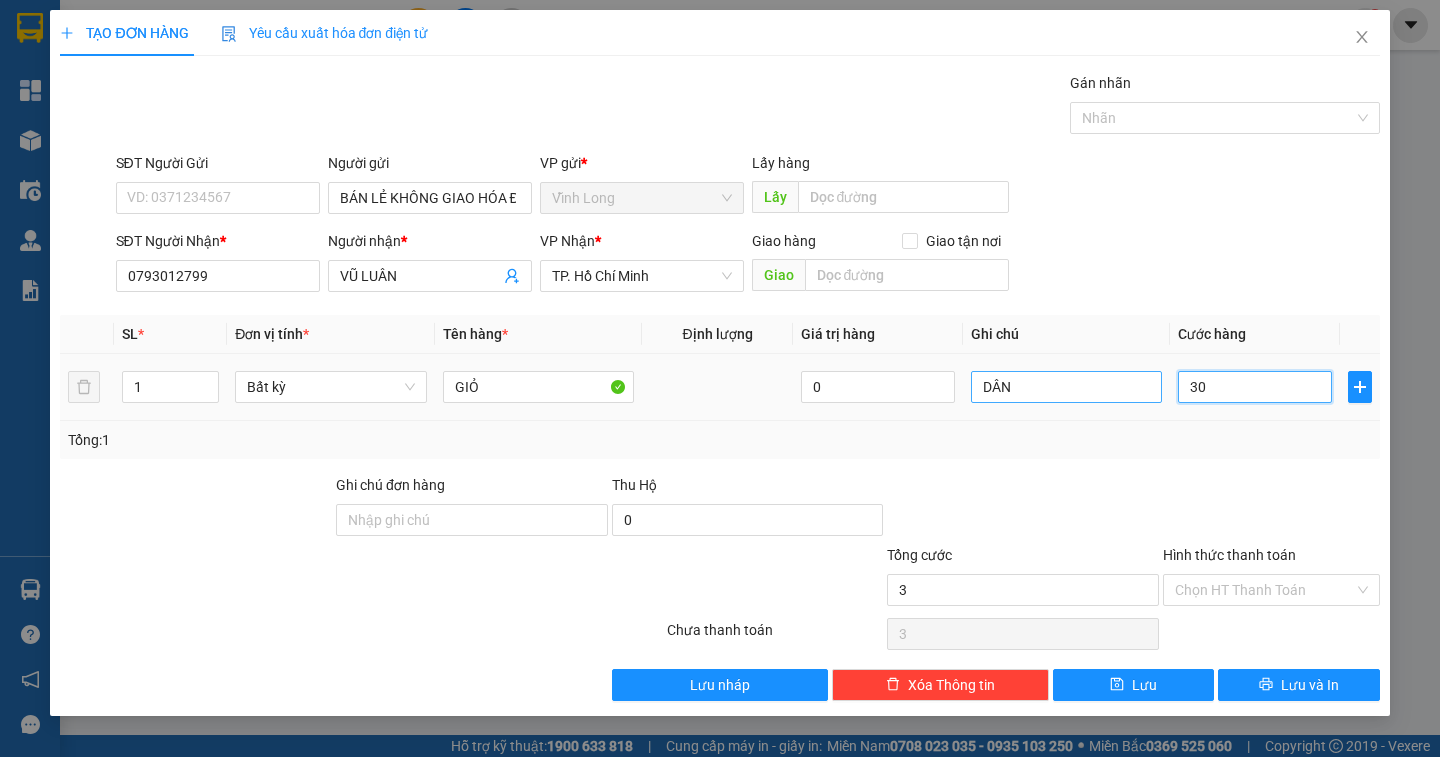 type on "30" 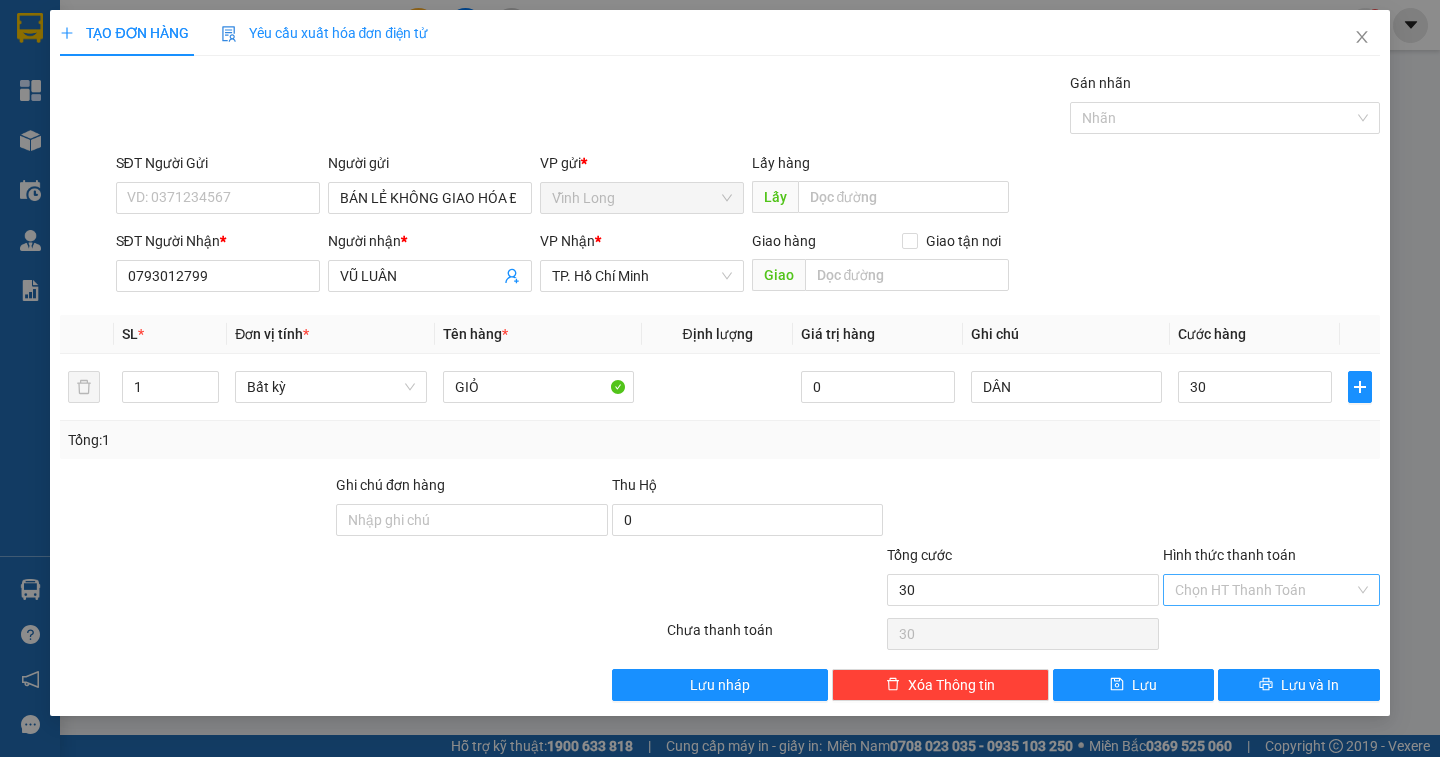click on "Hình thức thanh toán" at bounding box center [1264, 590] 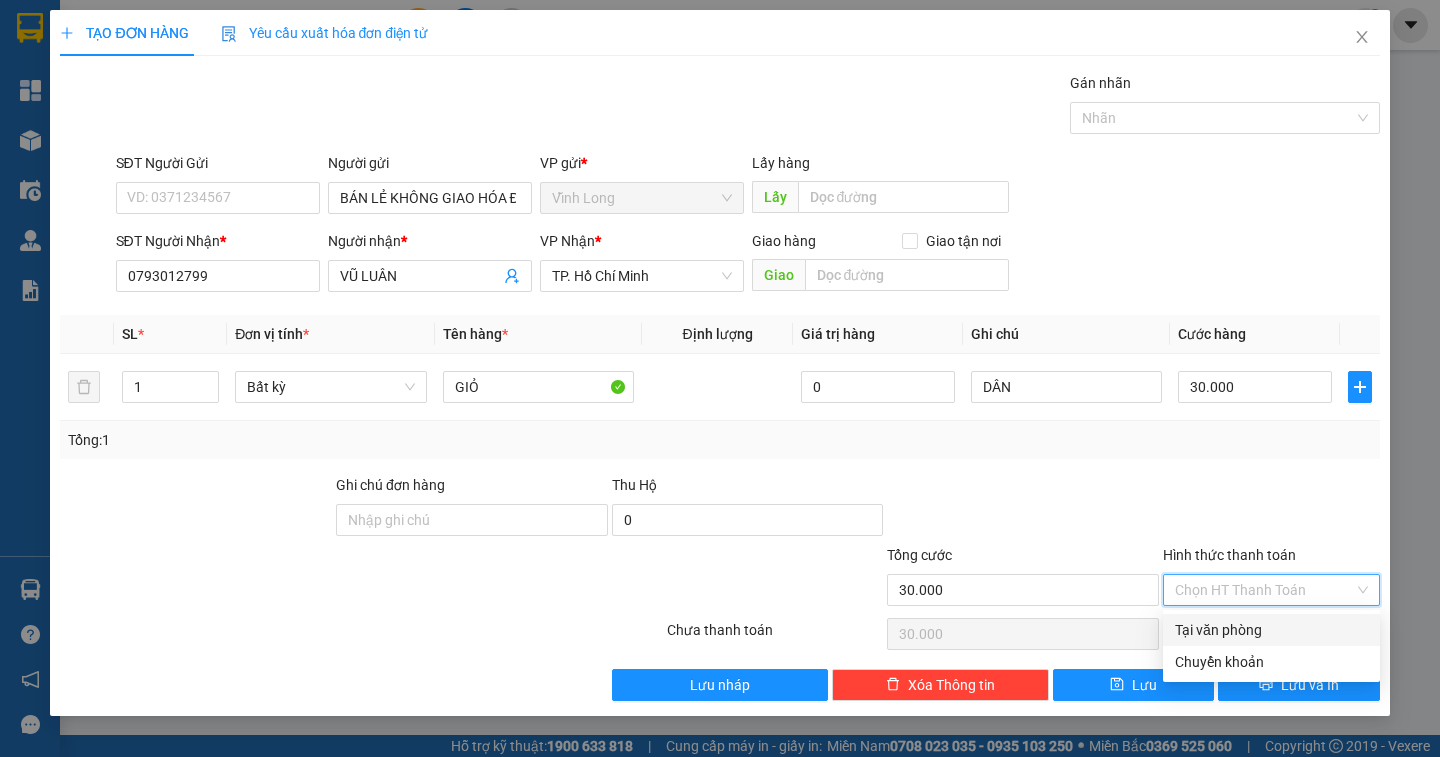 click on "Tại văn phòng" at bounding box center [1271, 630] 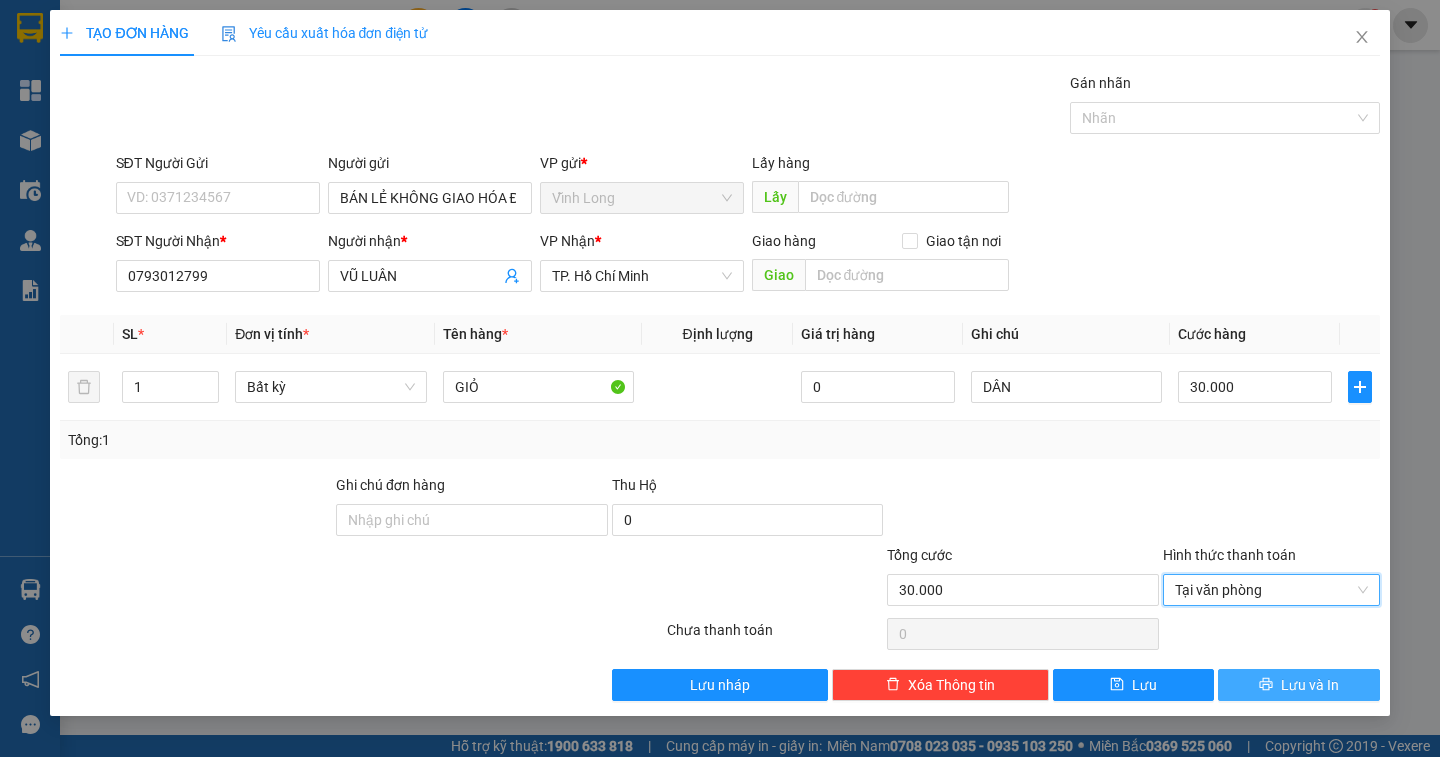 click on "Lưu và In" at bounding box center (1310, 685) 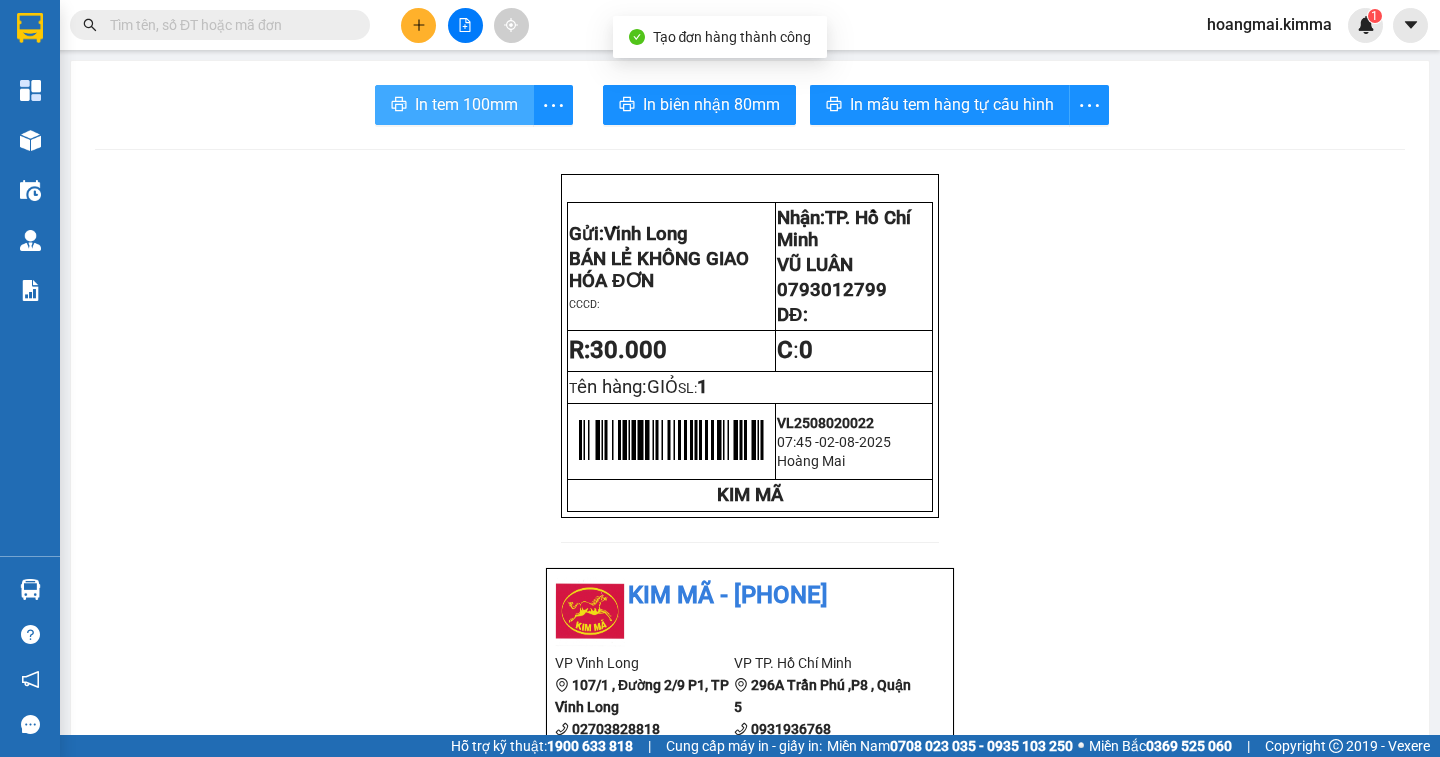 click on "In tem 100mm" at bounding box center [466, 104] 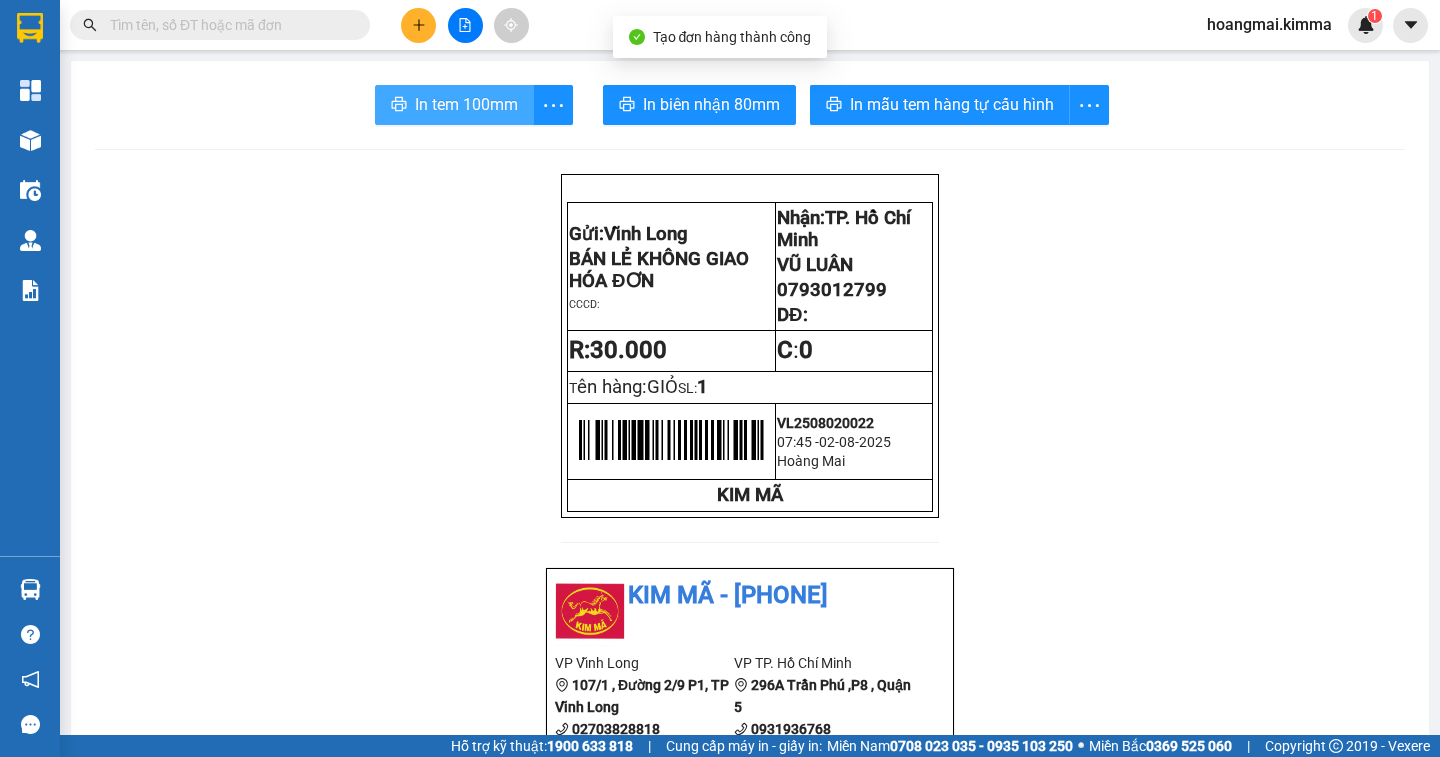 scroll, scrollTop: 0, scrollLeft: 0, axis: both 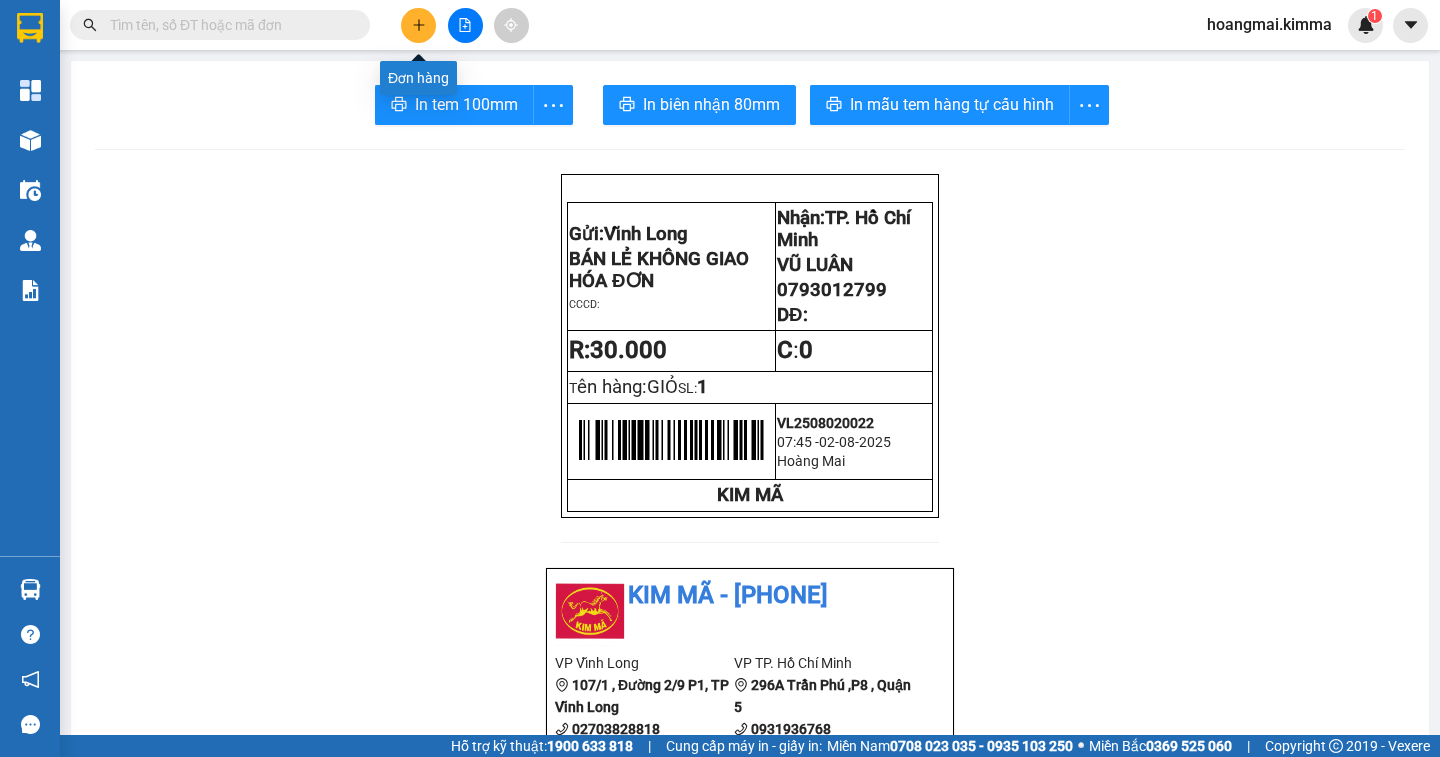 click 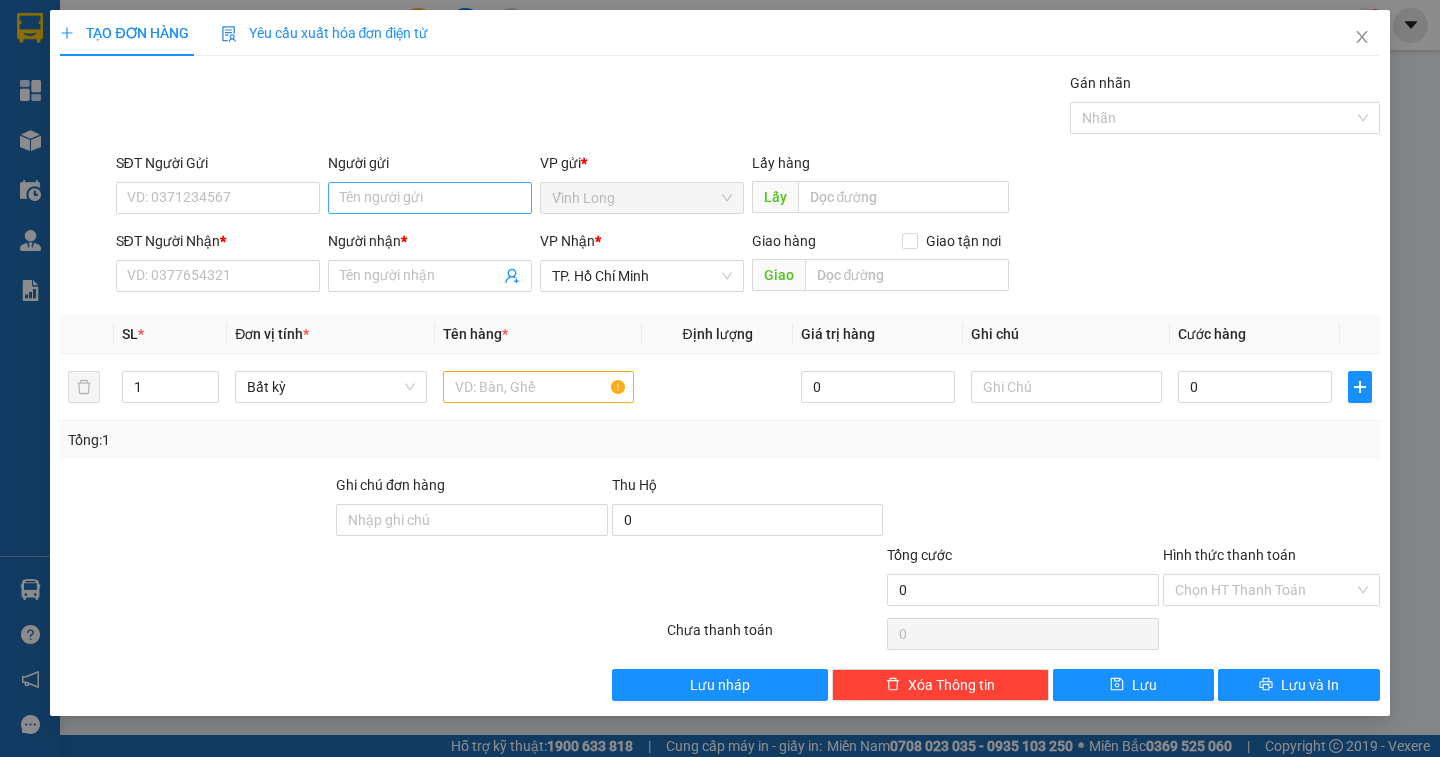 click on "Người gửi Tên người gửi" at bounding box center [430, 187] 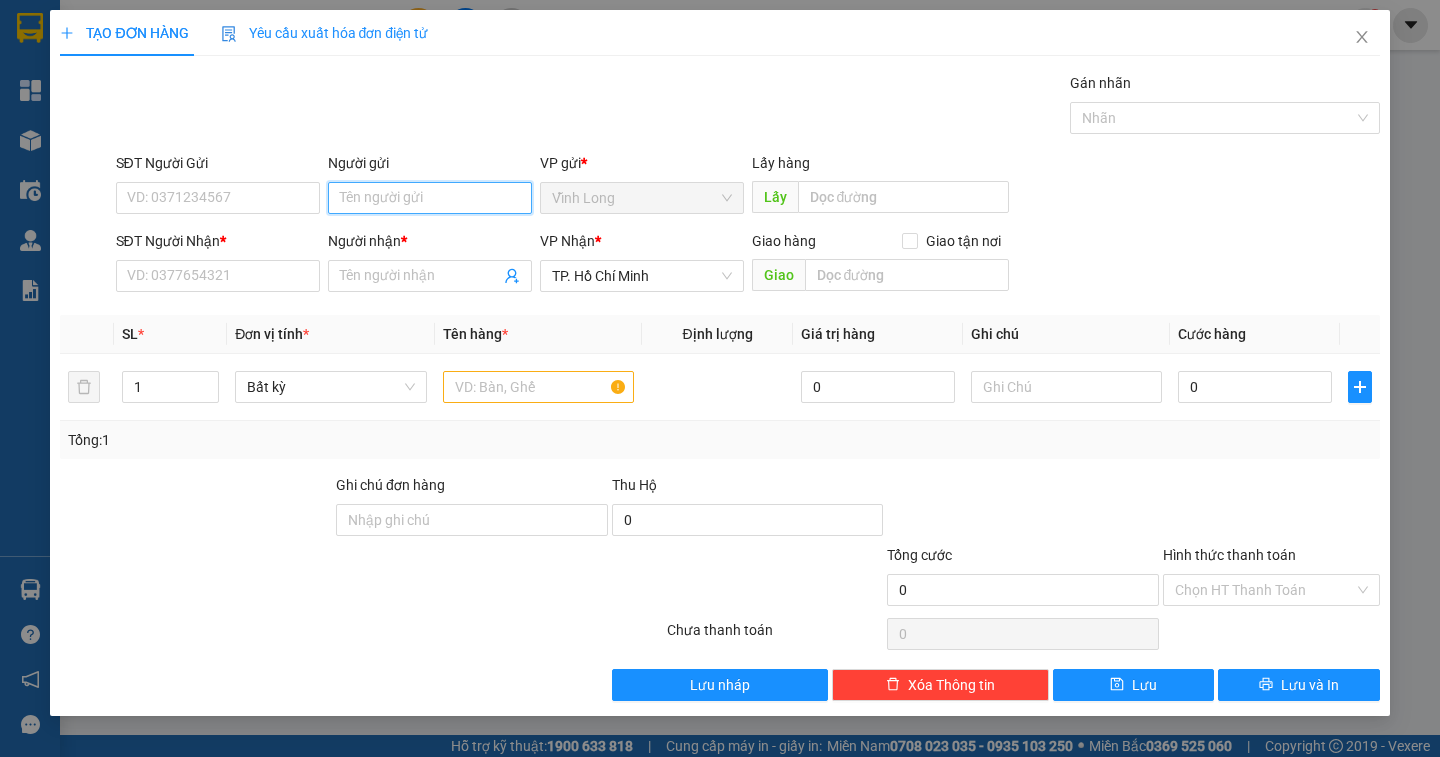 click on "Người gửi" at bounding box center (430, 198) 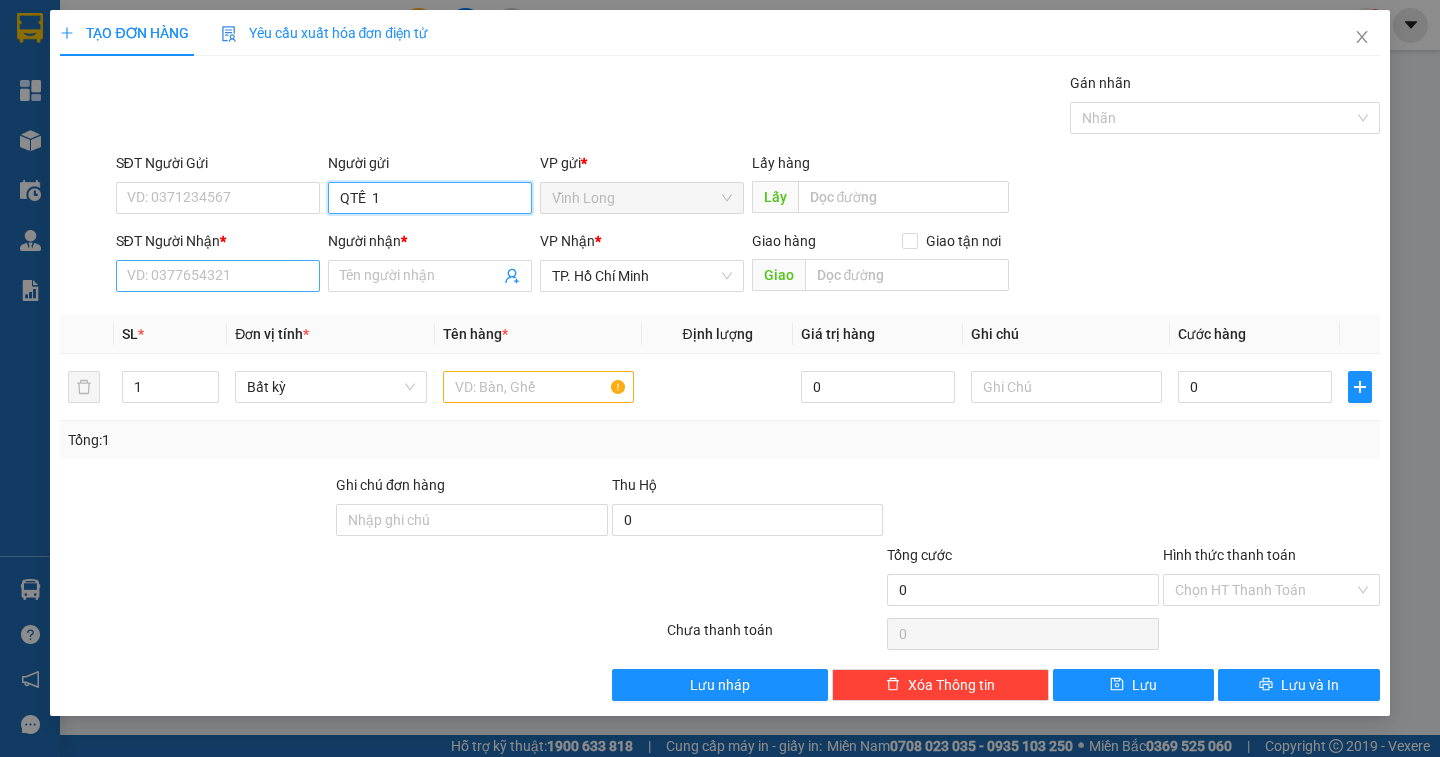 type on "QTẾ  1" 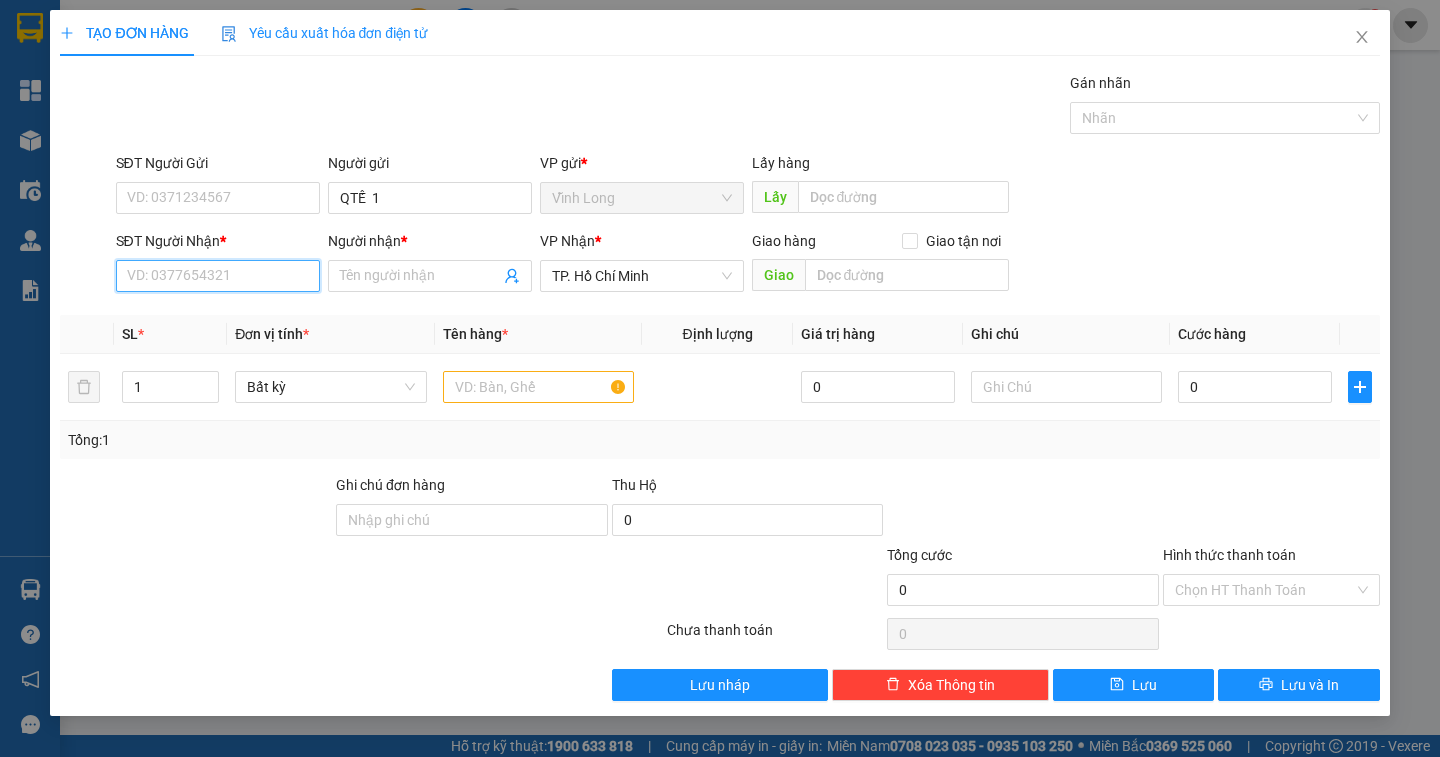 click on "SĐT Người Nhận  *" at bounding box center (218, 276) 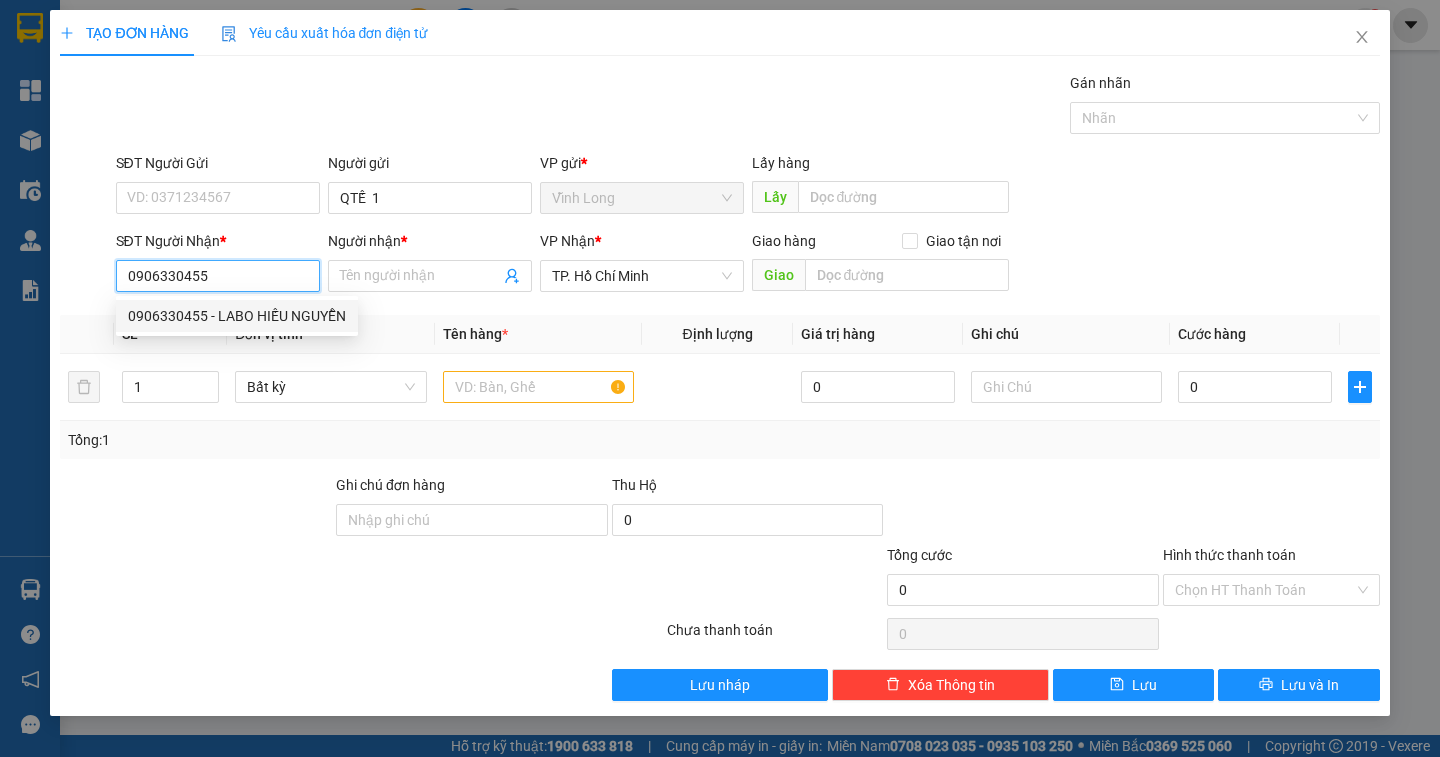 type on "0906330455" 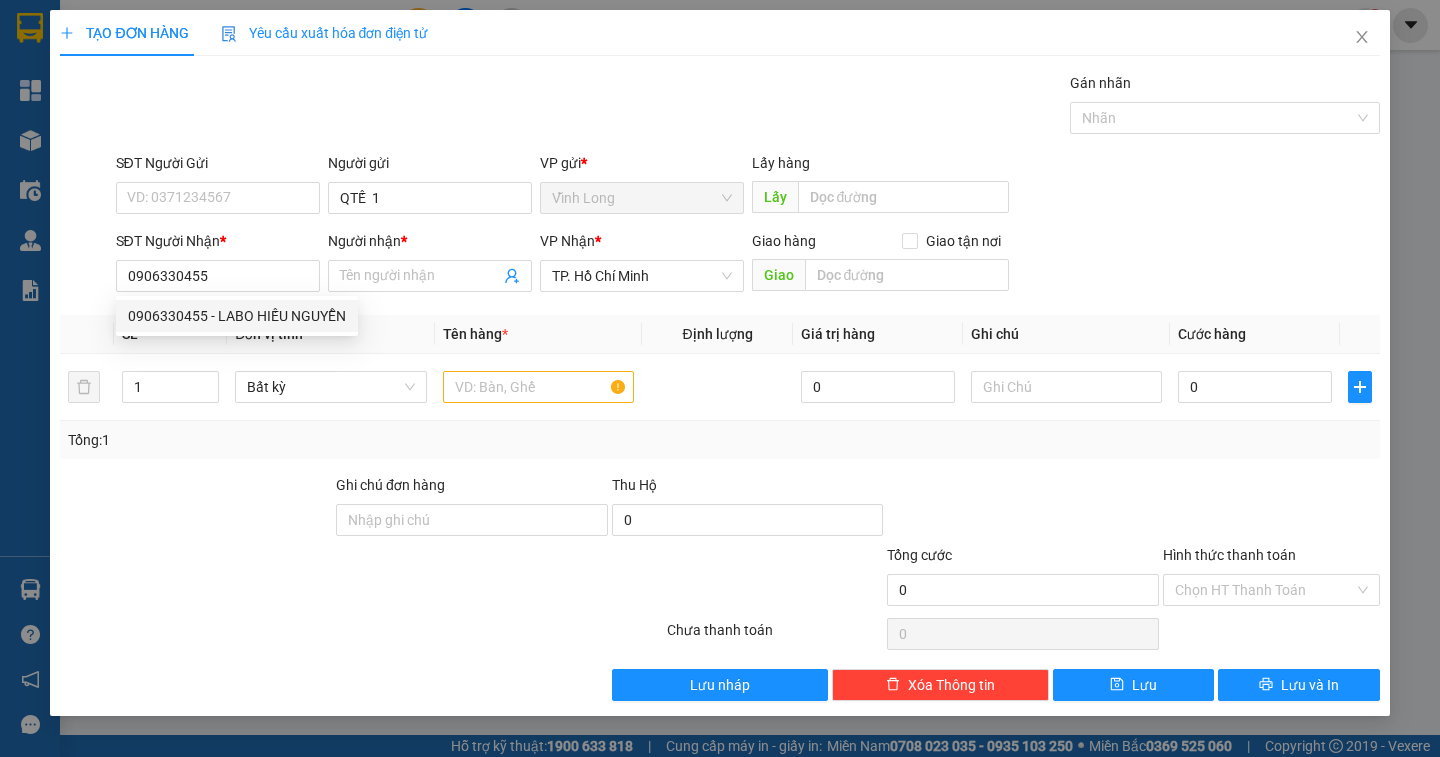 click on "0906330455 0906330455 - LABO HIẾU NGUYỄN" at bounding box center (237, 316) 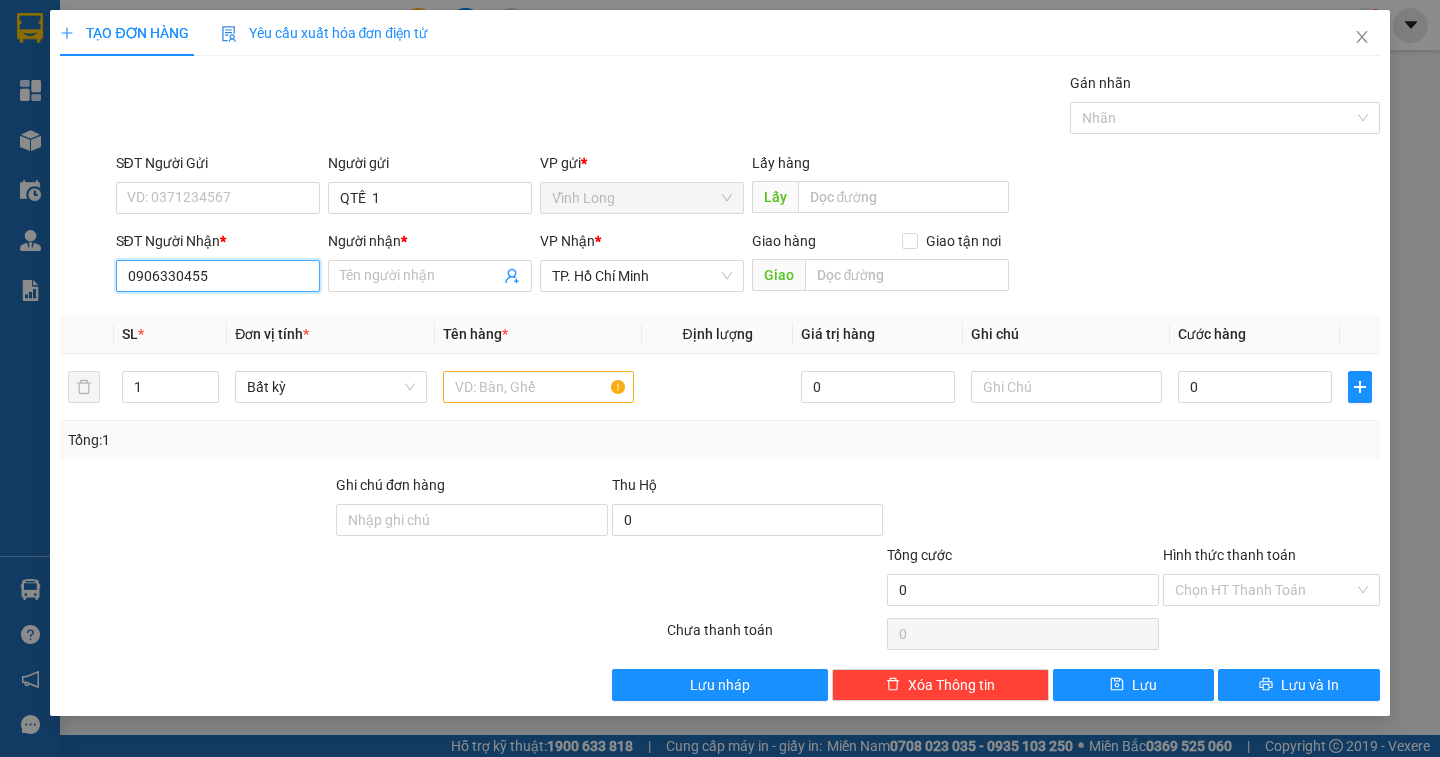 click on "0906330455" at bounding box center (218, 276) 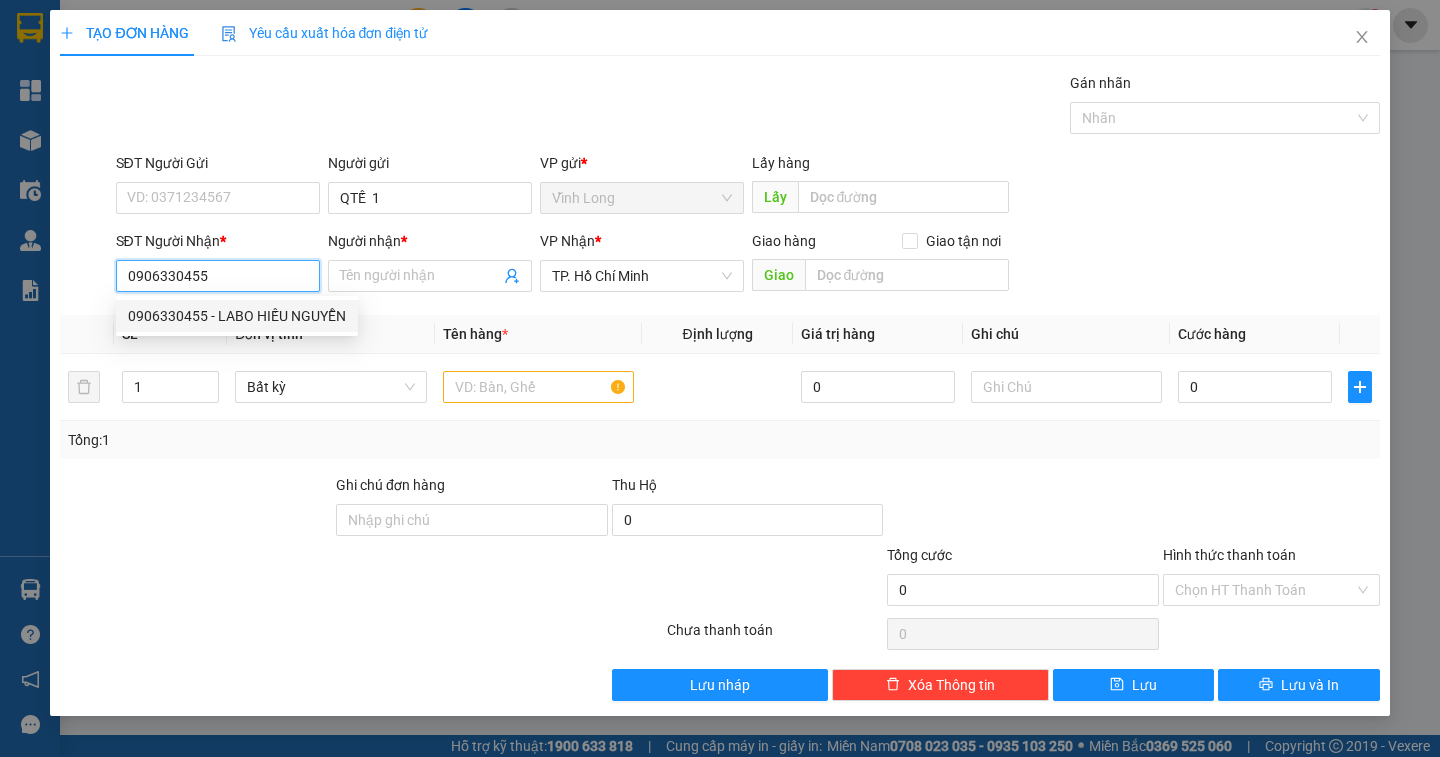 click on "0906330455 - LABO HIẾU NGUYỄN" at bounding box center (237, 316) 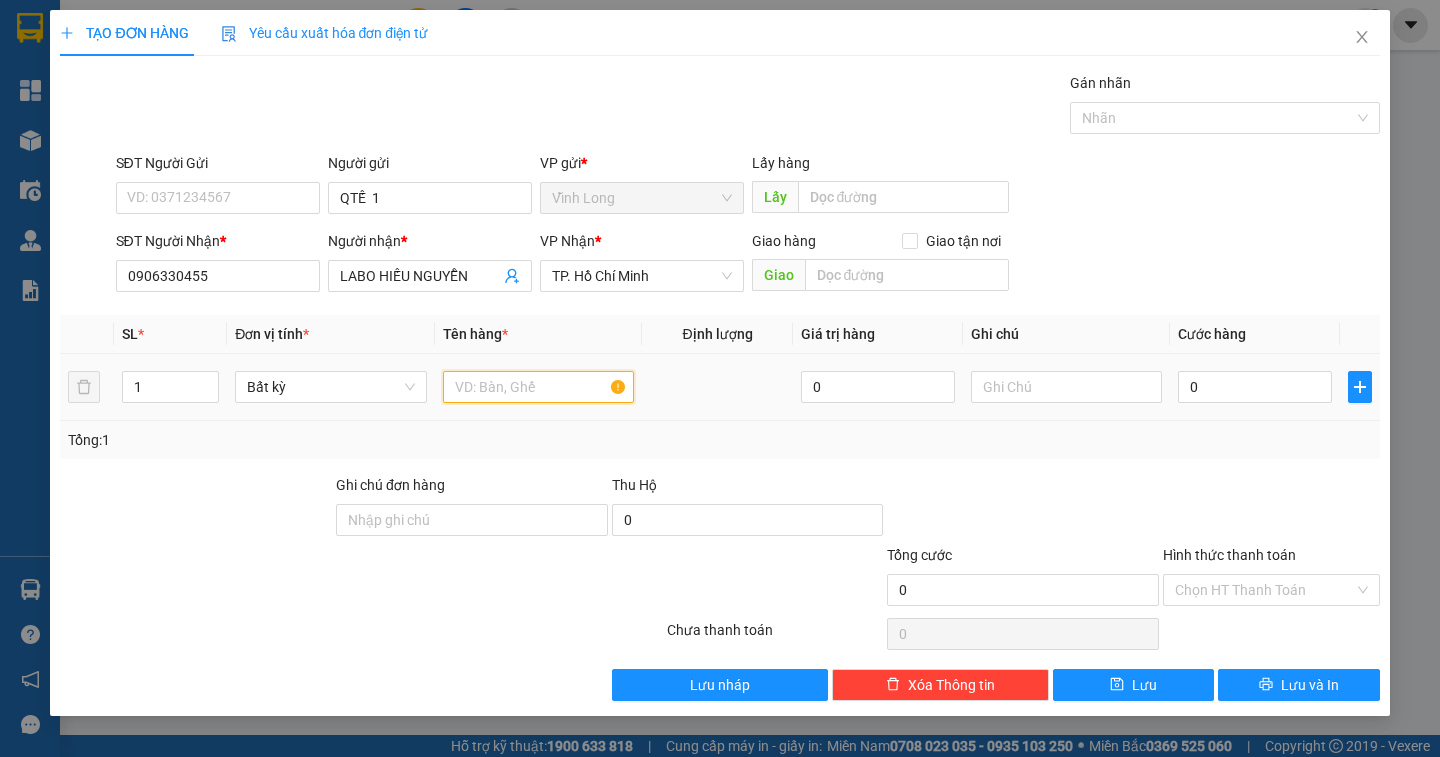 click at bounding box center (538, 387) 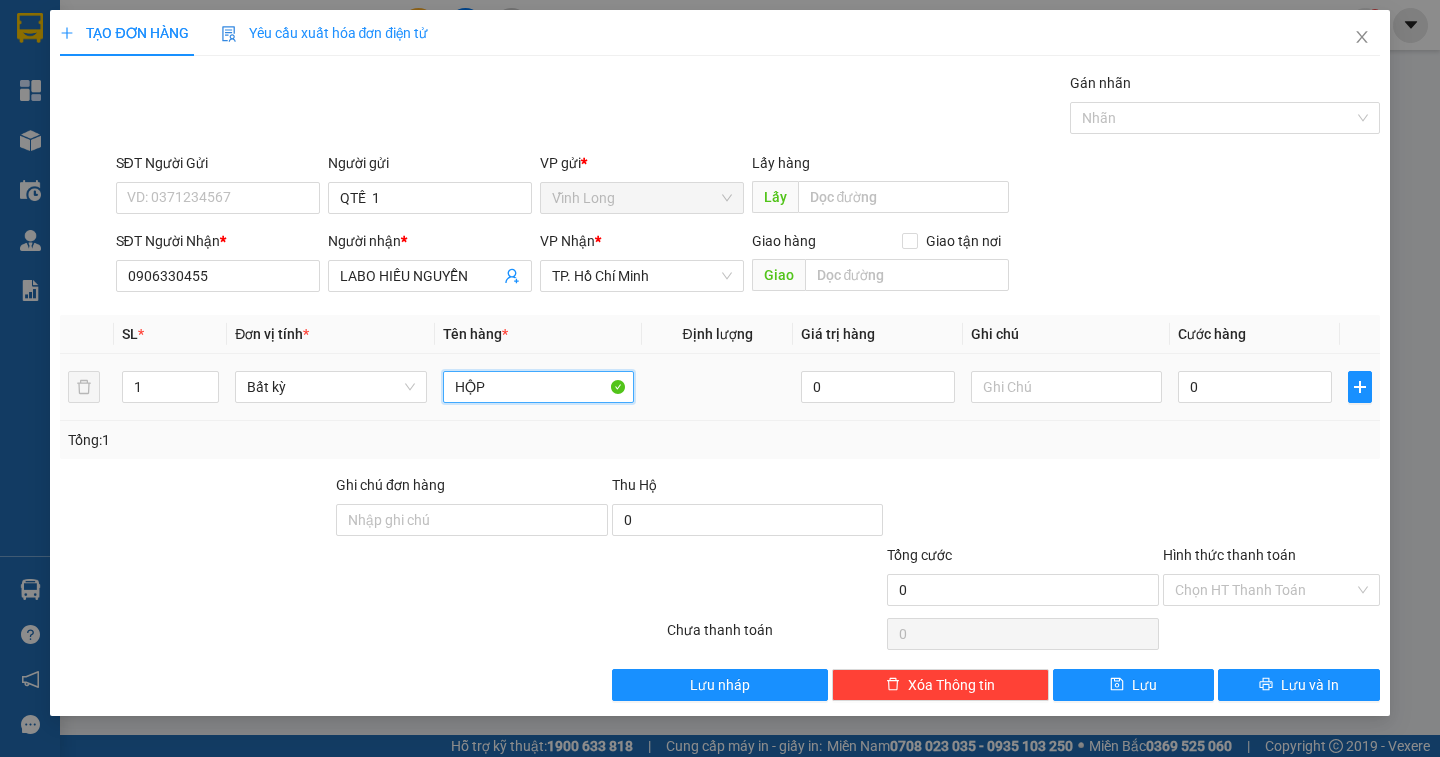 type on "HỘP" 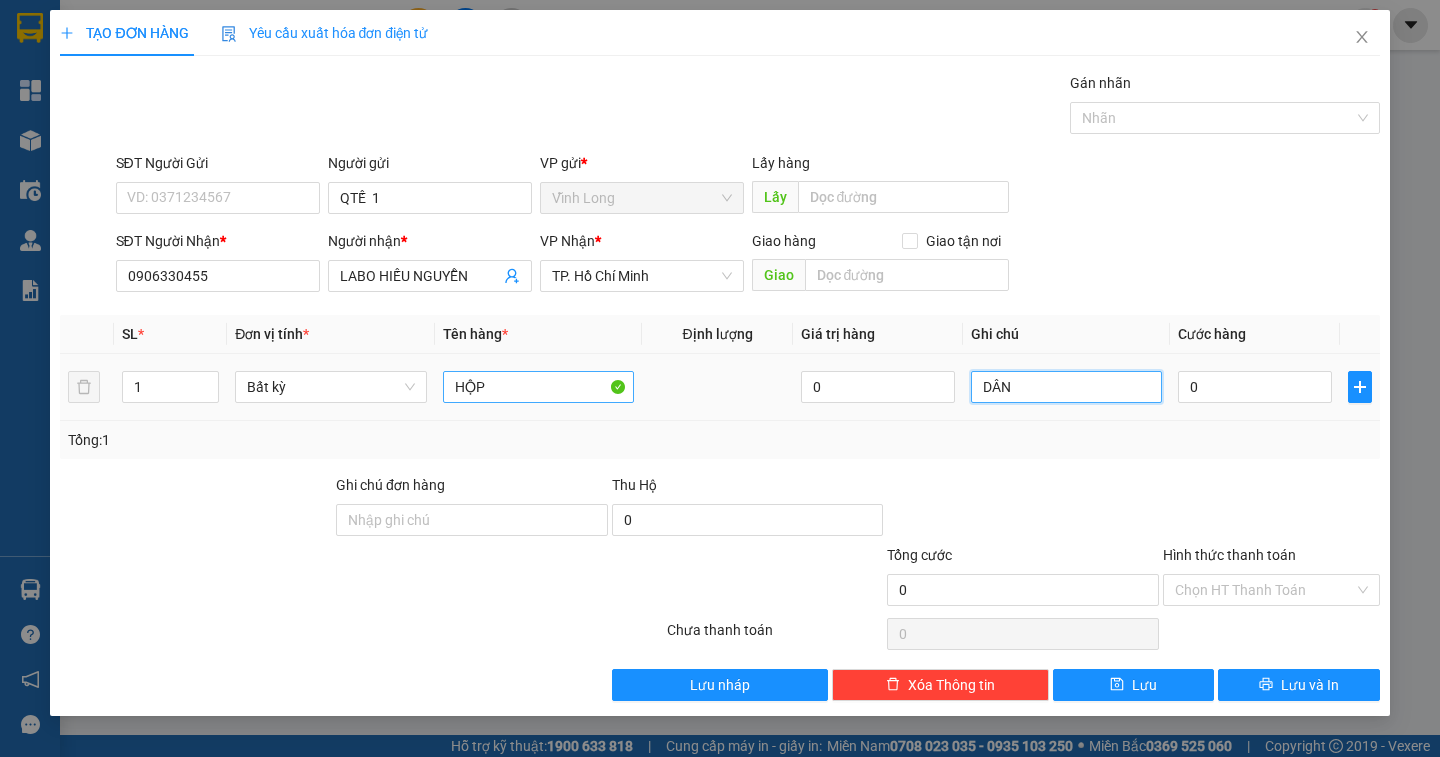 type on "DÂN" 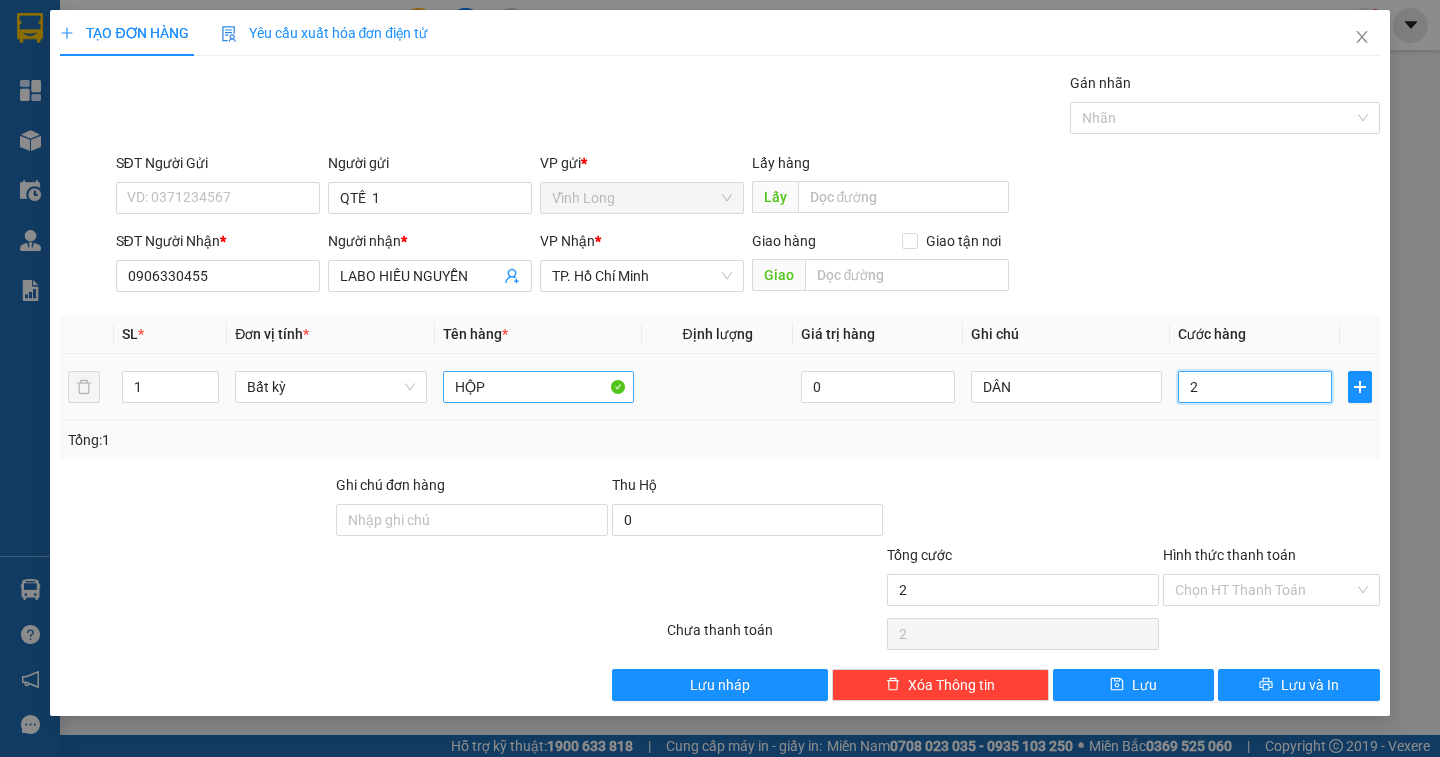 type on "2" 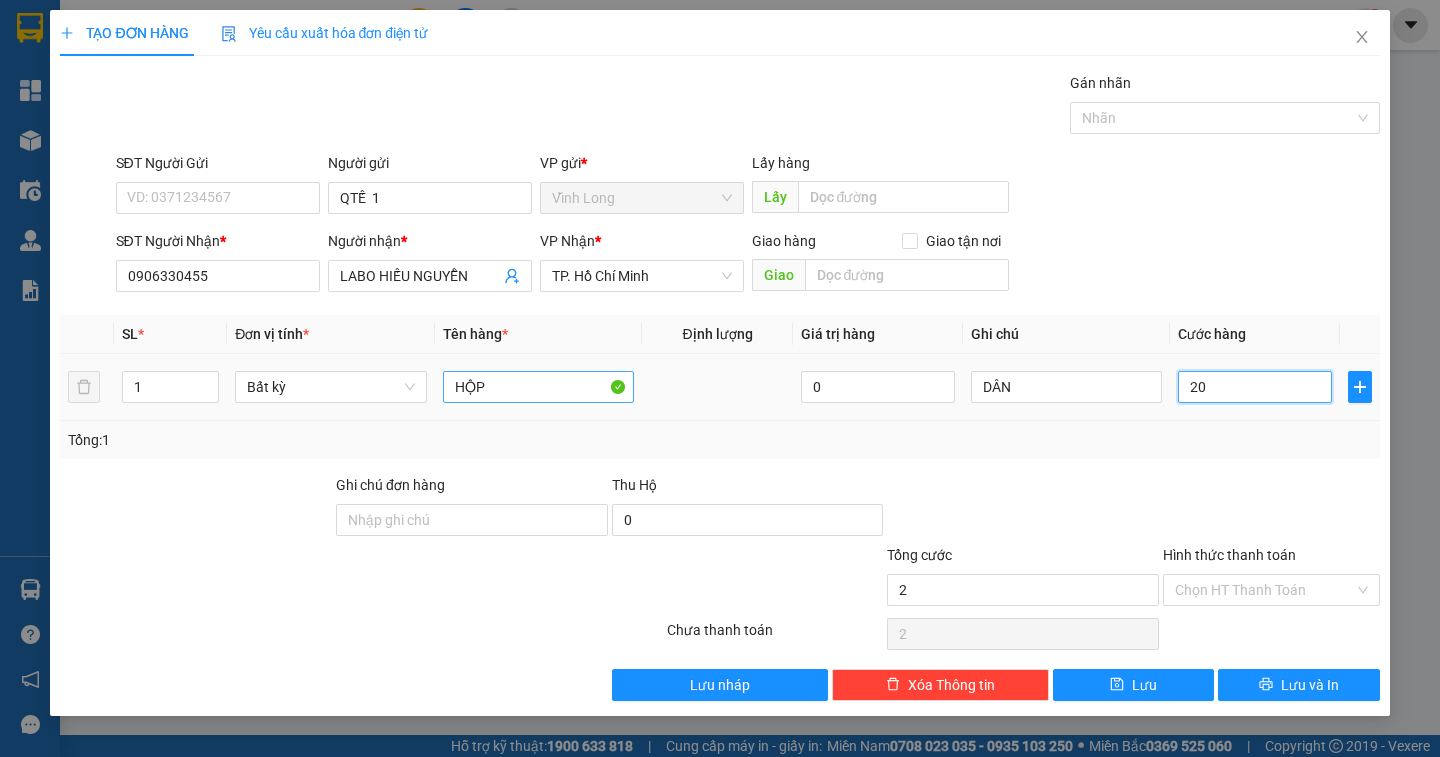 type on "20" 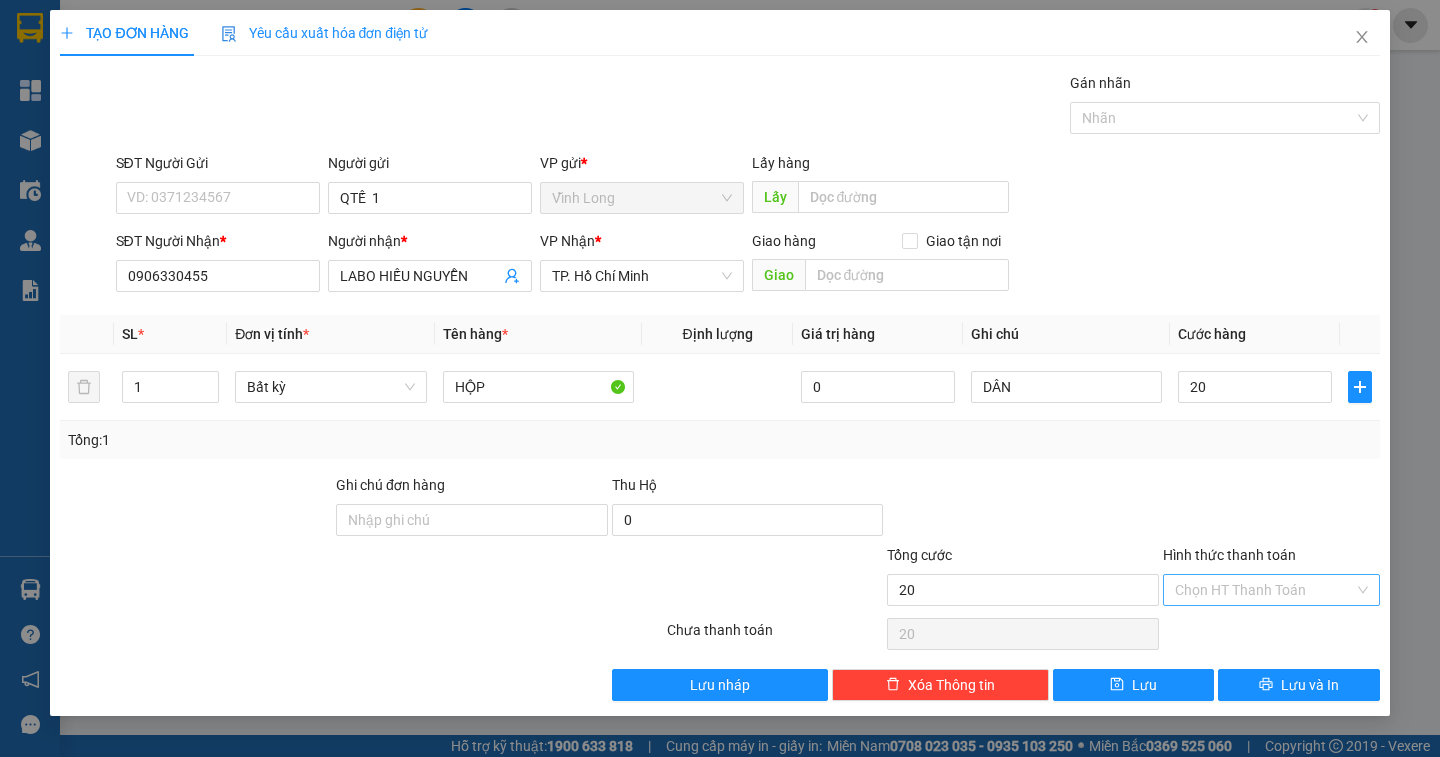 type on "20.000" 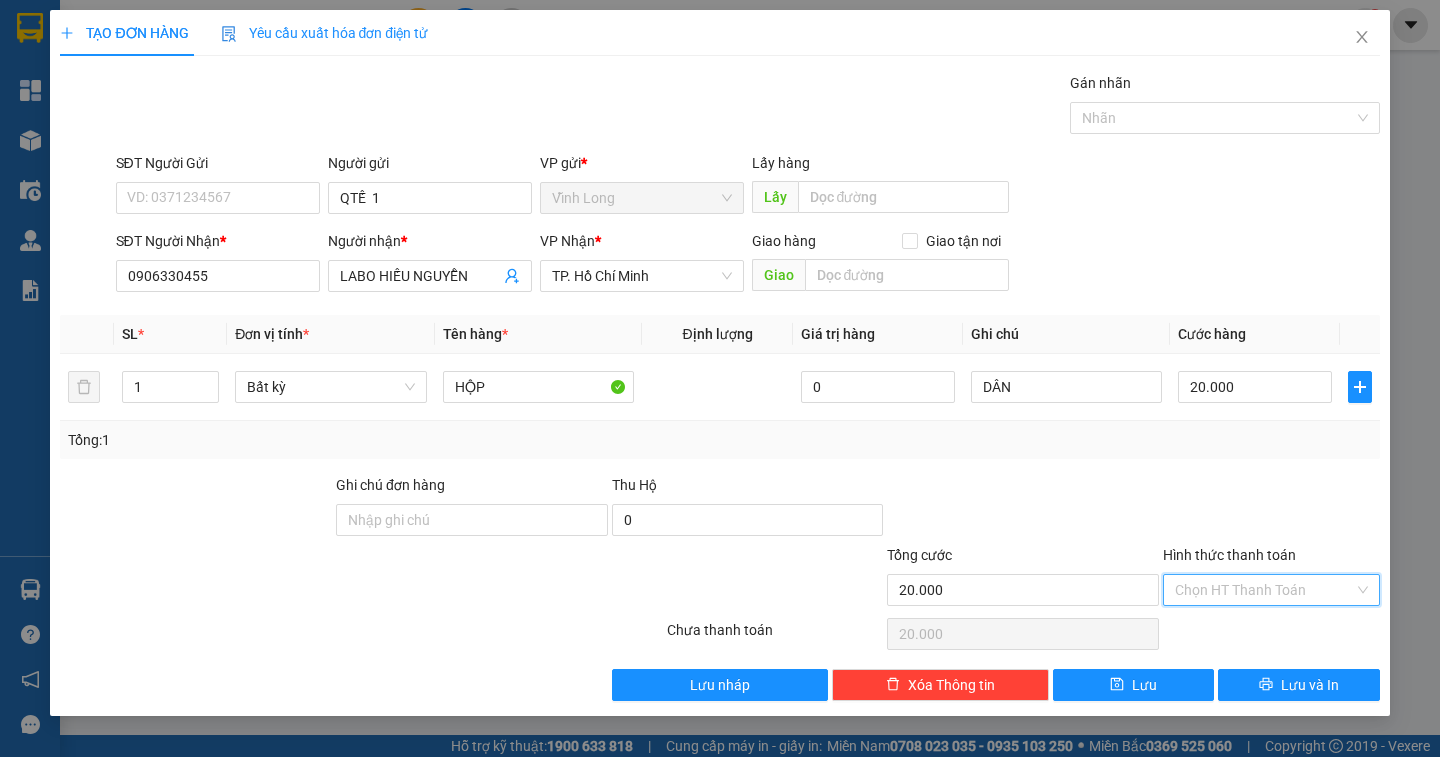 click on "Hình thức thanh toán" at bounding box center [1264, 590] 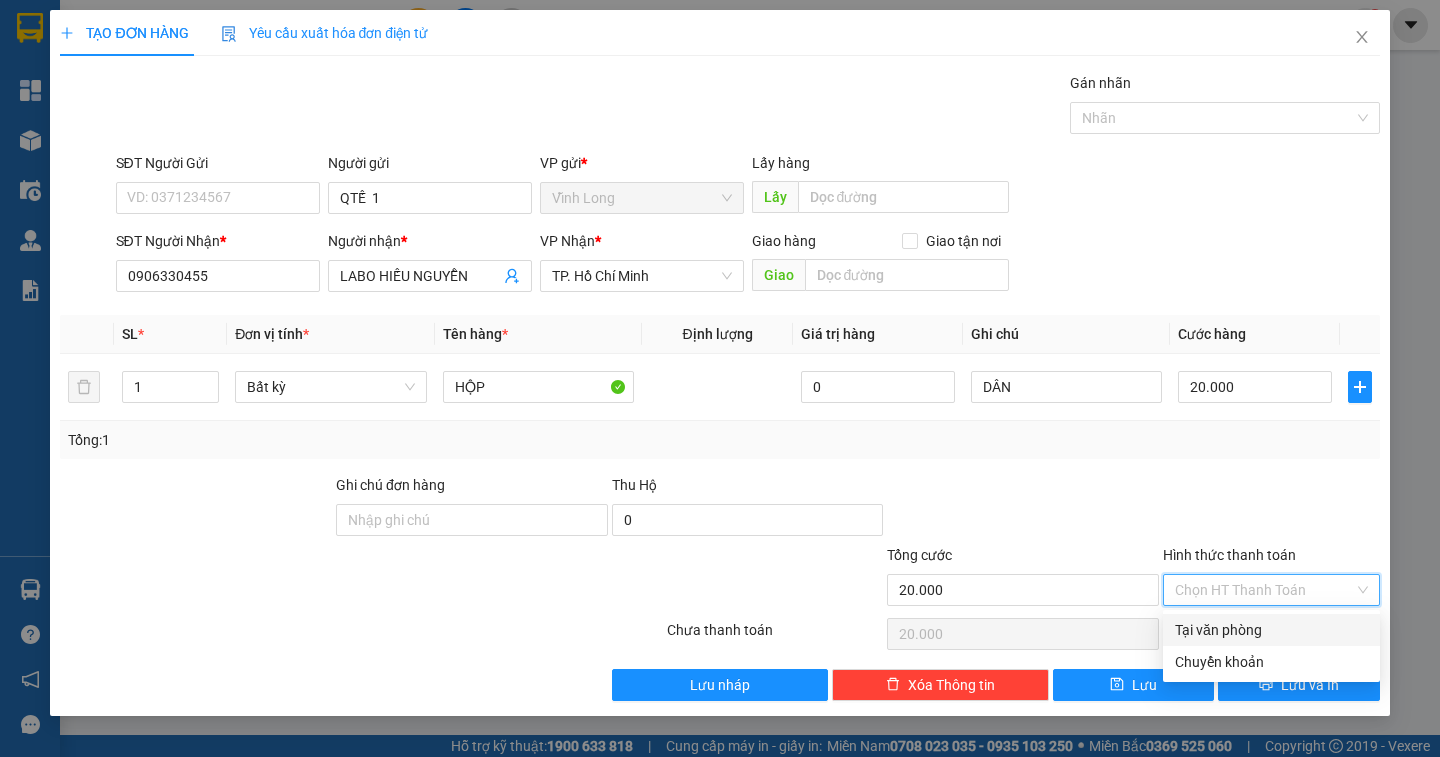 click on "Tại văn phòng" at bounding box center [1271, 630] 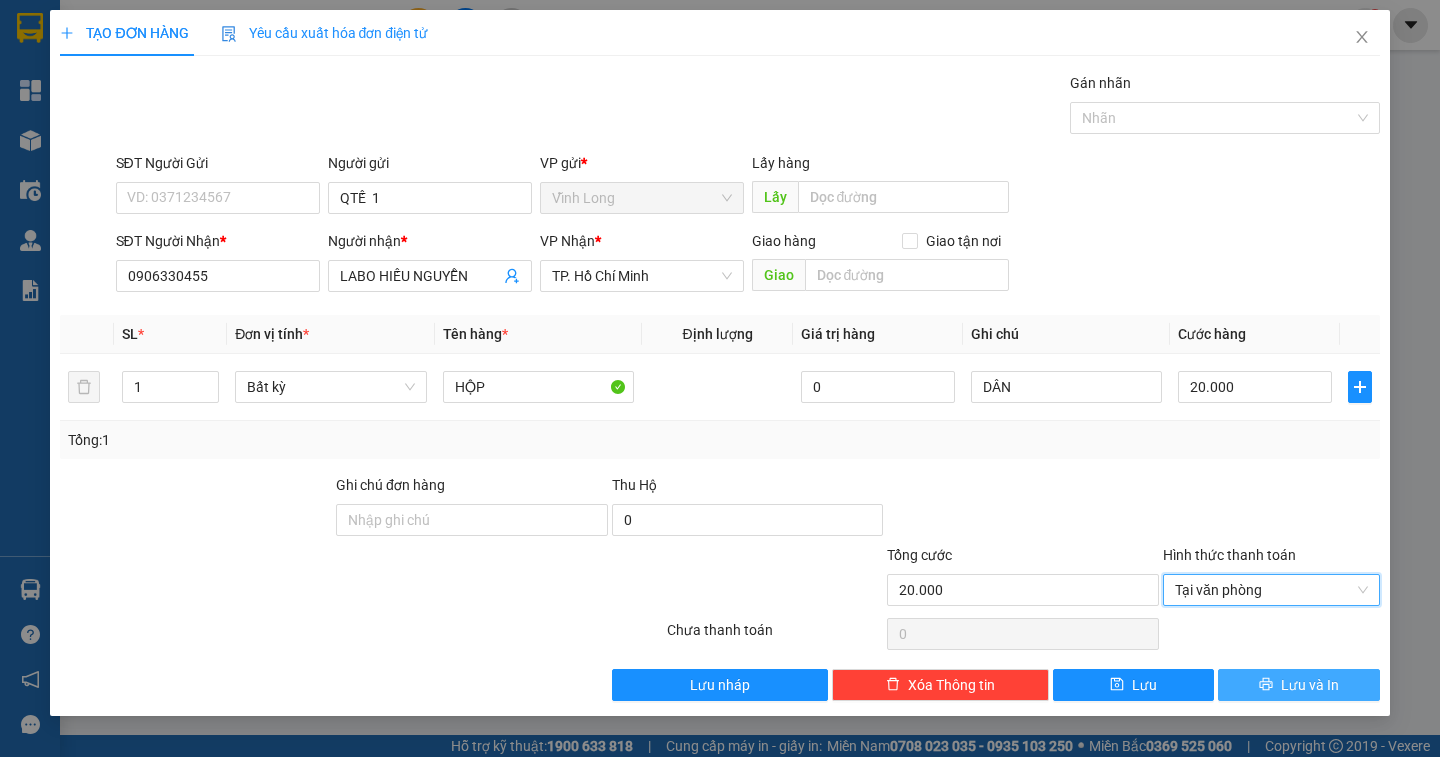click on "Lưu và In" at bounding box center (1310, 685) 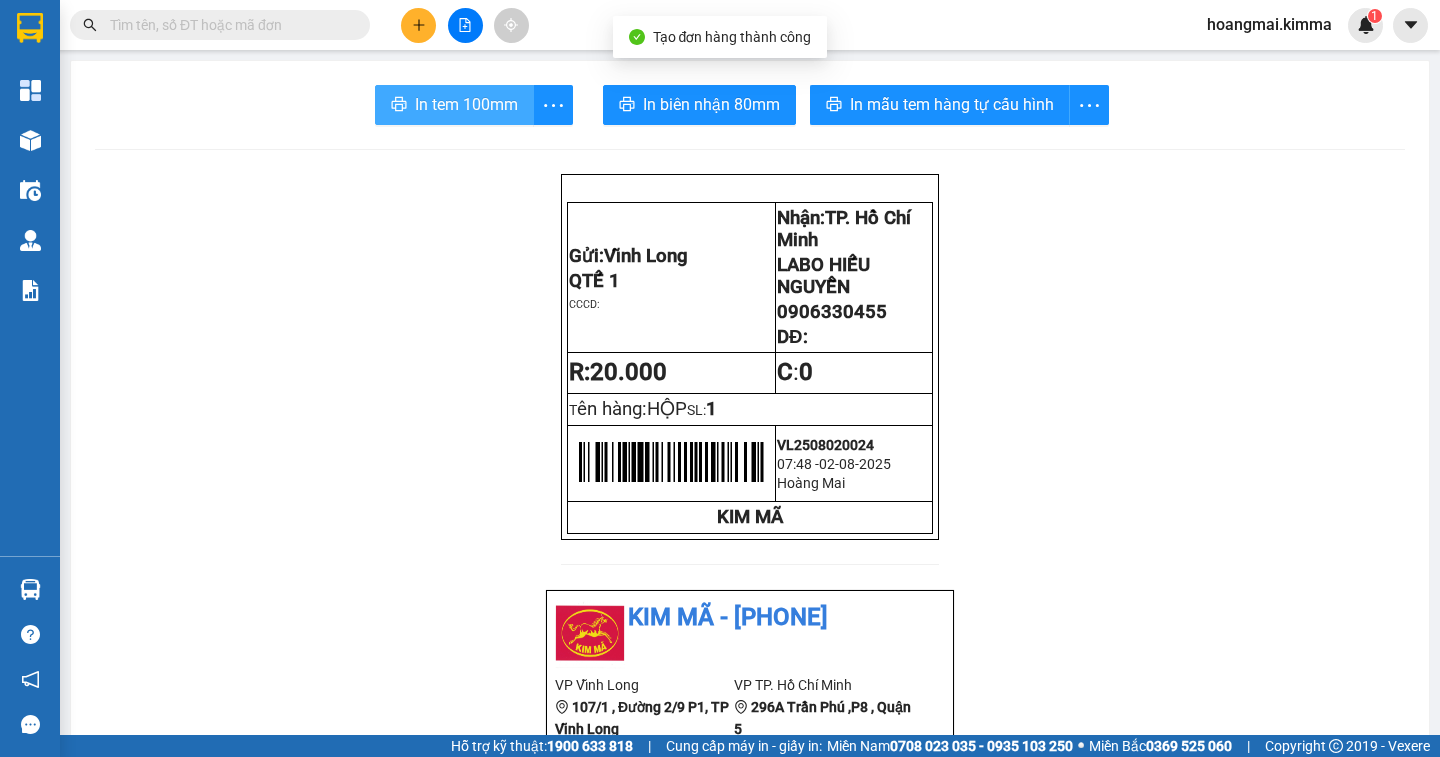 click on "In tem 100mm" at bounding box center (466, 104) 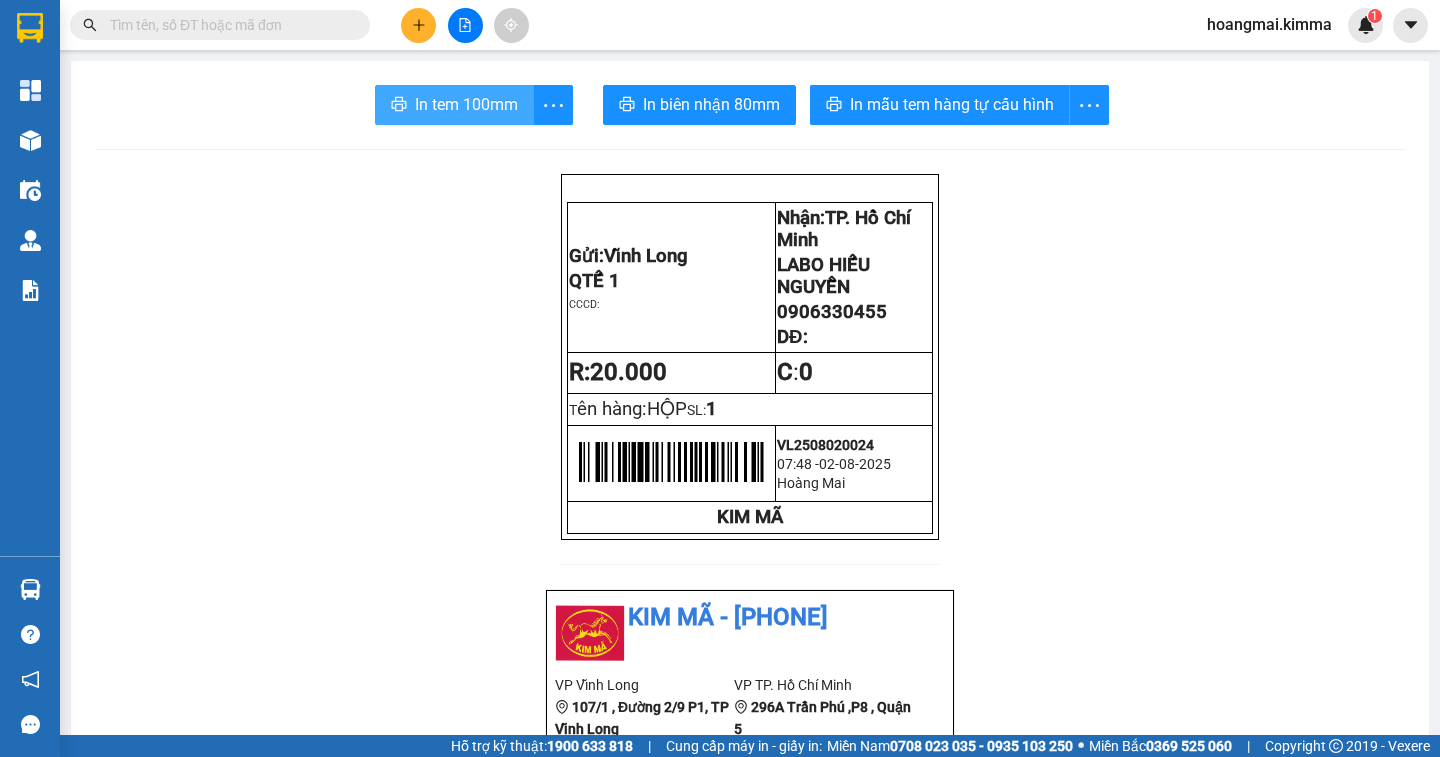 scroll, scrollTop: 0, scrollLeft: 0, axis: both 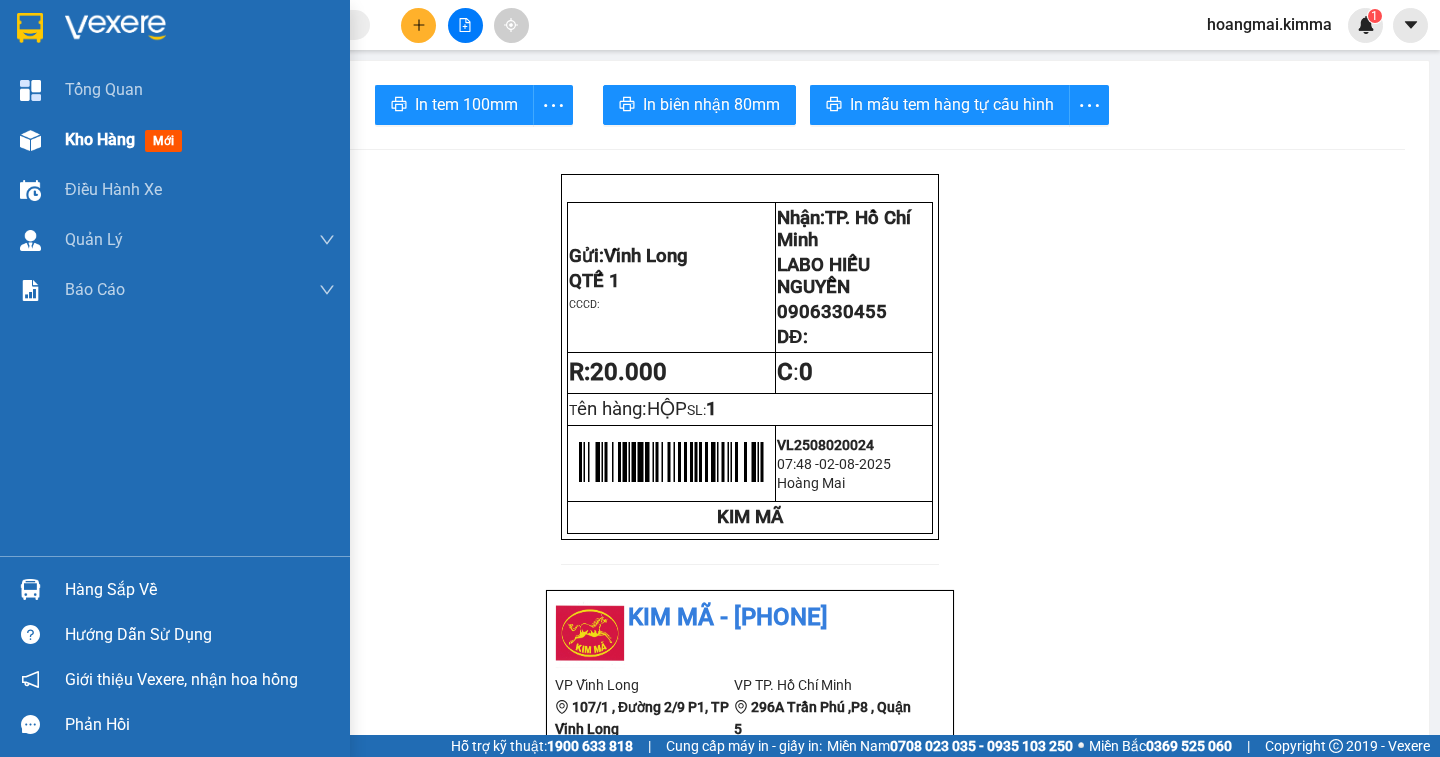 click on "Kho hàng mới" at bounding box center [127, 139] 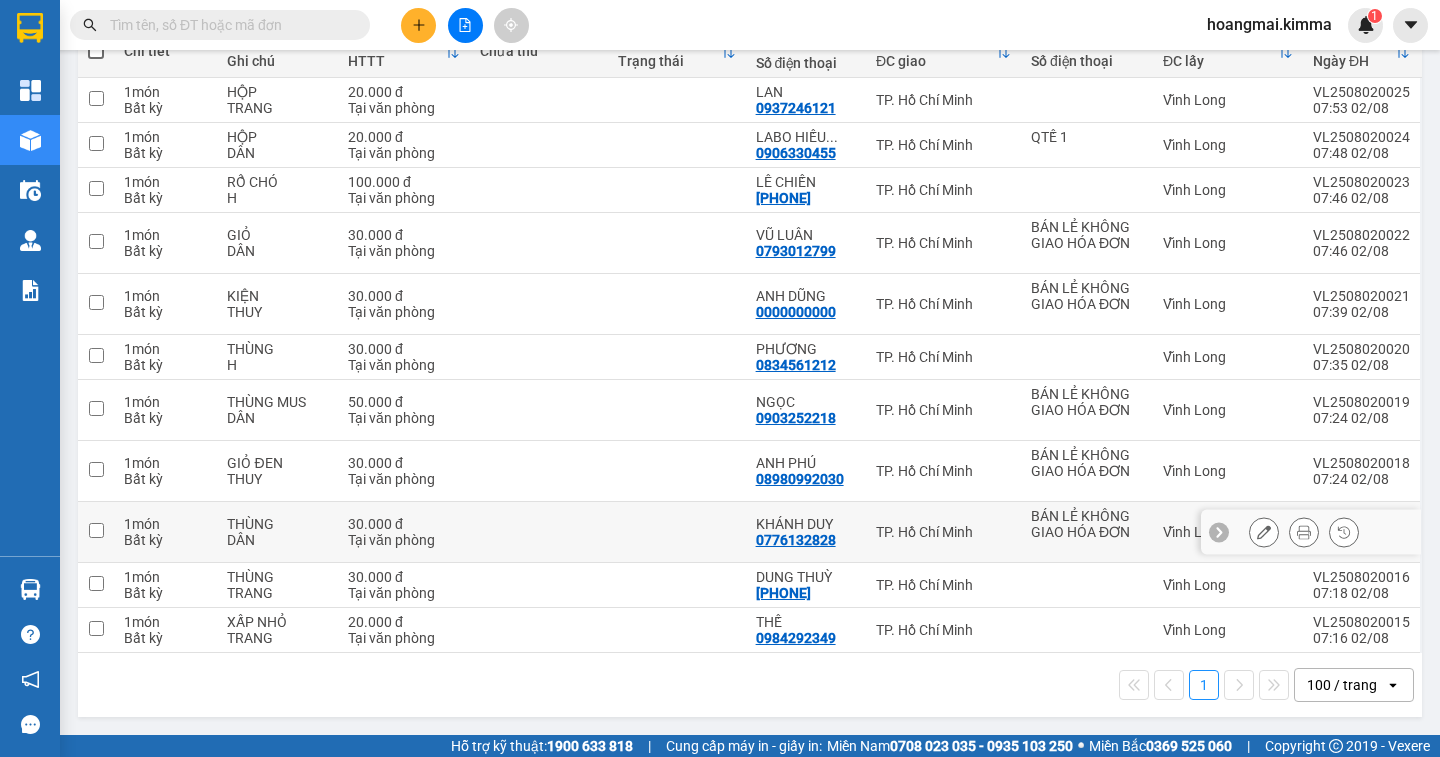 scroll, scrollTop: 0, scrollLeft: 0, axis: both 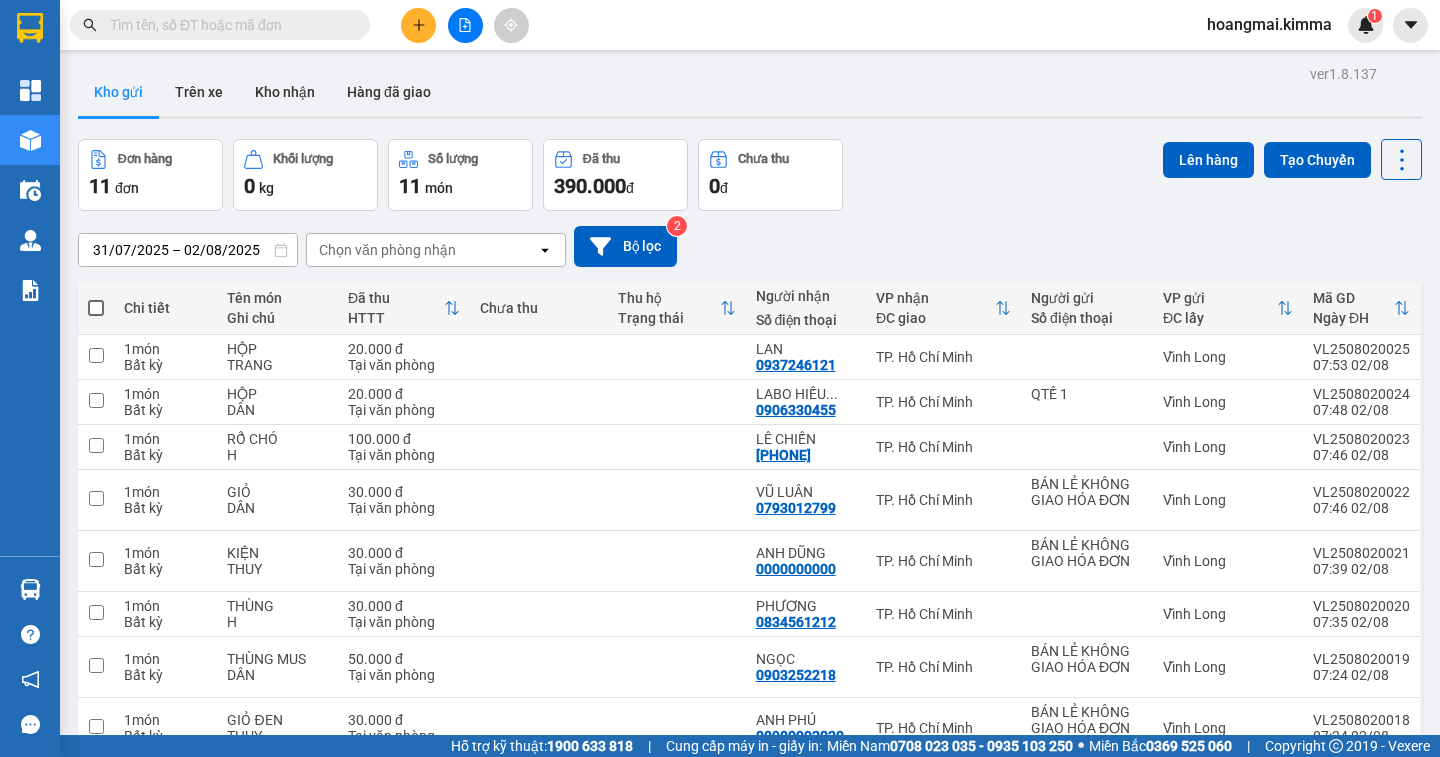 click at bounding box center (96, 308) 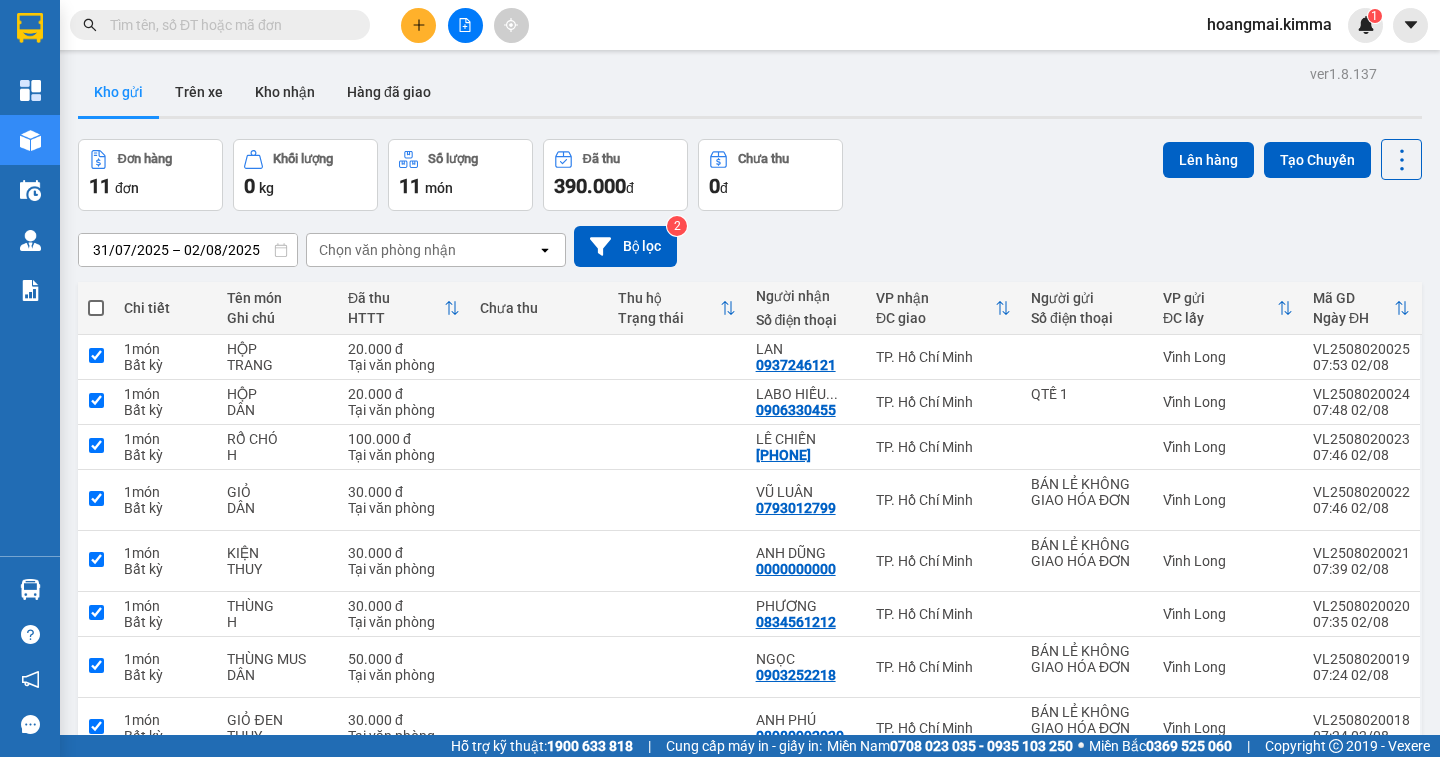 checkbox on "true" 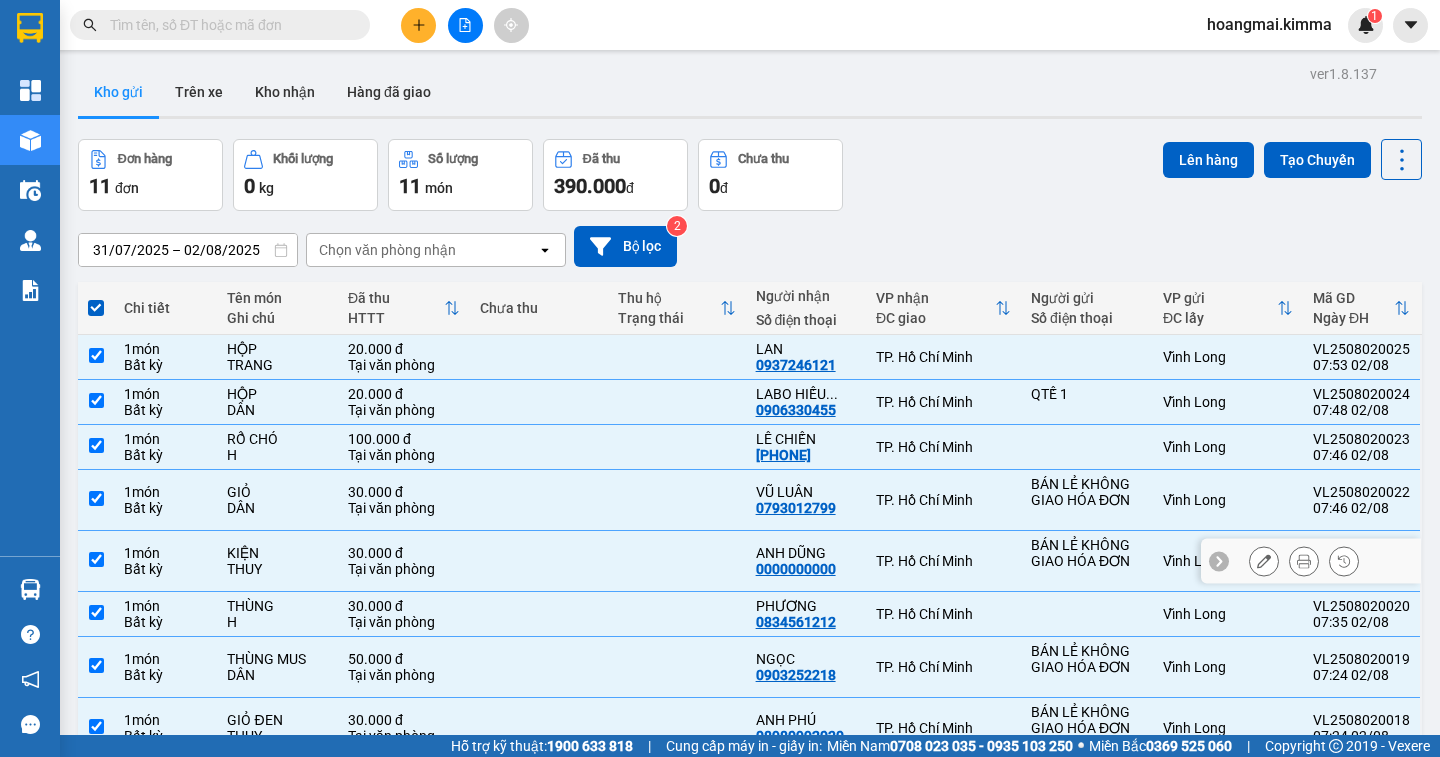 click at bounding box center [96, 559] 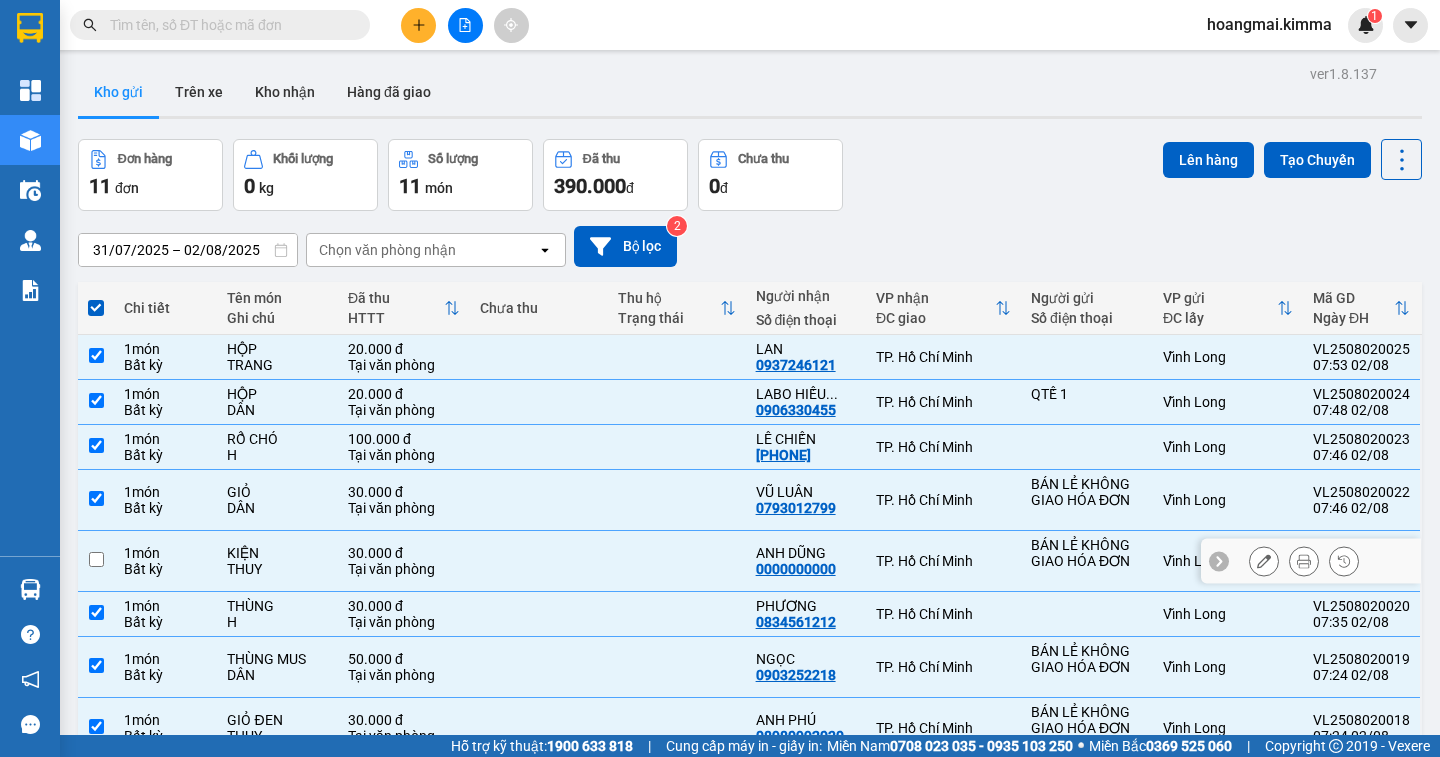 checkbox on "false" 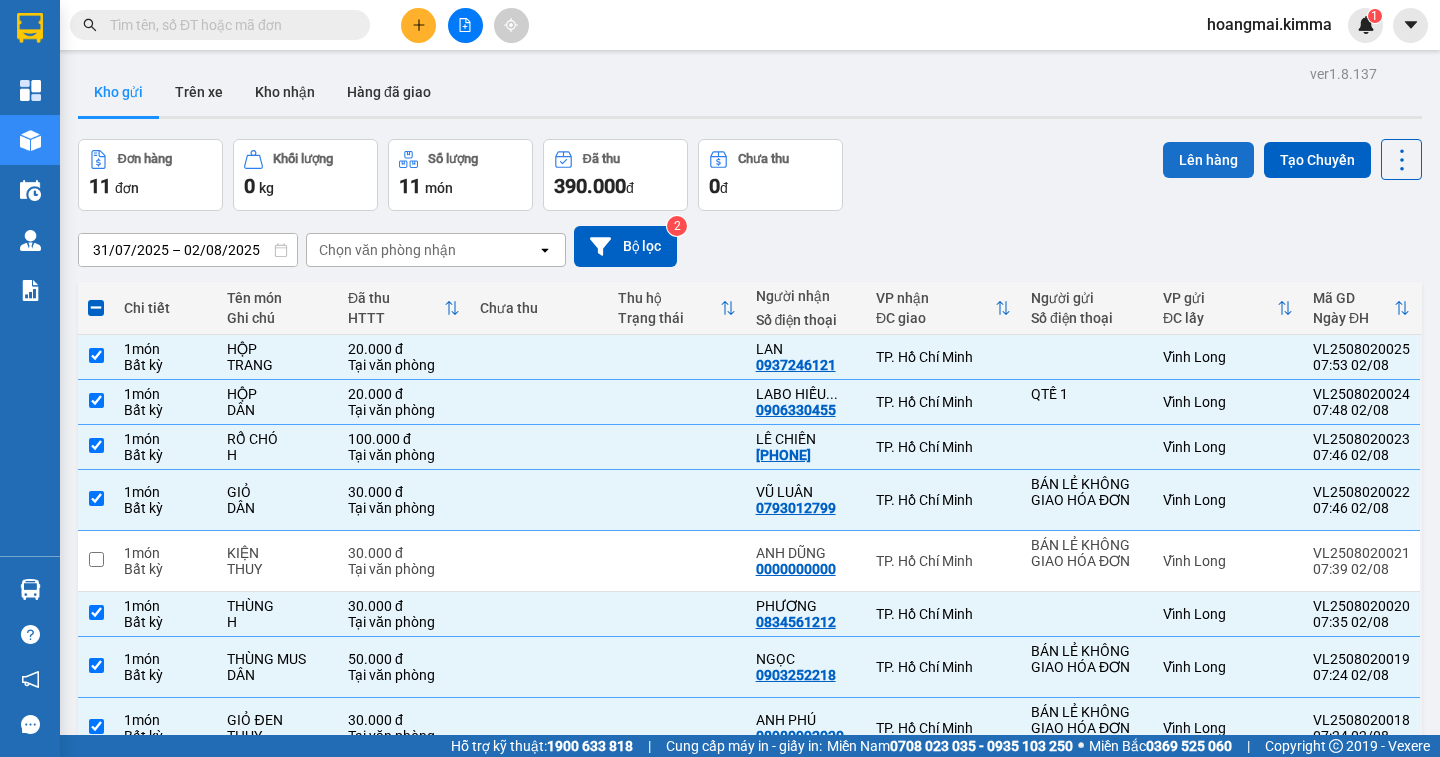 click on "Lên hàng" at bounding box center [1208, 160] 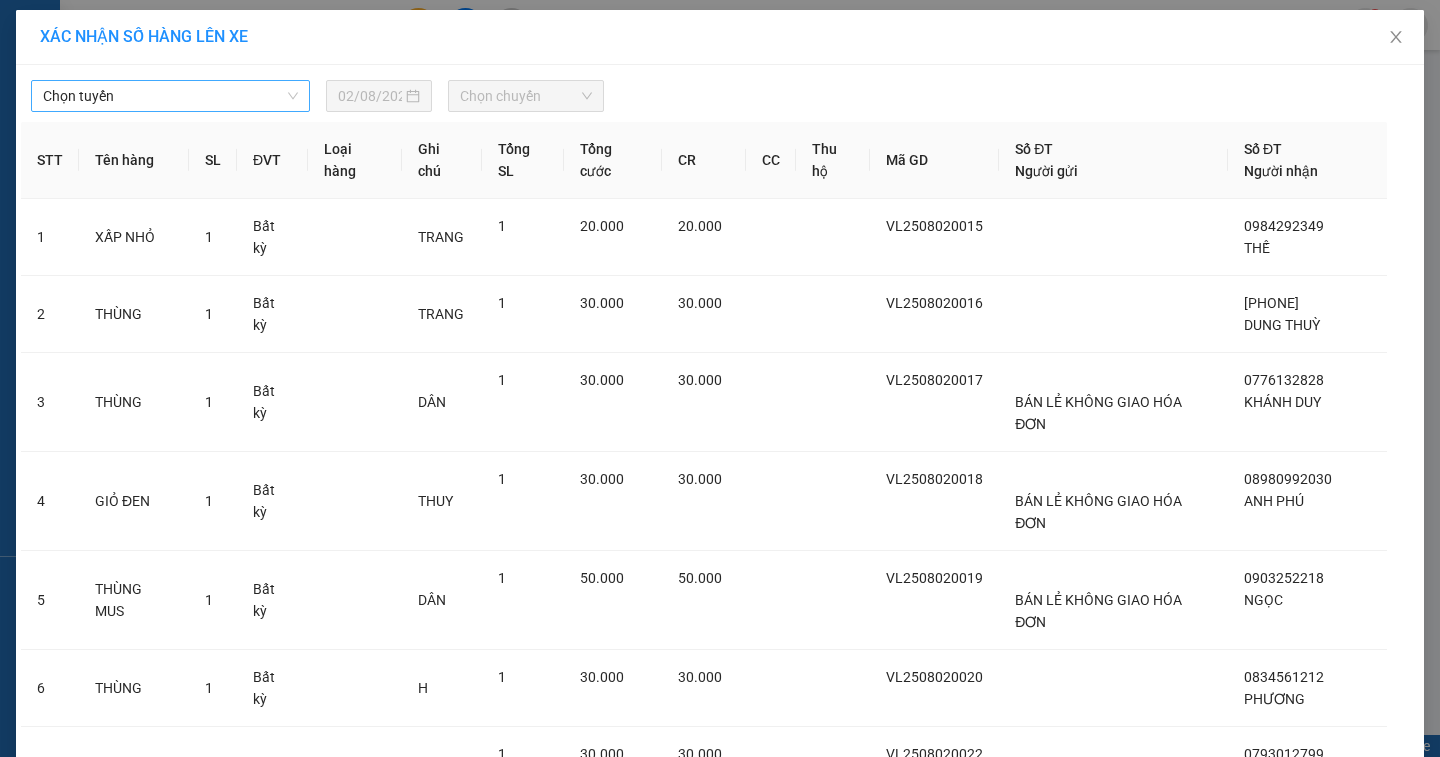 click on "Chọn tuyến" at bounding box center [170, 96] 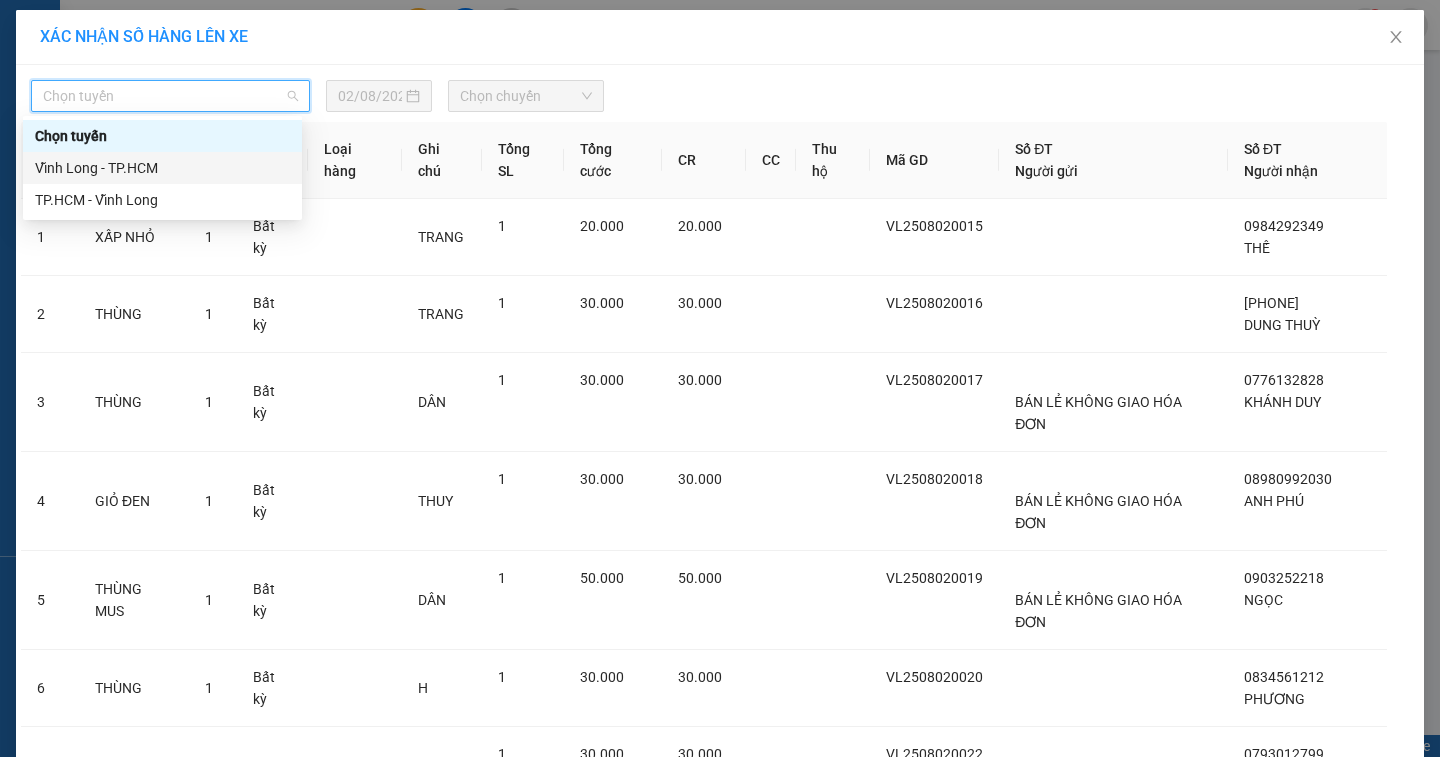 drag, startPoint x: 119, startPoint y: 171, endPoint x: 294, endPoint y: 132, distance: 179.29306 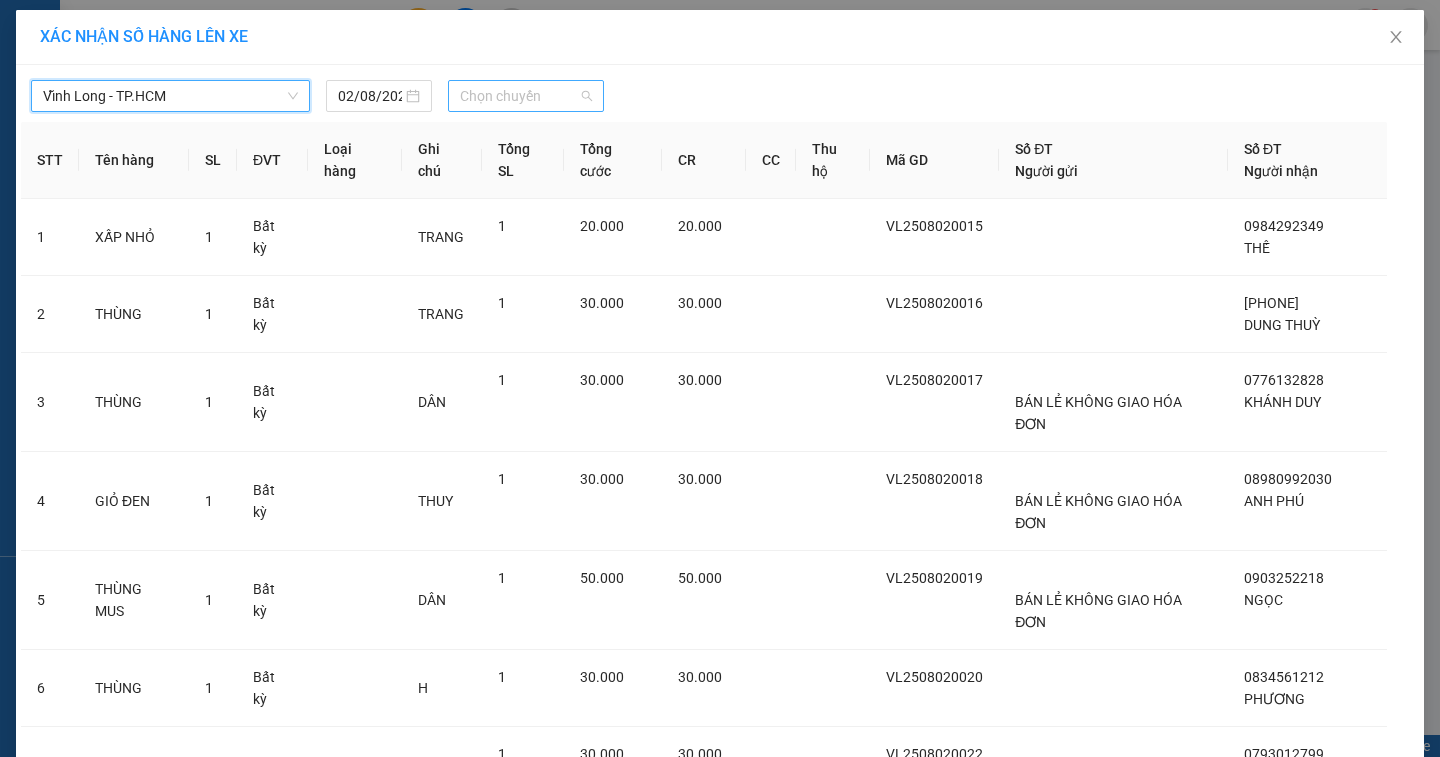 click on "Chọn chuyến" at bounding box center [526, 96] 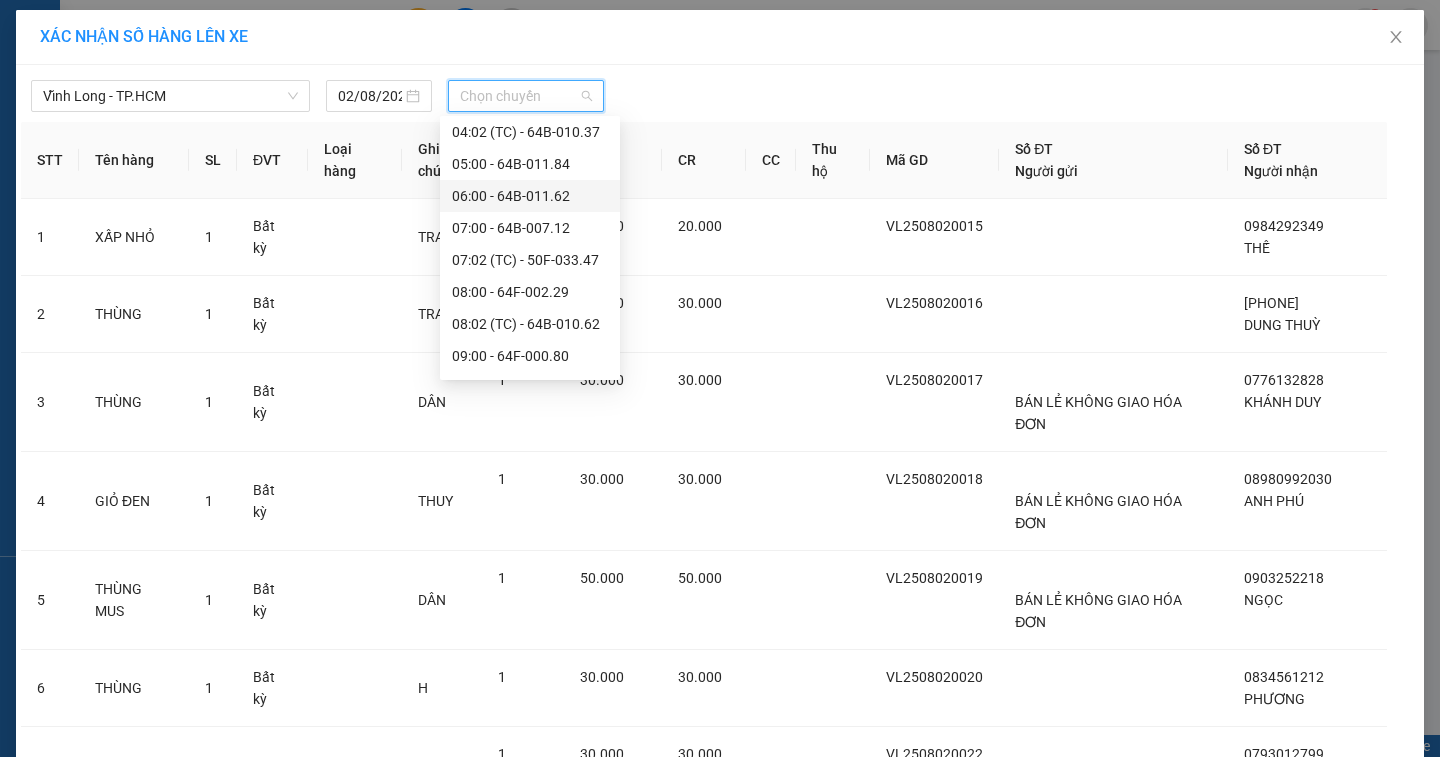 scroll, scrollTop: 200, scrollLeft: 0, axis: vertical 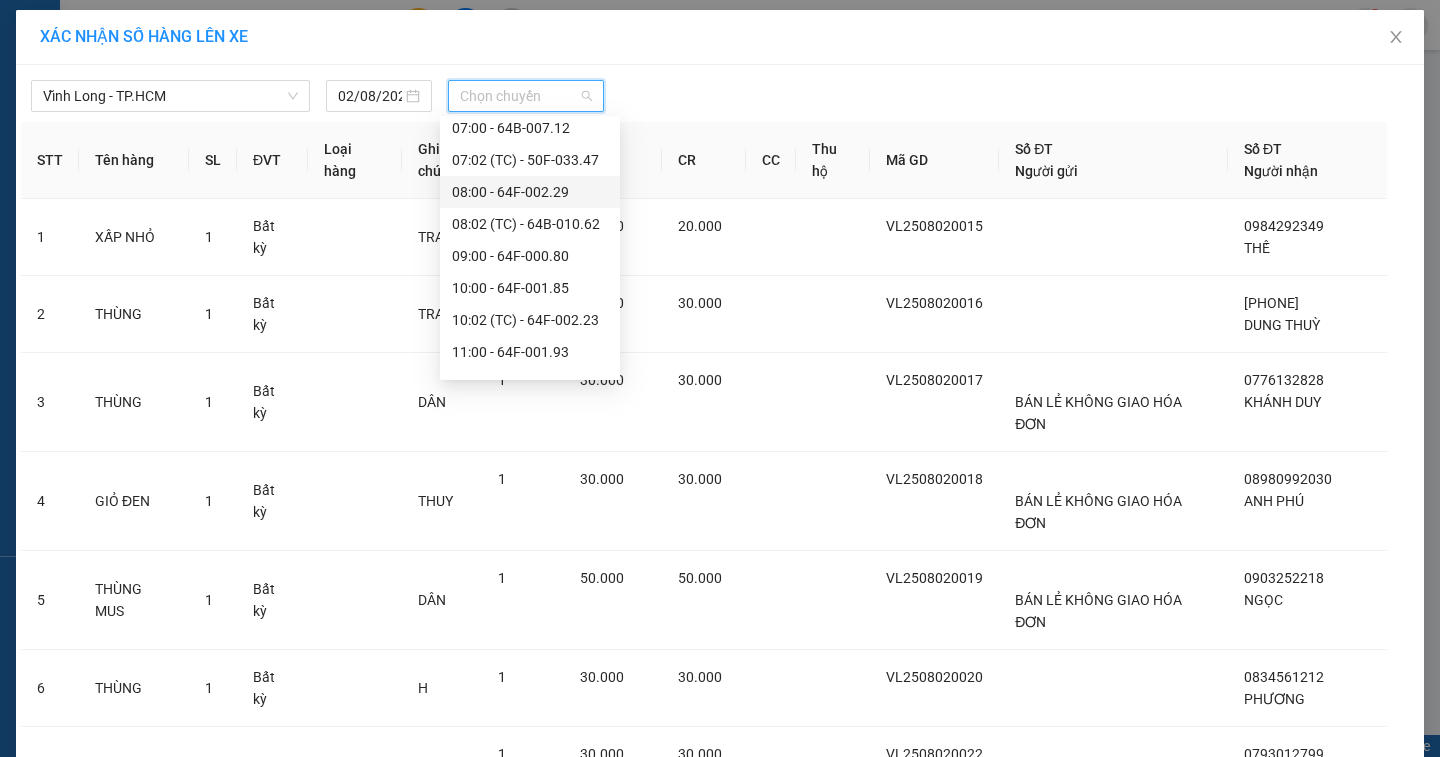 click on "08:00     - 64F-002.29" at bounding box center (530, 192) 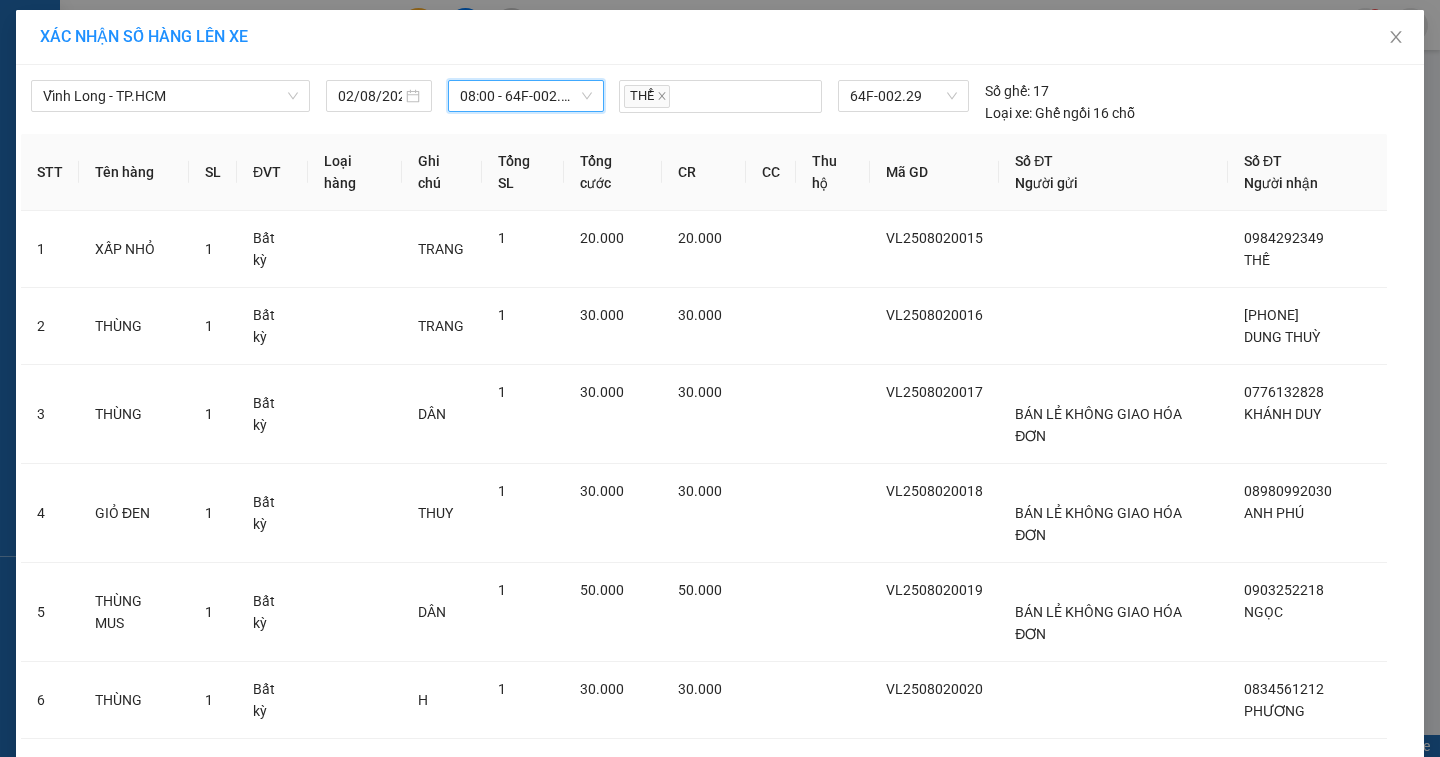 scroll, scrollTop: 370, scrollLeft: 0, axis: vertical 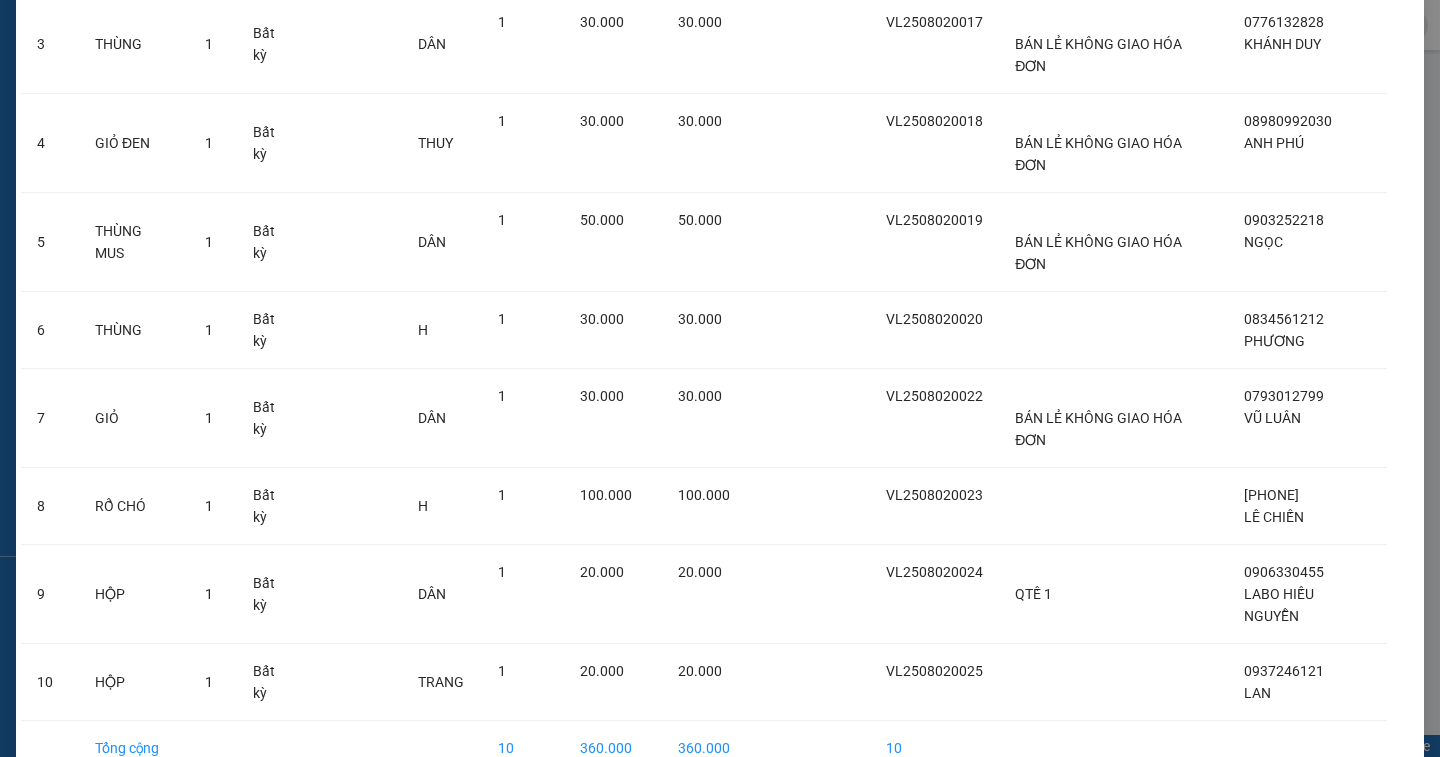 click on "Lên hàng" at bounding box center (793, 812) 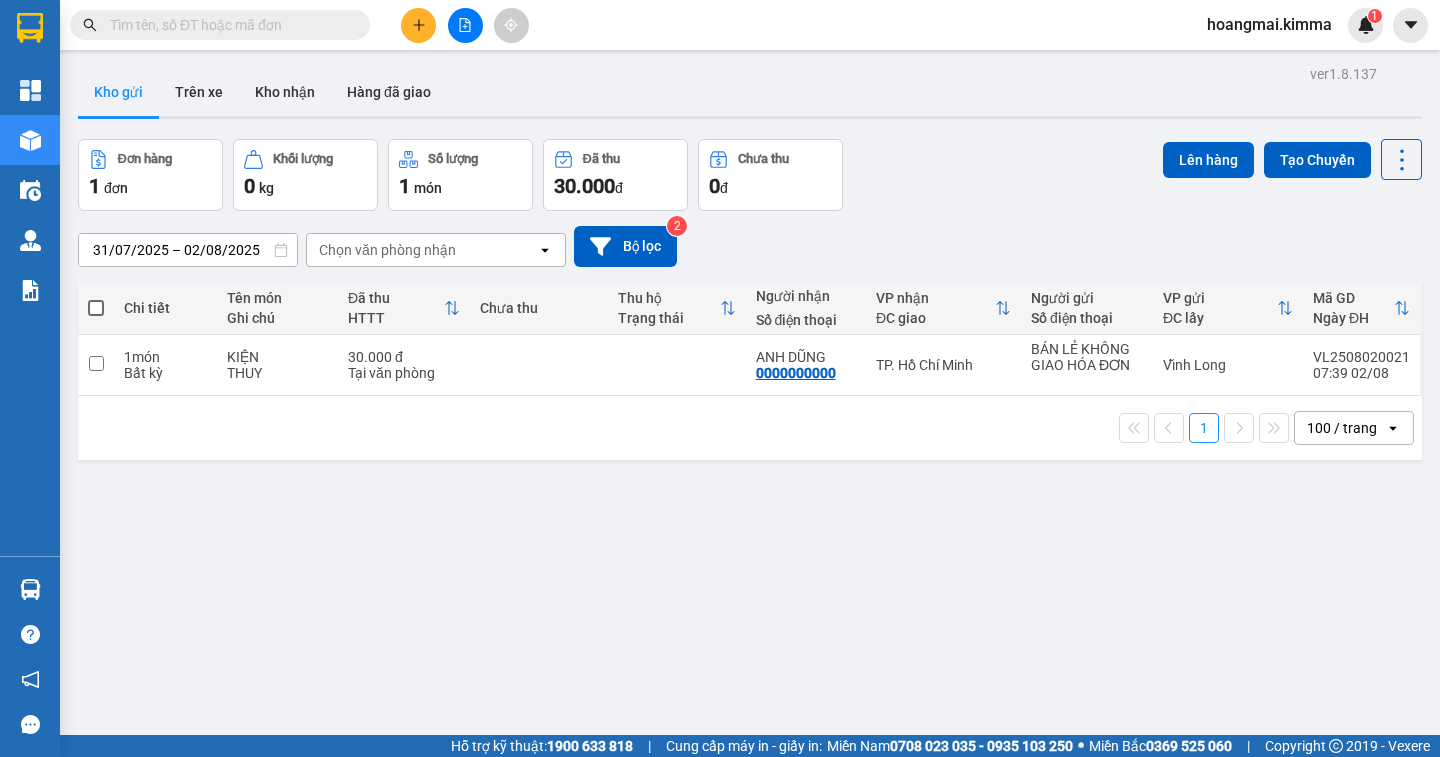 click 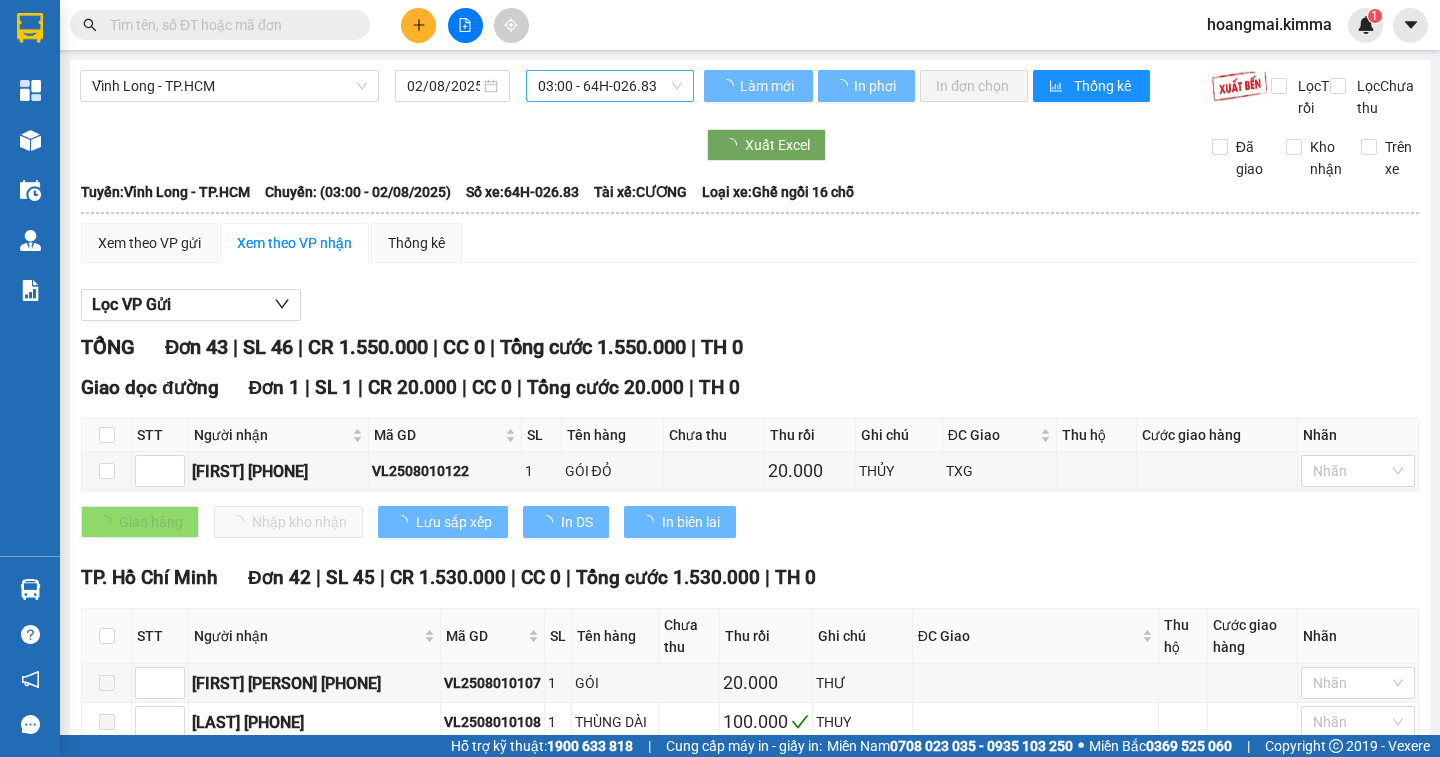 click on "03:00     - 64H-026.83" at bounding box center [610, 86] 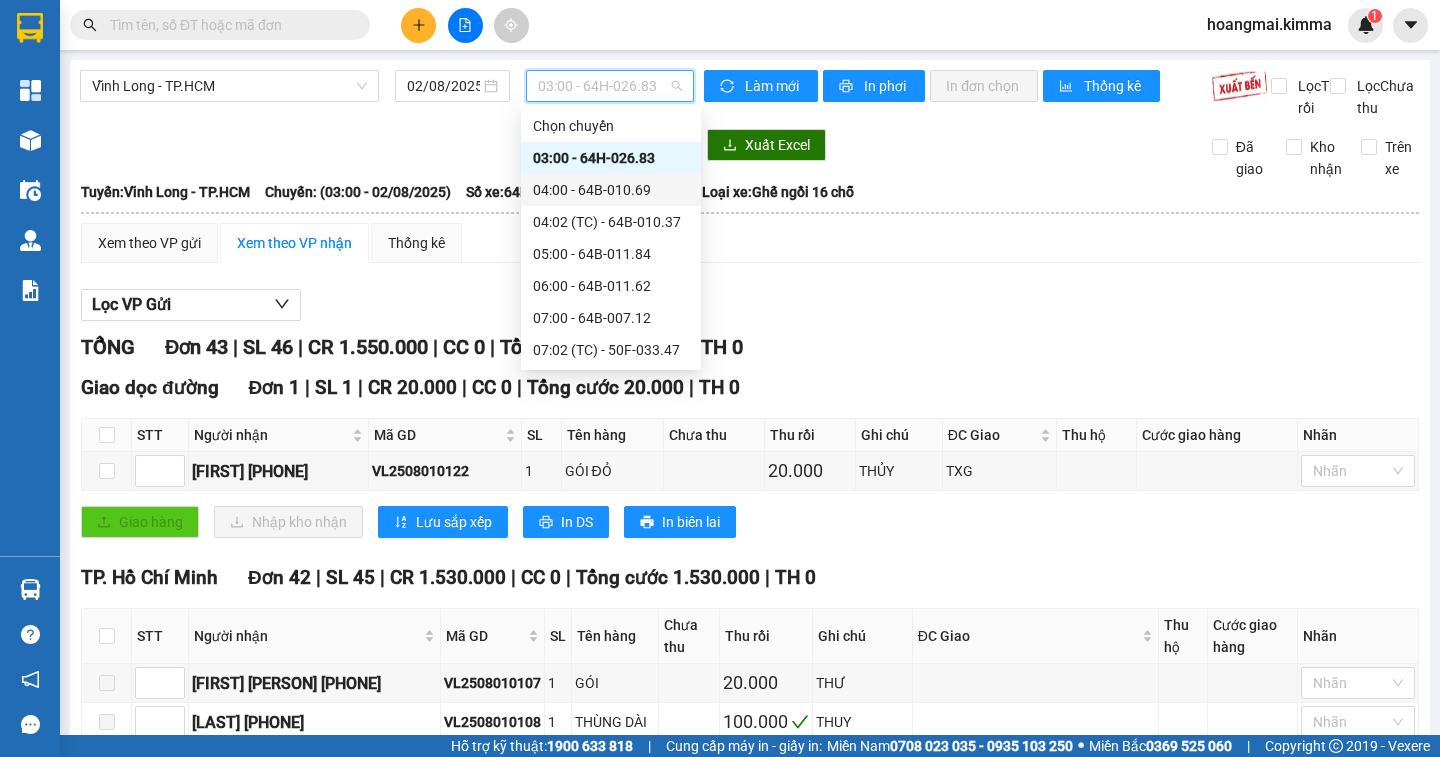 scroll, scrollTop: 100, scrollLeft: 0, axis: vertical 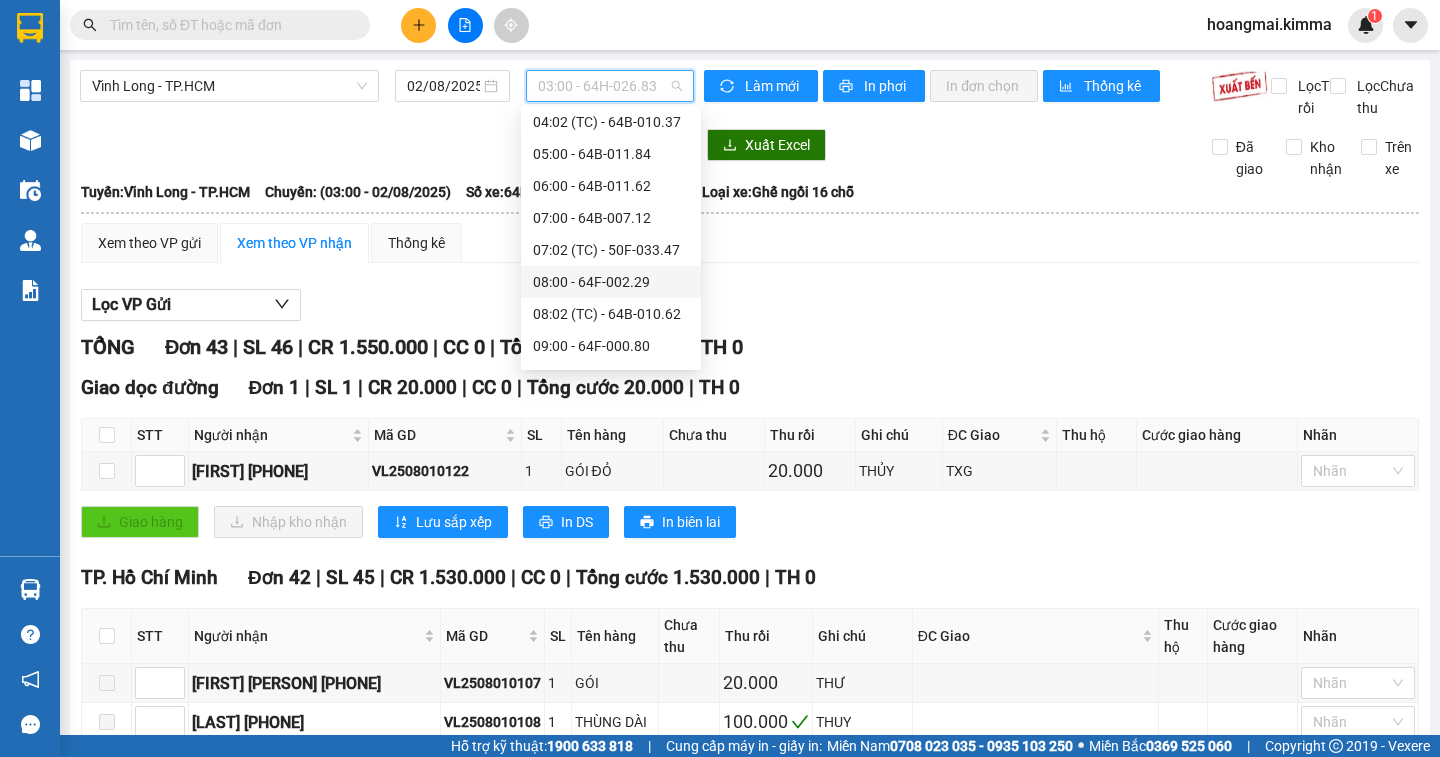 click on "08:00     - 64F-002.29" at bounding box center (611, 282) 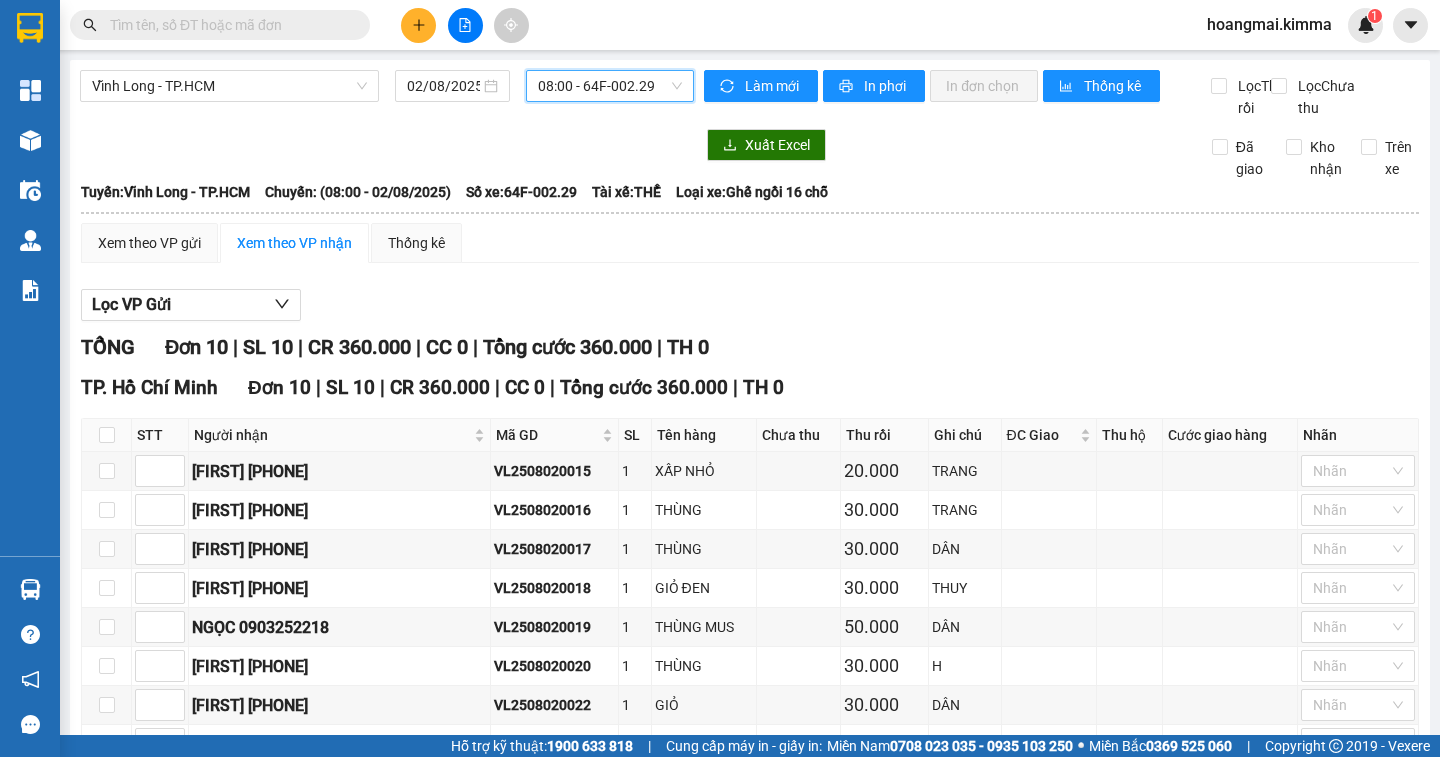 click at bounding box center (220, 25) 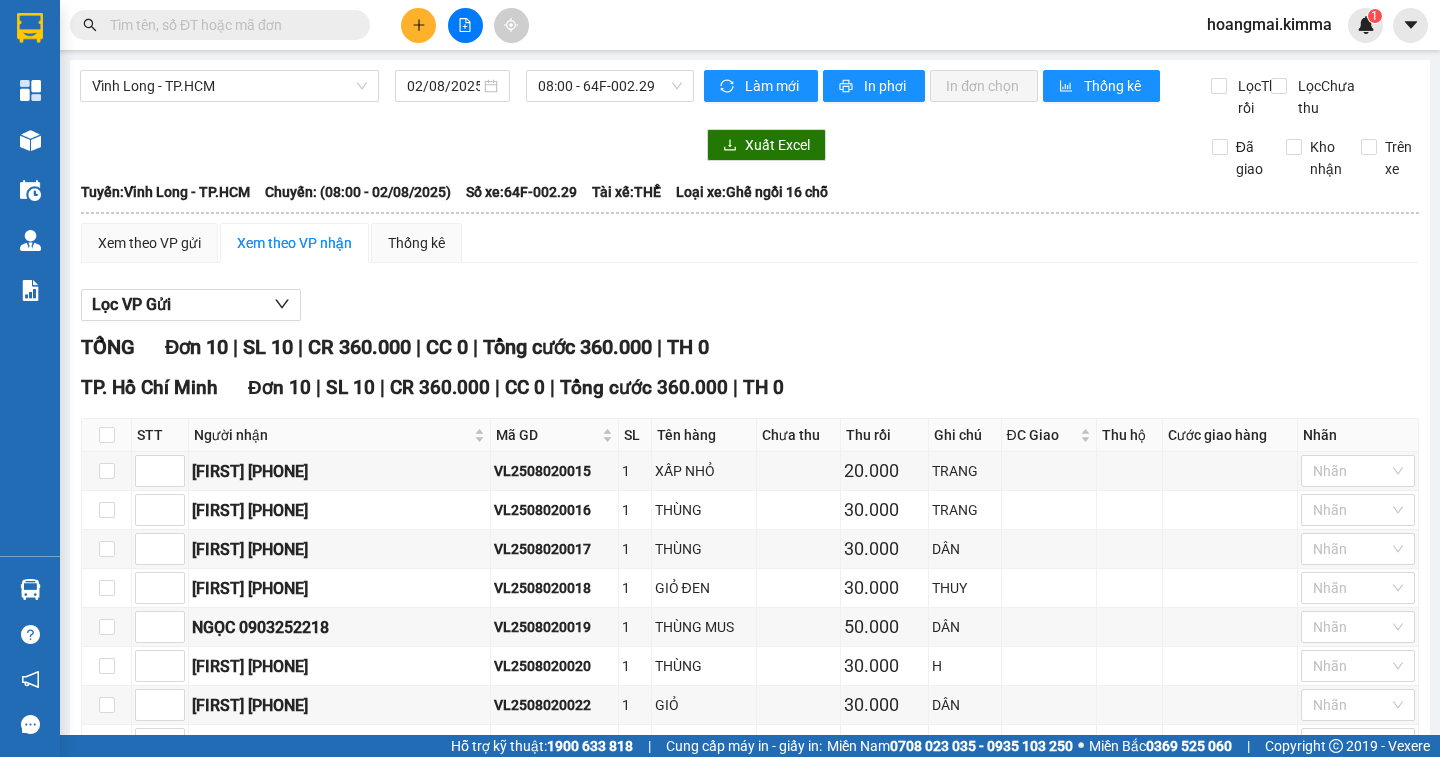 click at bounding box center [228, 25] 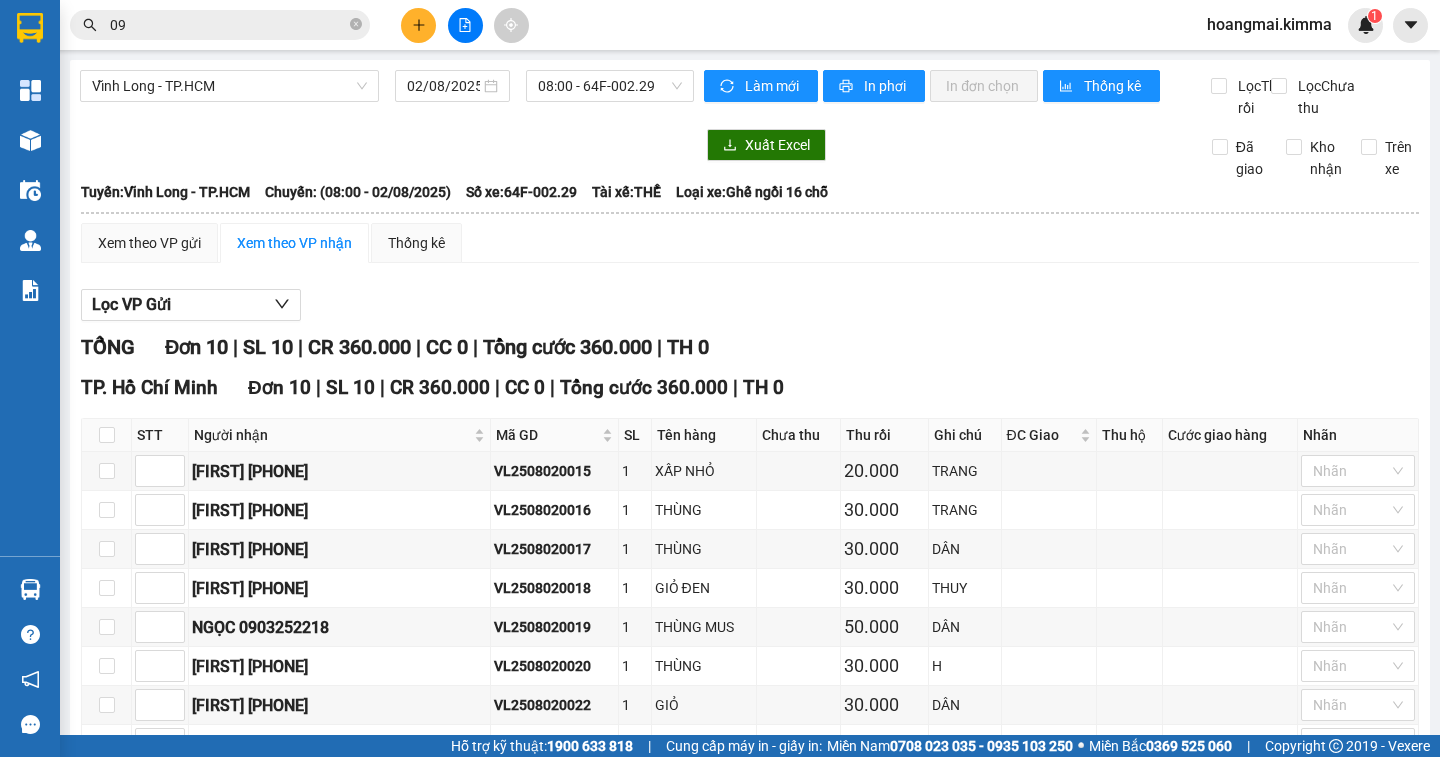 type on "0" 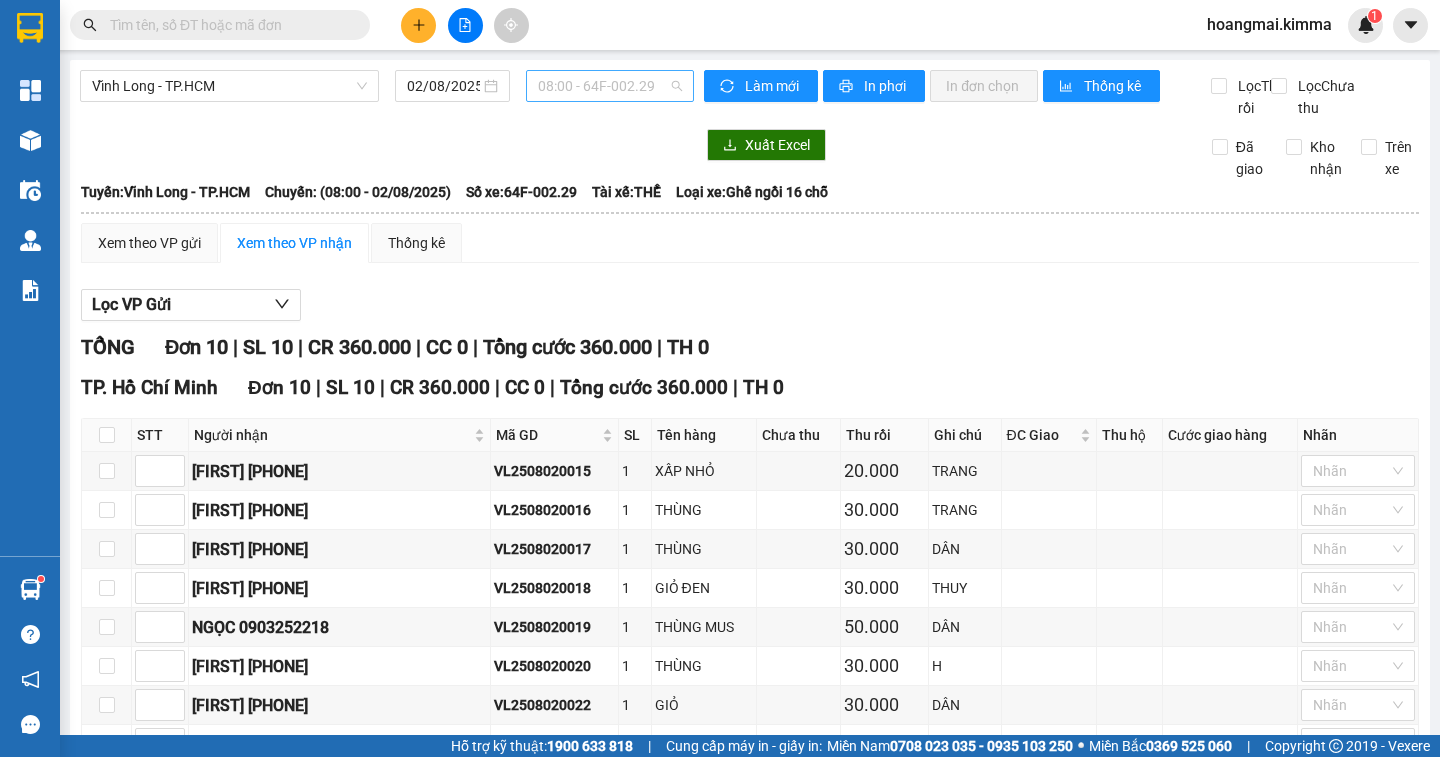 click on "08:00     - 64F-002.29" at bounding box center (610, 86) 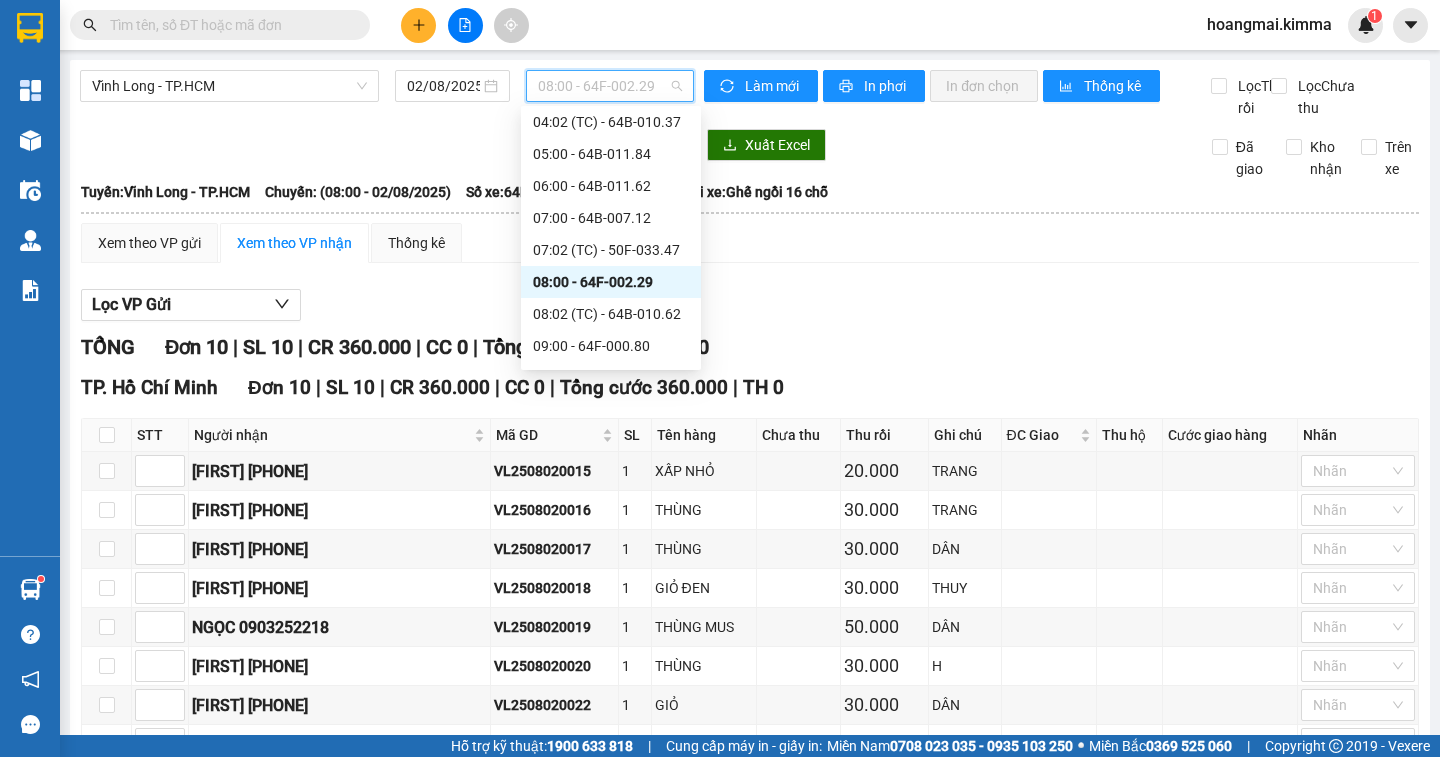 click on "08:00     - 64F-002.29" at bounding box center (611, 282) 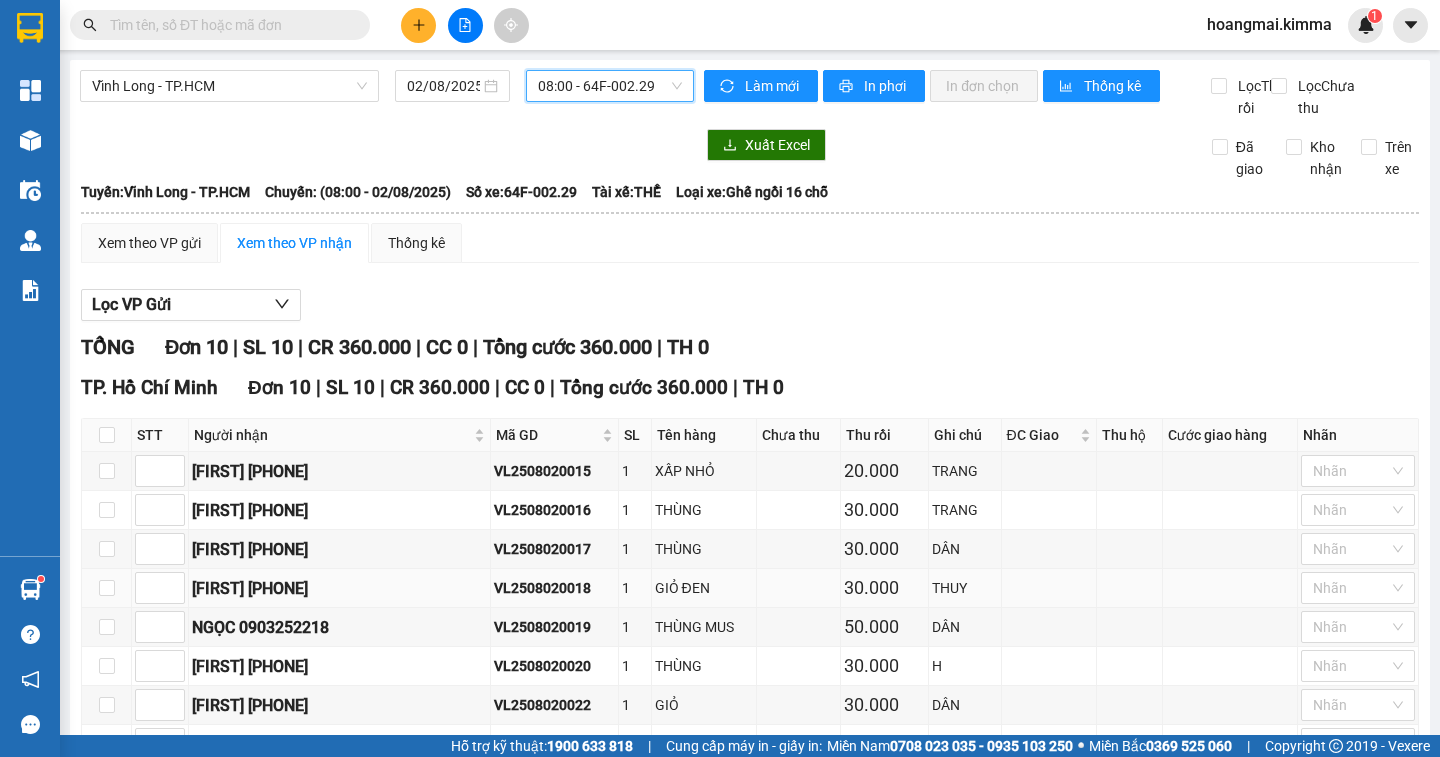 scroll, scrollTop: 232, scrollLeft: 0, axis: vertical 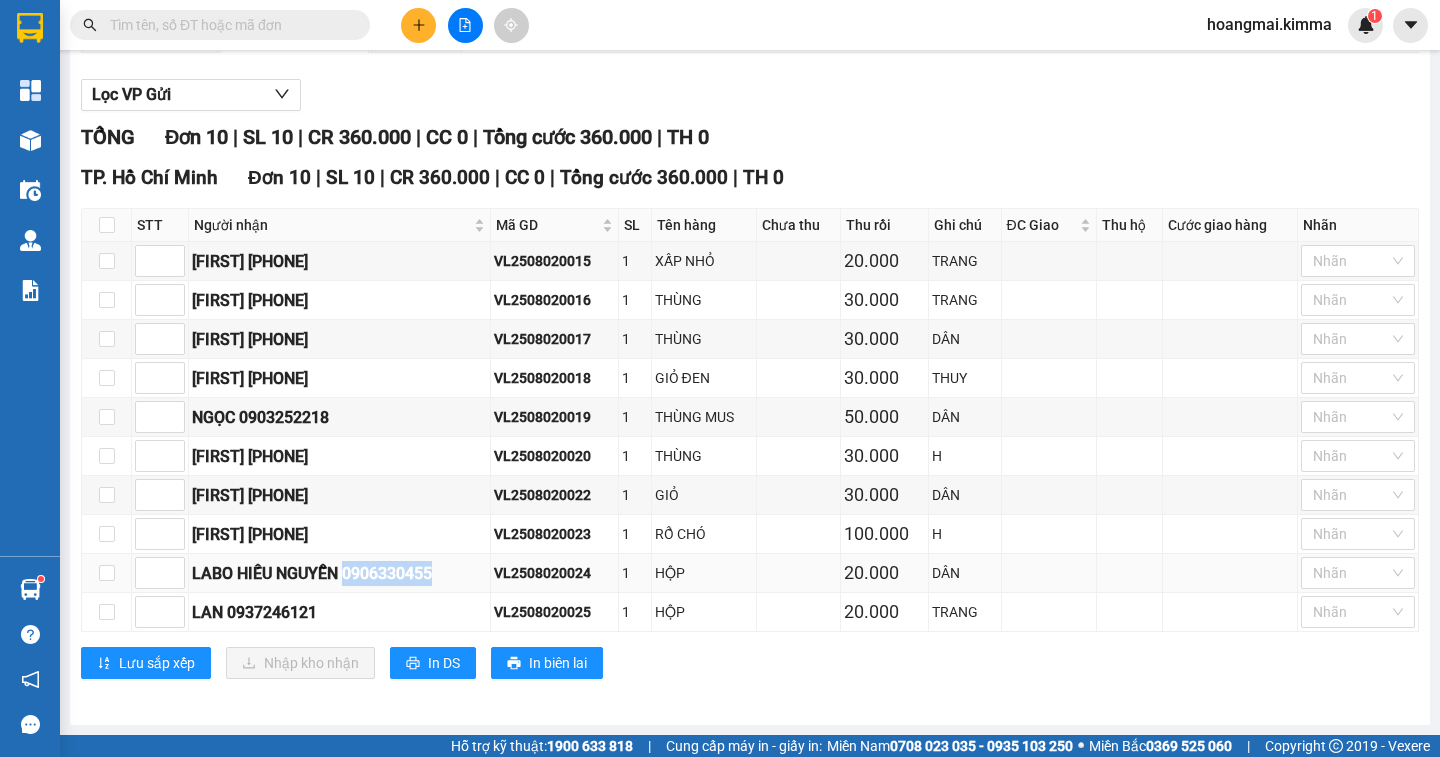 drag, startPoint x: 465, startPoint y: 575, endPoint x: 355, endPoint y: 571, distance: 110.0727 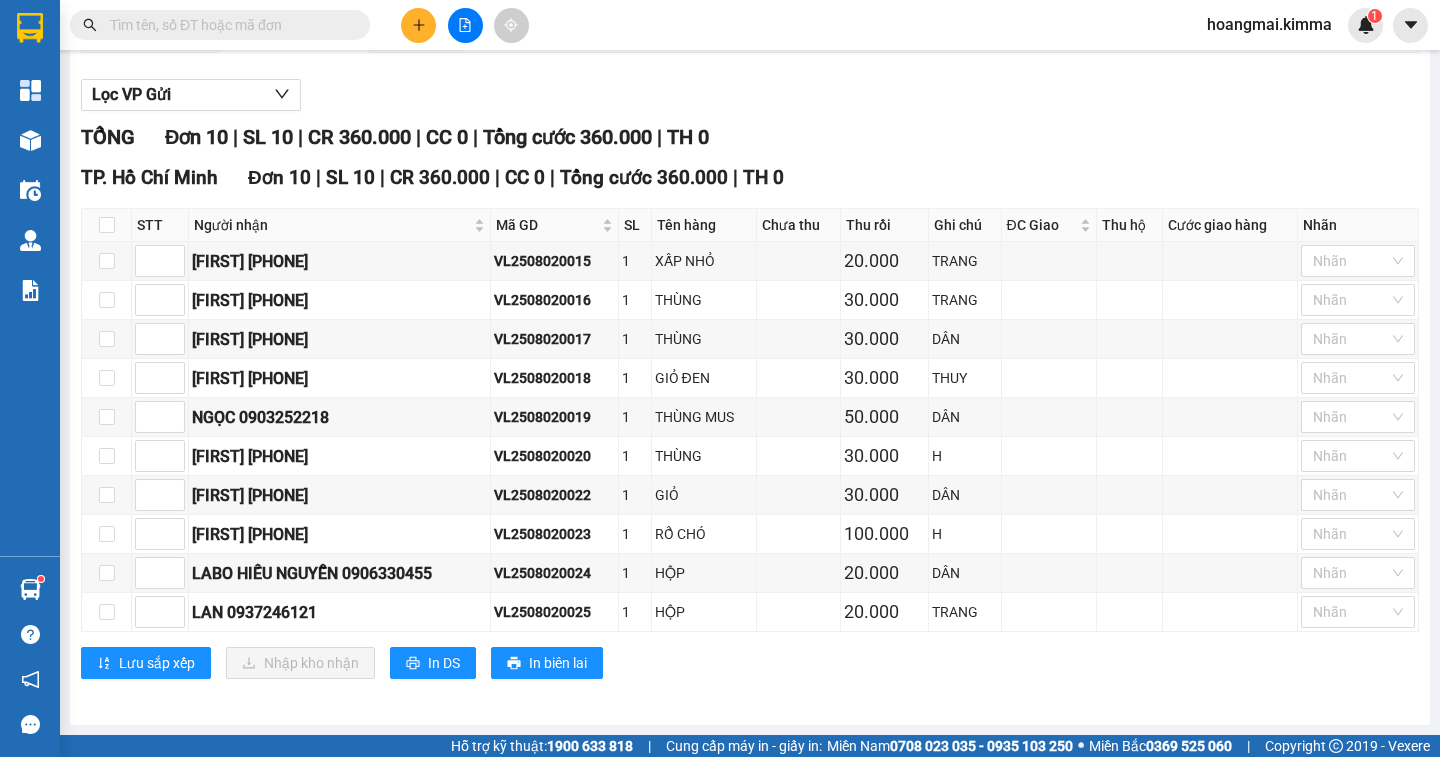 click at bounding box center [220, 25] 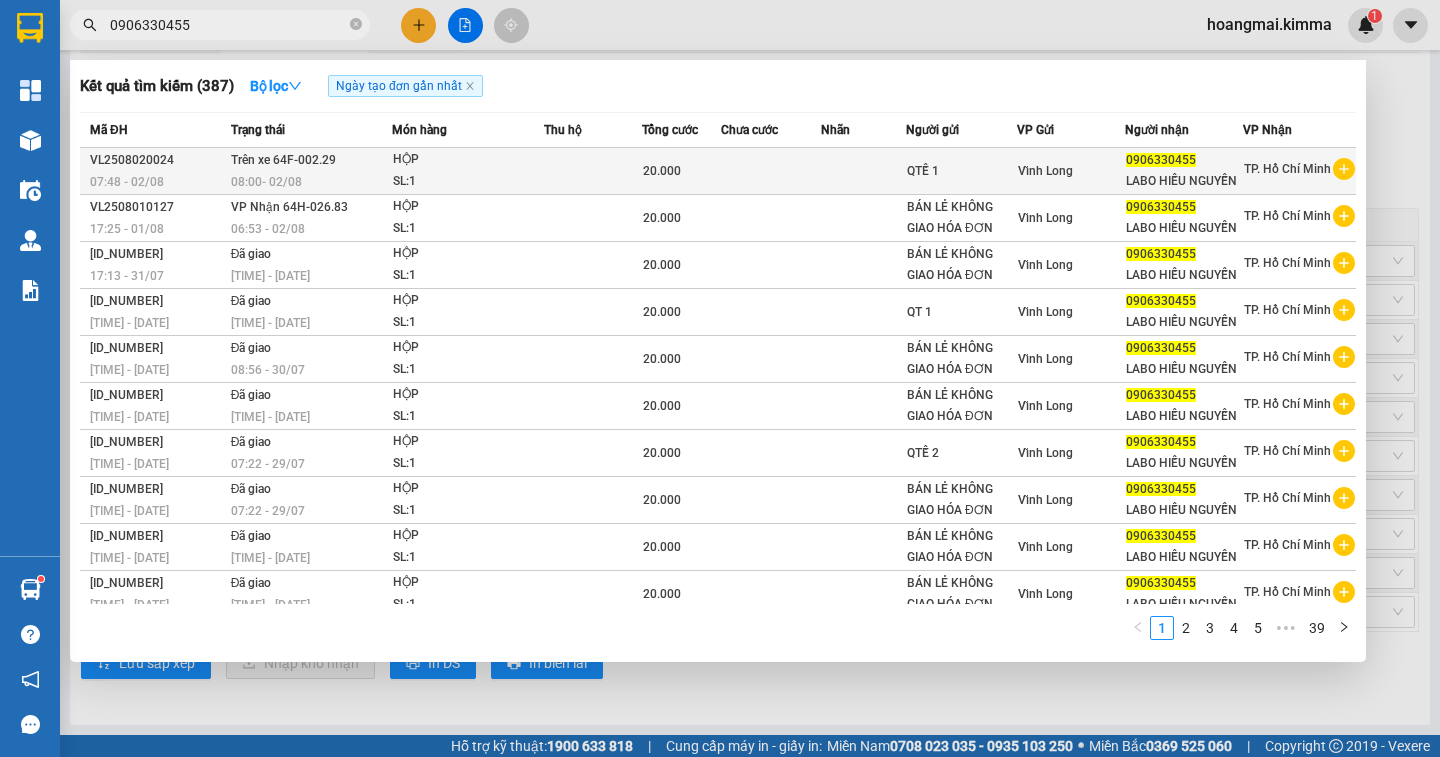 type on "0906330455" 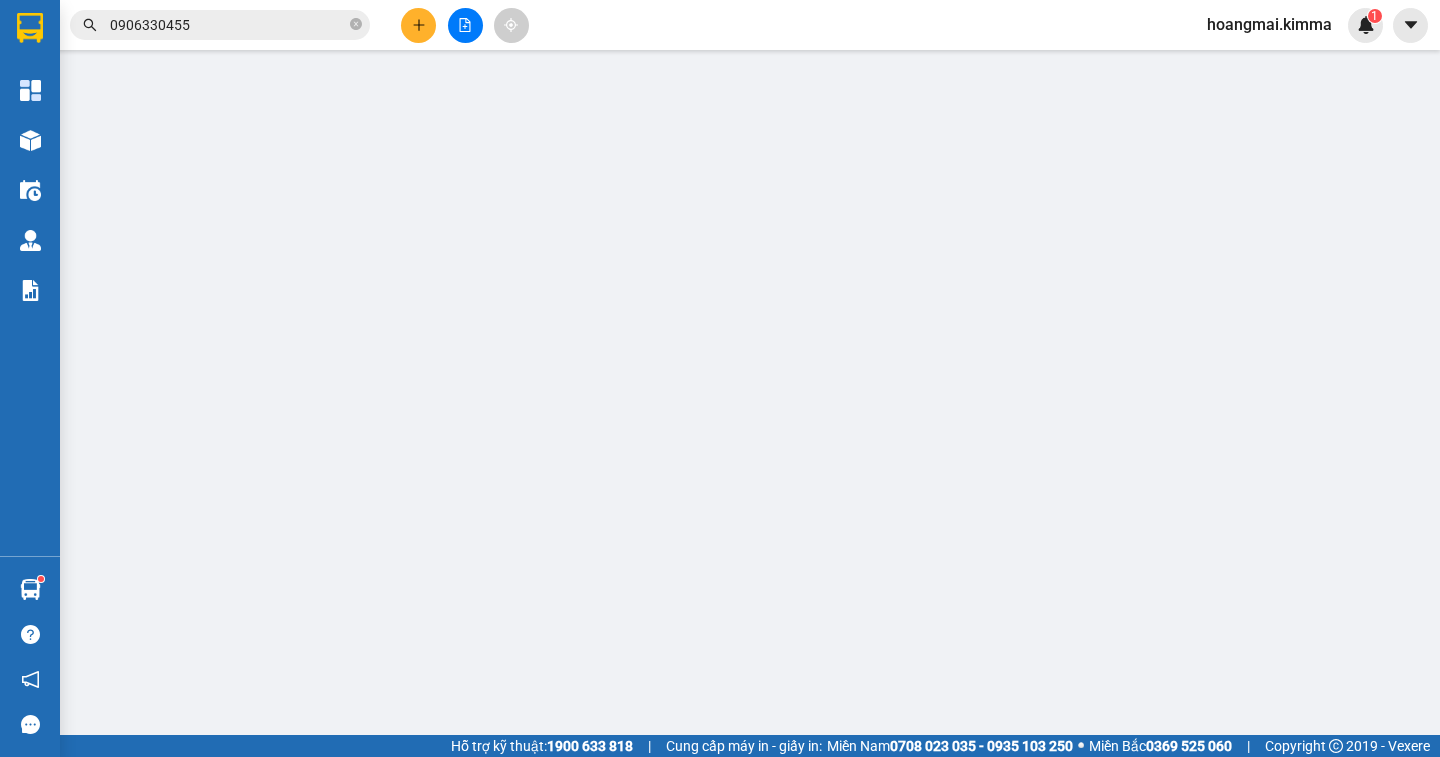 scroll, scrollTop: 0, scrollLeft: 0, axis: both 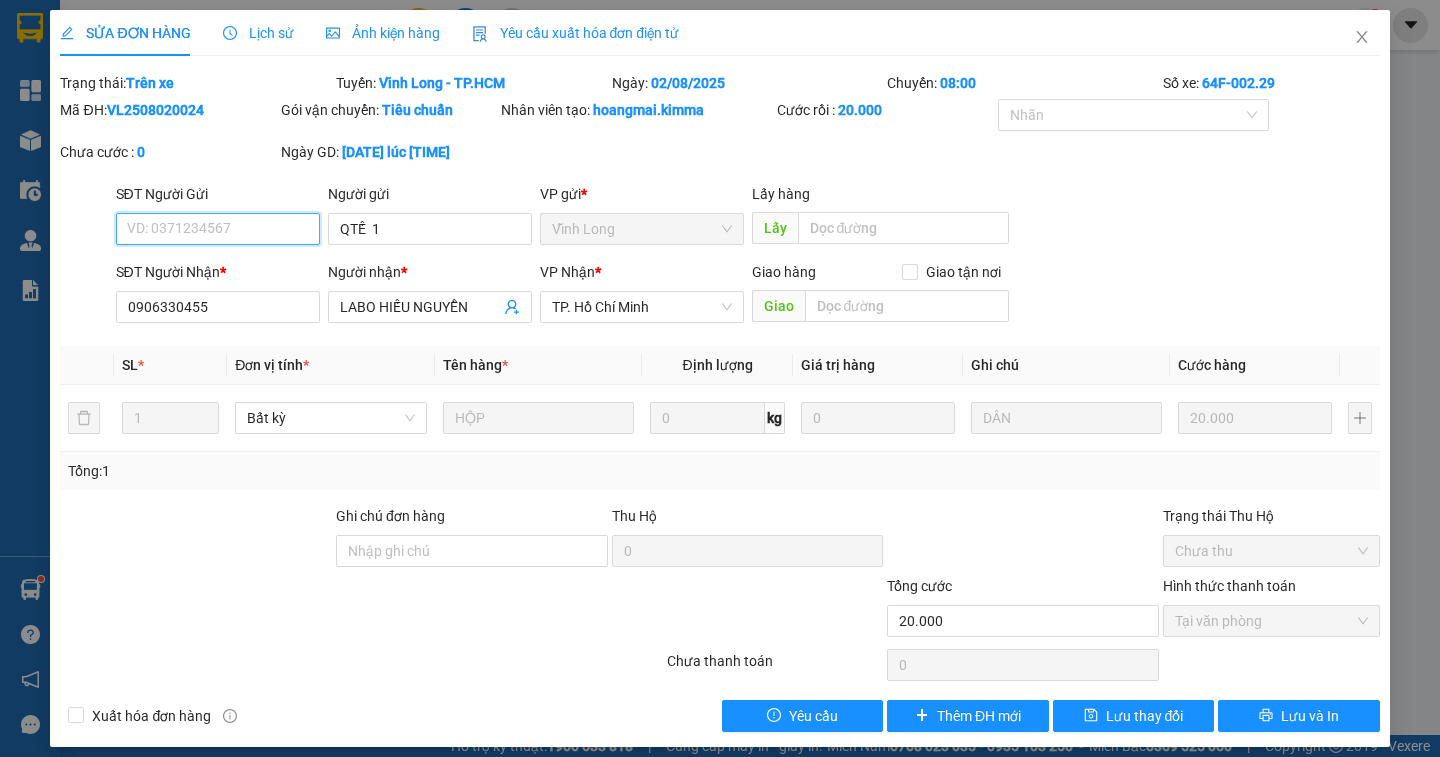 type on "QTẾ  1" 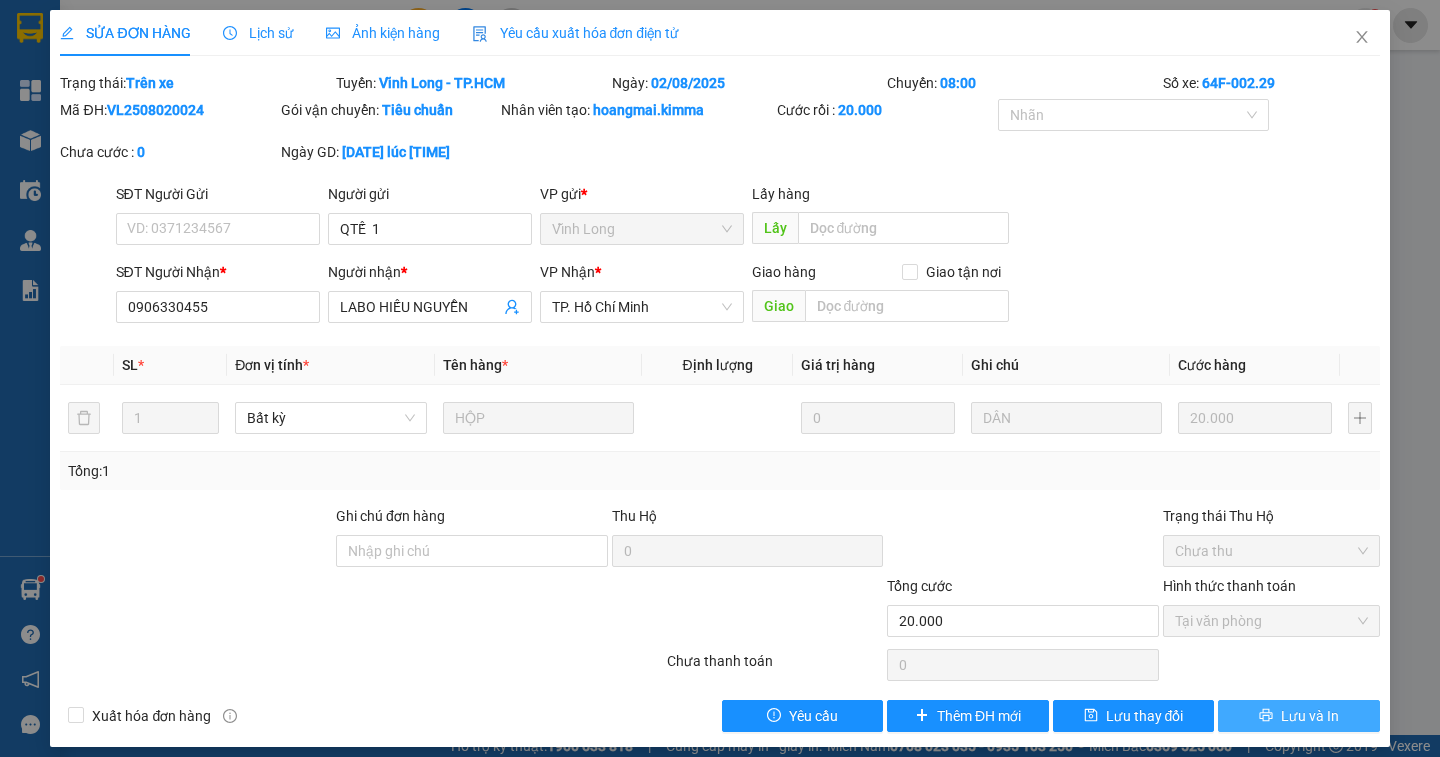 click on "Lưu và In" at bounding box center [1298, 716] 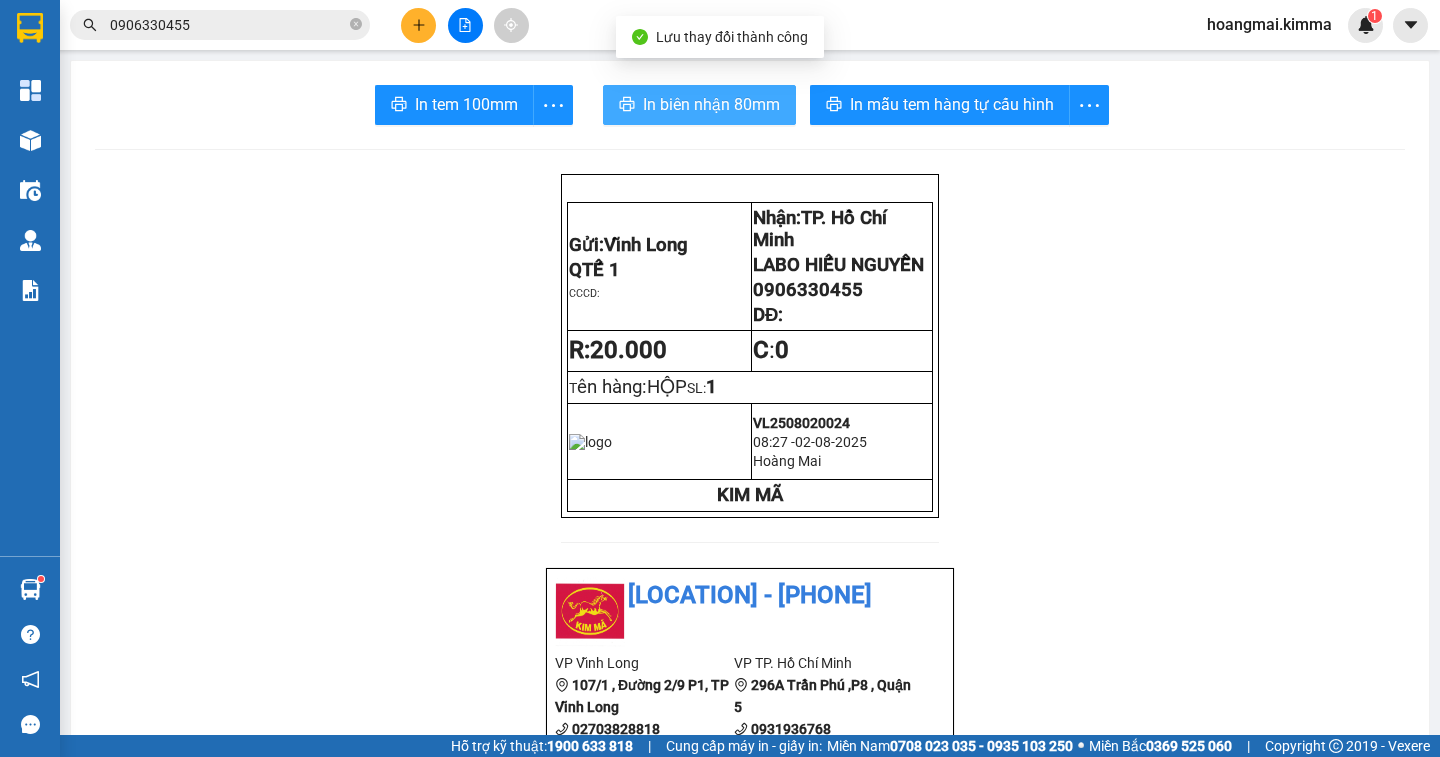 click on "In biên nhận 80mm" at bounding box center [711, 104] 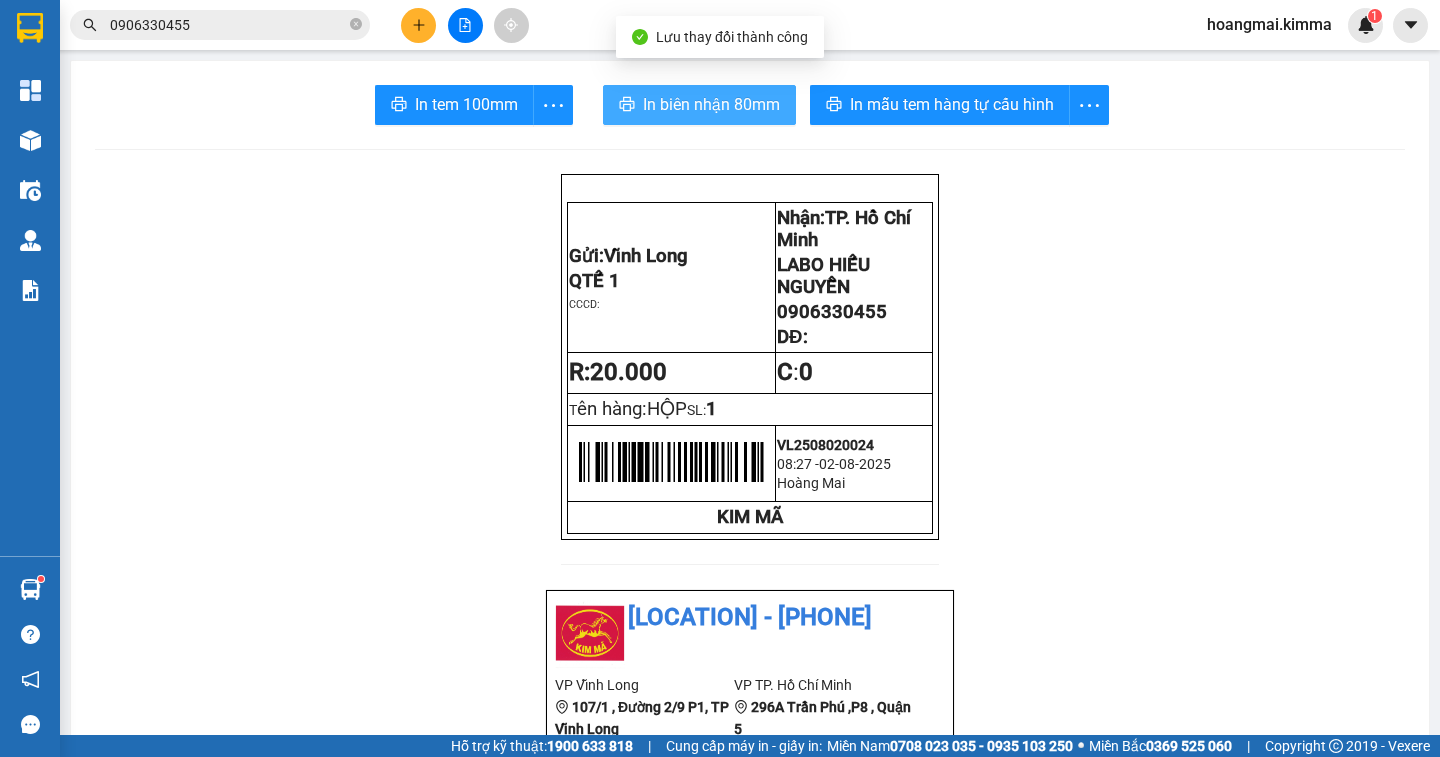 scroll, scrollTop: 0, scrollLeft: 0, axis: both 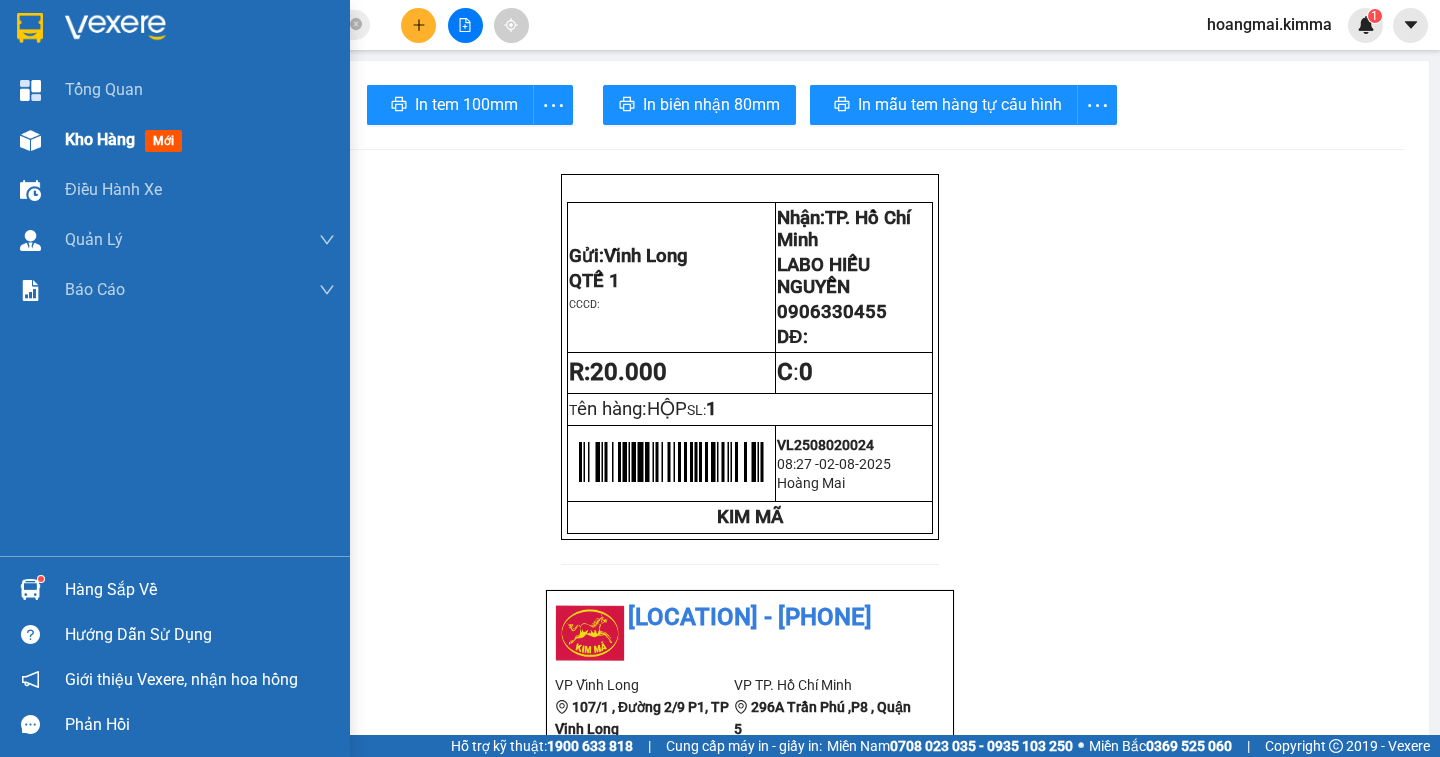 click on "Kho hàng" at bounding box center [100, 139] 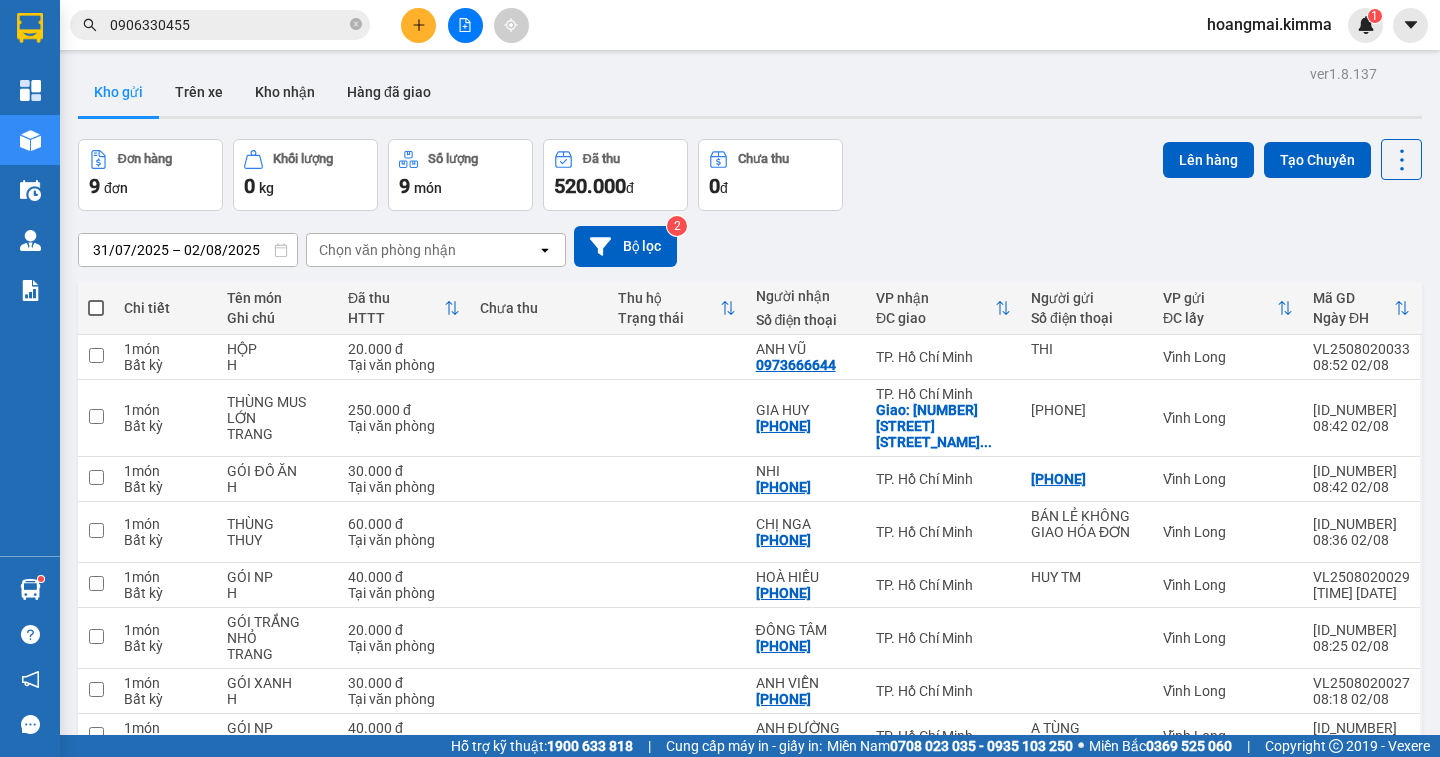 click at bounding box center (96, 308) 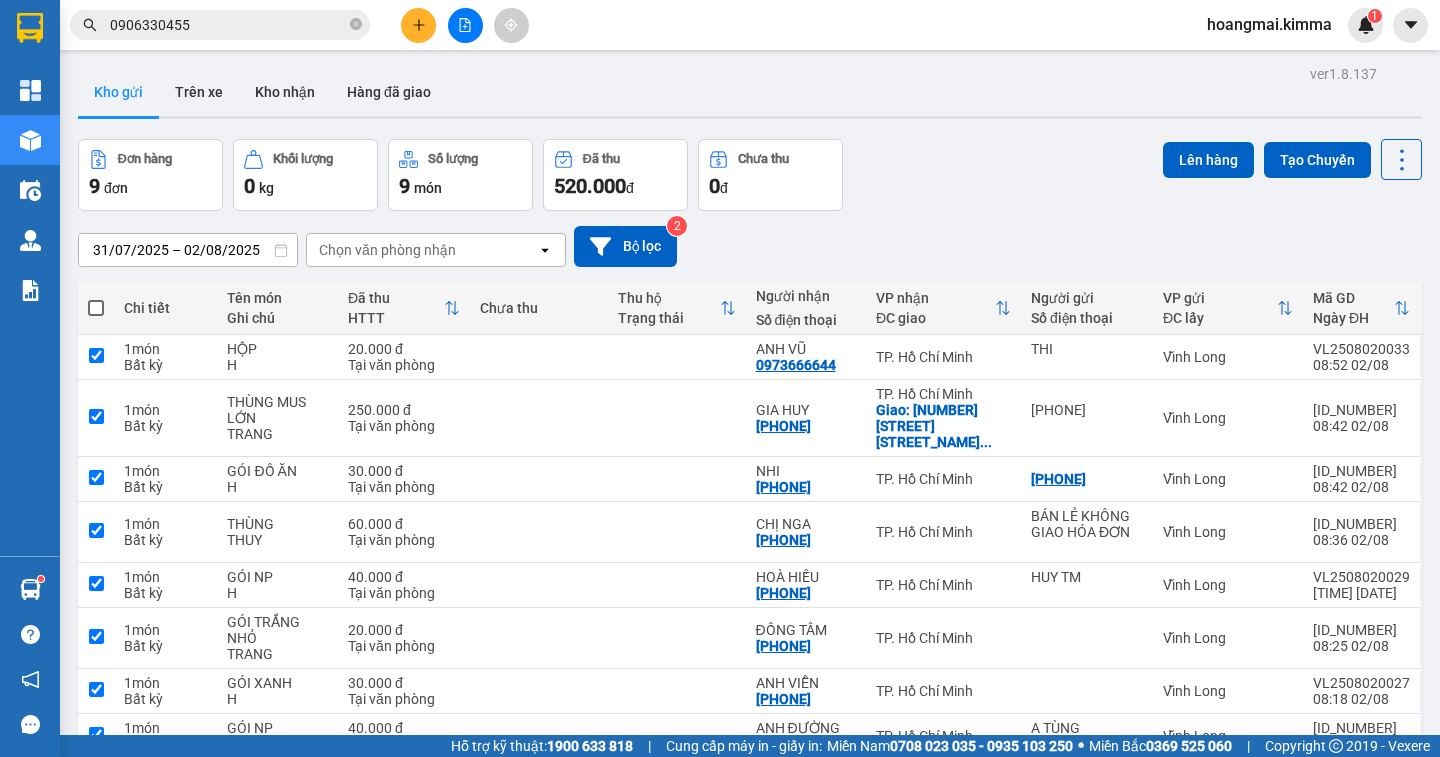 checkbox on "true" 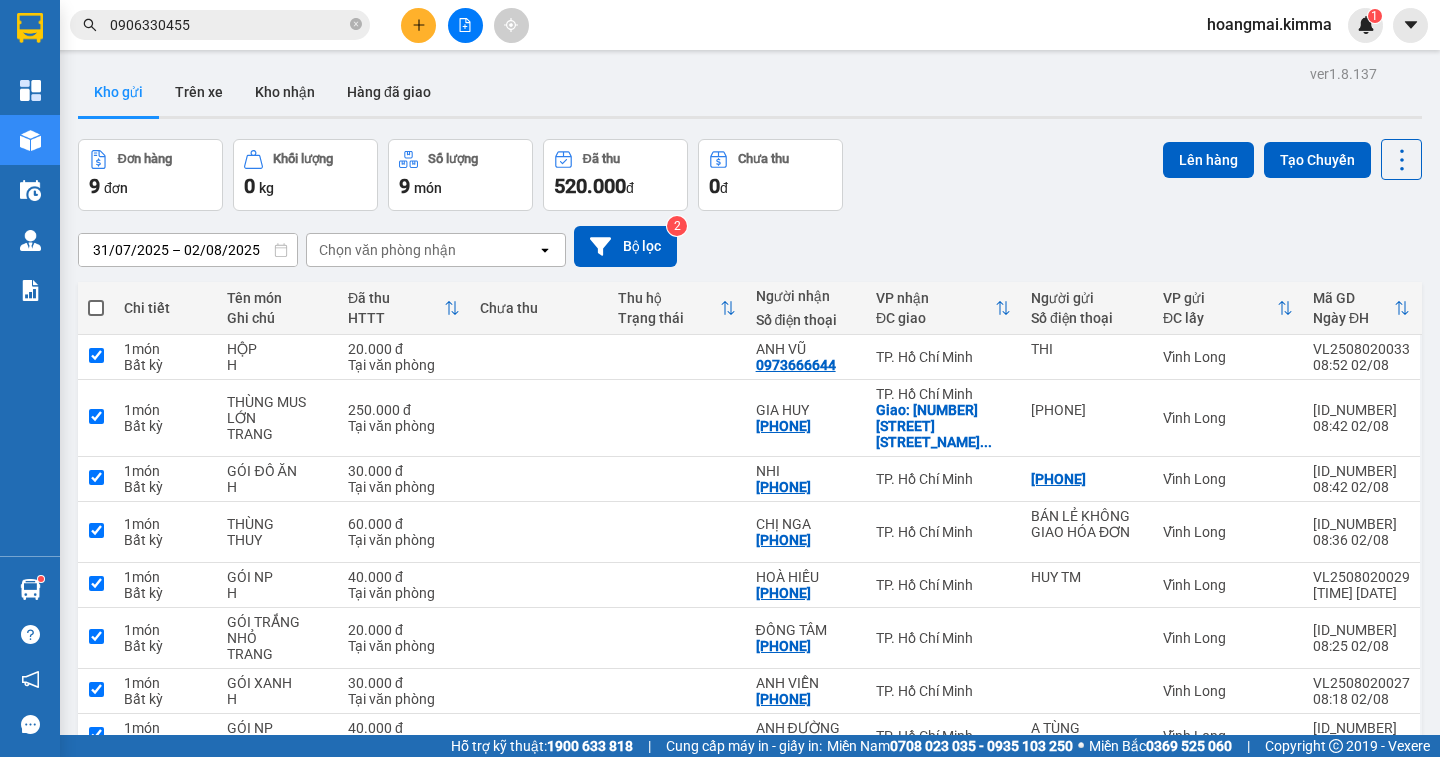checkbox on "true" 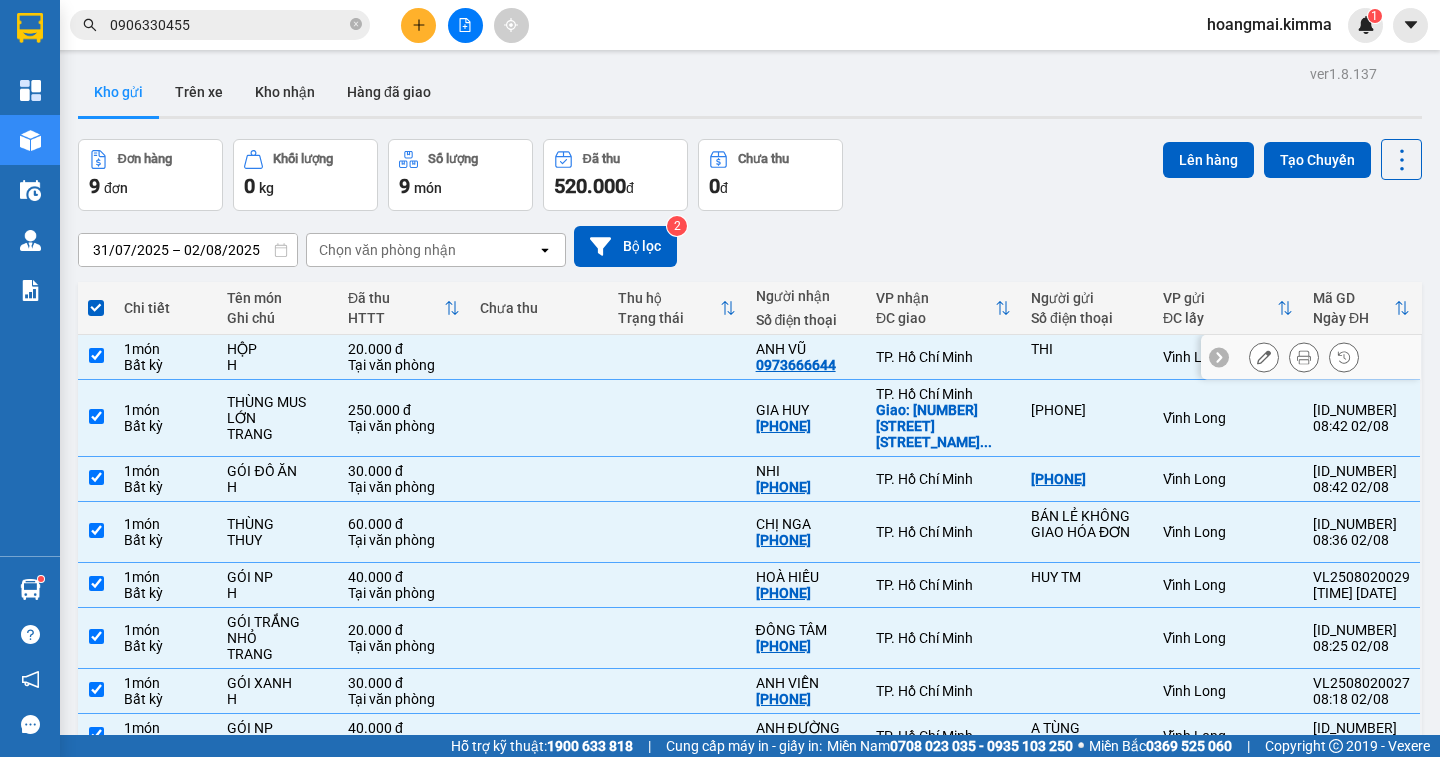 click at bounding box center (96, 355) 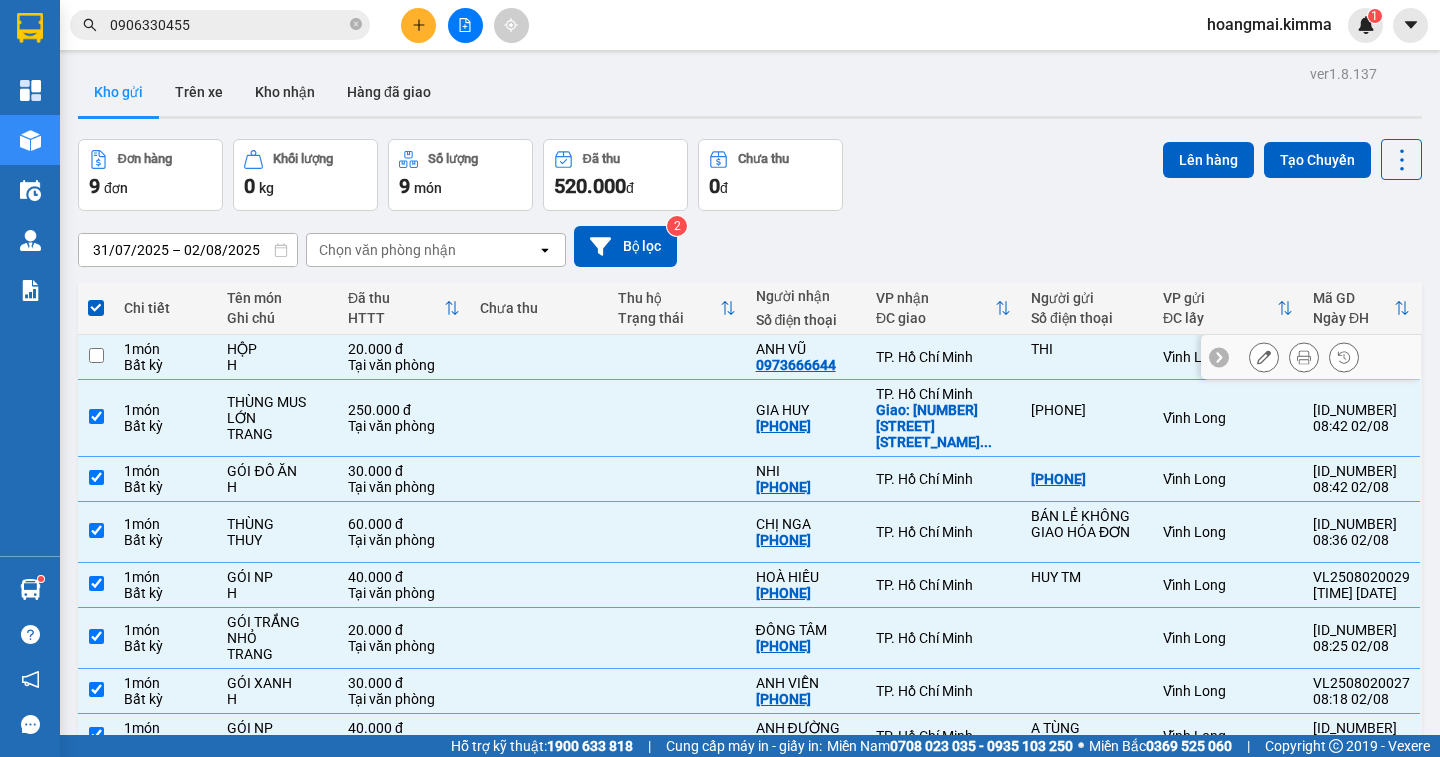 checkbox on "false" 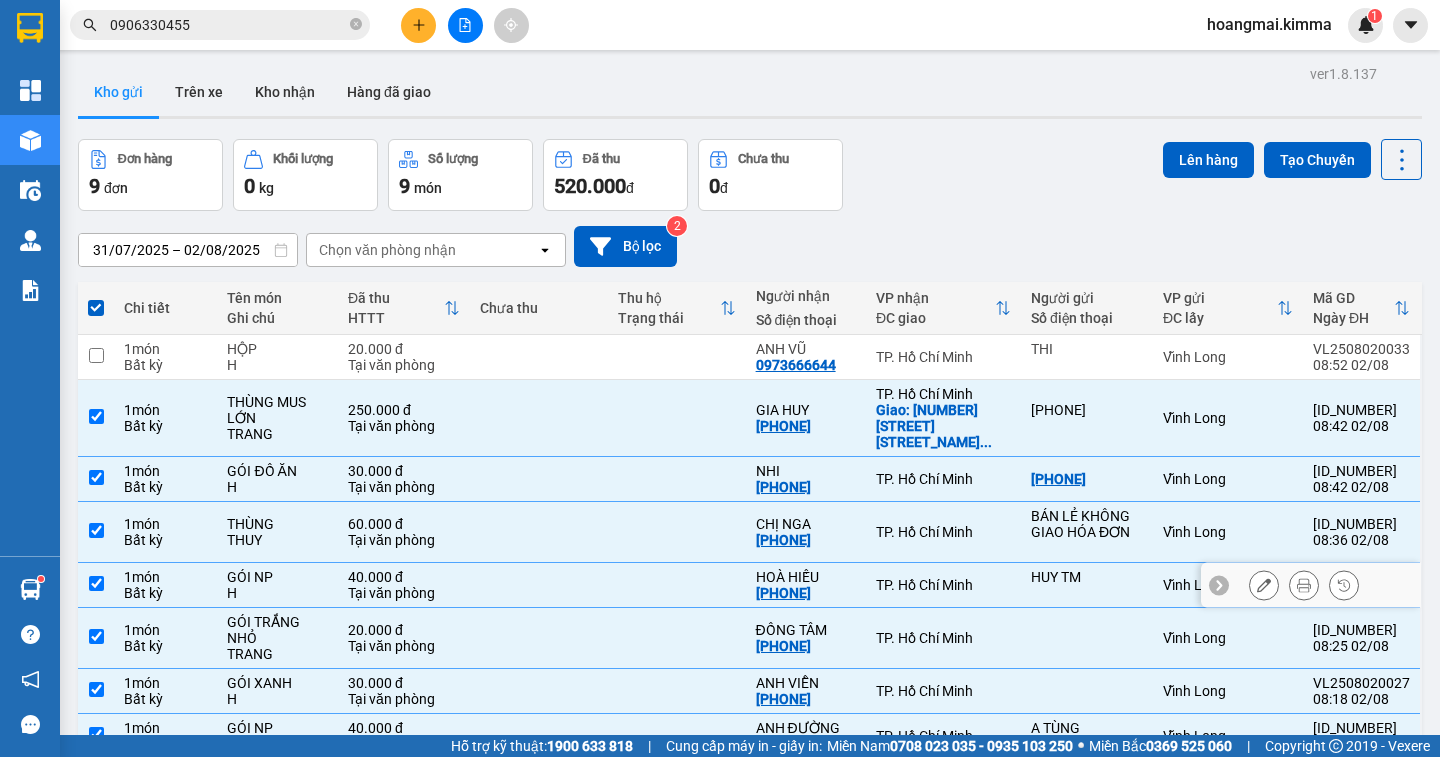 scroll, scrollTop: 151, scrollLeft: 0, axis: vertical 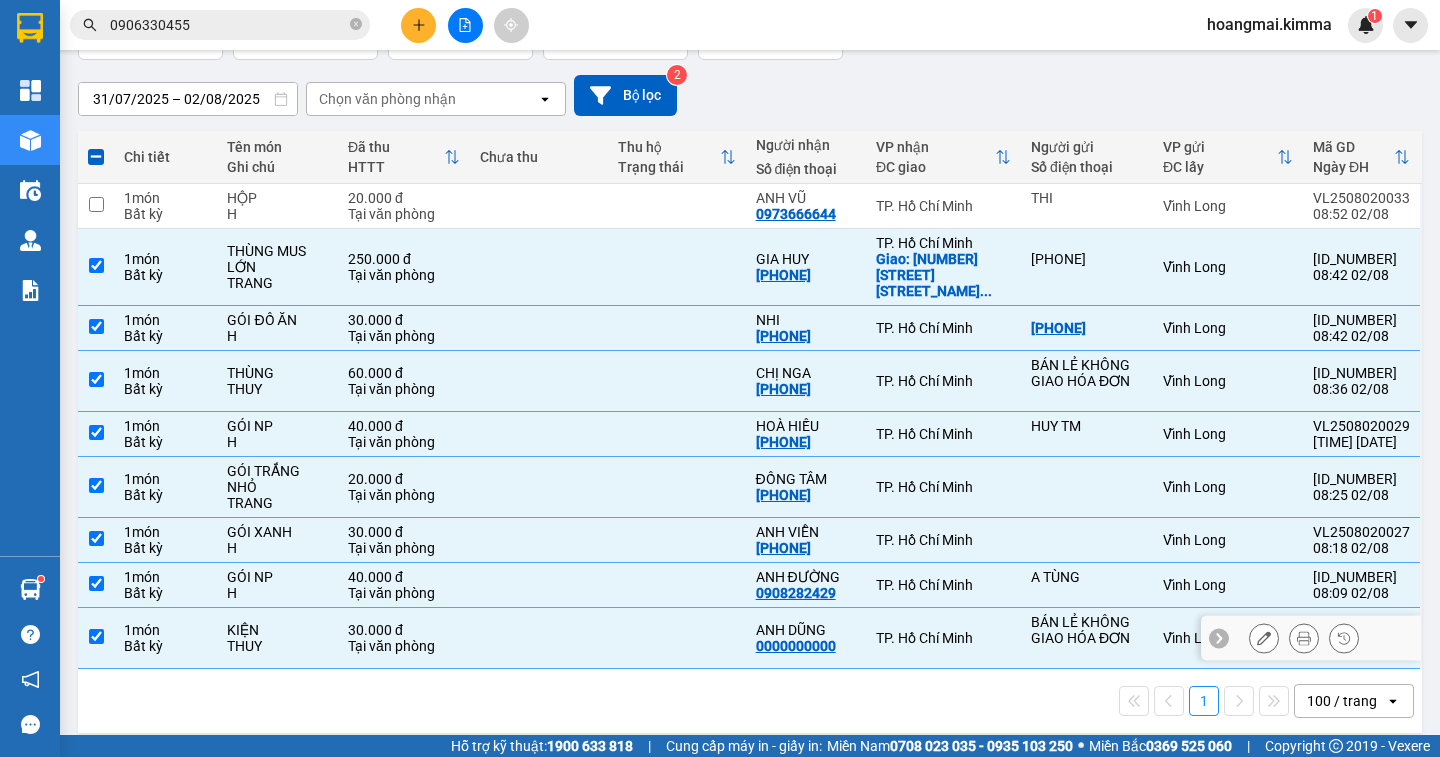 click at bounding box center [96, 636] 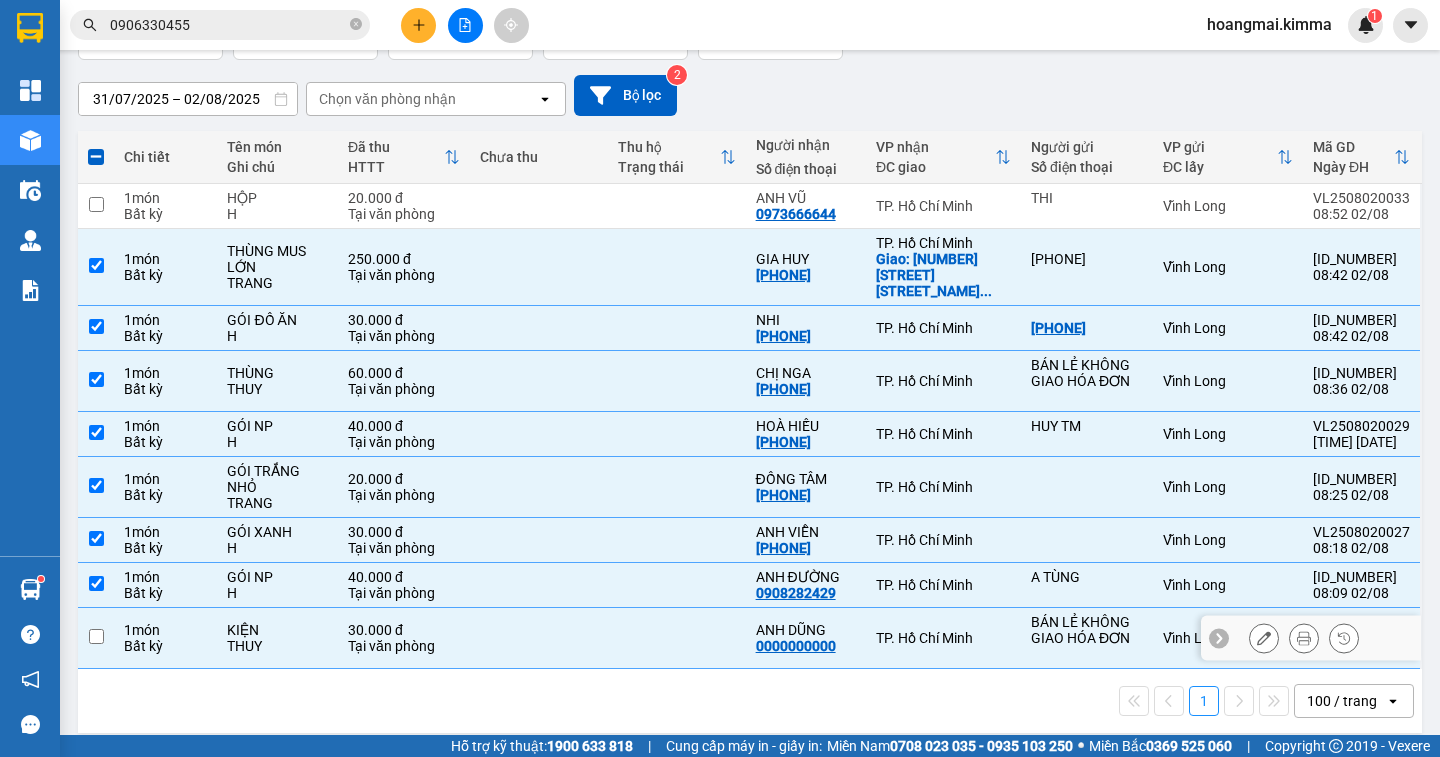 checkbox on "false" 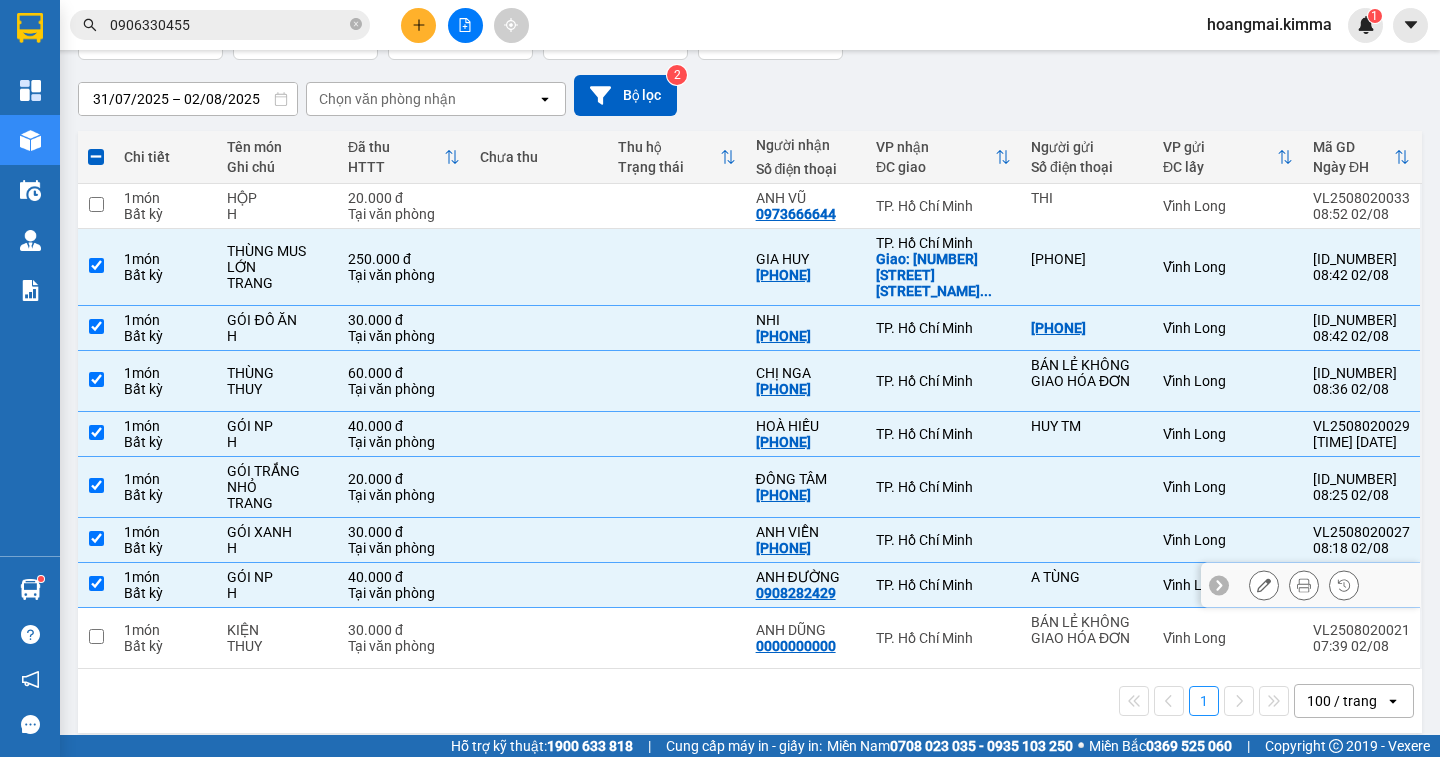 scroll, scrollTop: 0, scrollLeft: 0, axis: both 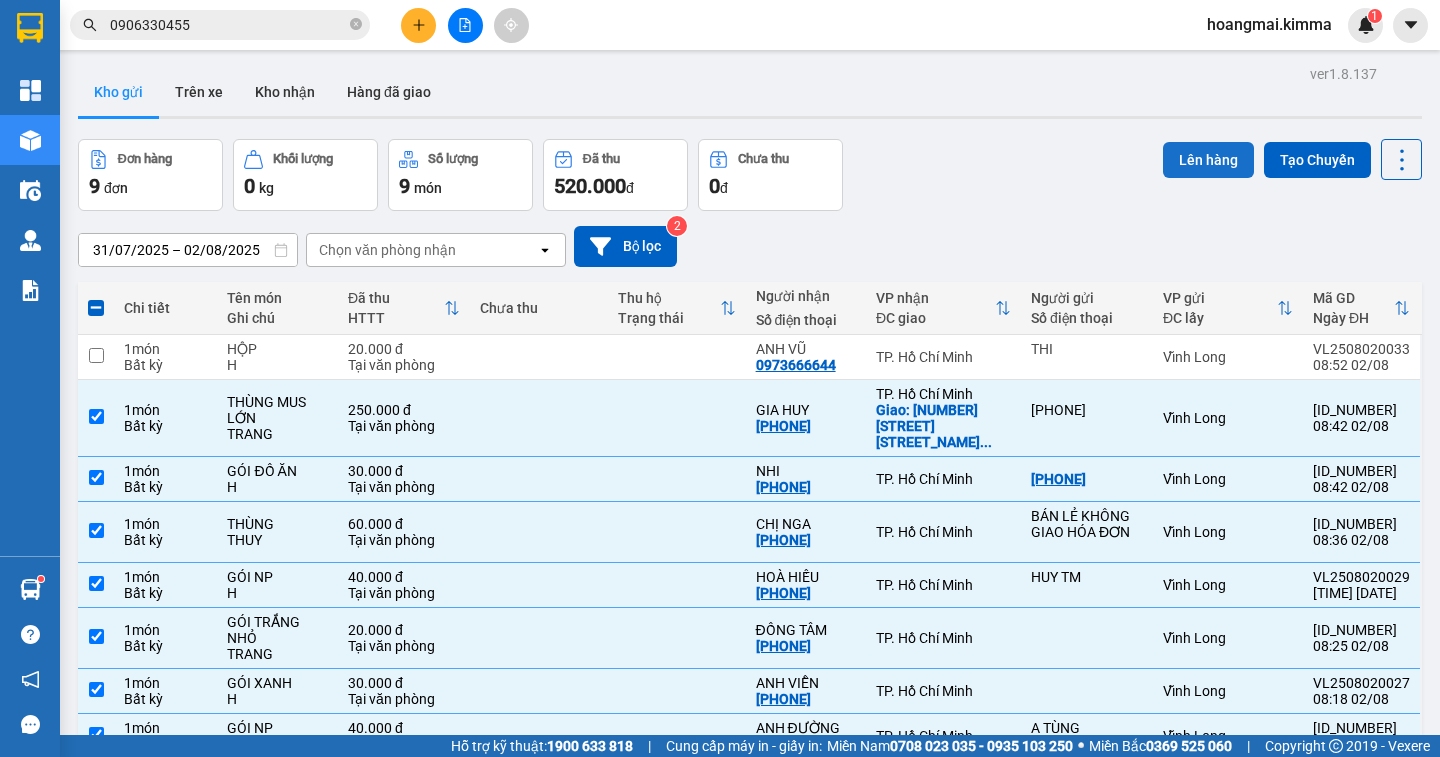 click on "Lên hàng" at bounding box center [1208, 160] 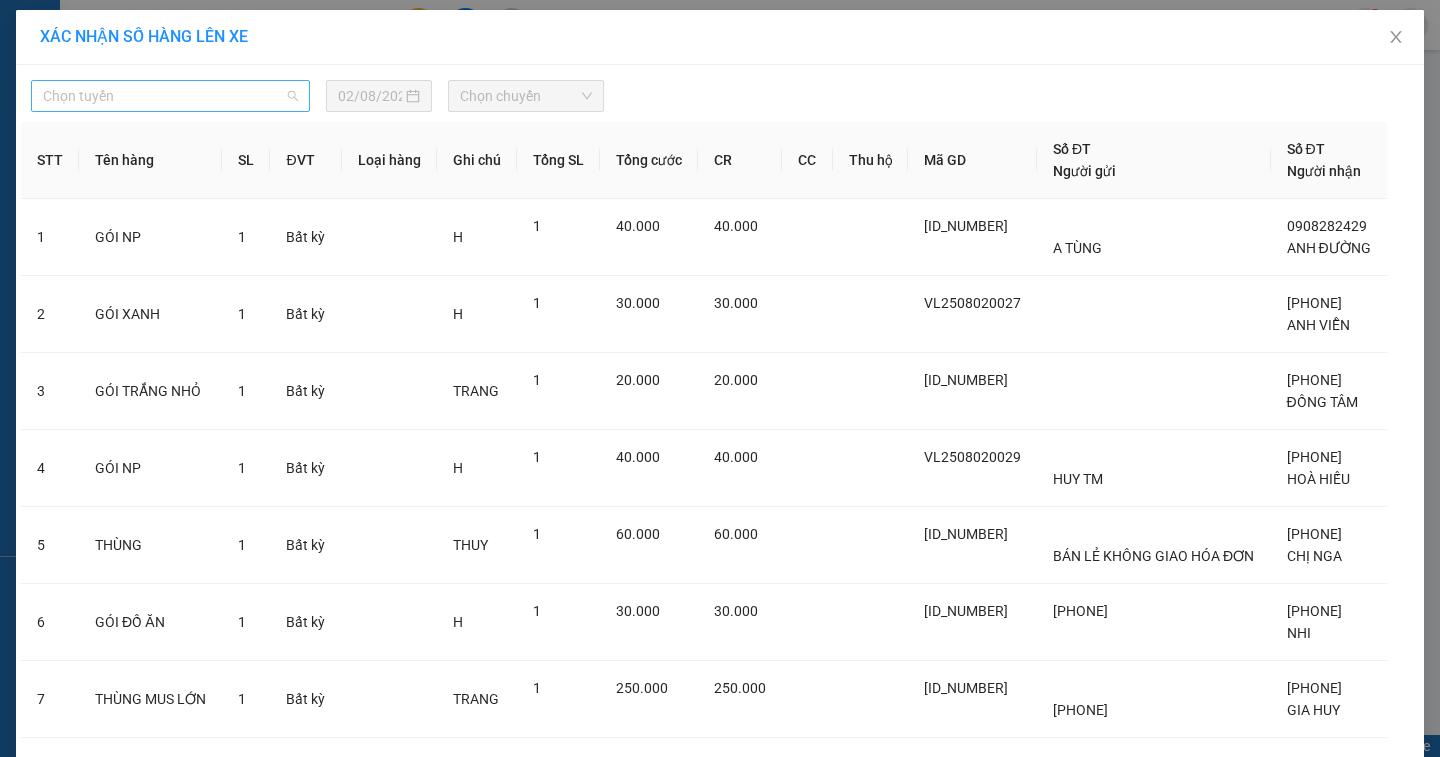 click on "Chọn tuyến" at bounding box center [170, 96] 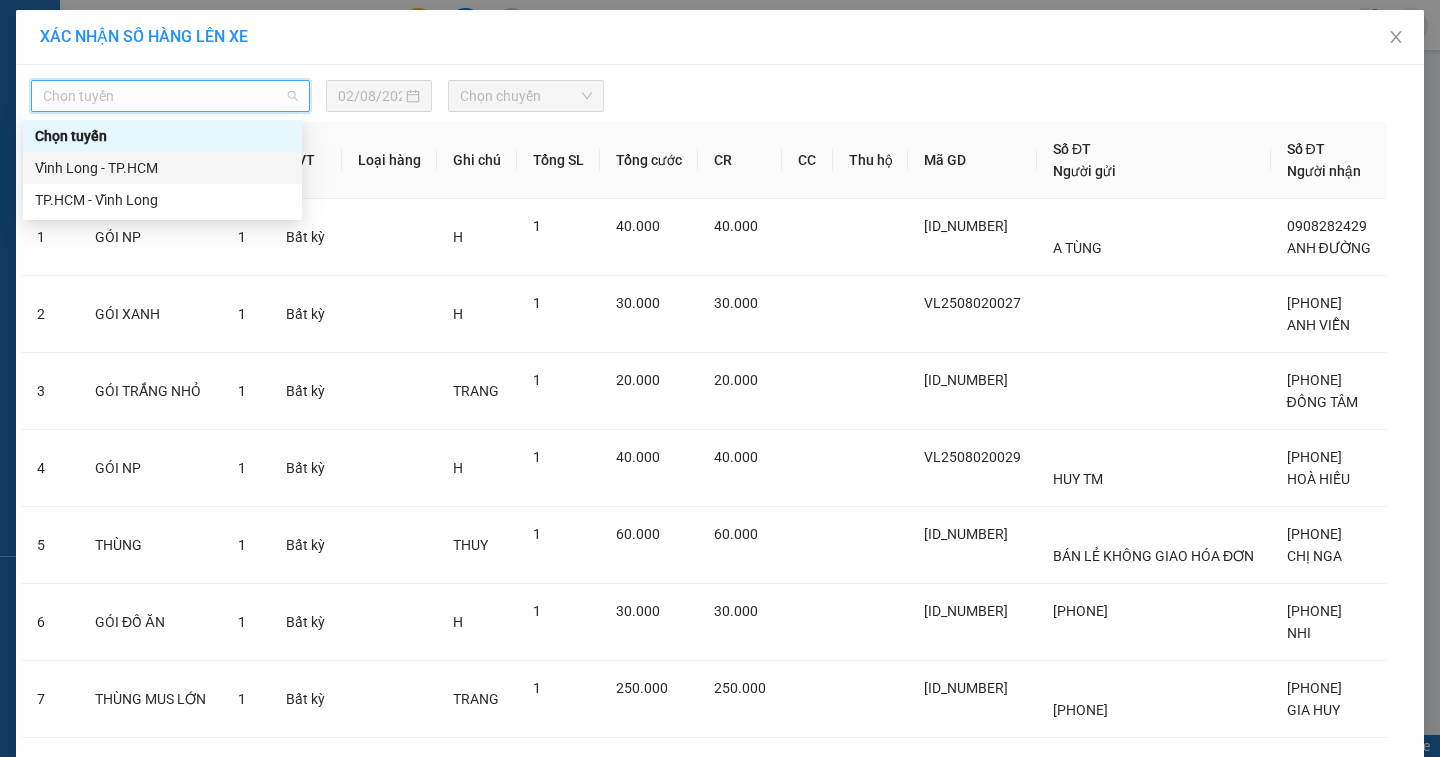 click on "Vĩnh Long - TP.HCM" at bounding box center [162, 168] 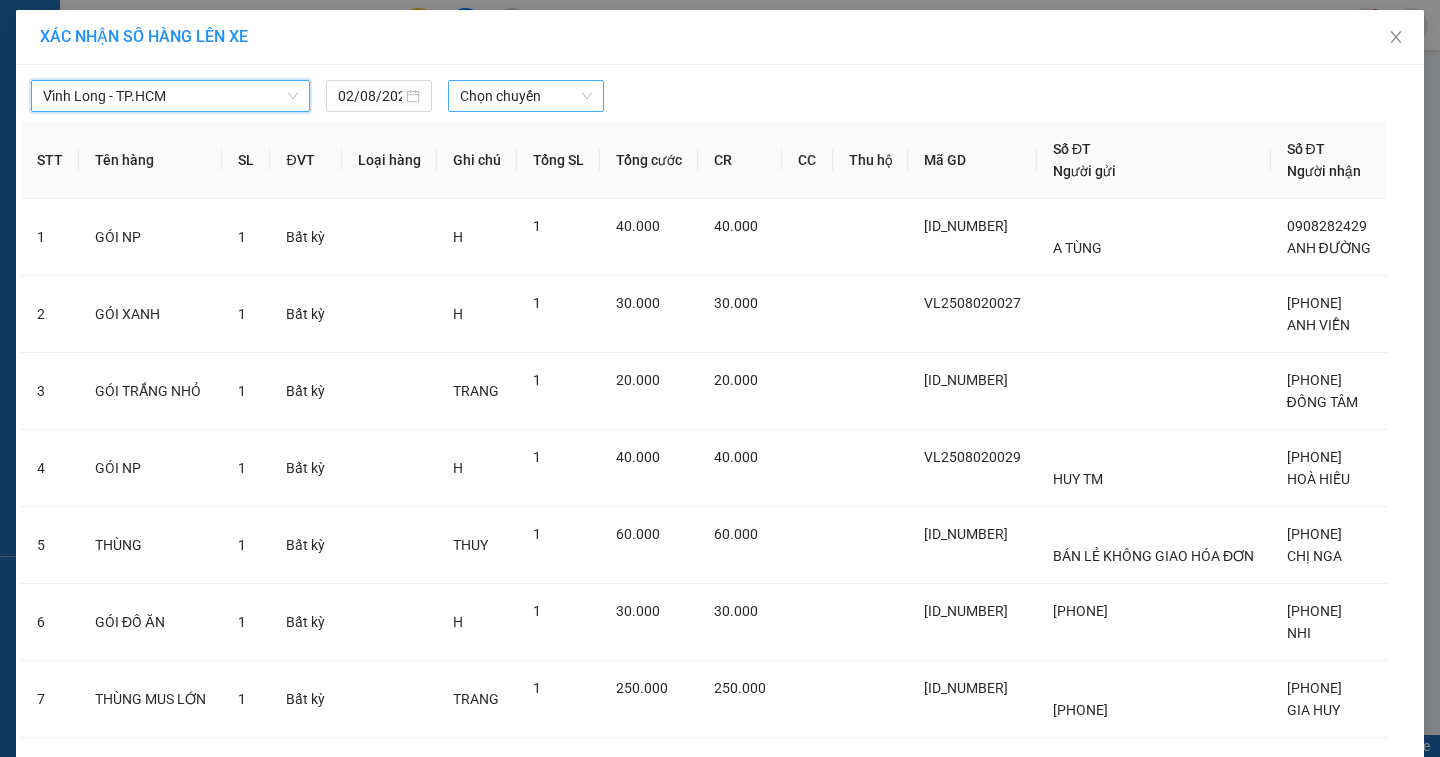 click on "Chọn chuyến" at bounding box center [526, 96] 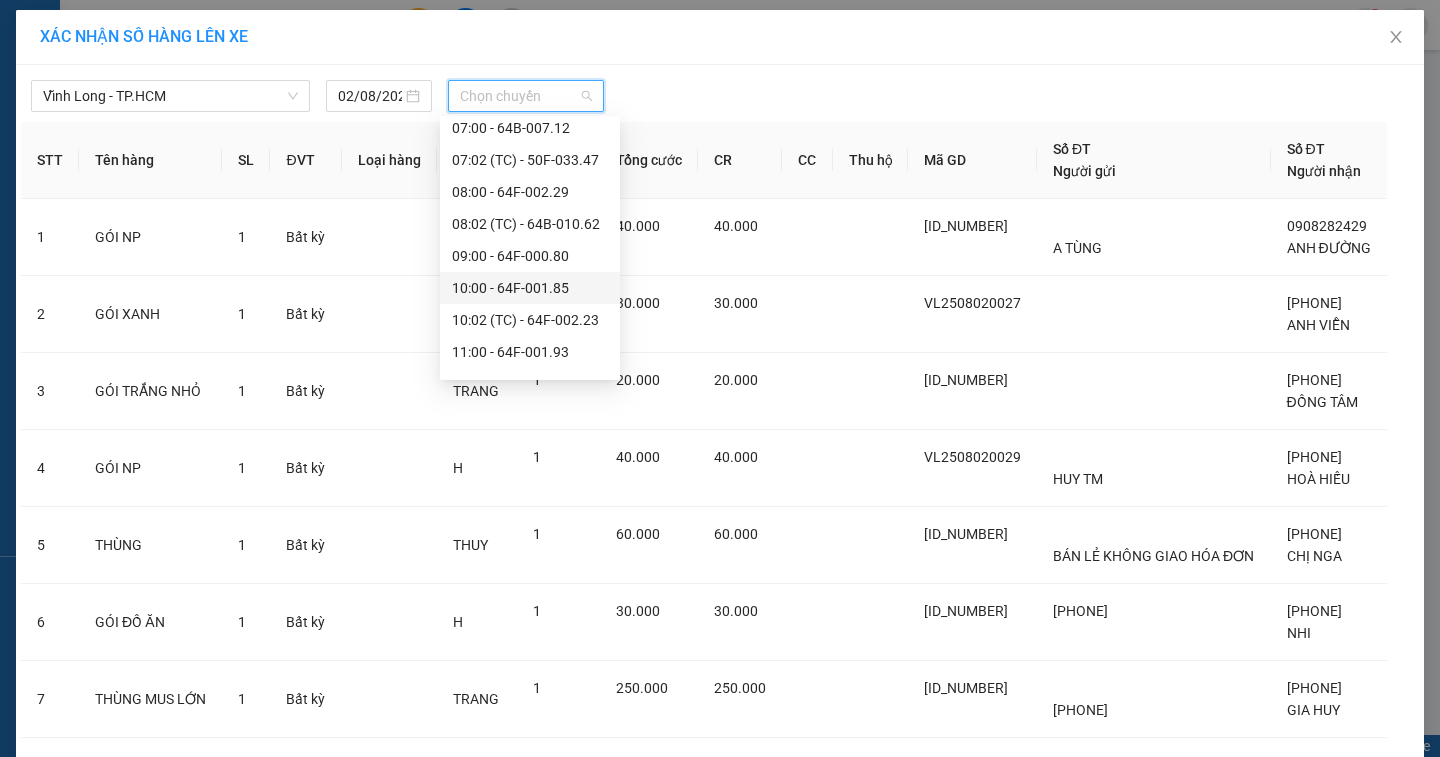 scroll, scrollTop: 300, scrollLeft: 0, axis: vertical 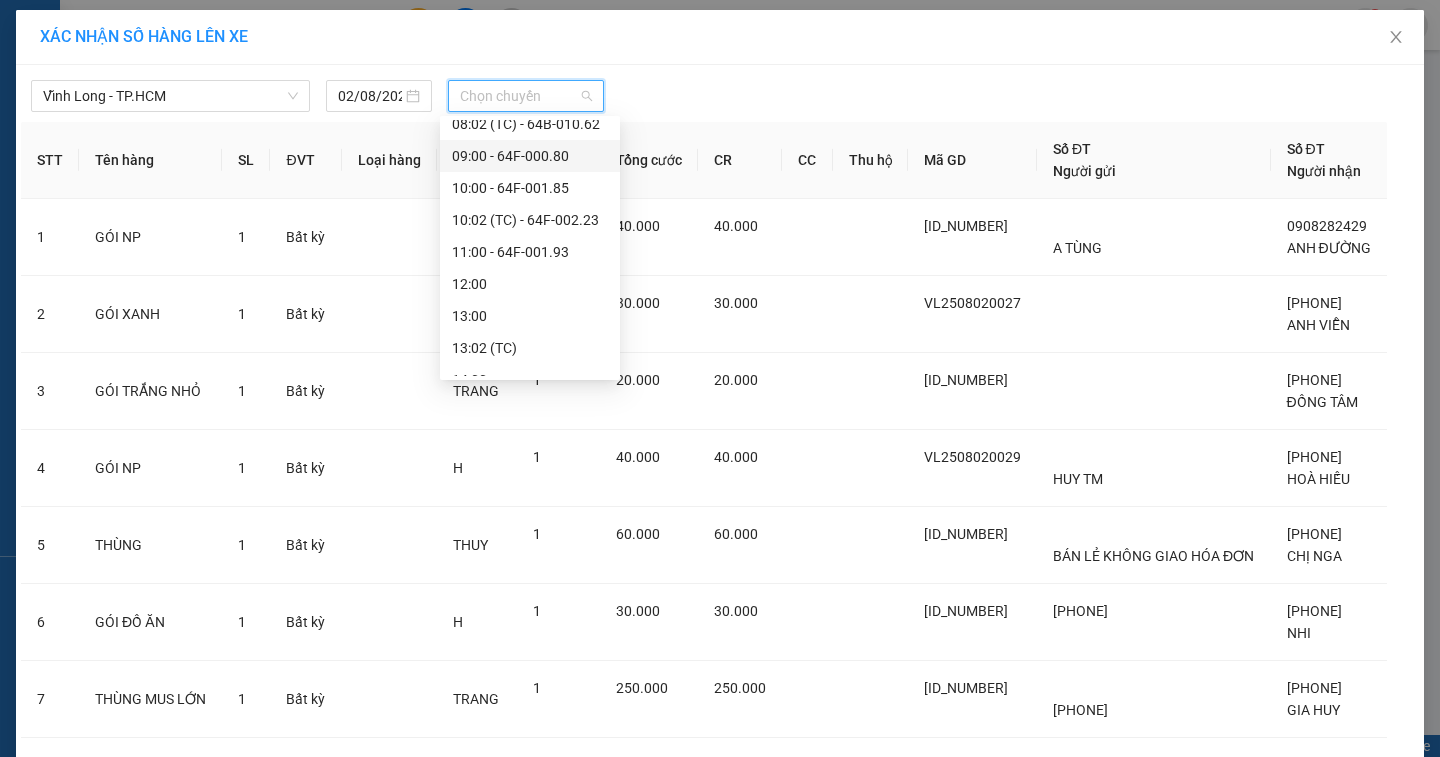 click on "[TIME]     - [NUMBER]" at bounding box center (530, 156) 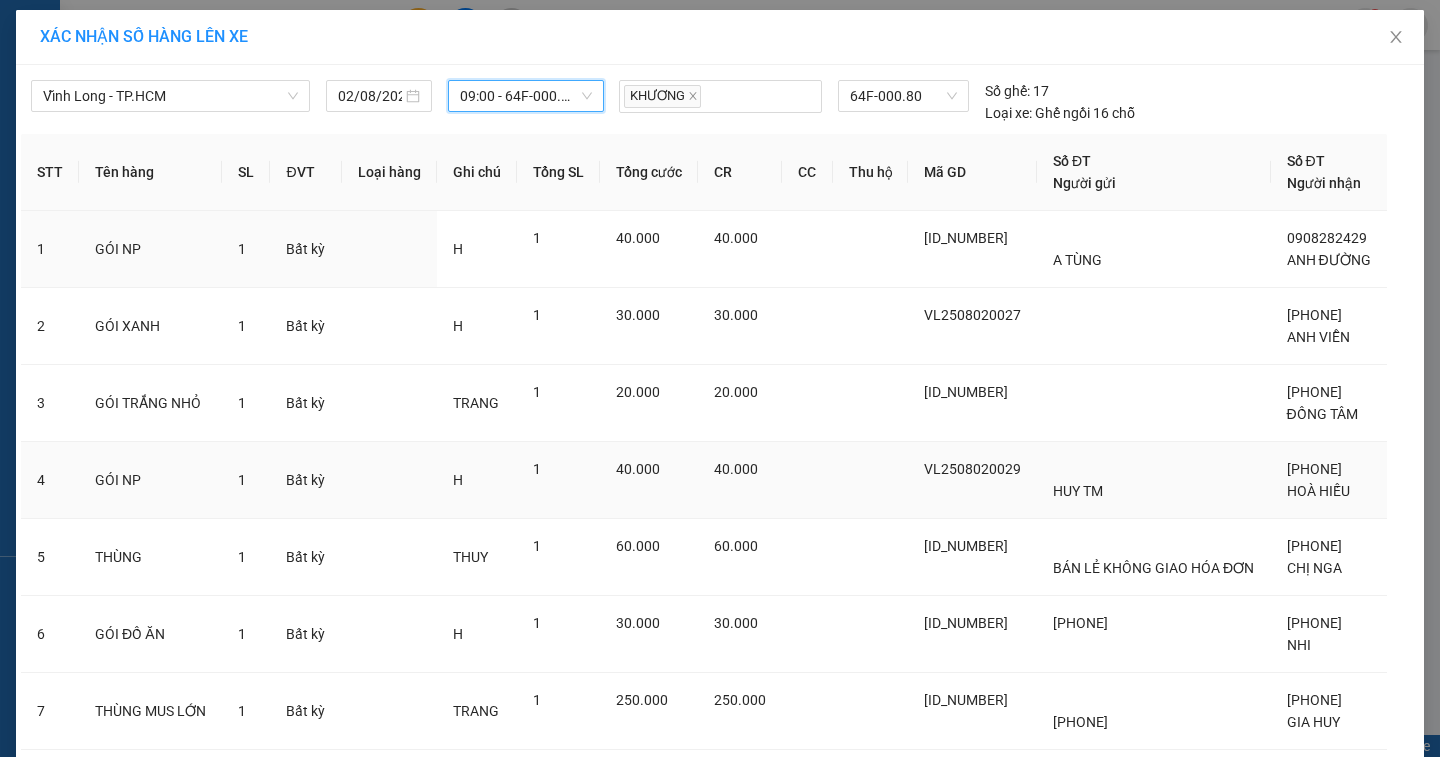 scroll, scrollTop: 139, scrollLeft: 0, axis: vertical 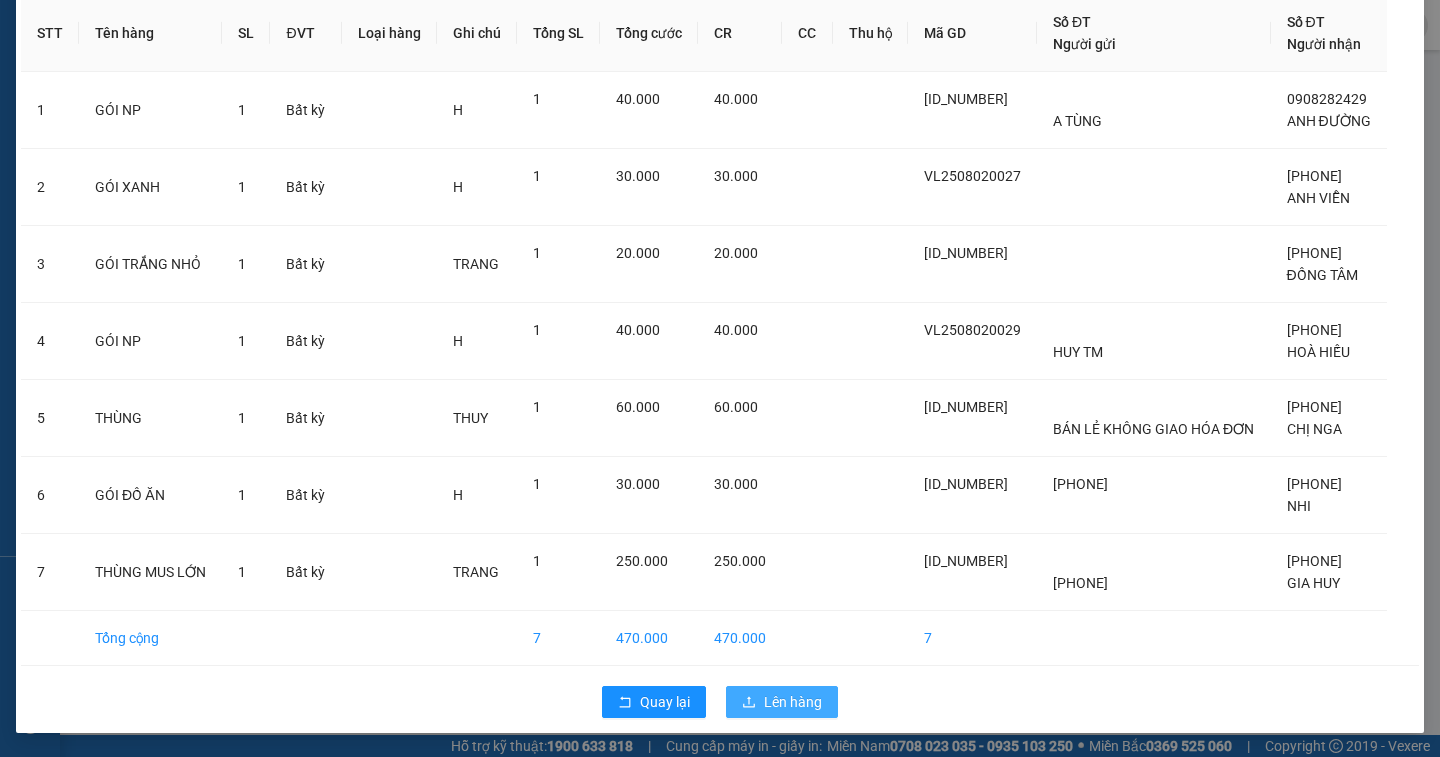 click on "Lên hàng" at bounding box center [782, 702] 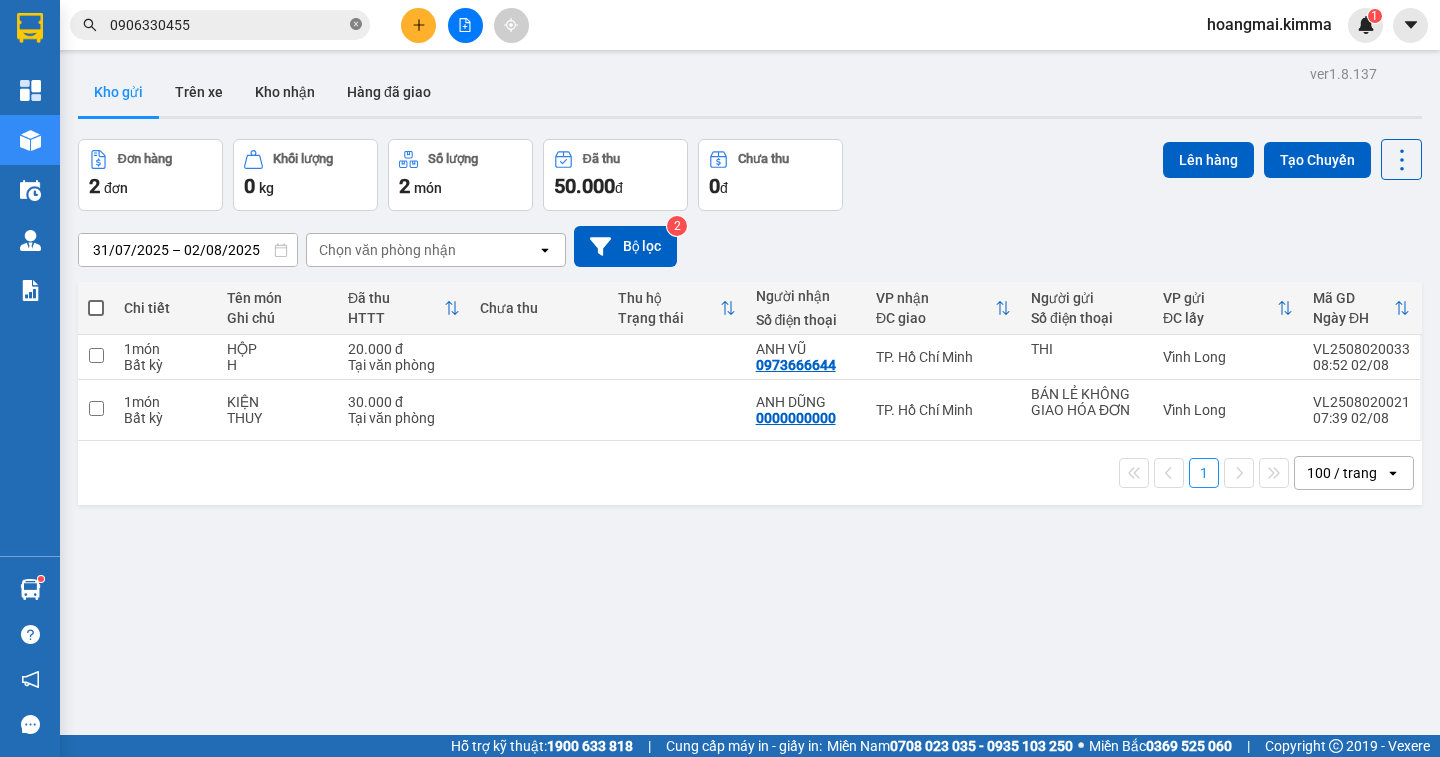 click 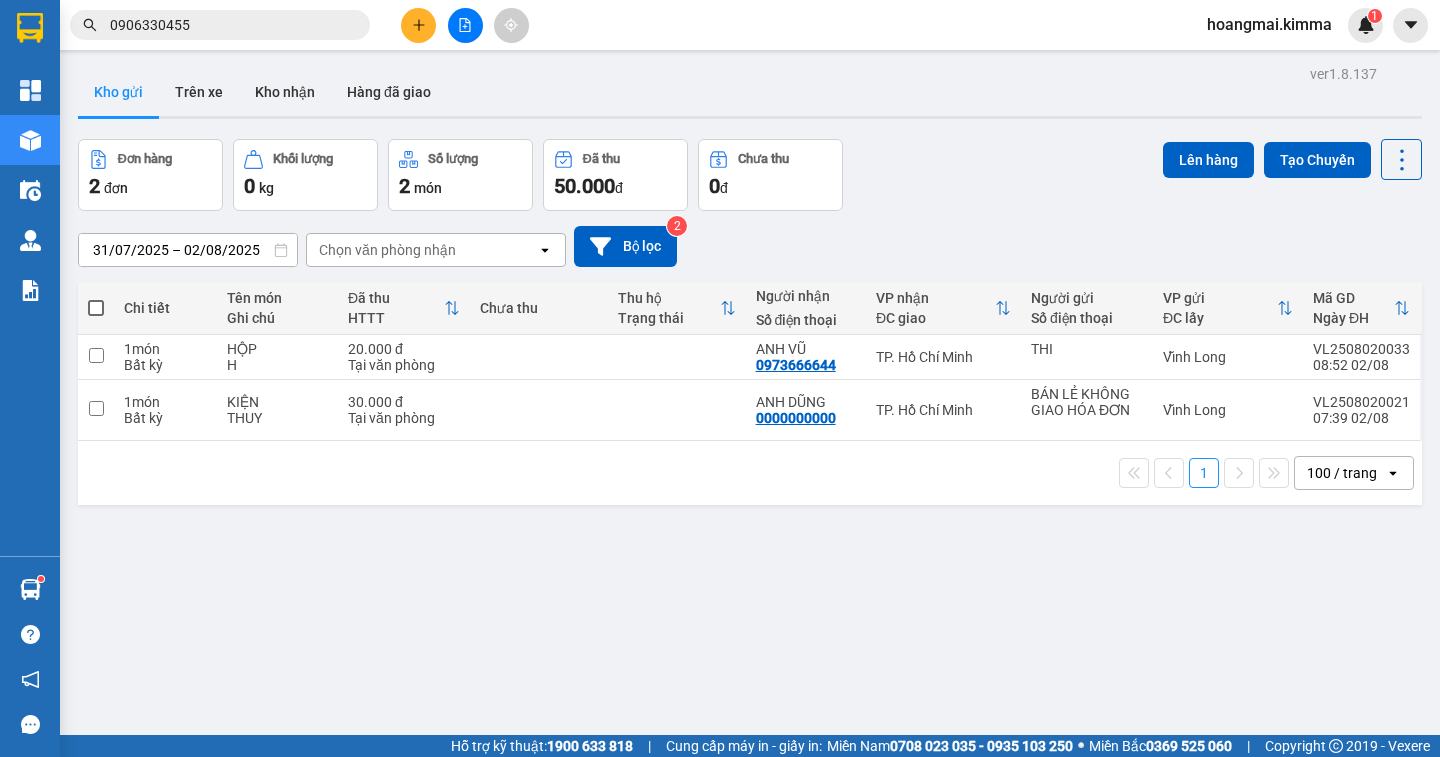 type 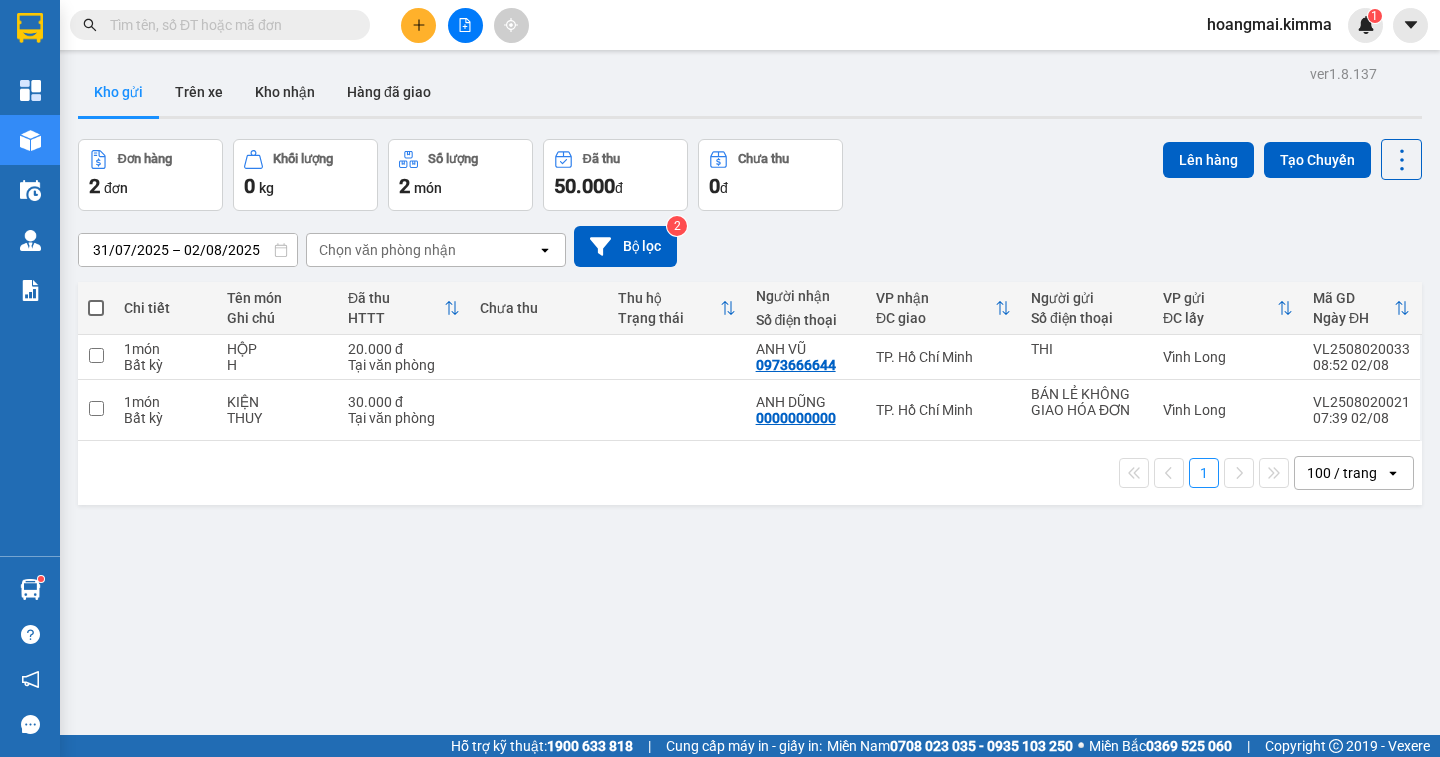 click 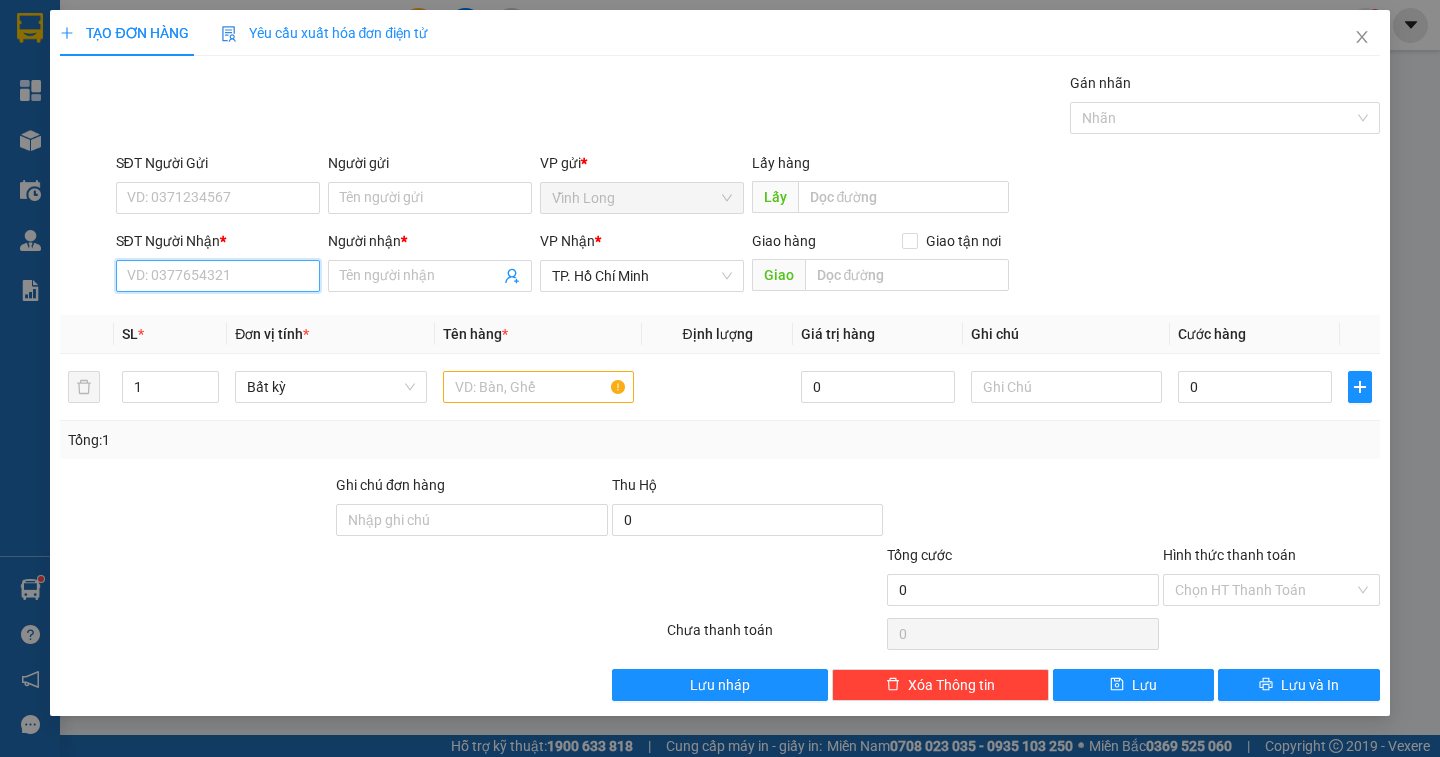 click on "SĐT Người Nhận  *" at bounding box center [218, 276] 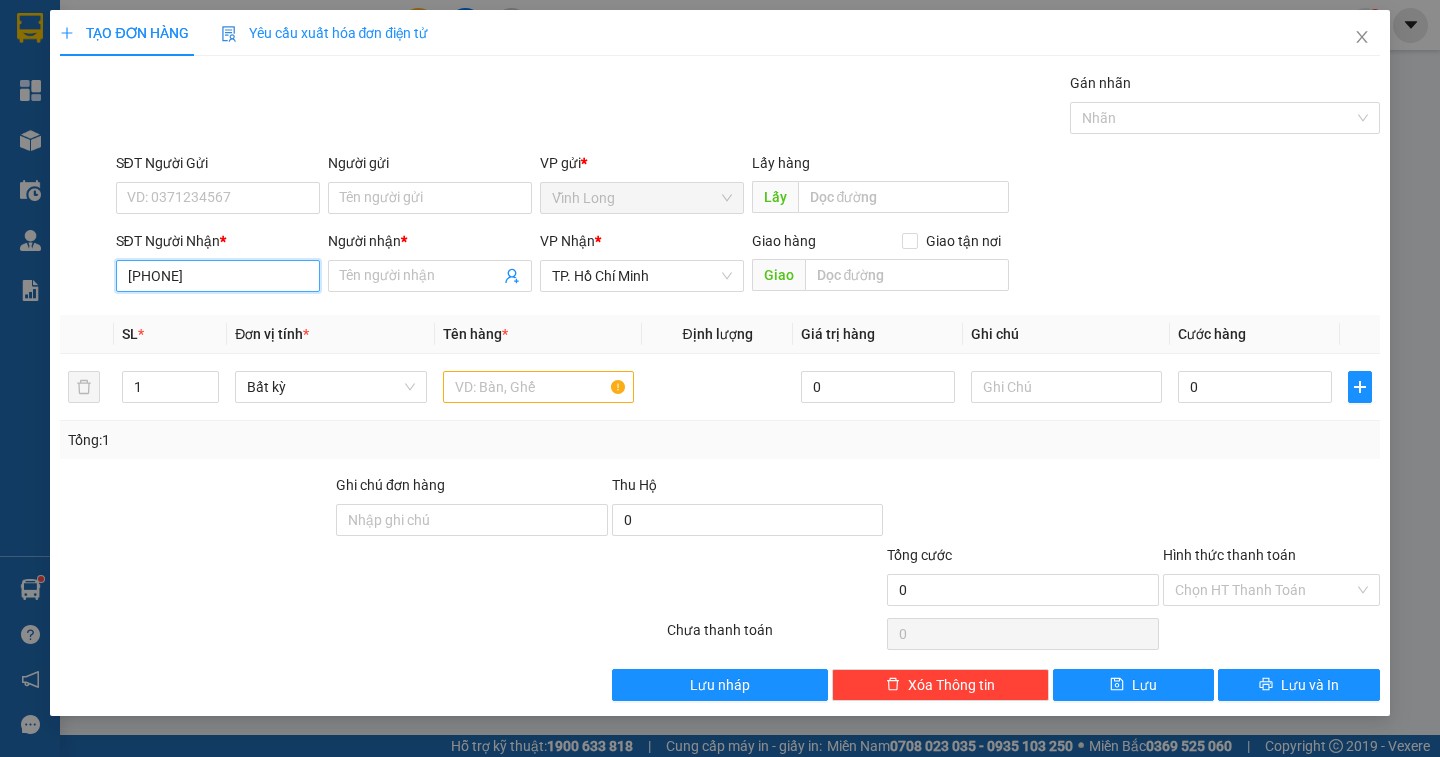 type on "[PHONE]" 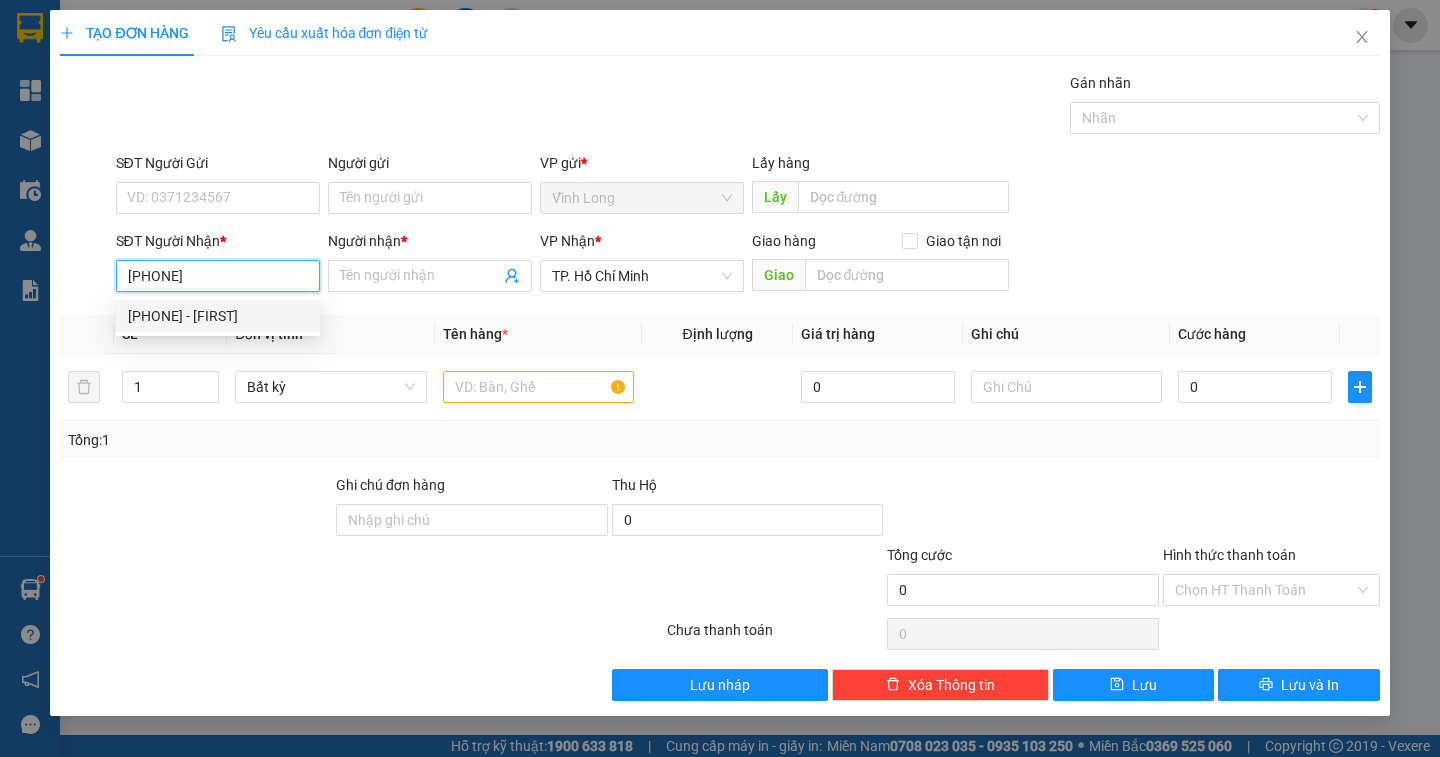 click on "[PHONE] - [FIRST]" at bounding box center (218, 316) 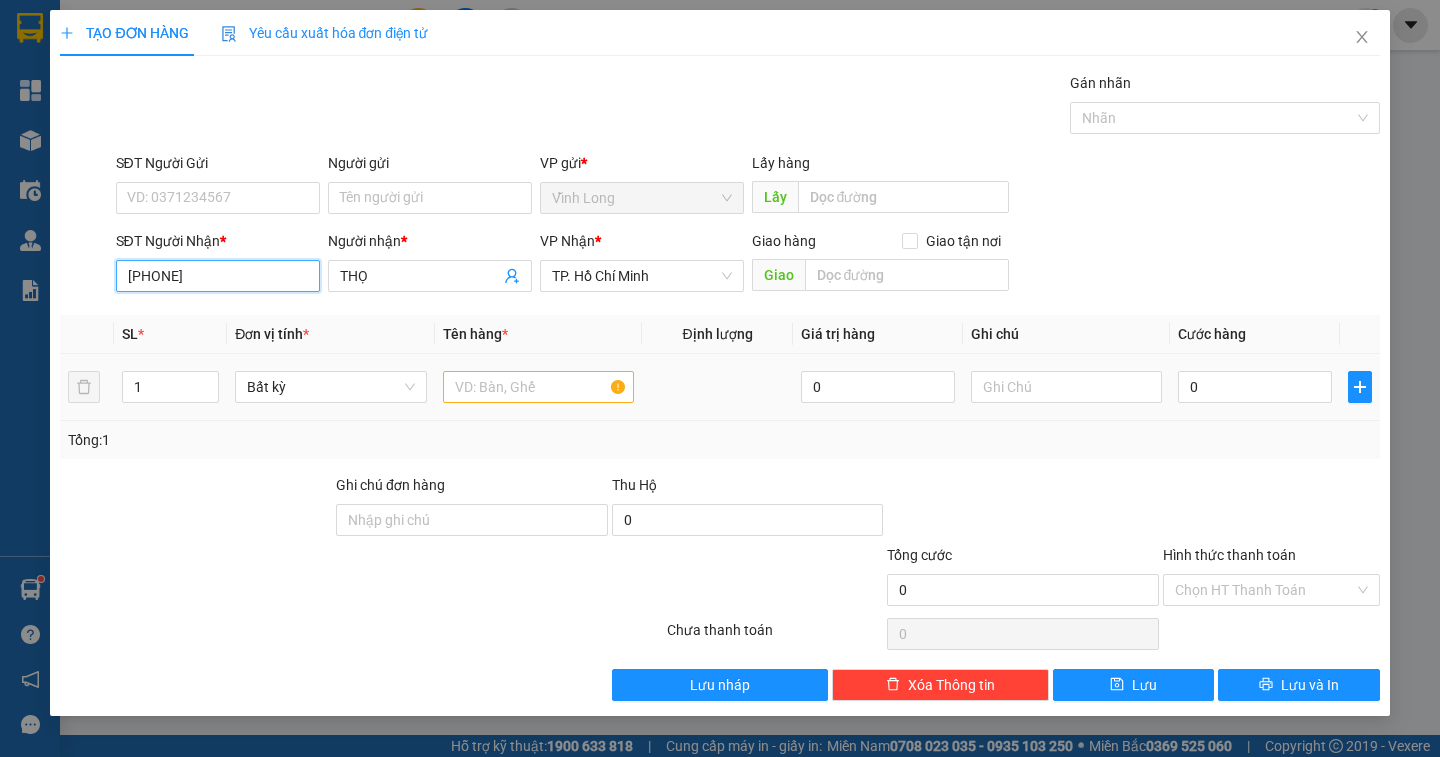 type on "[PHONE]" 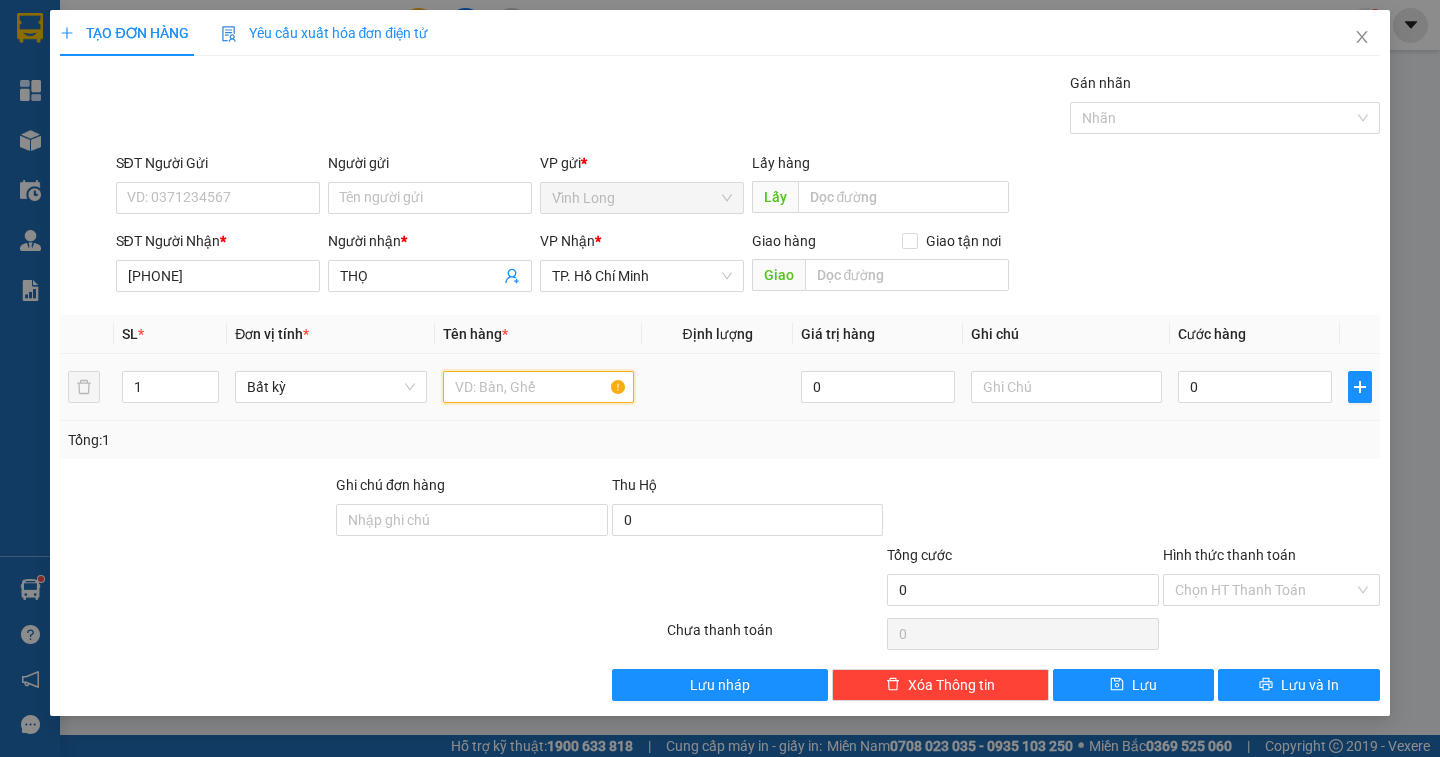 click at bounding box center (538, 387) 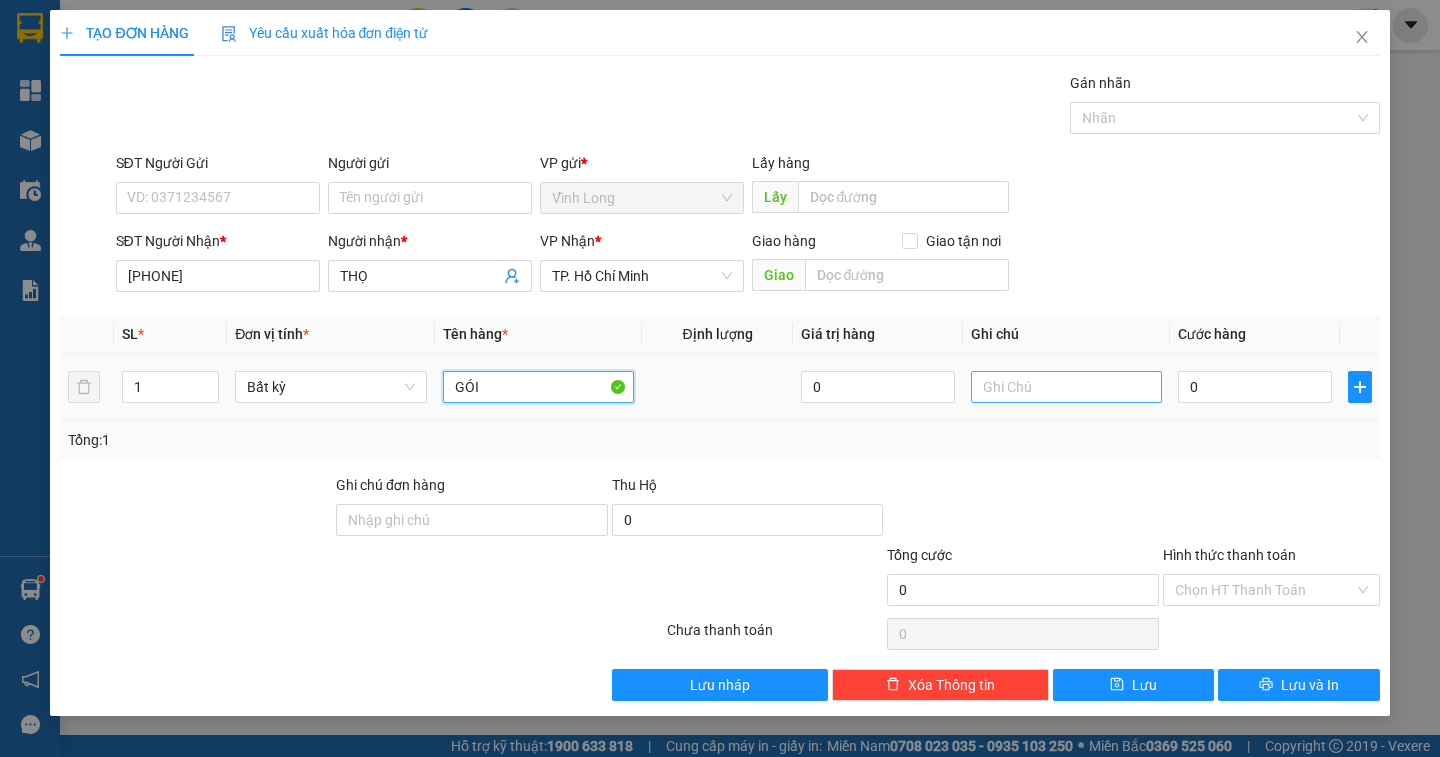 type on "GÓI" 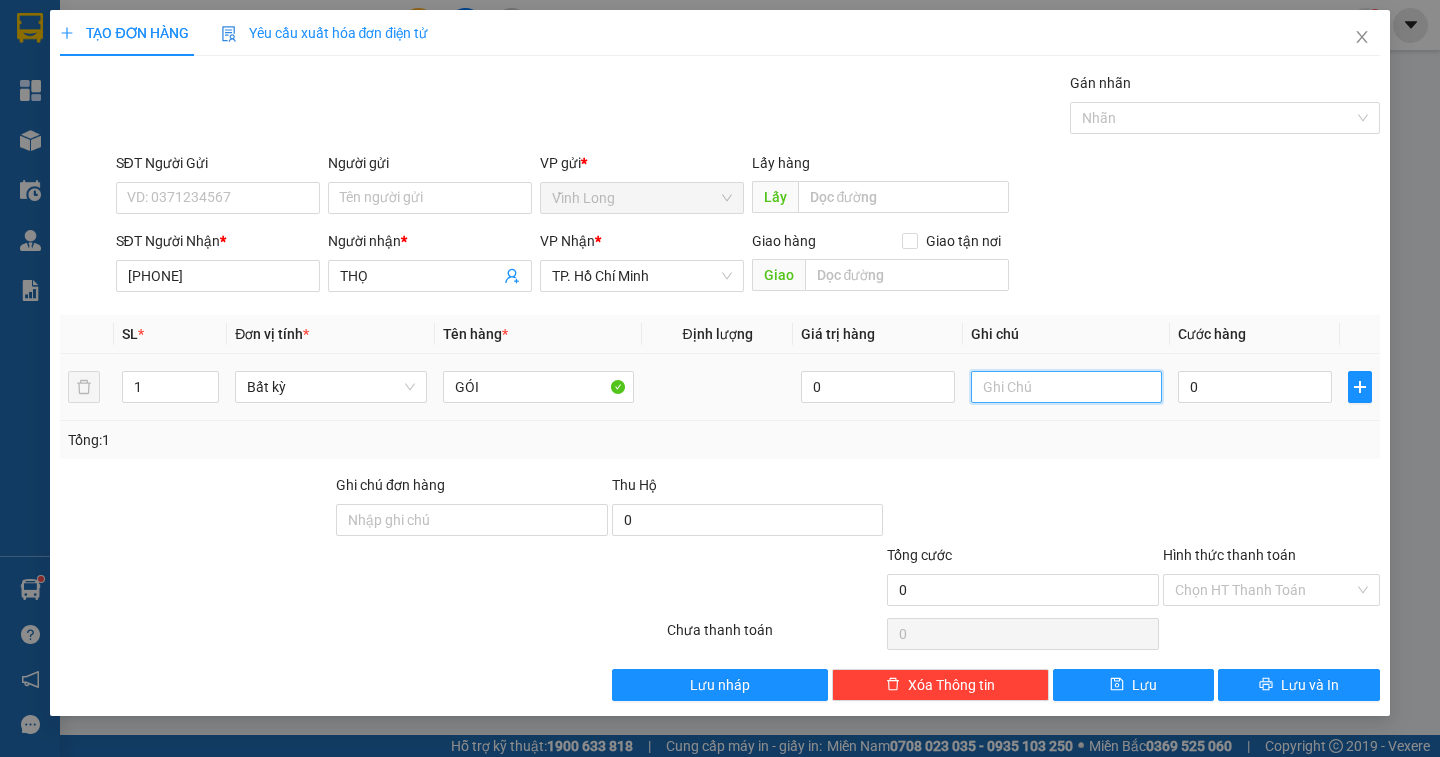 click at bounding box center (1066, 387) 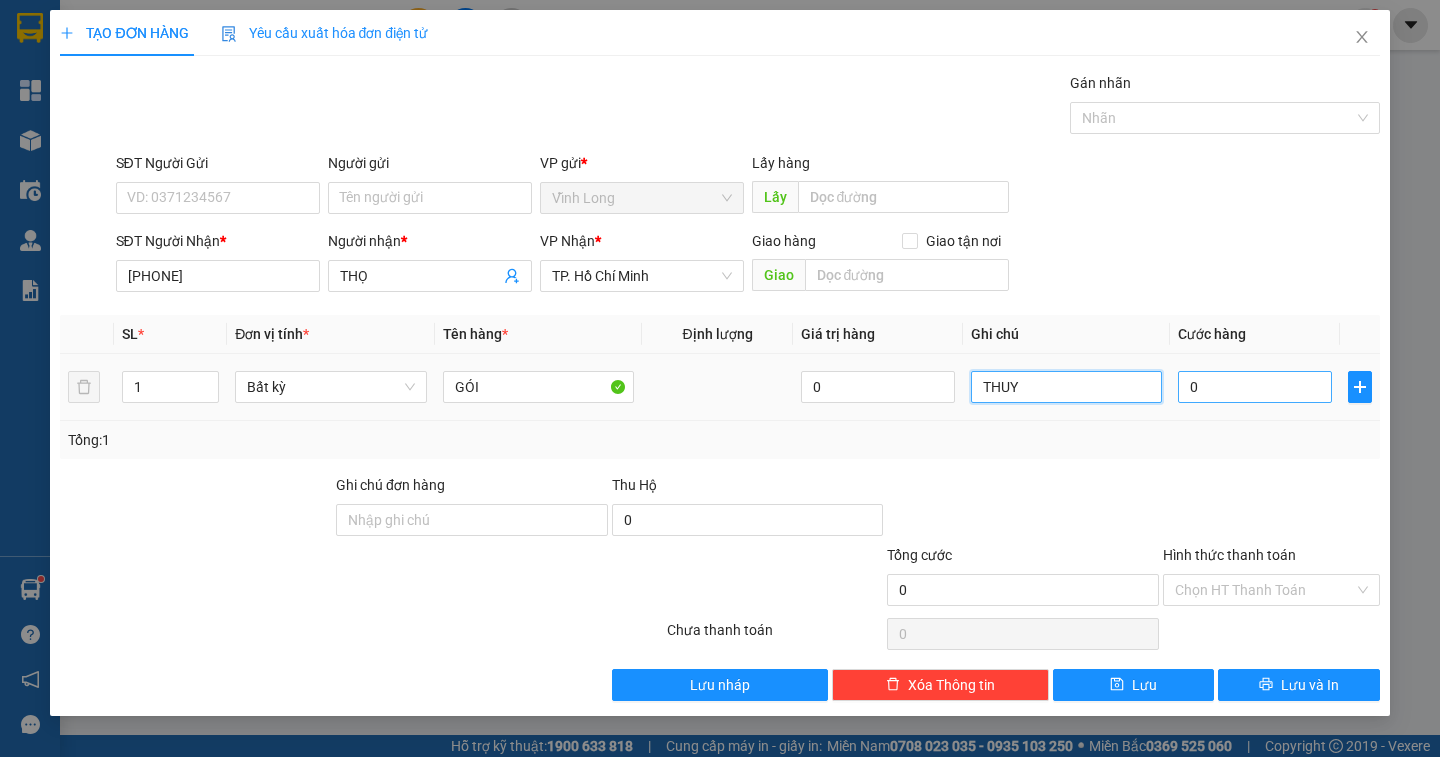 type on "THUY" 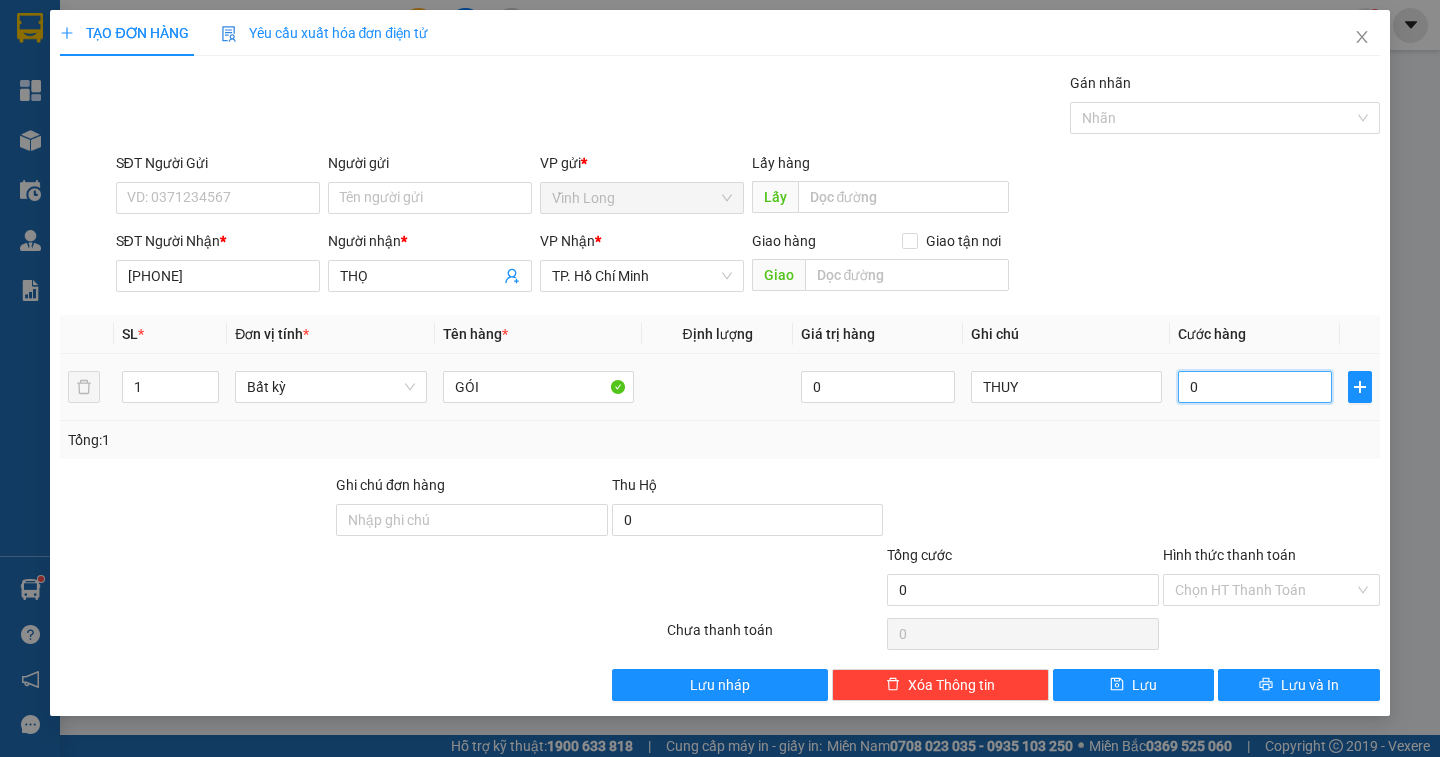 click on "0" at bounding box center (1255, 387) 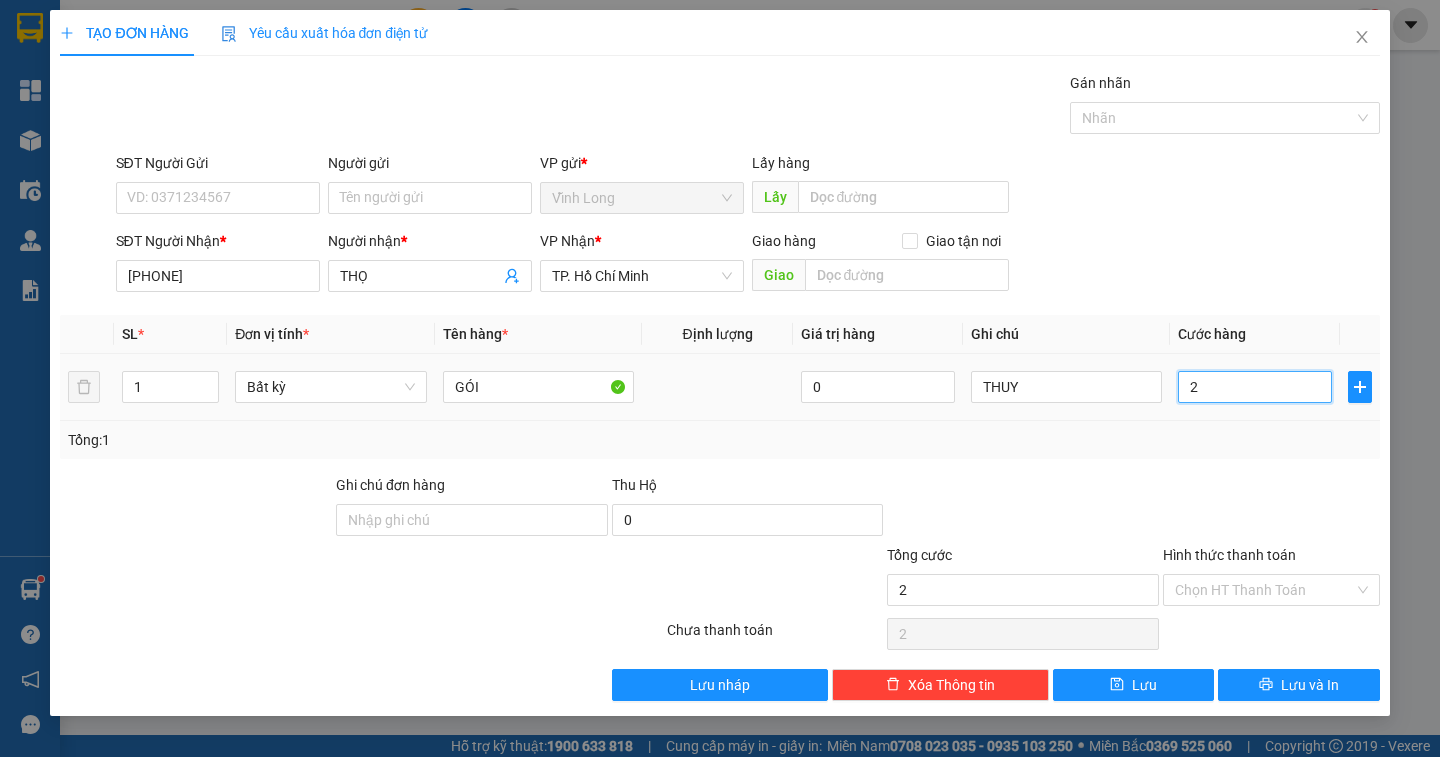 type on "20" 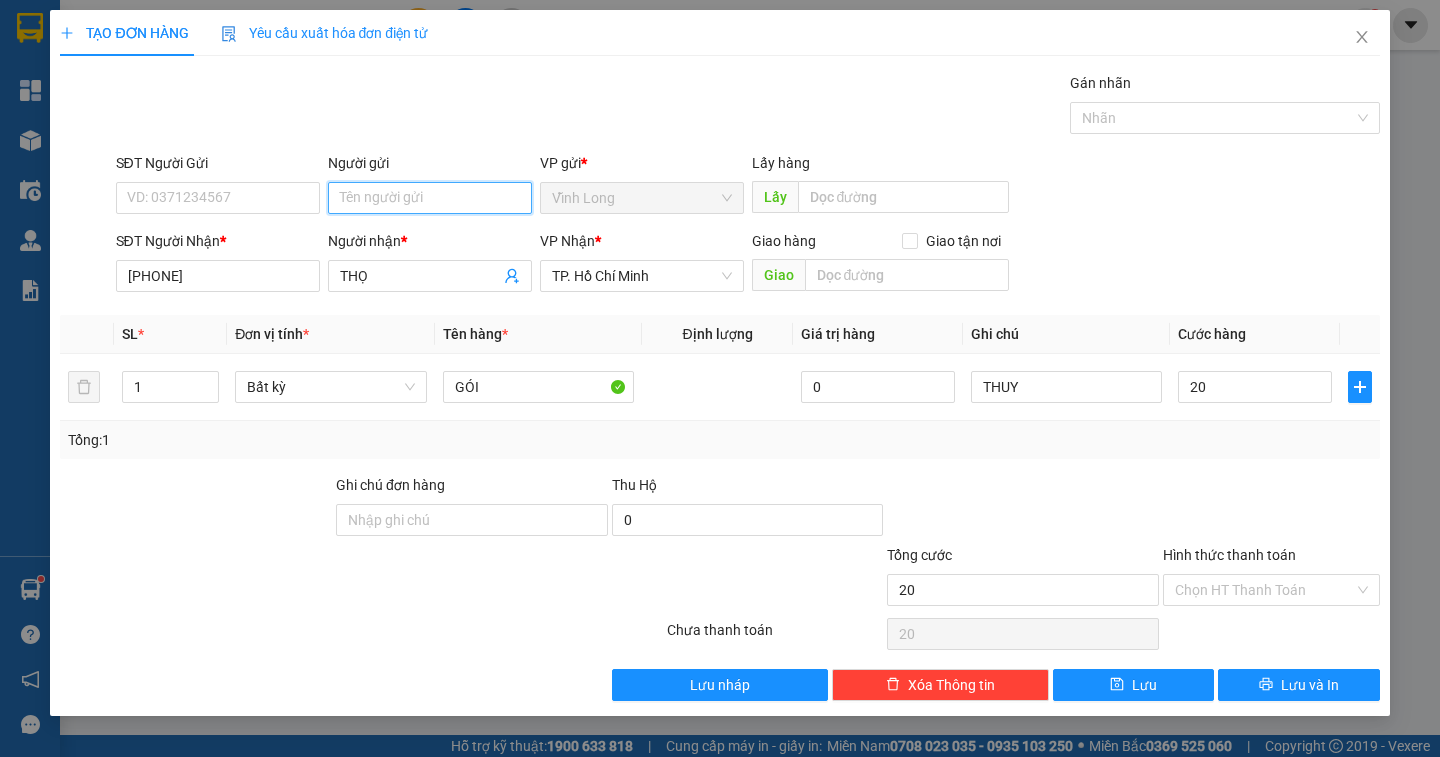 type on "20.000" 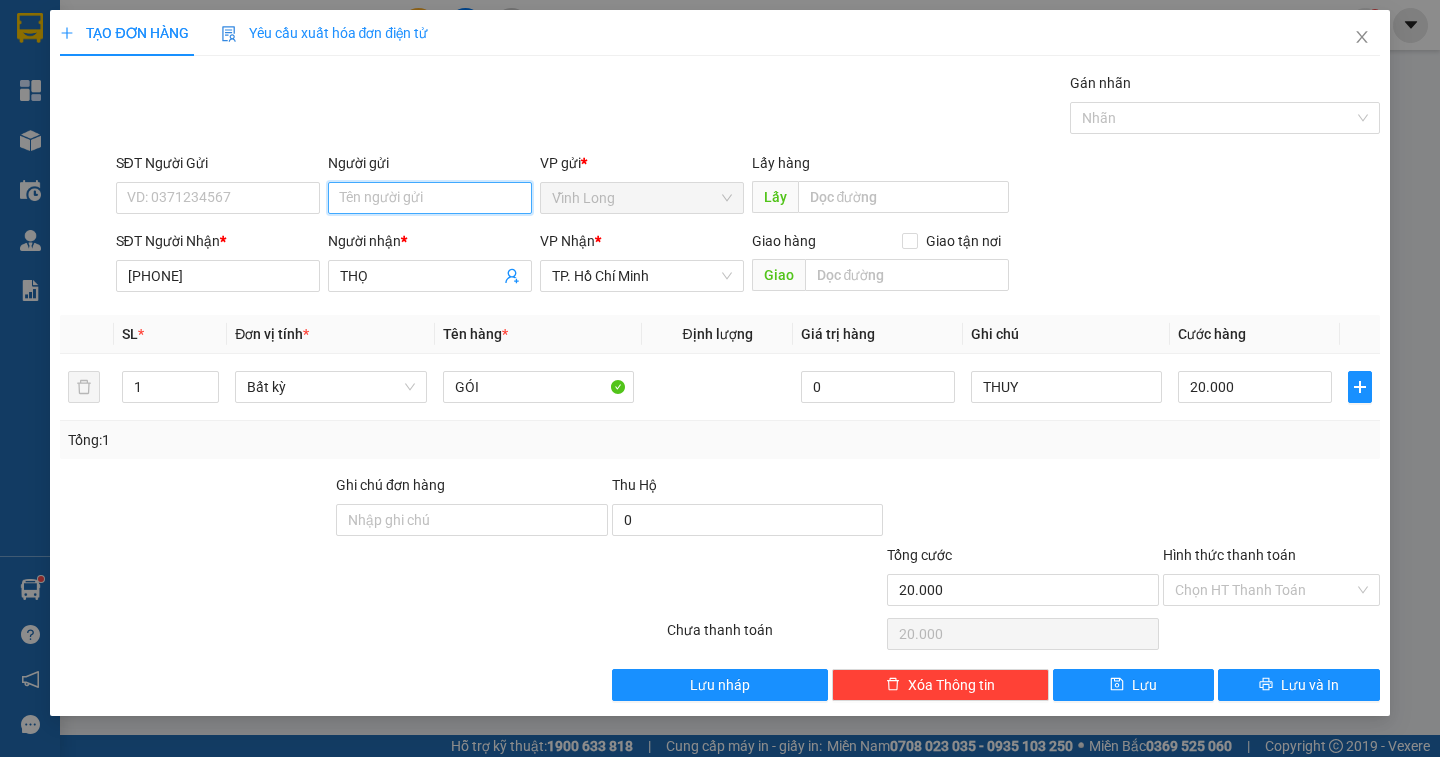 click on "Người gửi" at bounding box center (430, 198) 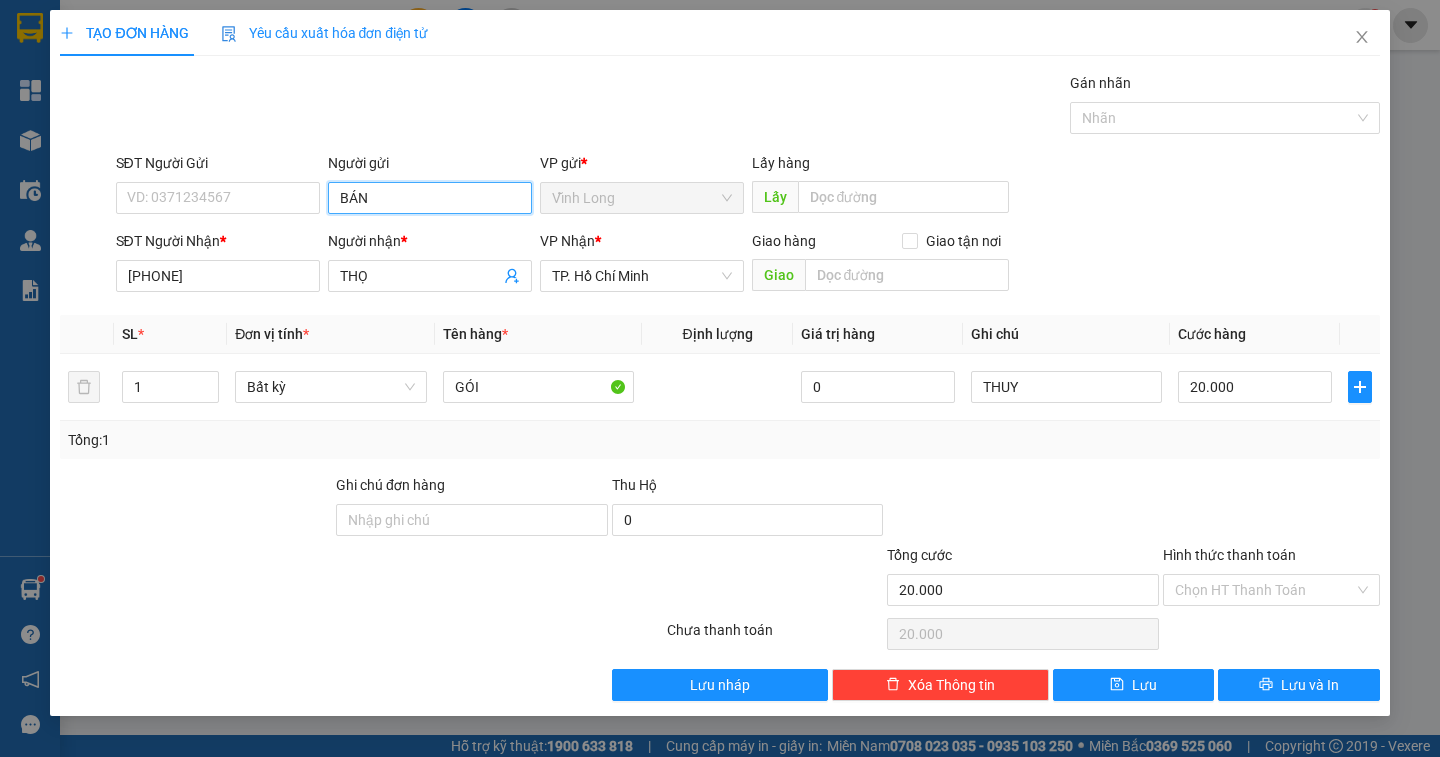 type on "BÁN" 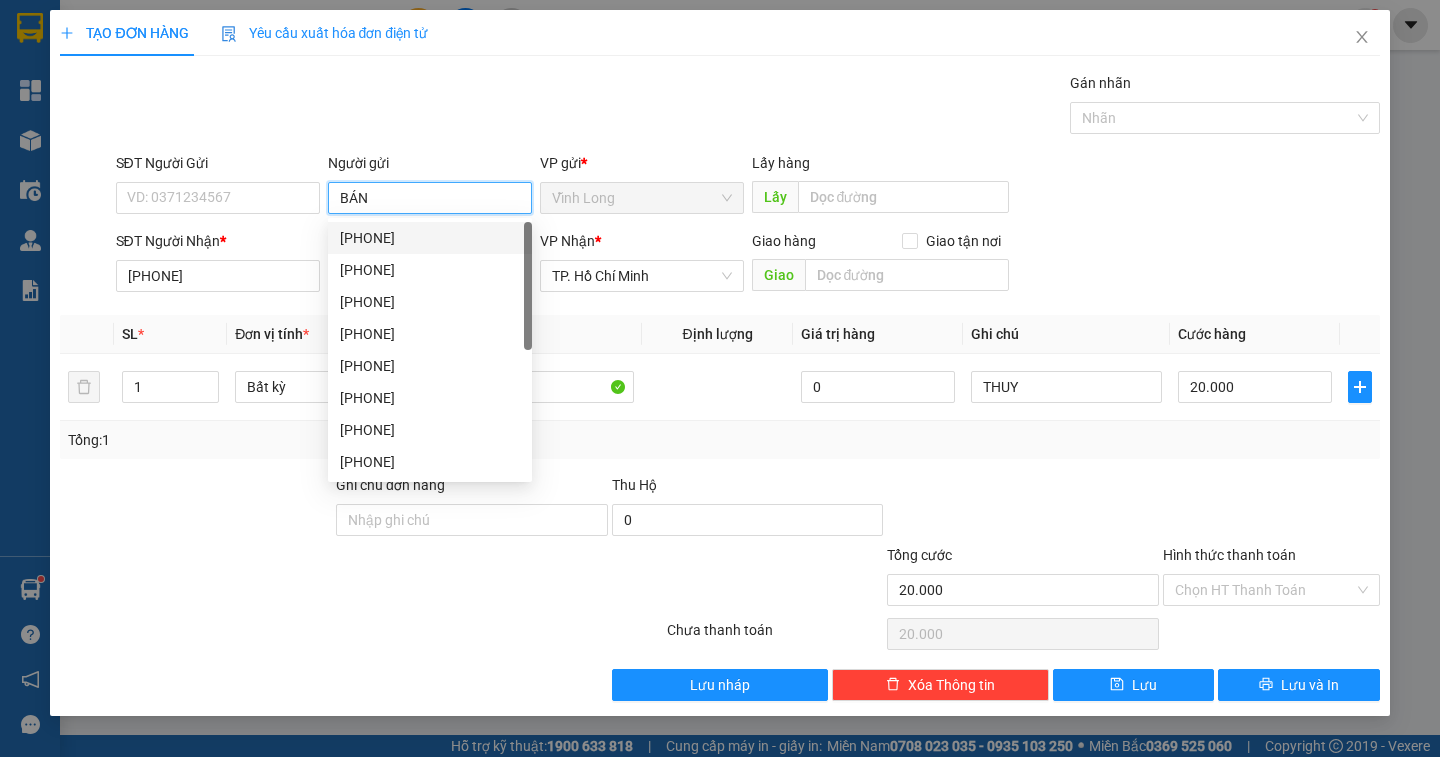 click on "[PHONE]" at bounding box center (430, 238) 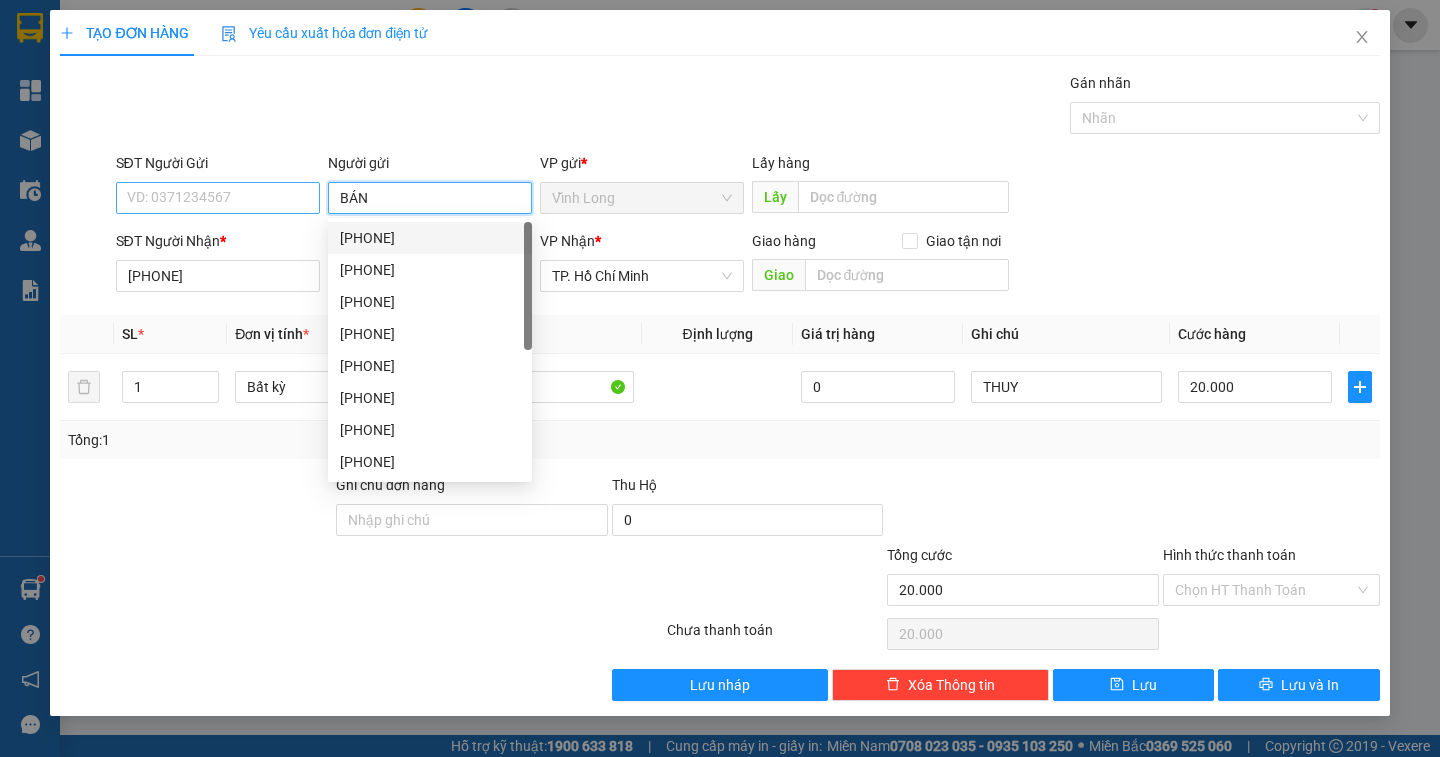 type on "0913523656" 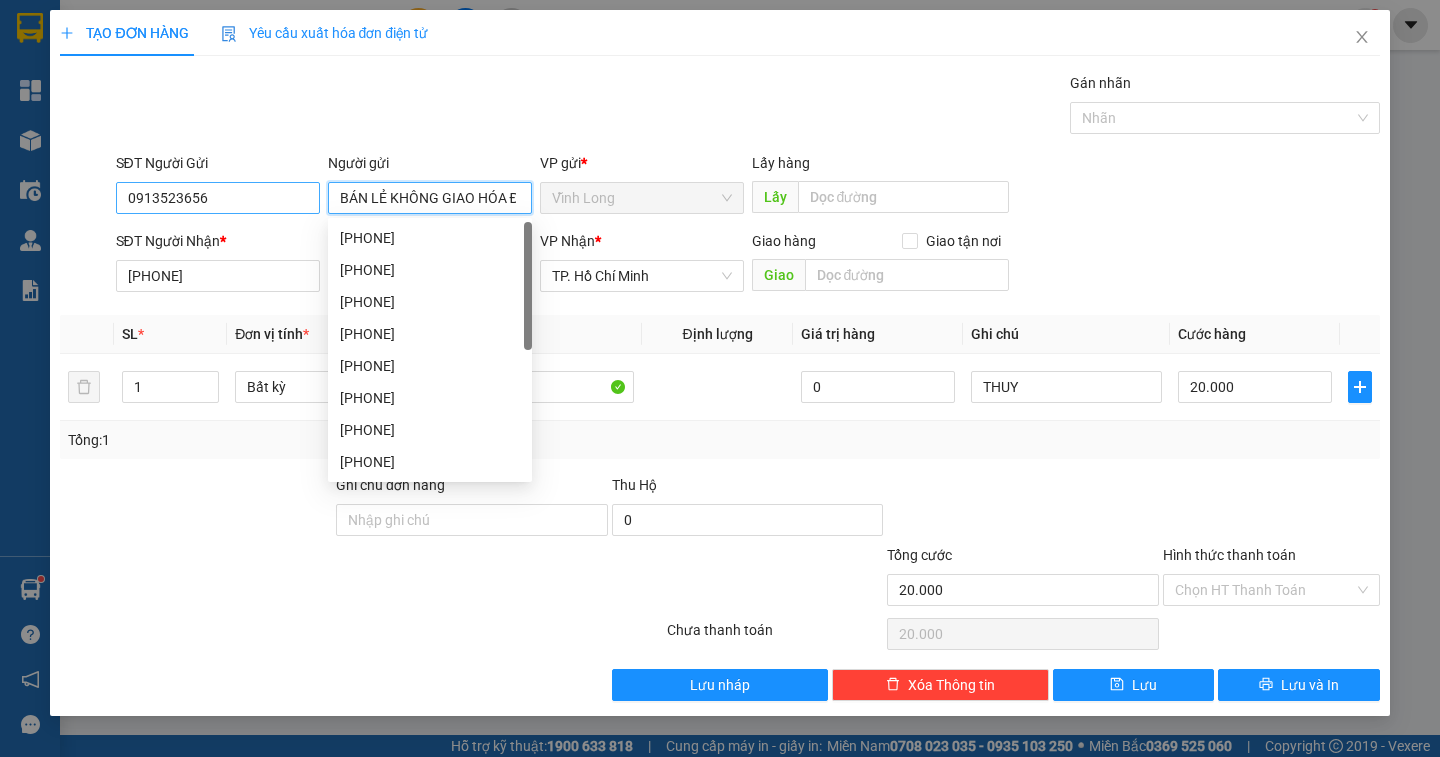 type on "BÁN LẺ KHÔNG GIAO HÓA ĐƠN" 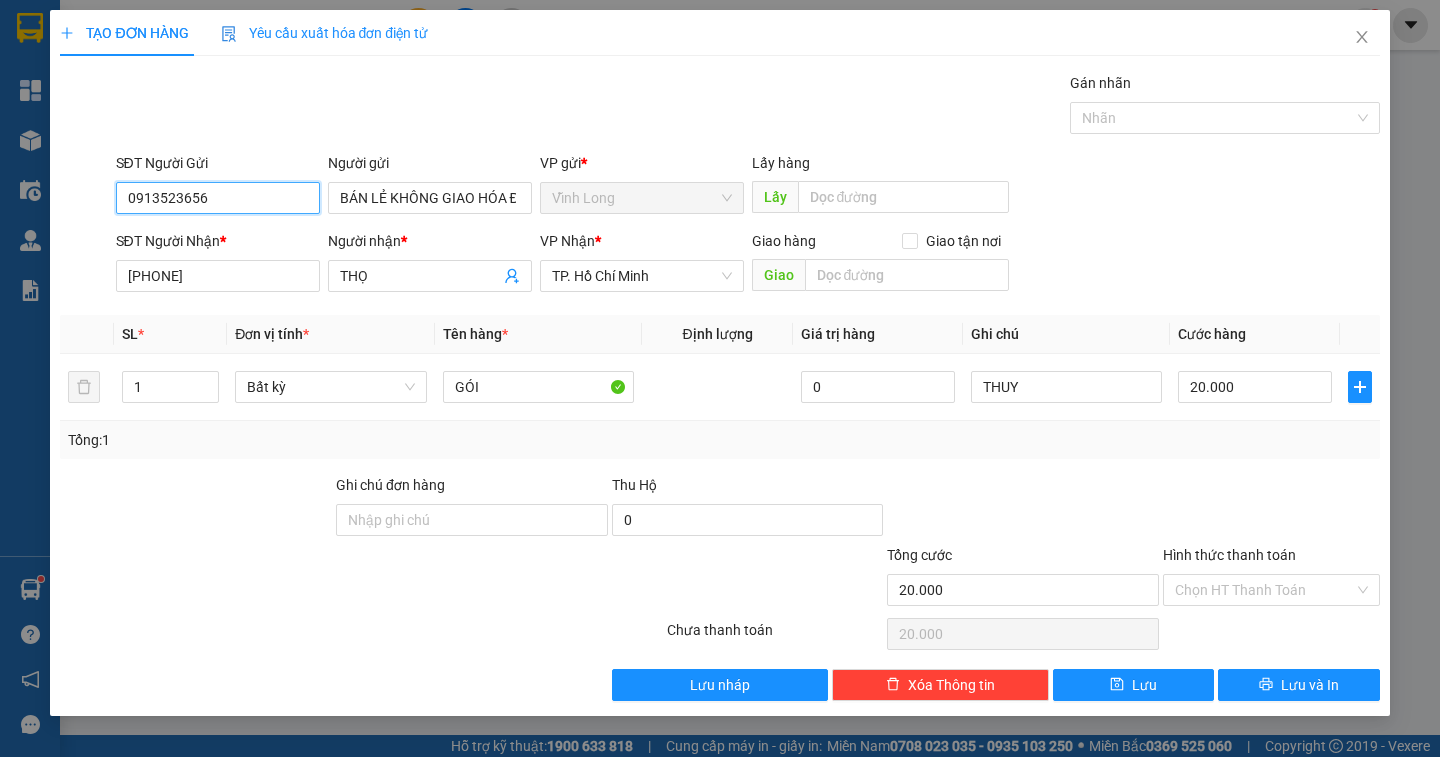 drag, startPoint x: 255, startPoint y: 195, endPoint x: 0, endPoint y: 204, distance: 255.15877 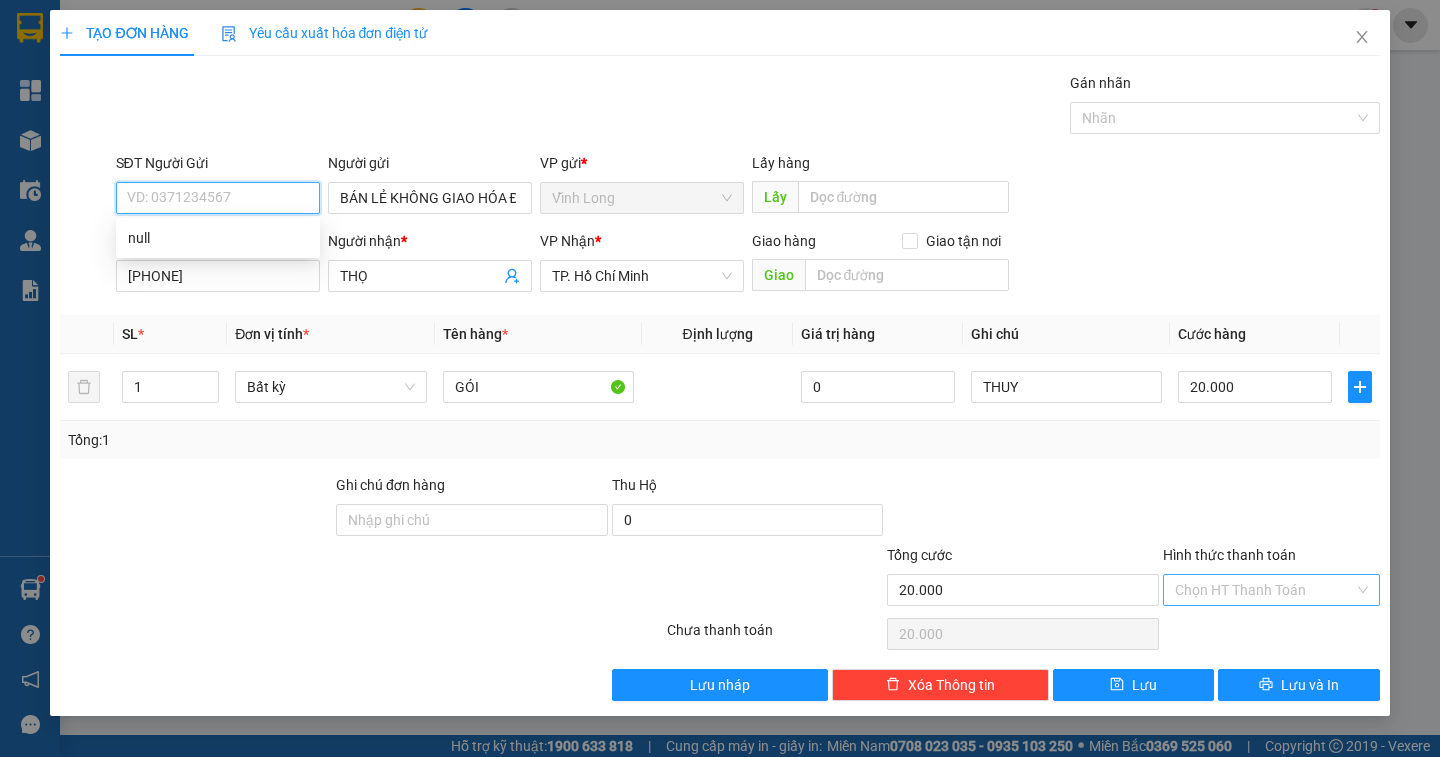 click on "Chọn HT Thanh Toán" at bounding box center (1271, 590) 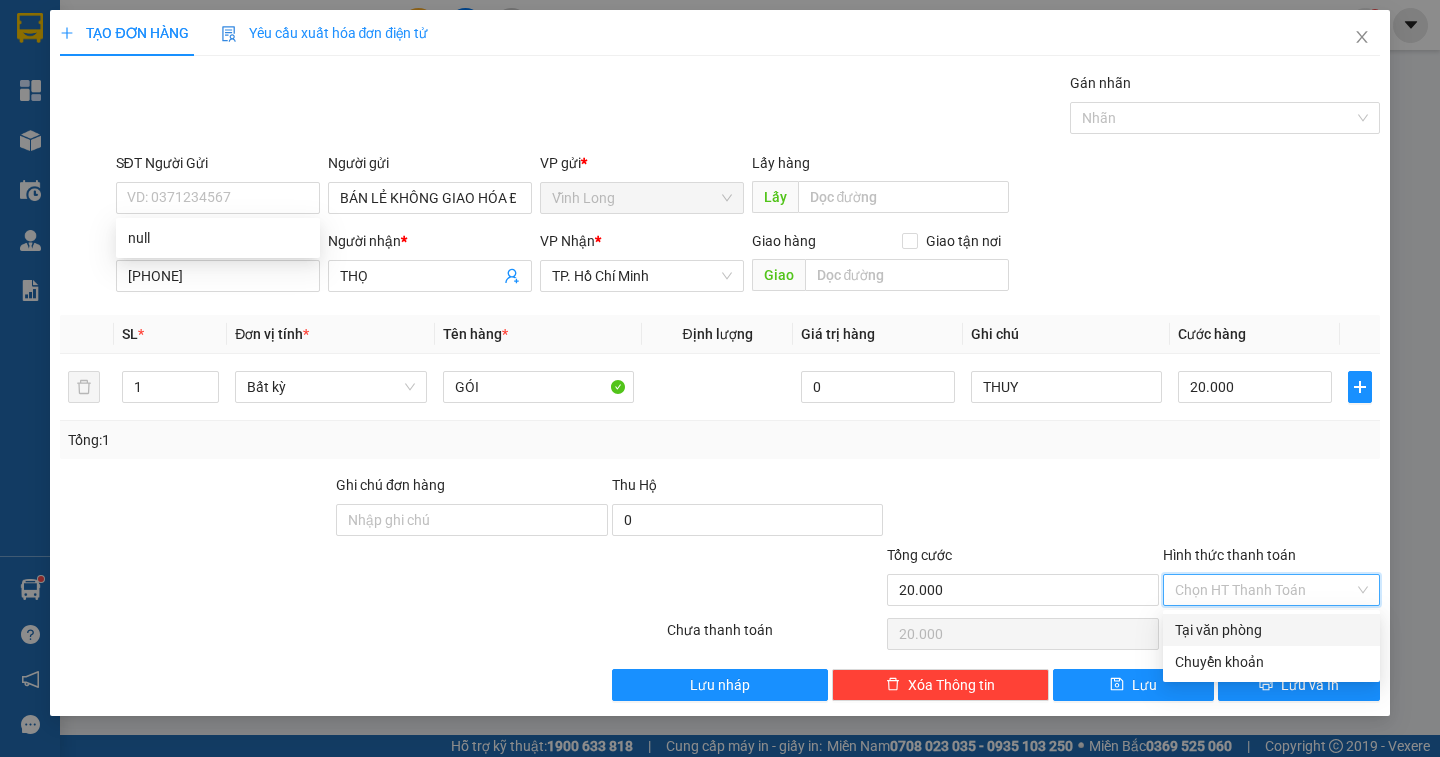 click on "Tại văn phòng" at bounding box center [1271, 630] 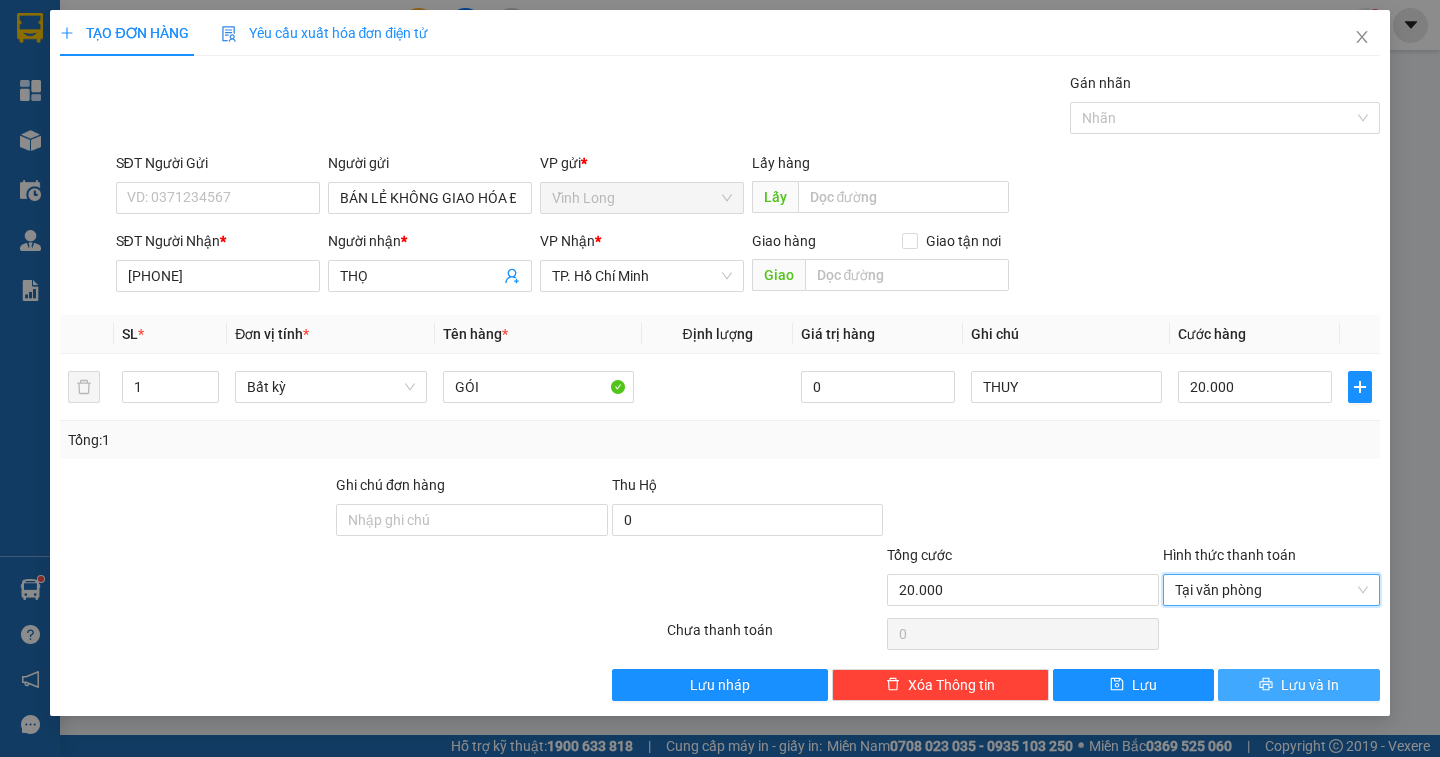 click on "Lưu và In" at bounding box center [1310, 685] 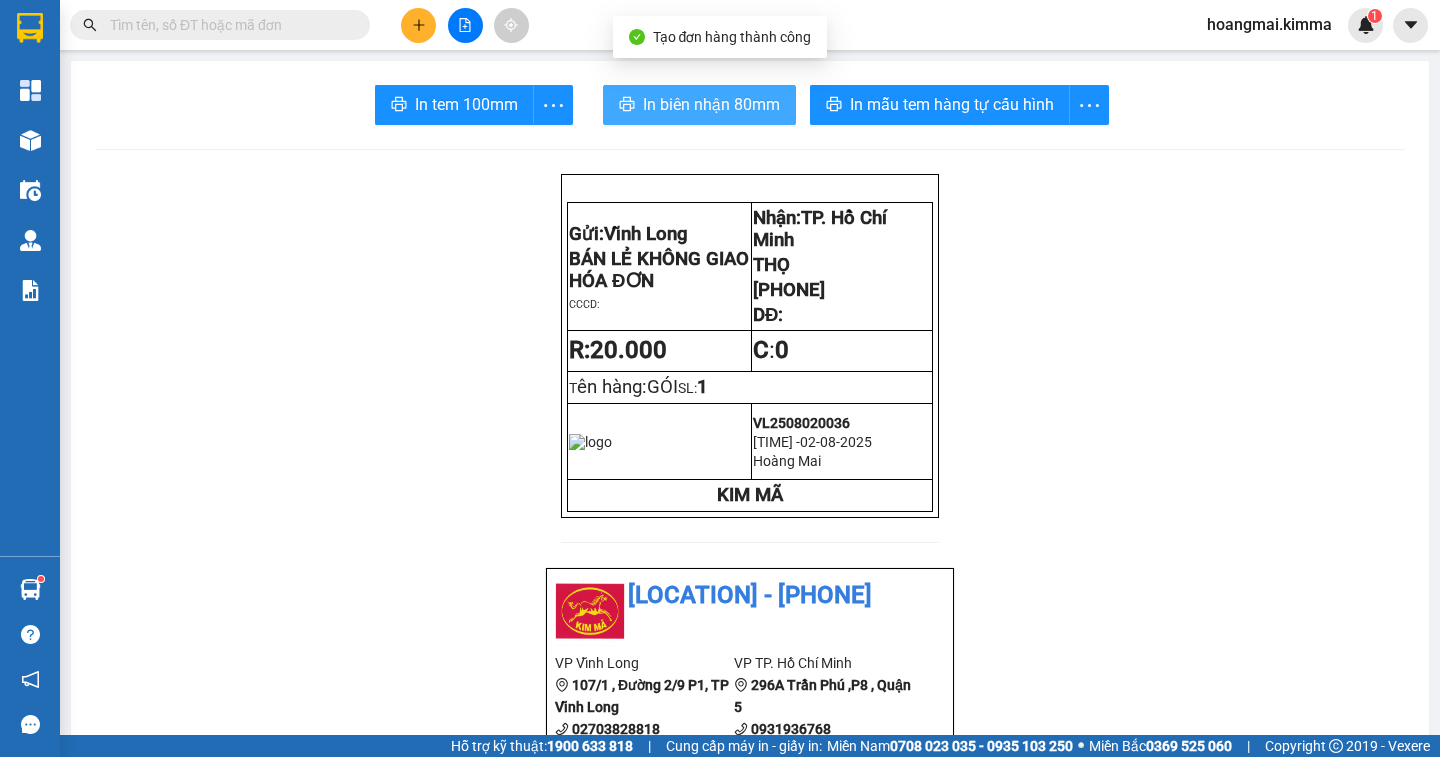 click on "In biên nhận 80mm" at bounding box center [699, 105] 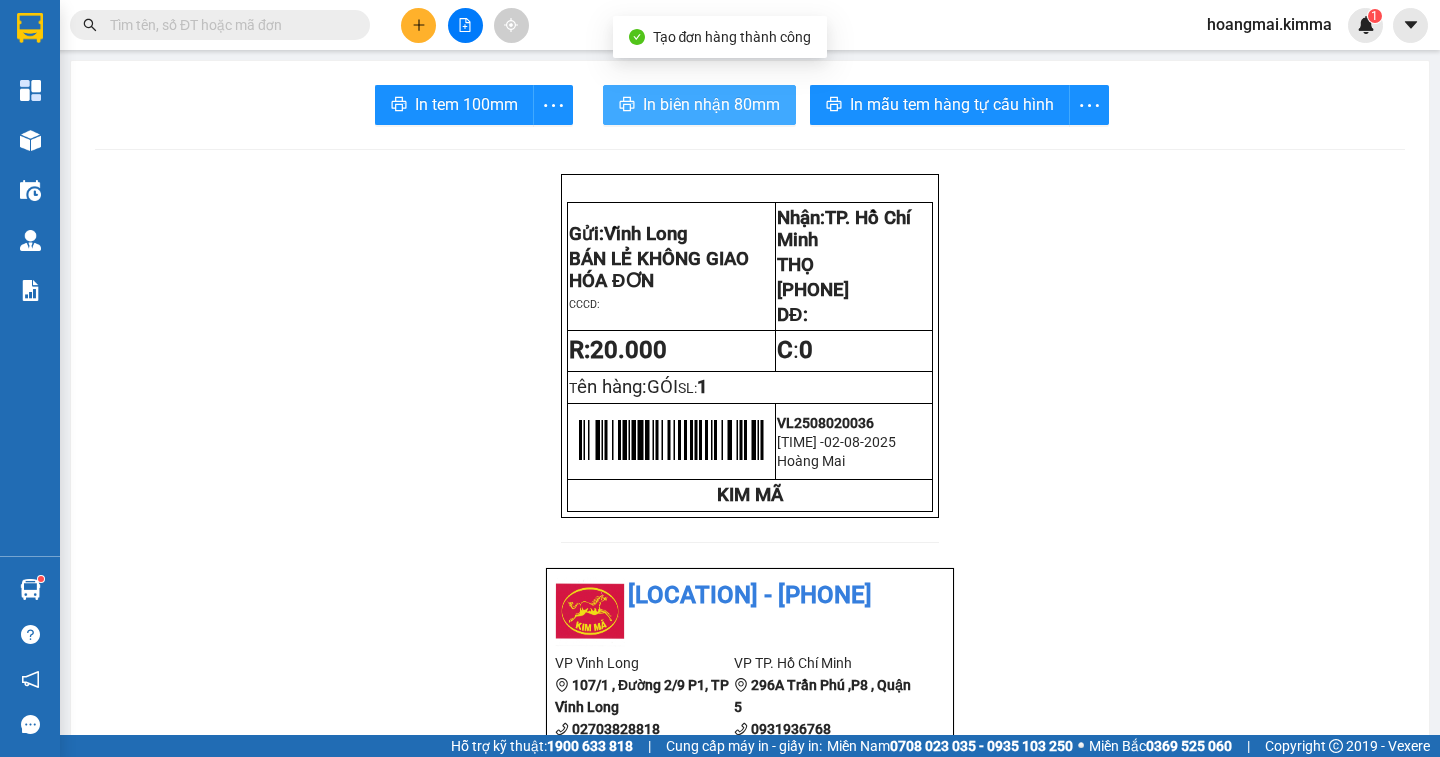 scroll, scrollTop: 0, scrollLeft: 0, axis: both 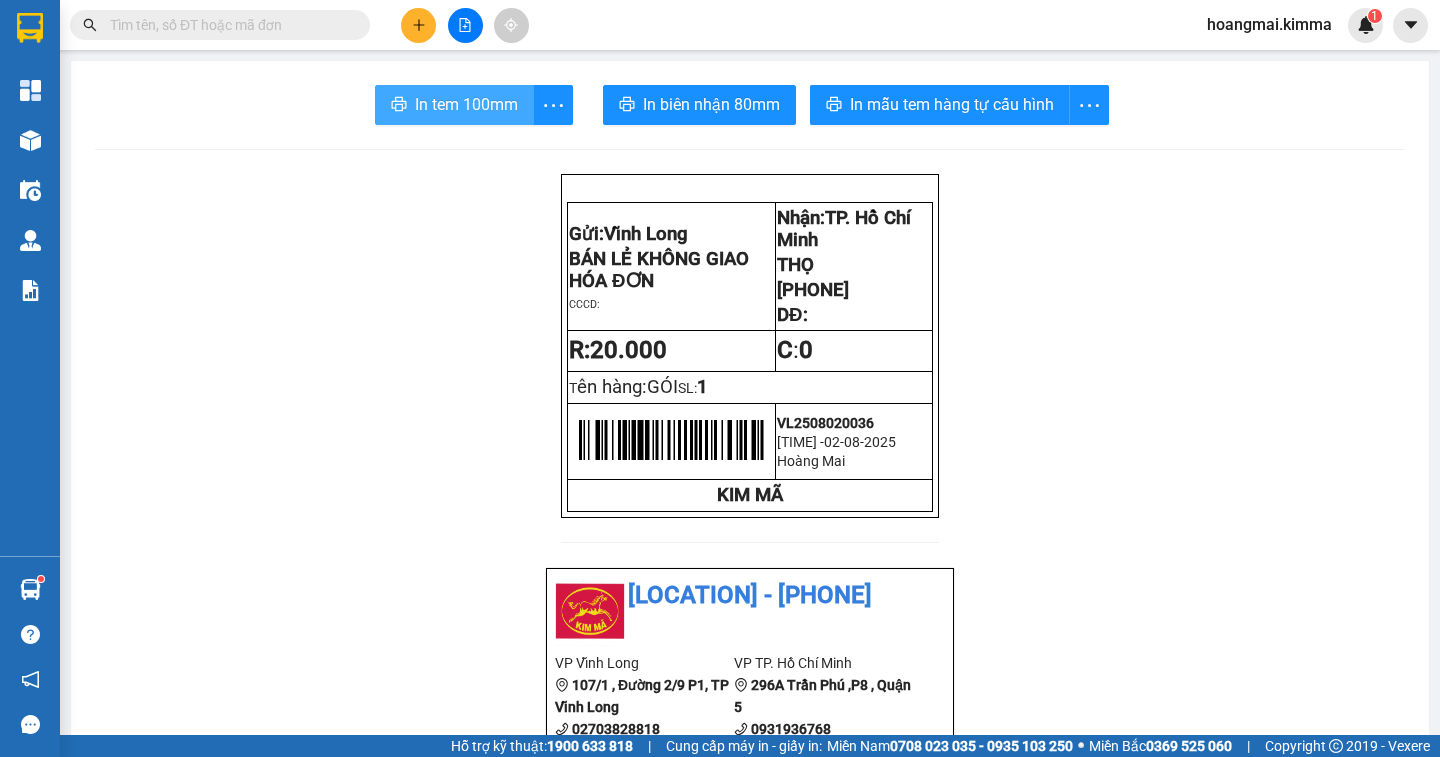 click on "In tem 100mm" at bounding box center [466, 104] 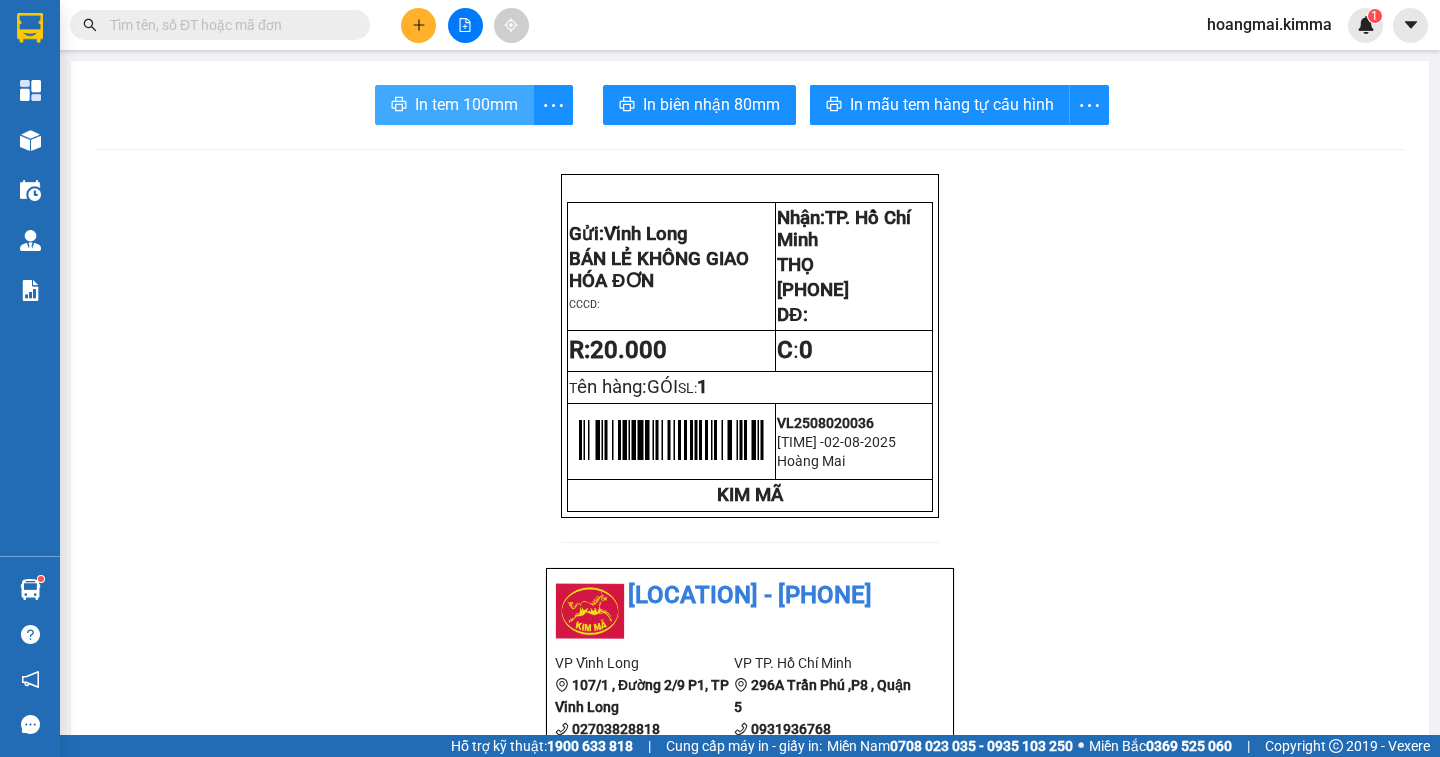 scroll, scrollTop: 0, scrollLeft: 0, axis: both 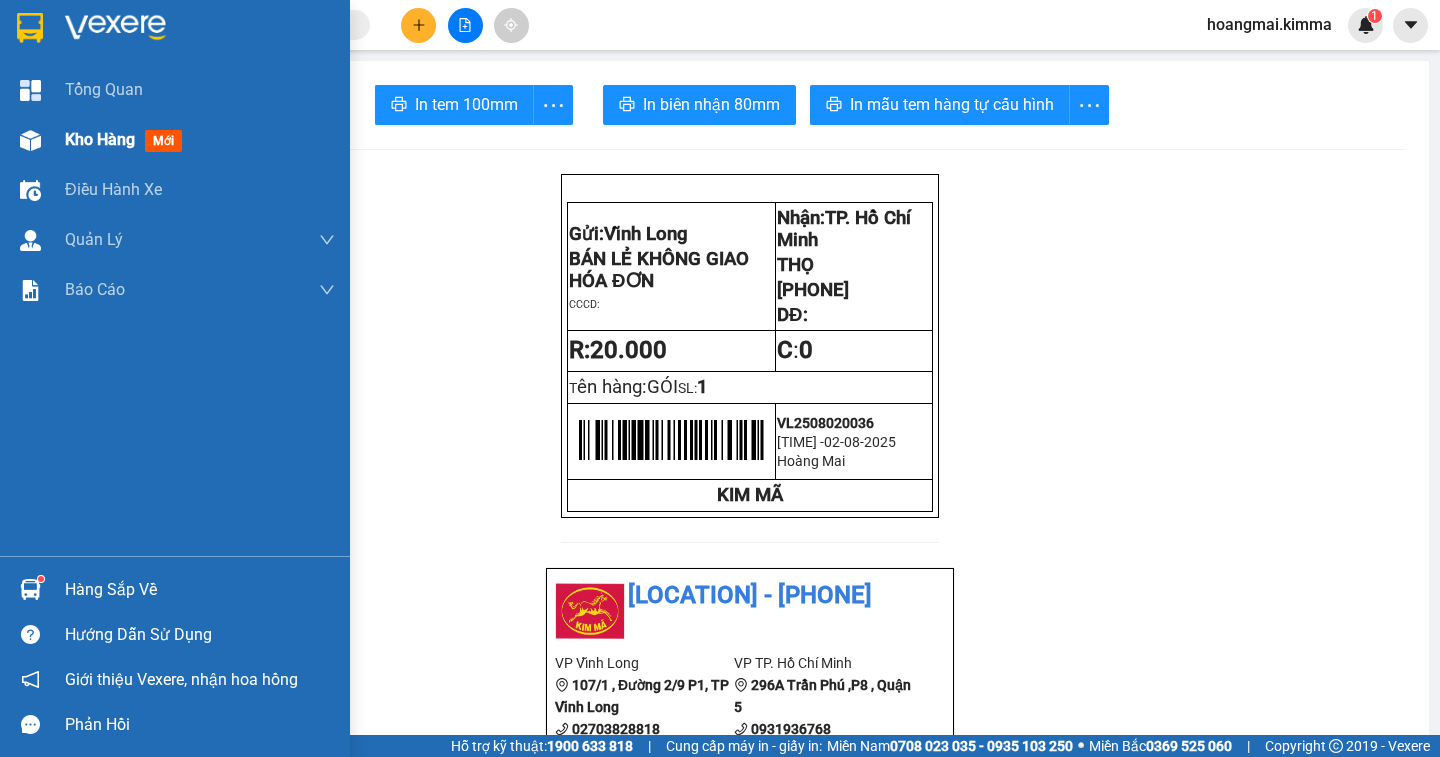 click on "Kho hàng mới" at bounding box center (127, 139) 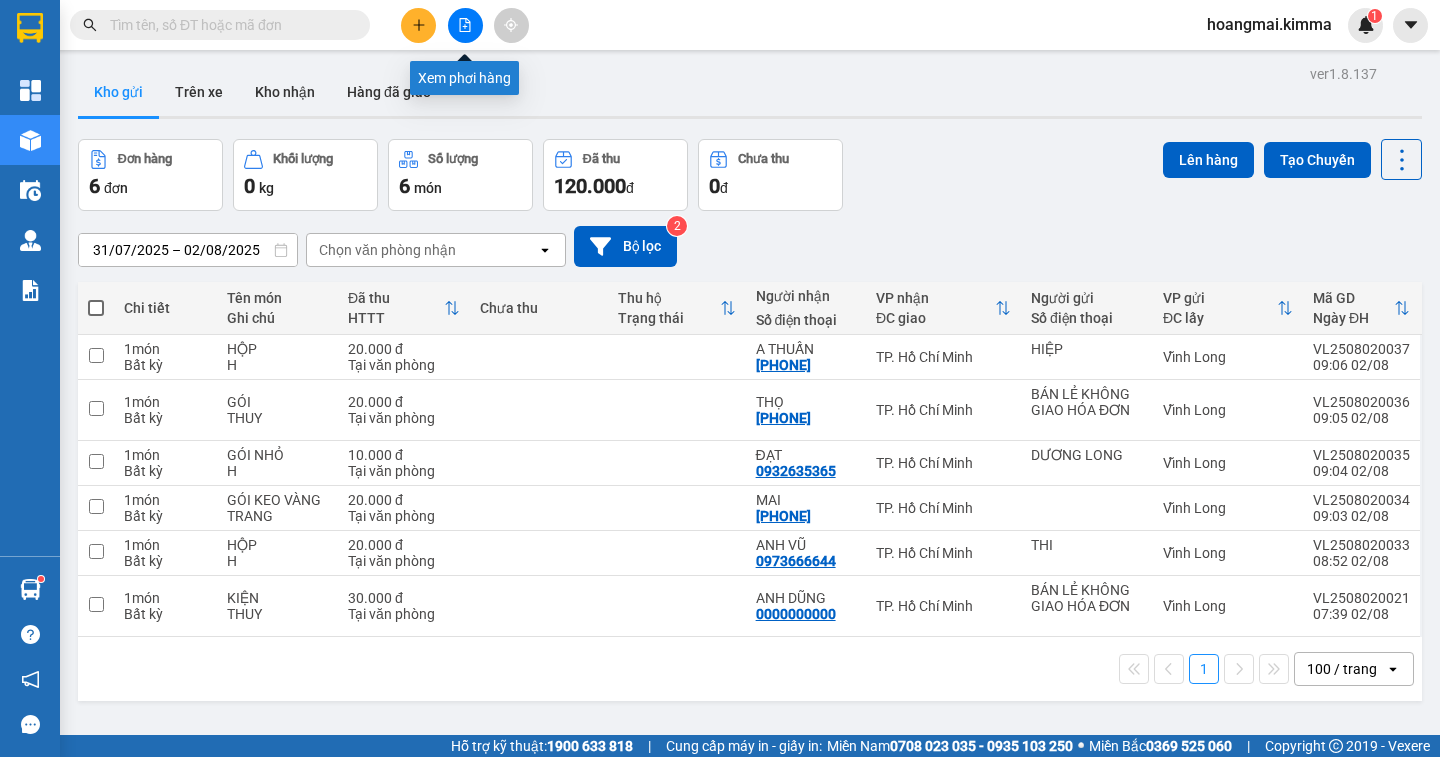 click at bounding box center [465, 25] 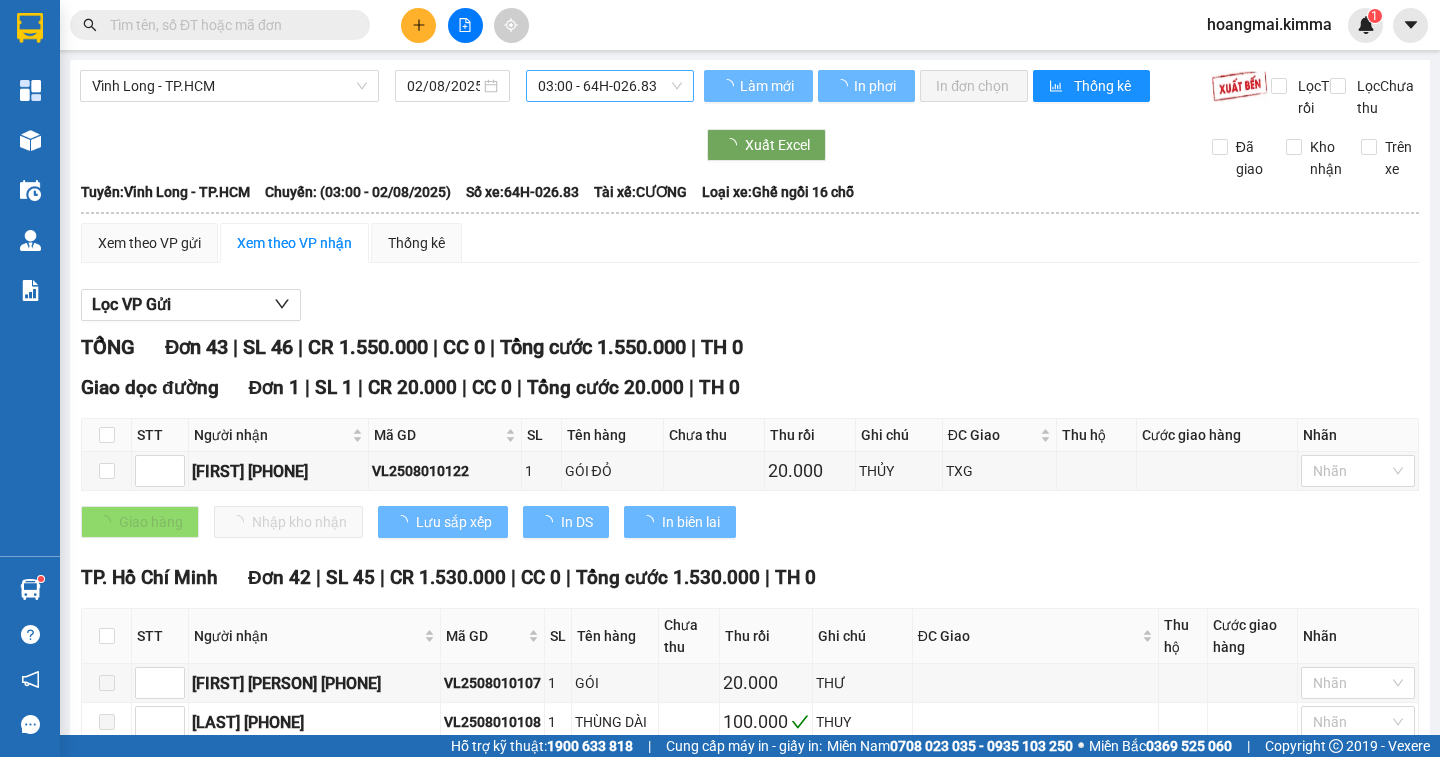 click on "03:00     - 64H-026.83" at bounding box center (610, 86) 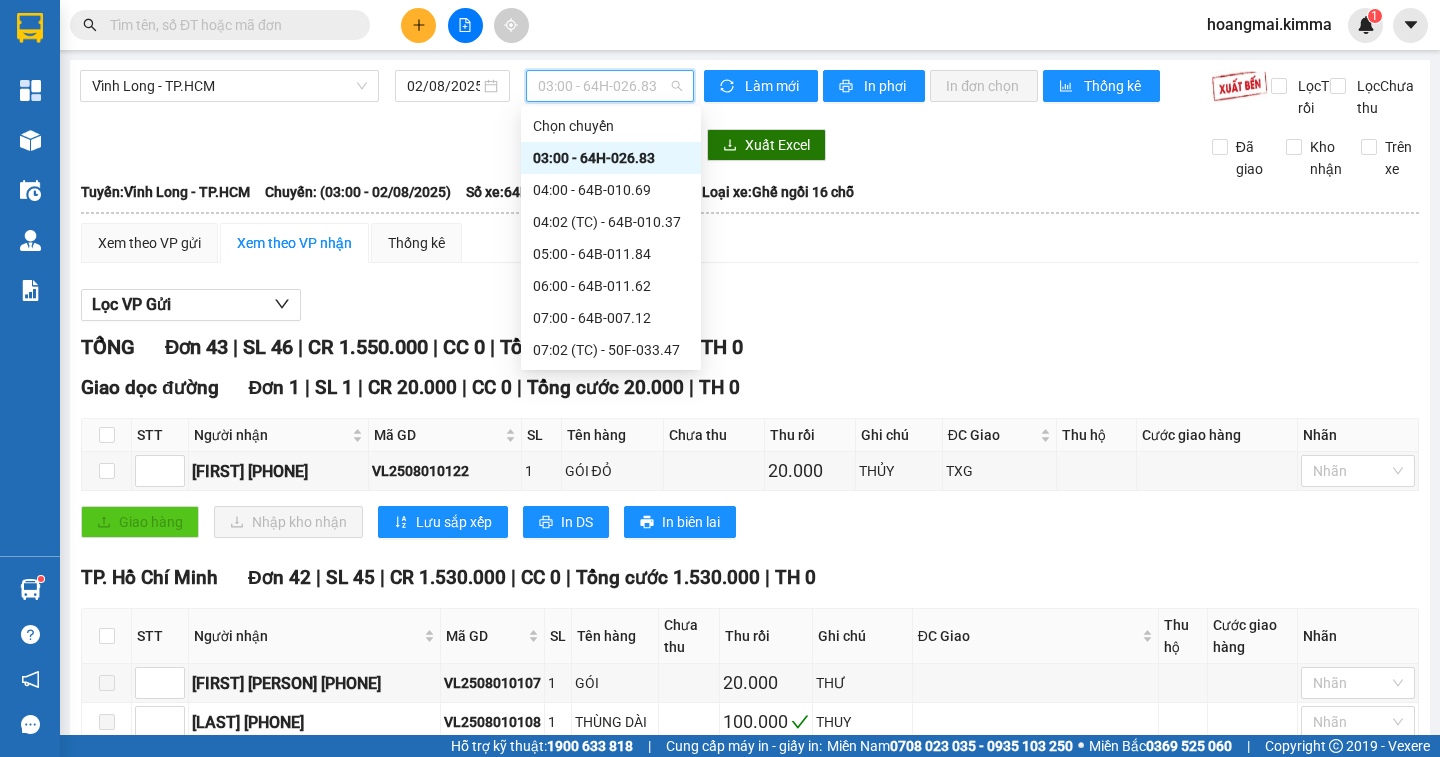scroll, scrollTop: 200, scrollLeft: 0, axis: vertical 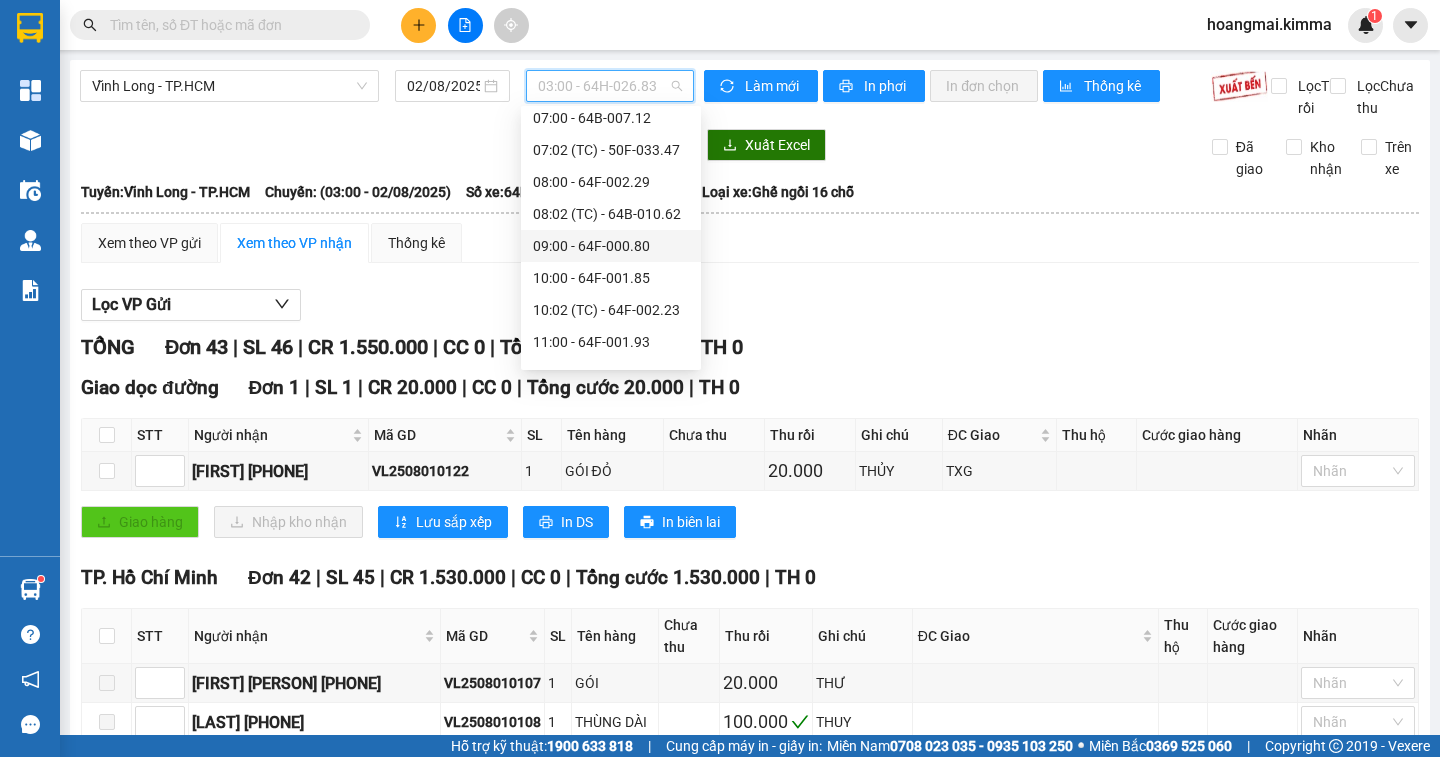 click on "[TIME]     - [NUMBER]" at bounding box center [611, 246] 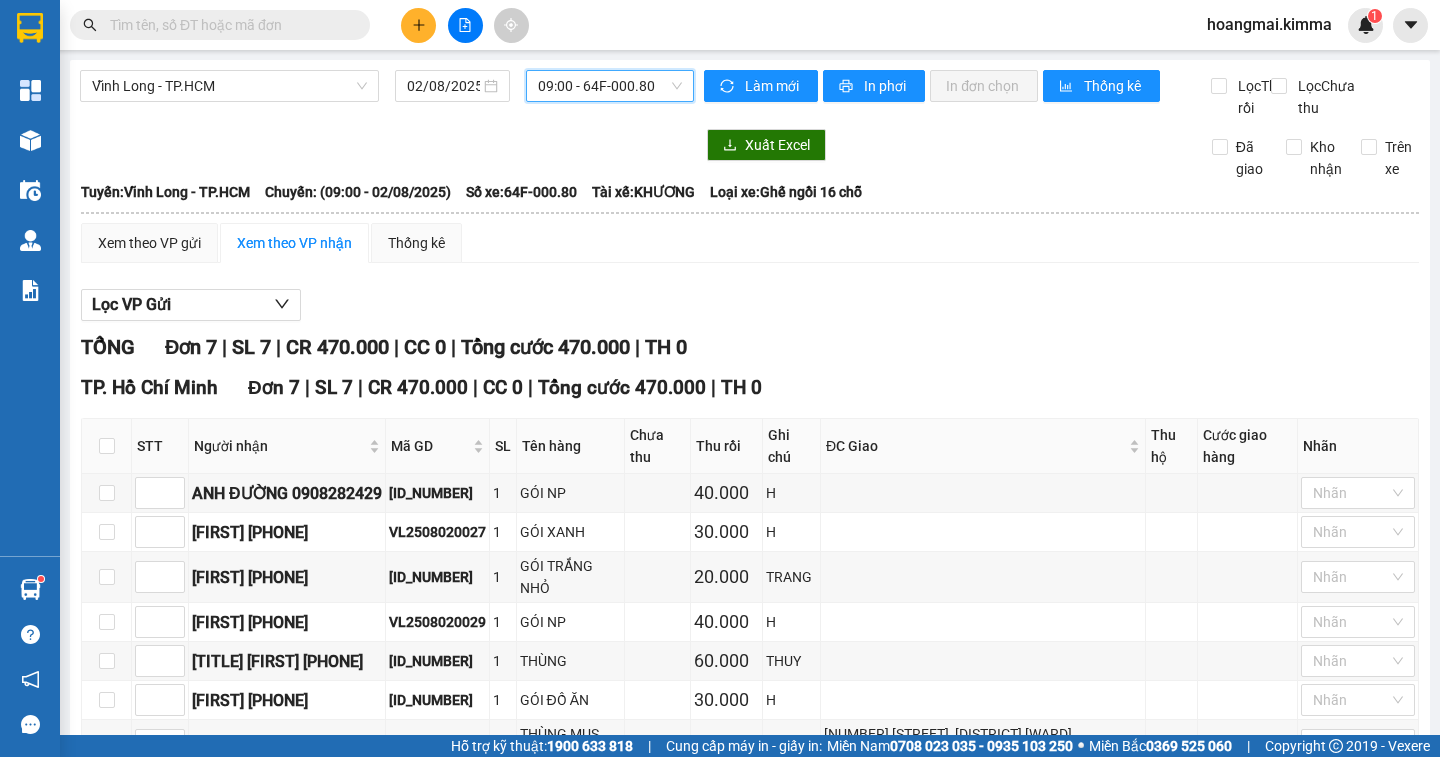 scroll, scrollTop: 161, scrollLeft: 0, axis: vertical 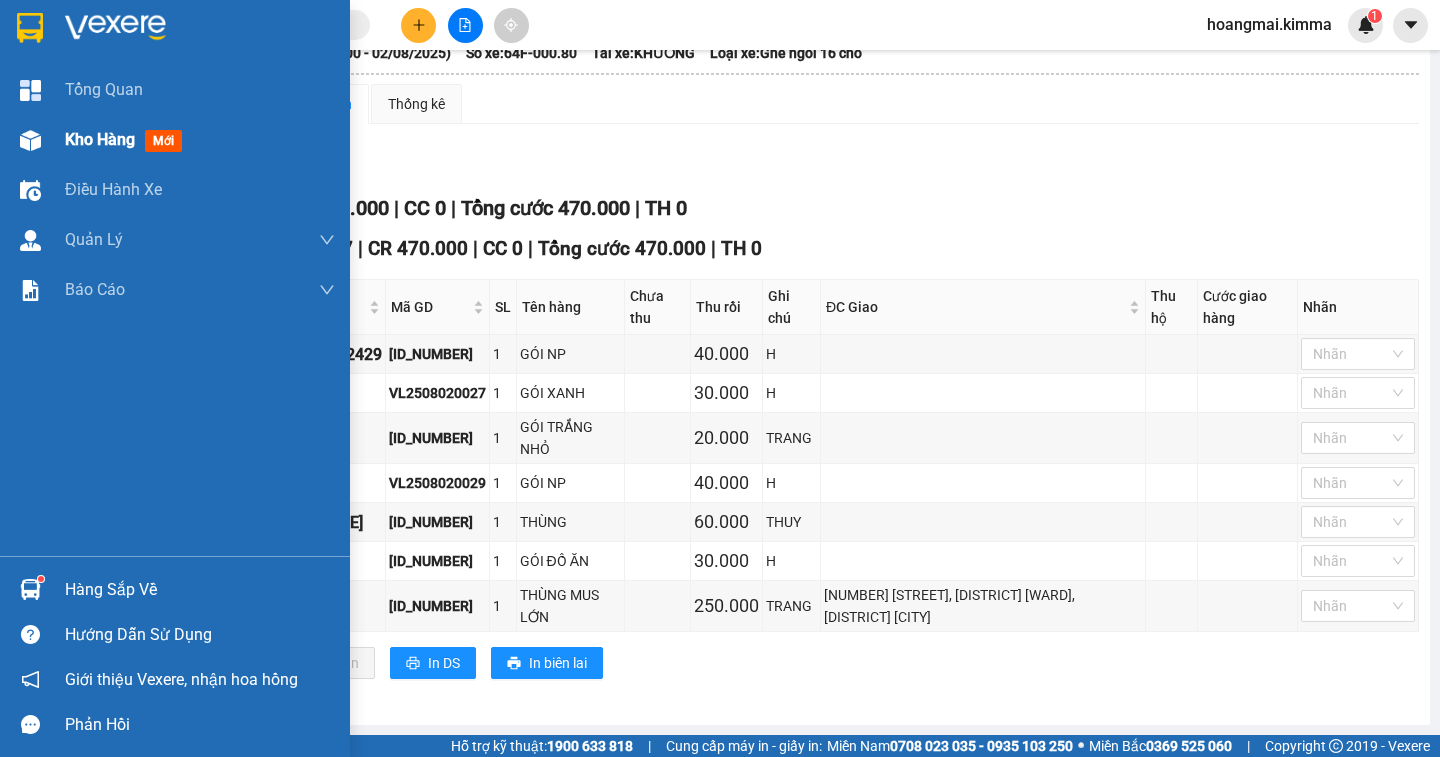 click on "Kho hàng" at bounding box center [100, 139] 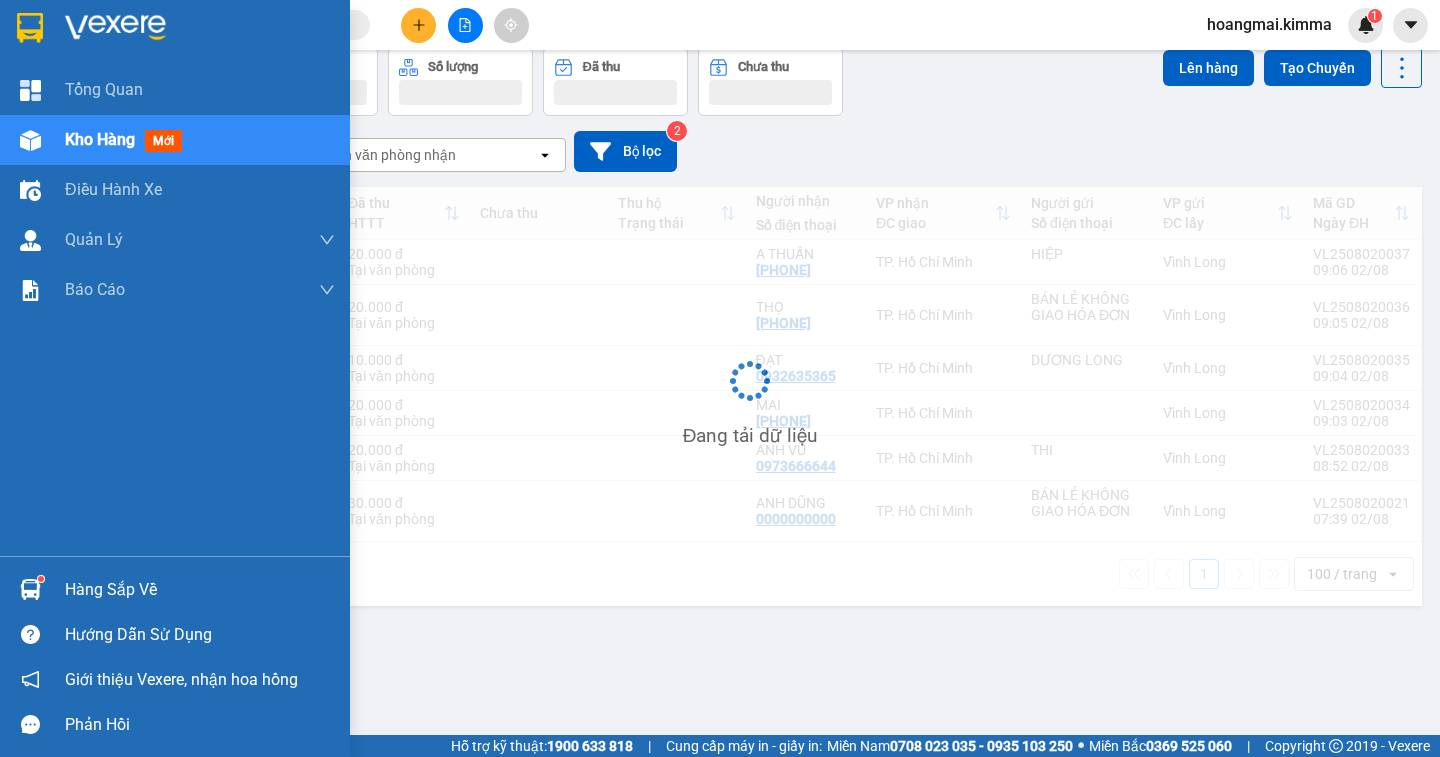 scroll, scrollTop: 92, scrollLeft: 0, axis: vertical 